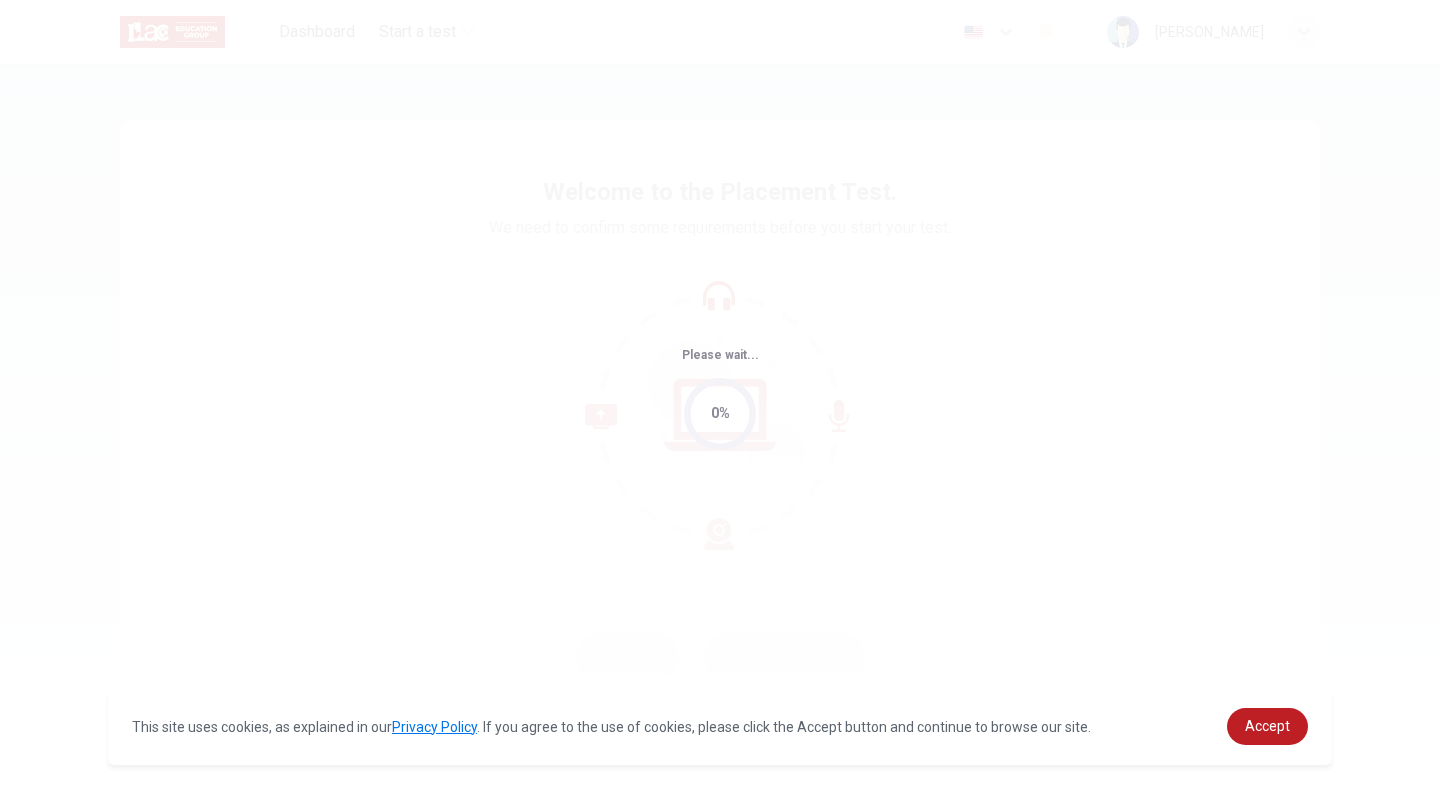 scroll, scrollTop: 0, scrollLeft: 0, axis: both 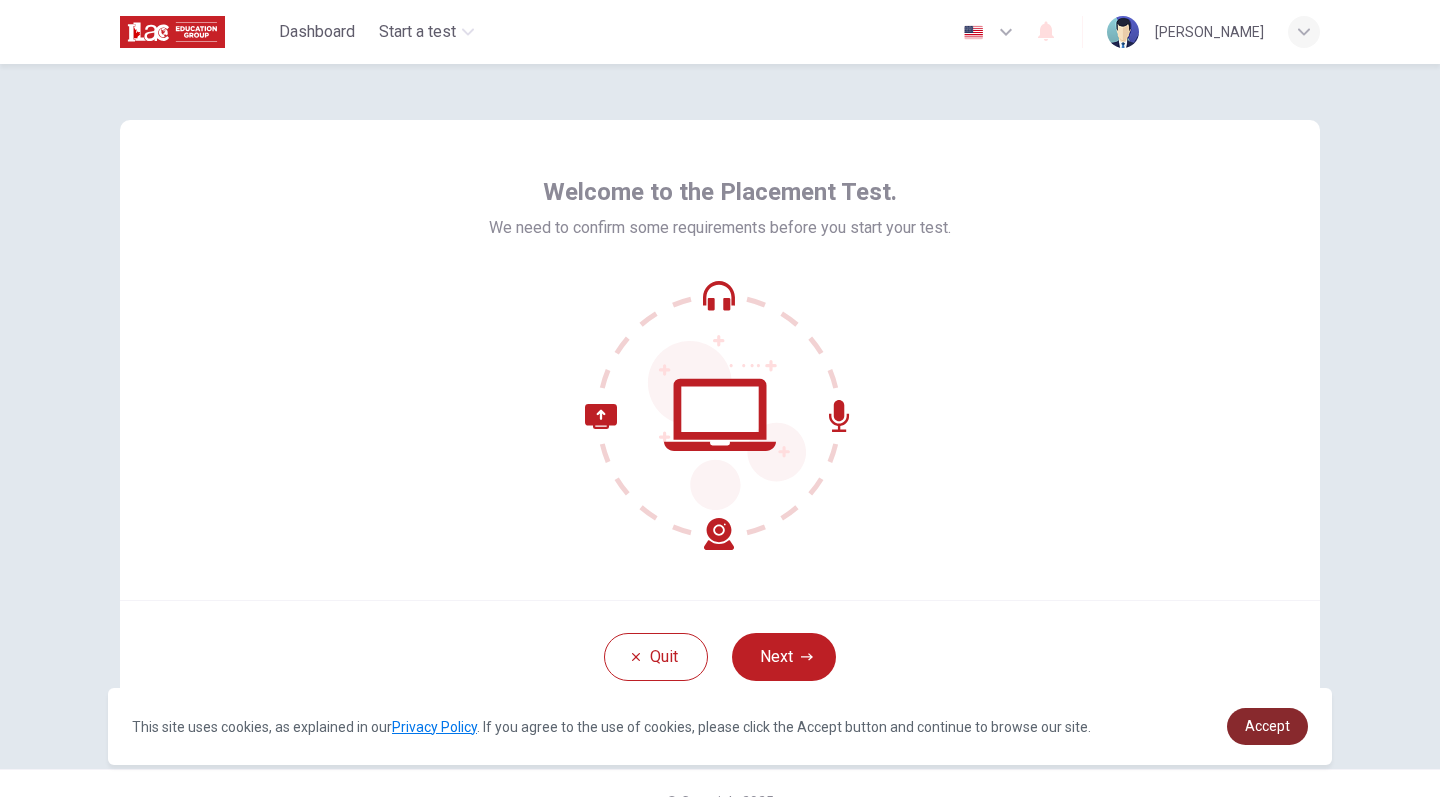 click on "Accept" at bounding box center (1267, 726) 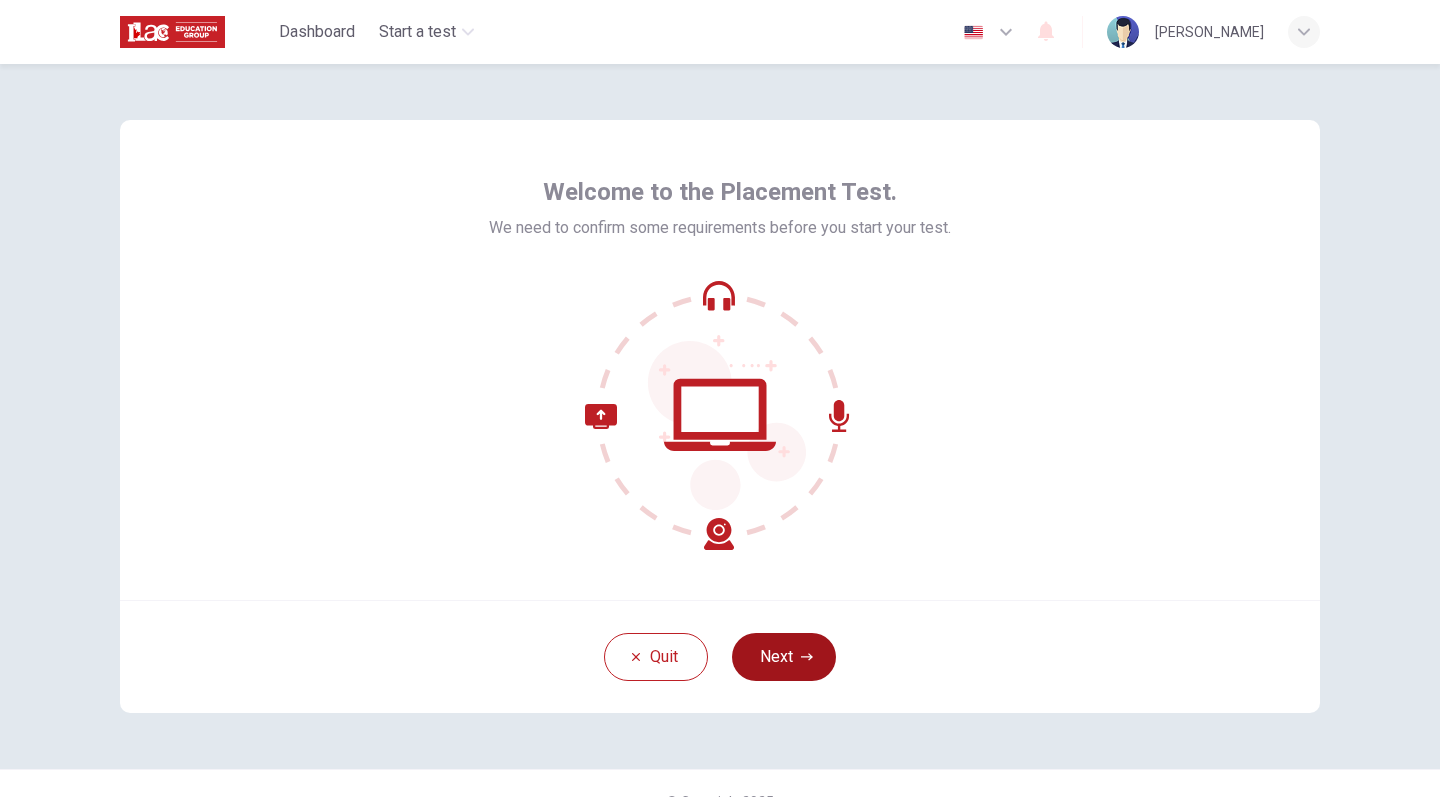 click on "Next" at bounding box center (784, 657) 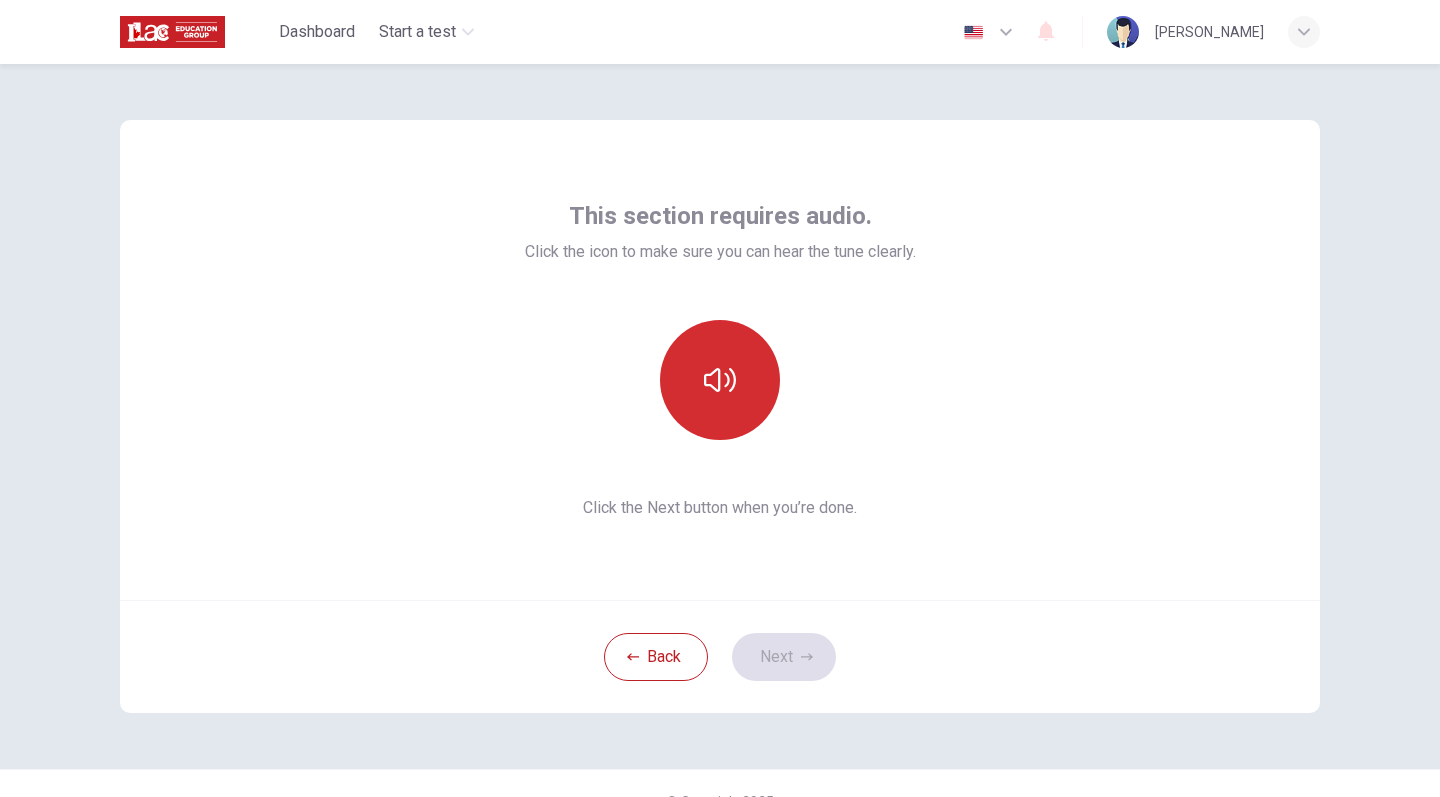 click 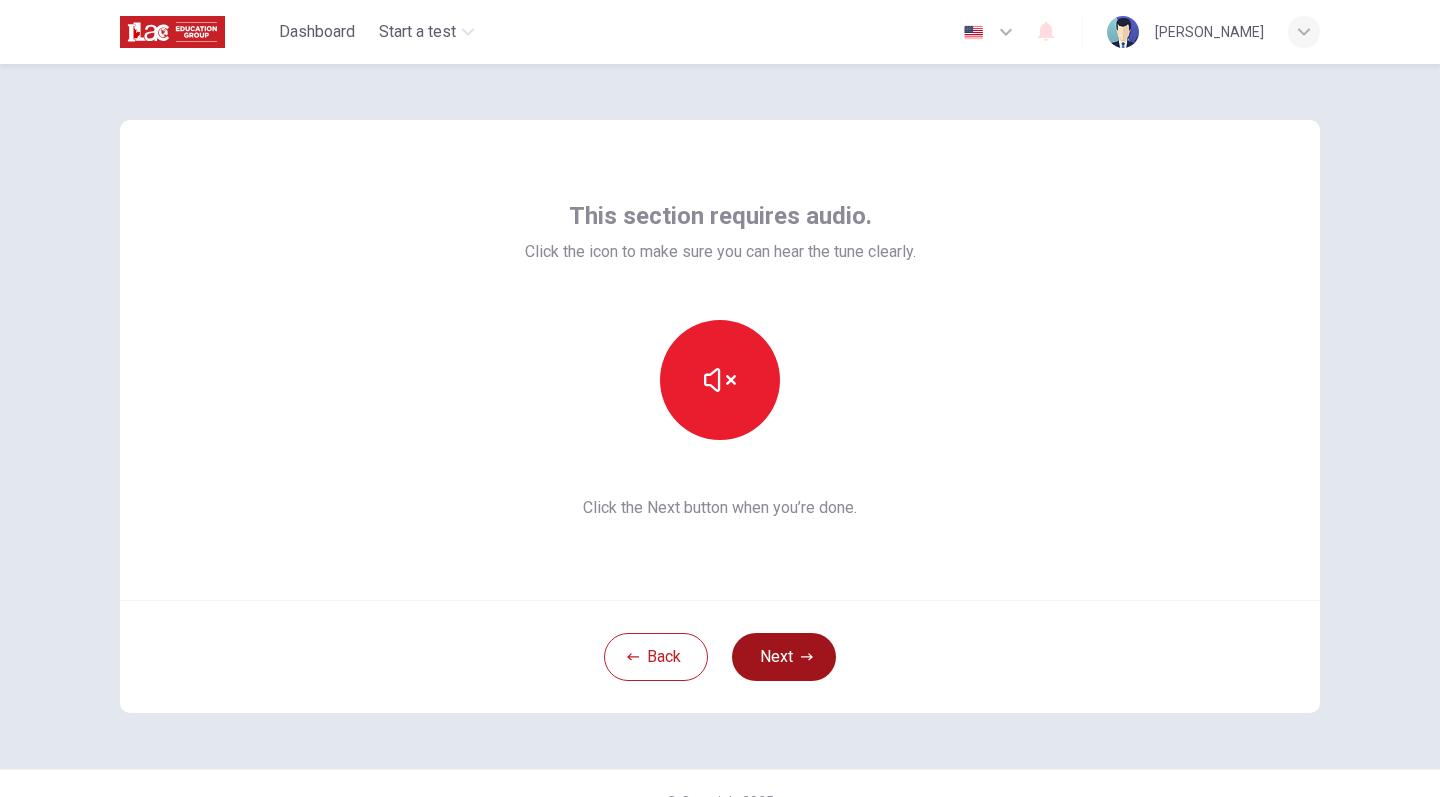 click on "Next" at bounding box center (784, 657) 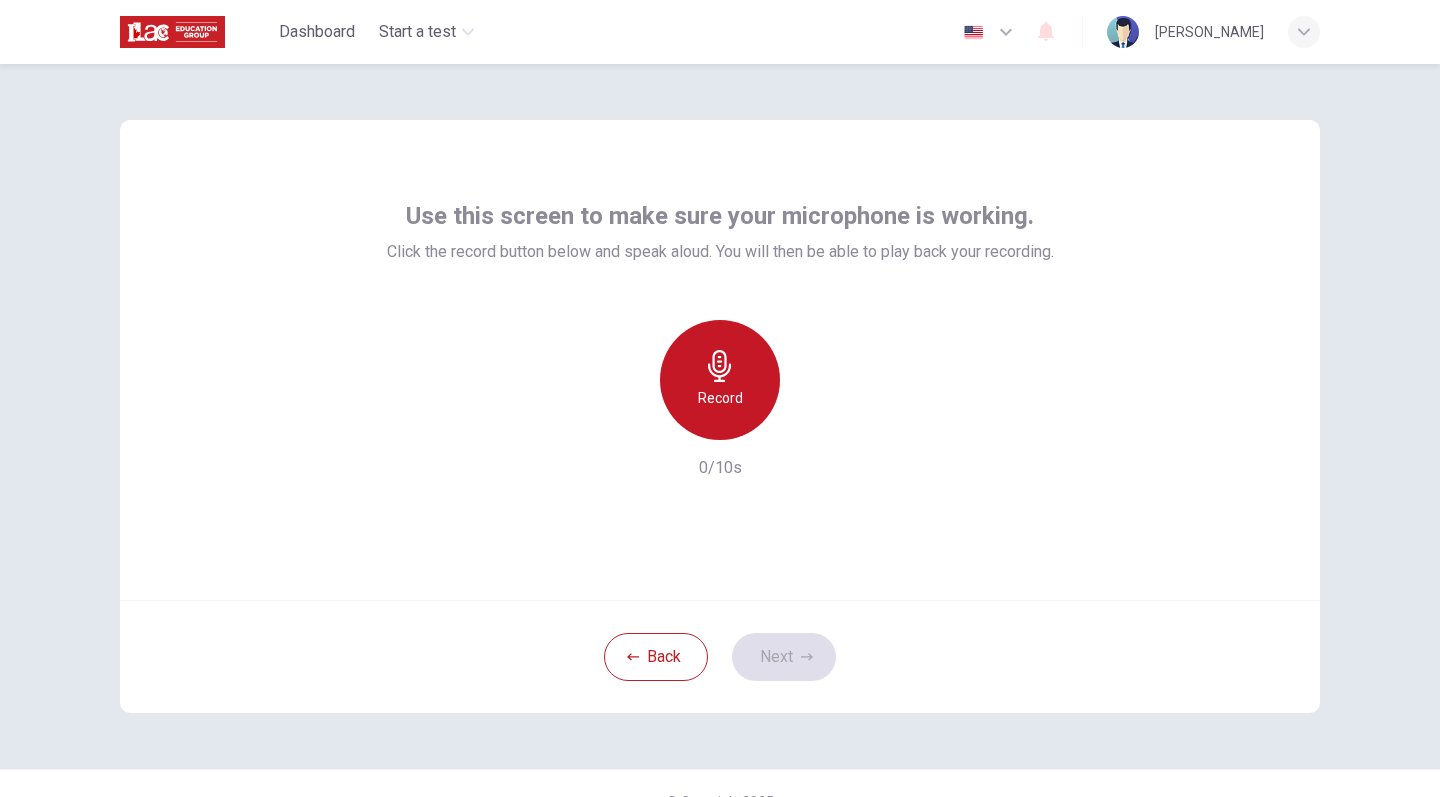 click on "Record" at bounding box center (720, 380) 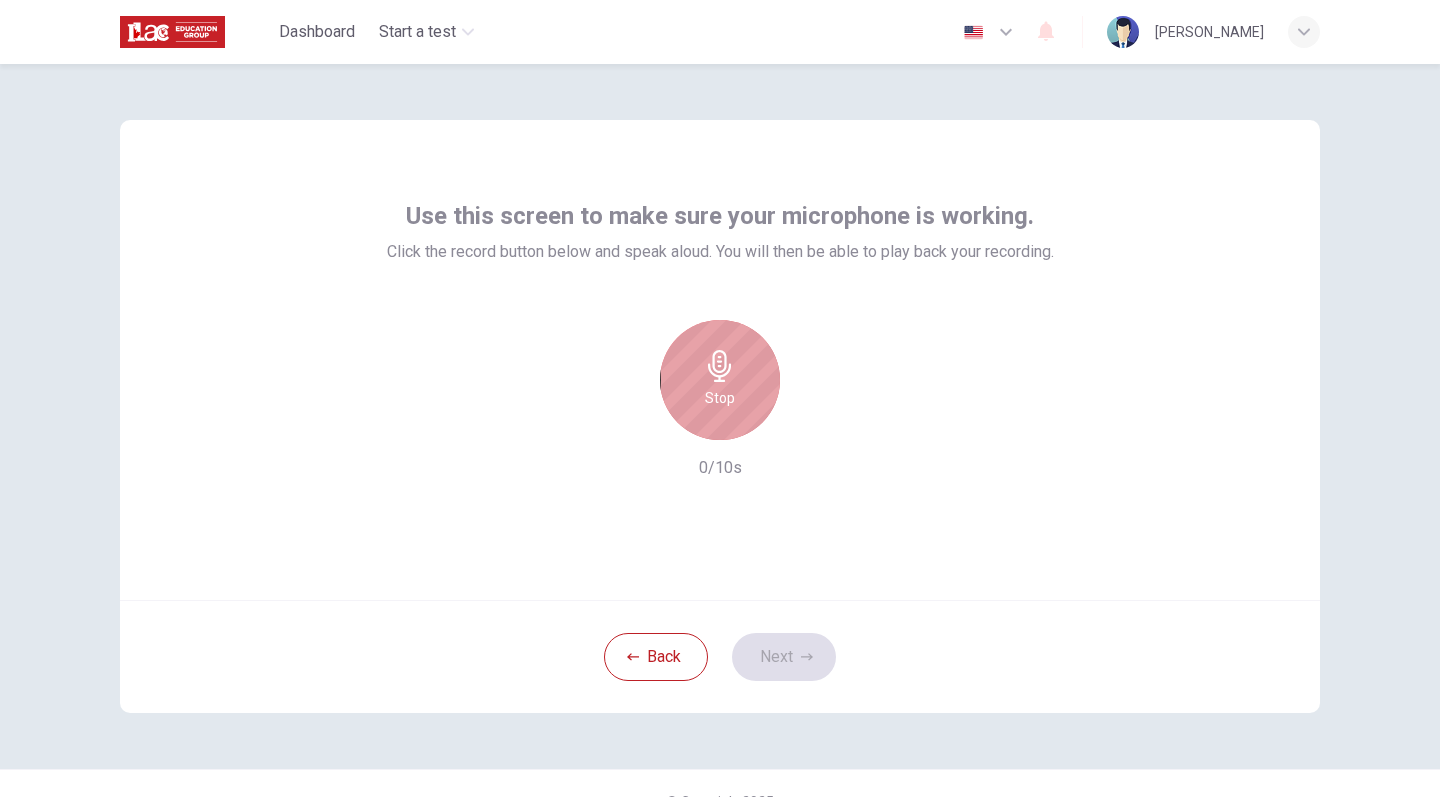 click on "Stop" at bounding box center (720, 398) 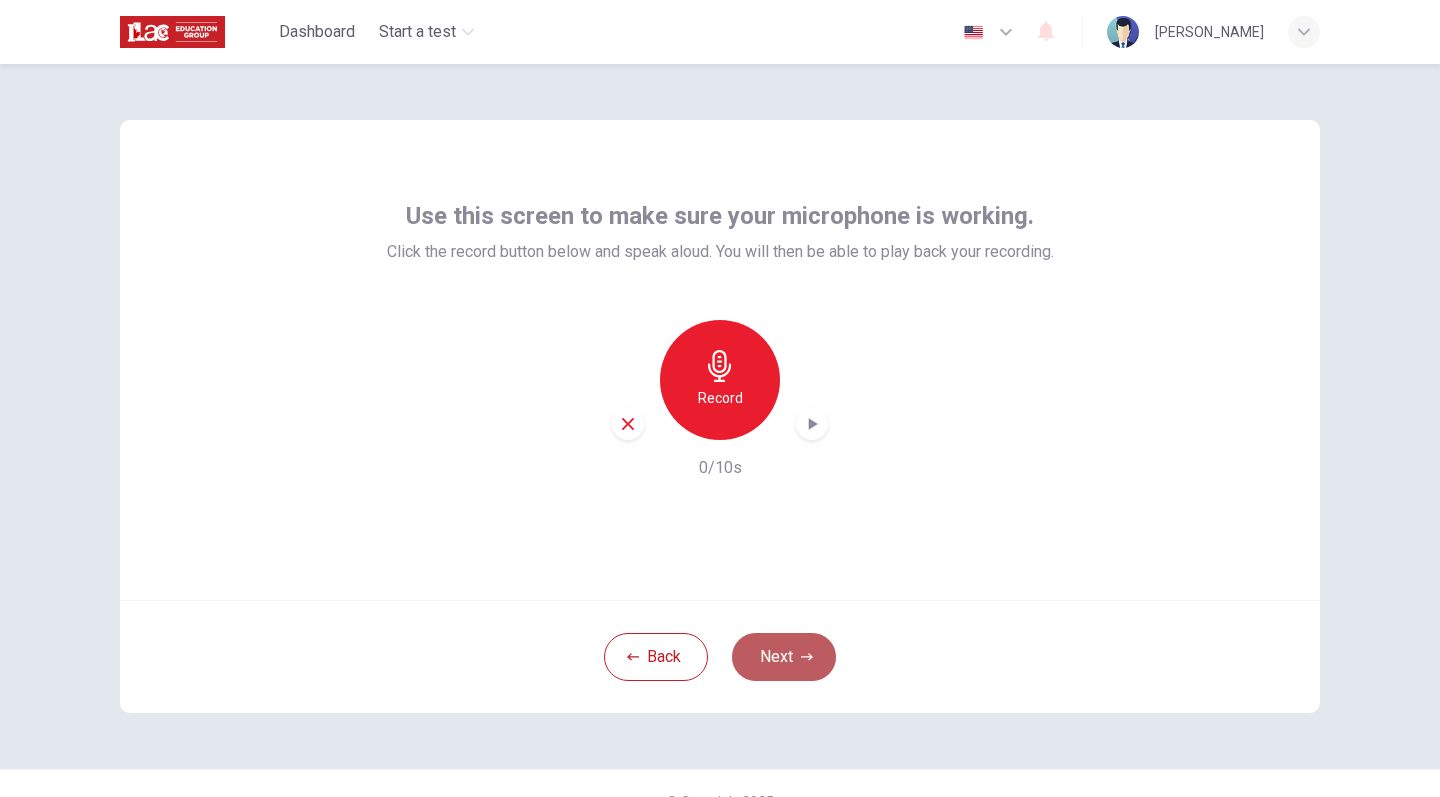 click on "Next" at bounding box center [784, 657] 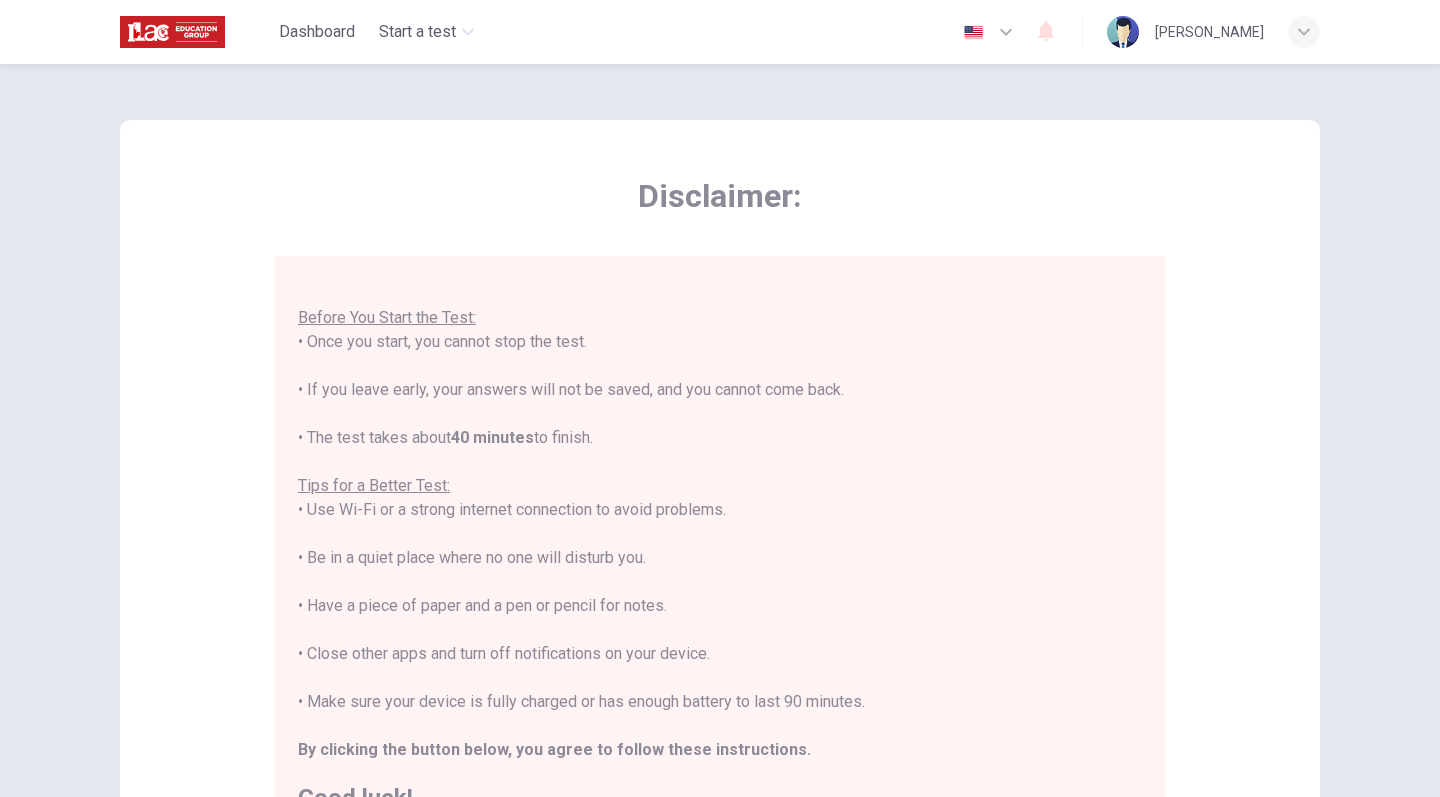 scroll, scrollTop: 21, scrollLeft: 0, axis: vertical 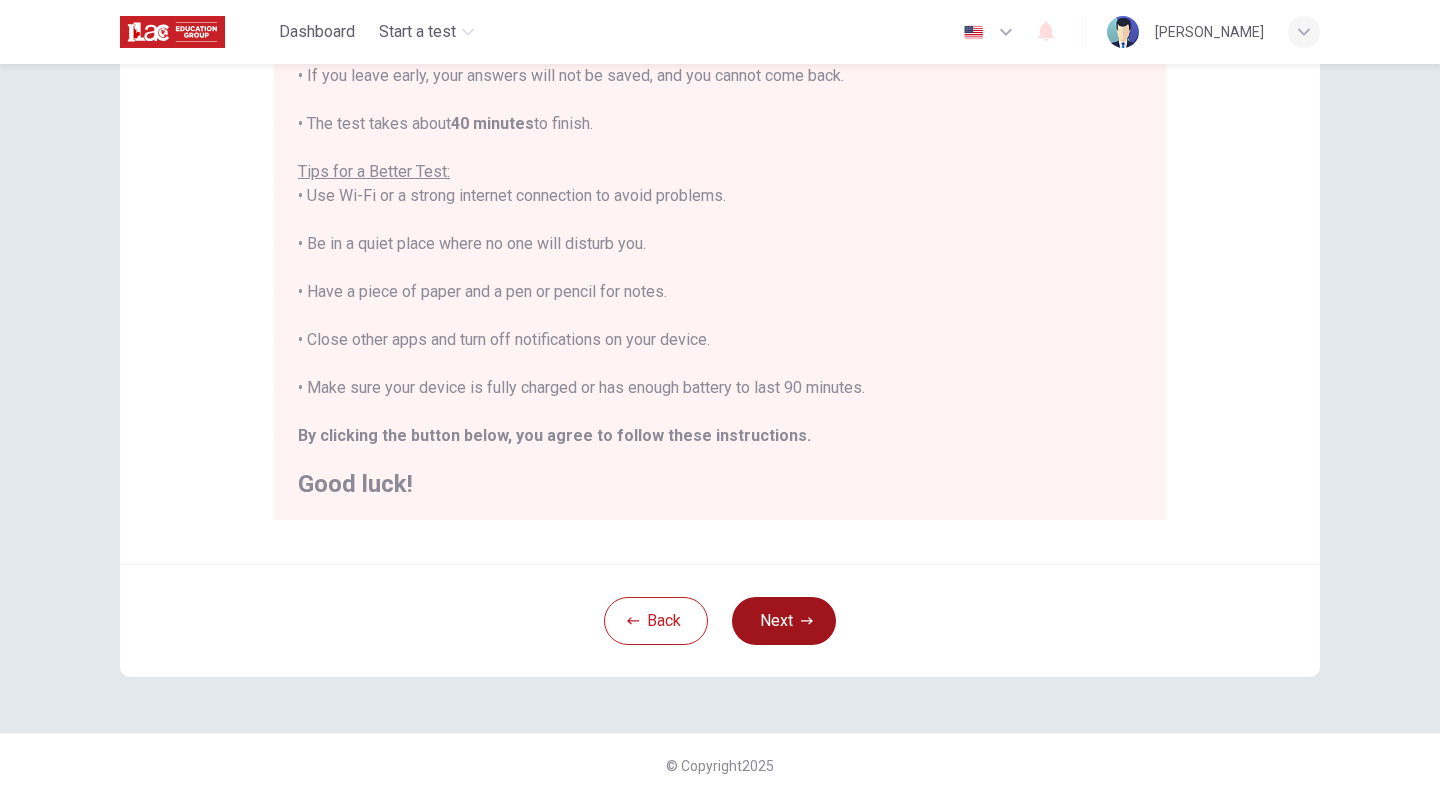 click on "Next" at bounding box center [784, 621] 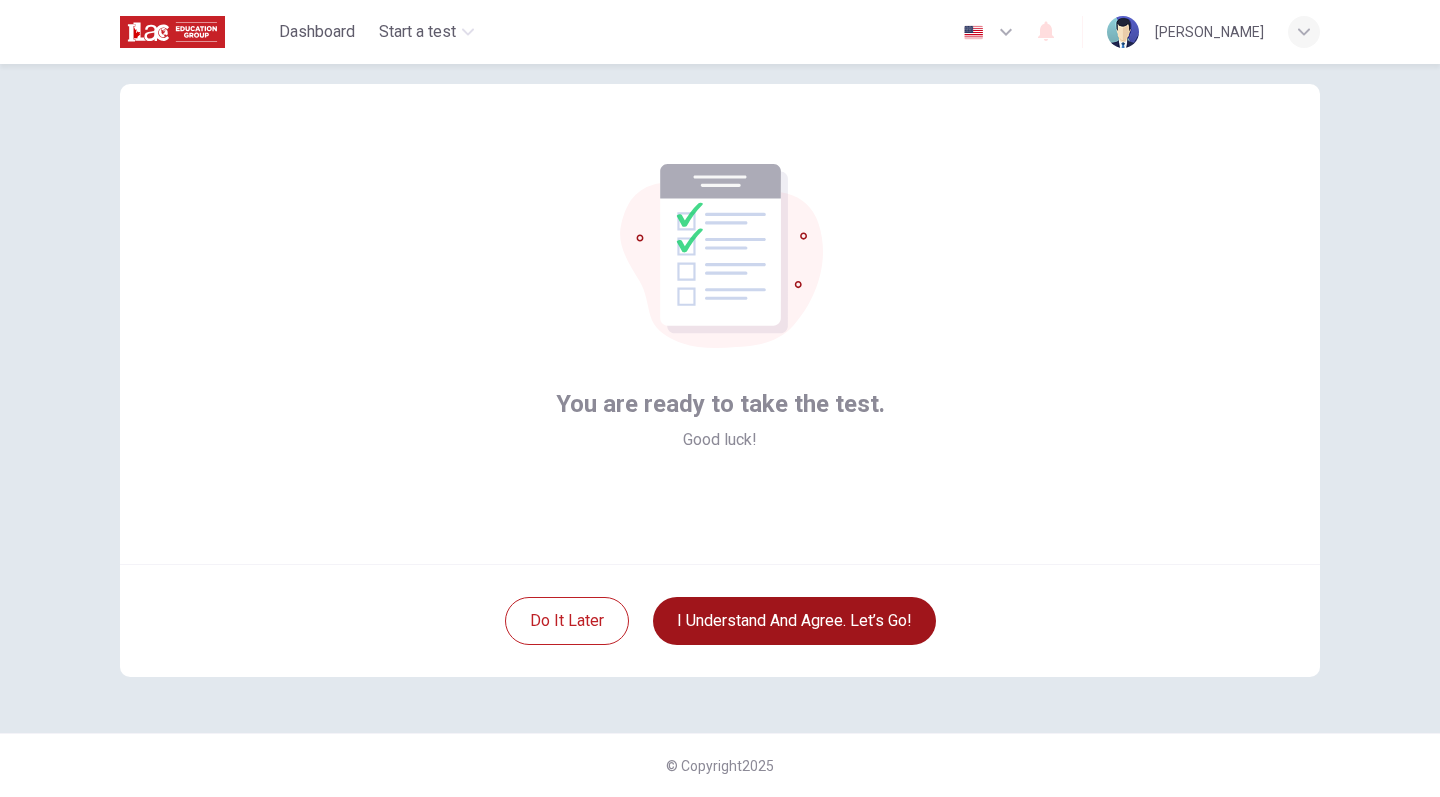 scroll, scrollTop: 36, scrollLeft: 0, axis: vertical 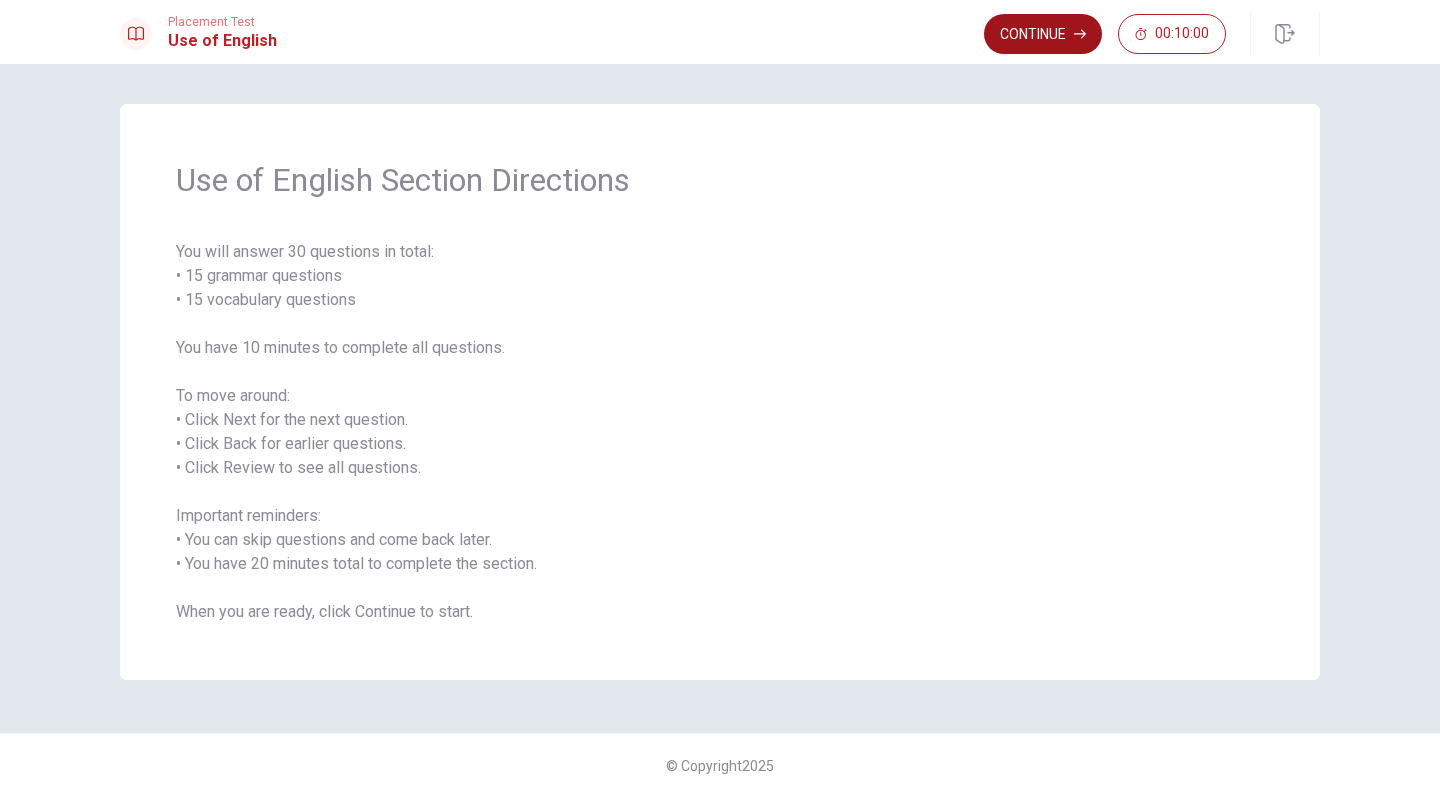 click on "Continue" at bounding box center [1043, 34] 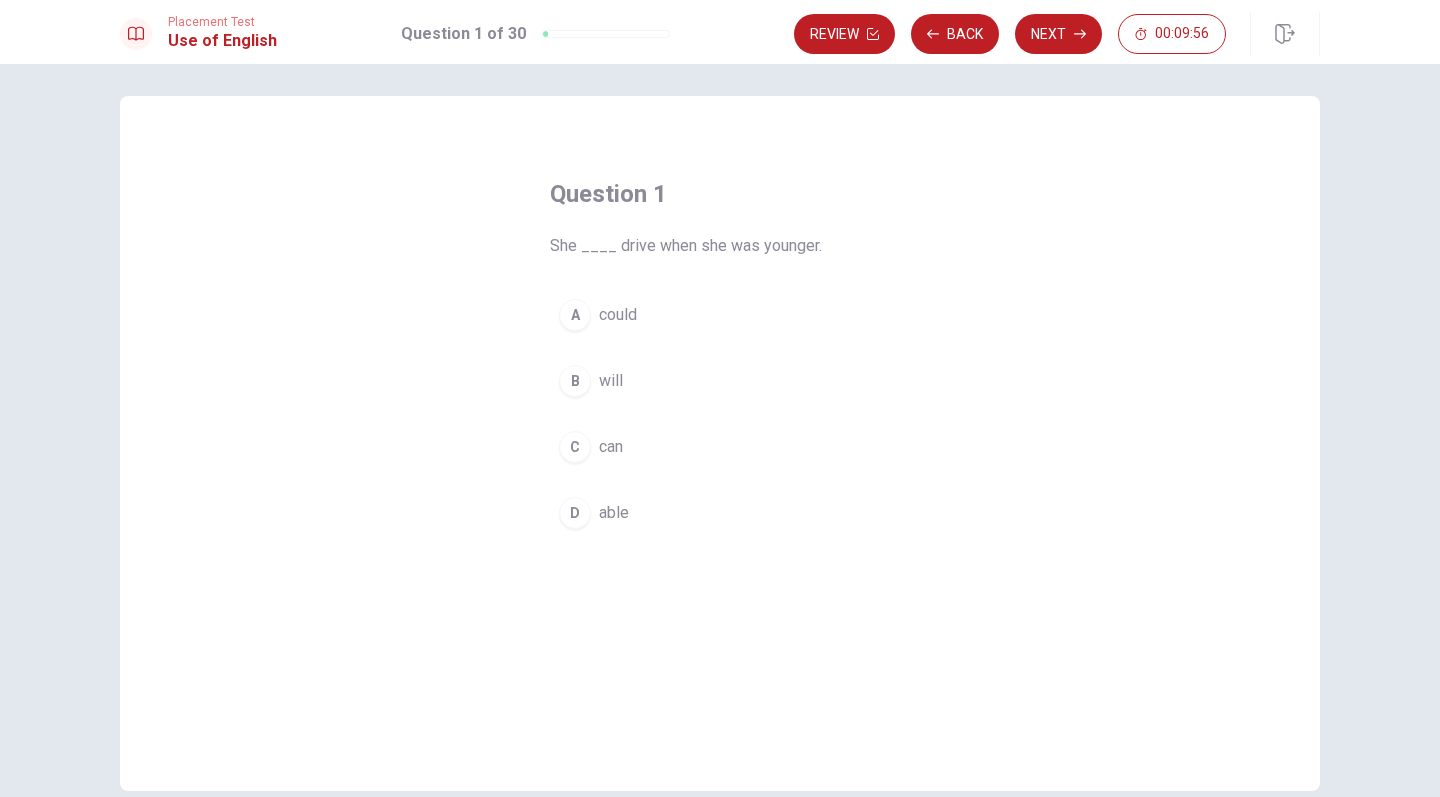 scroll, scrollTop: 1, scrollLeft: 0, axis: vertical 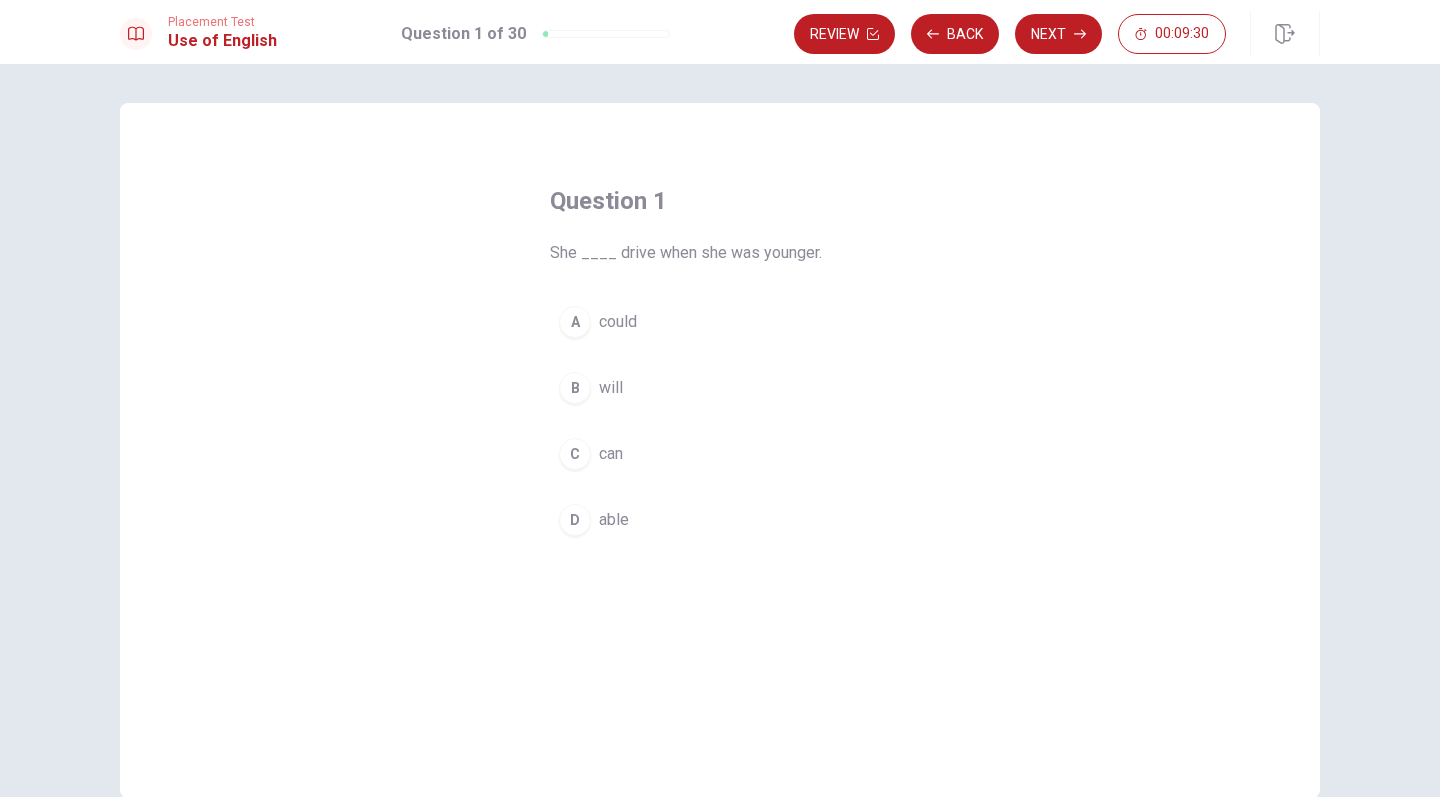 click on "A could" at bounding box center [720, 322] 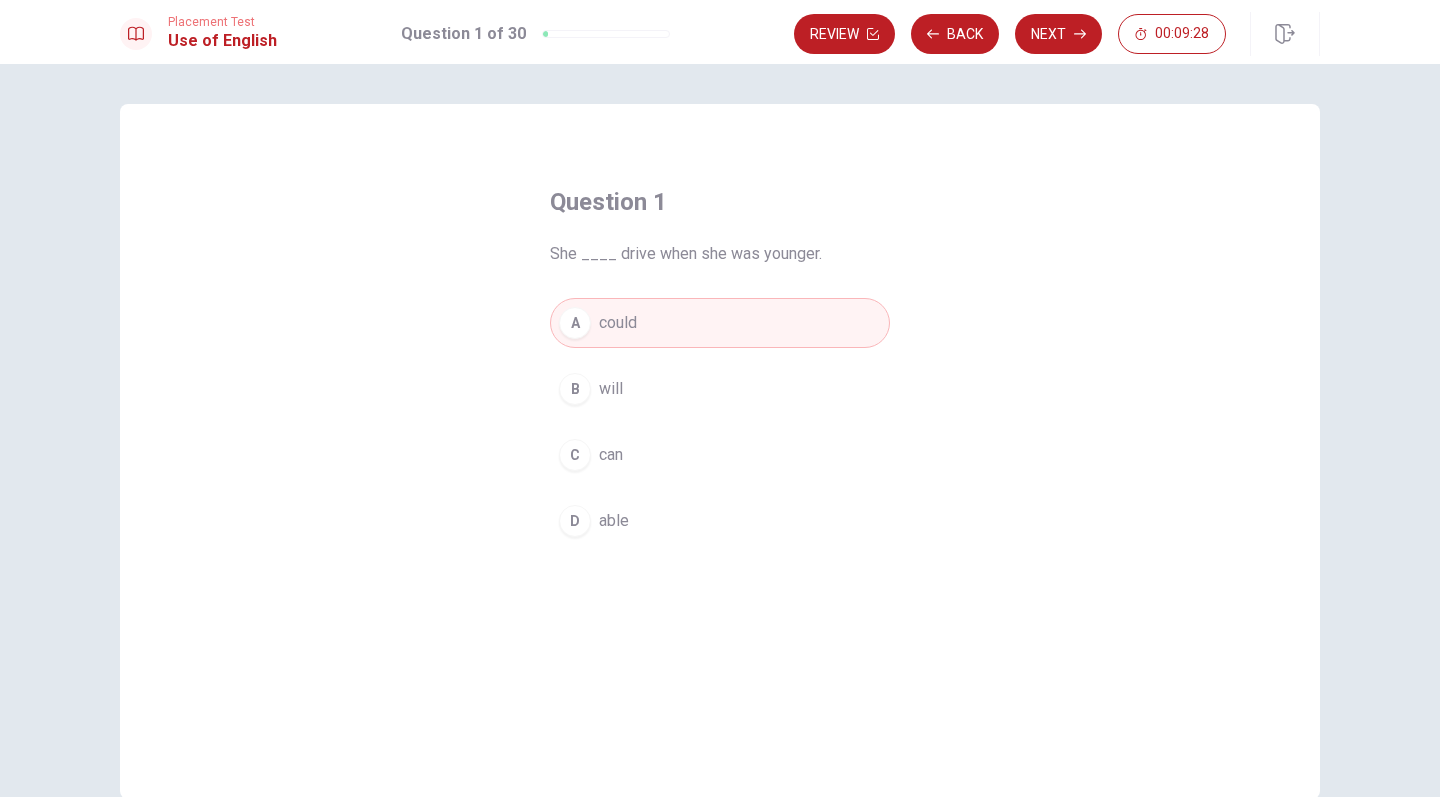 scroll, scrollTop: 0, scrollLeft: 0, axis: both 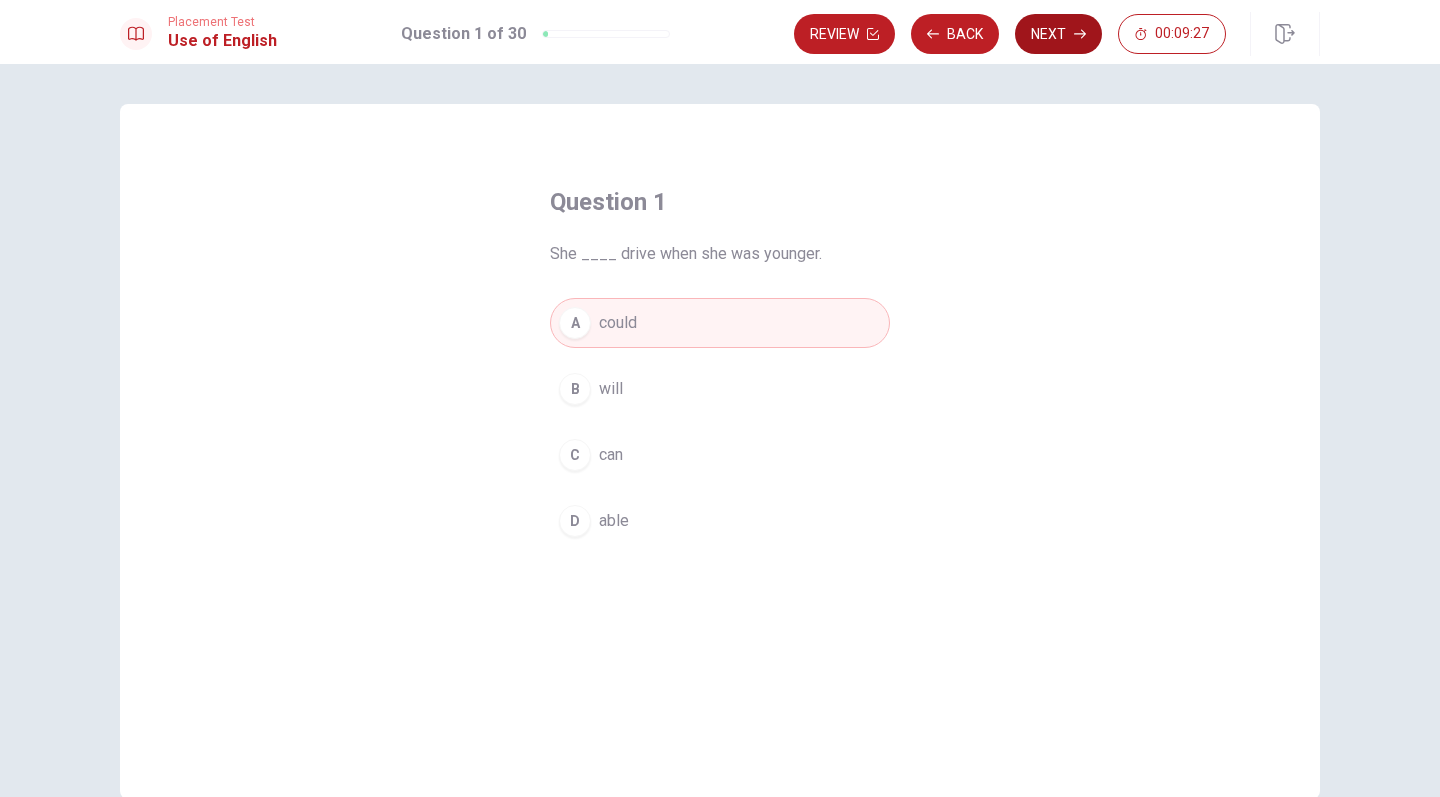 click on "Next" at bounding box center (1058, 34) 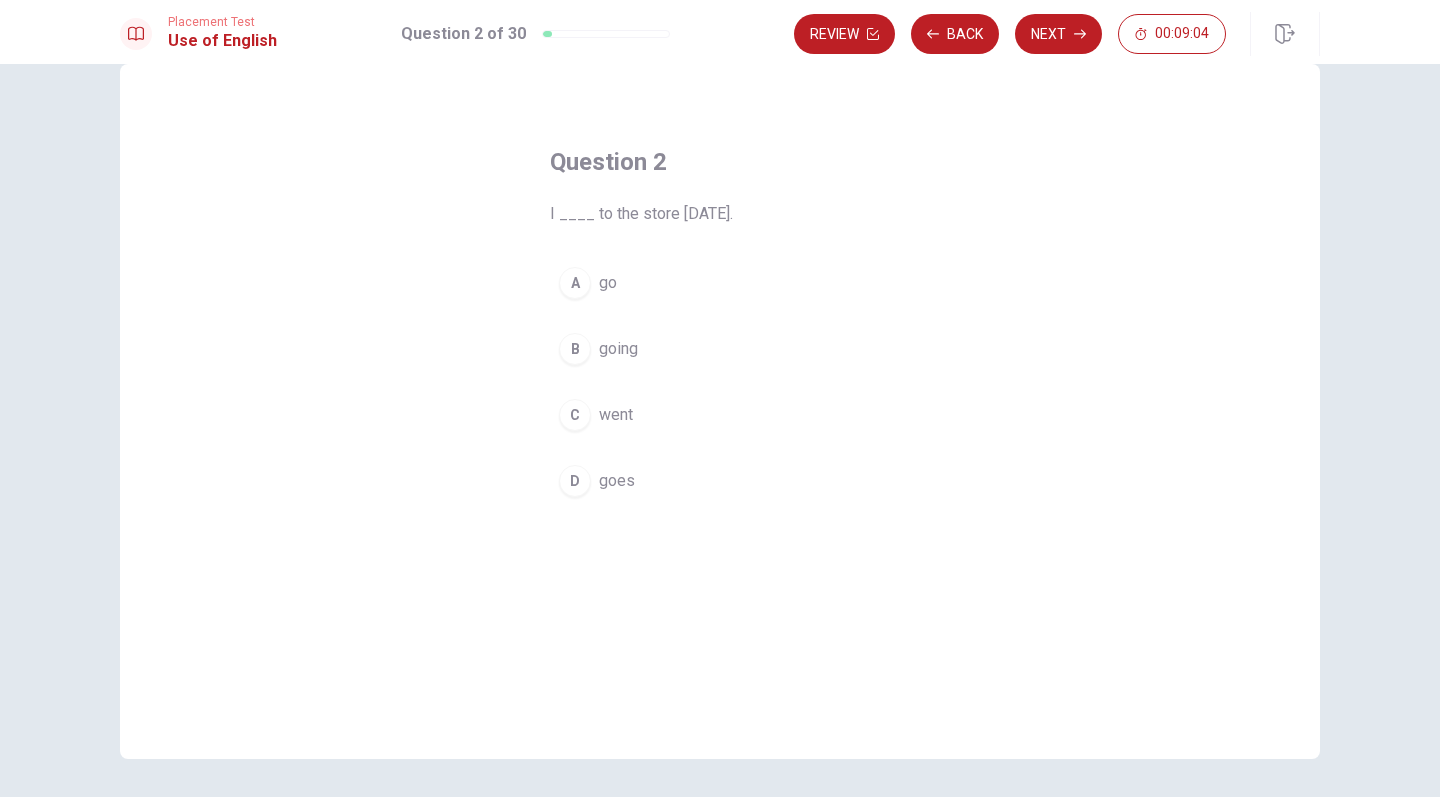scroll, scrollTop: 39, scrollLeft: 0, axis: vertical 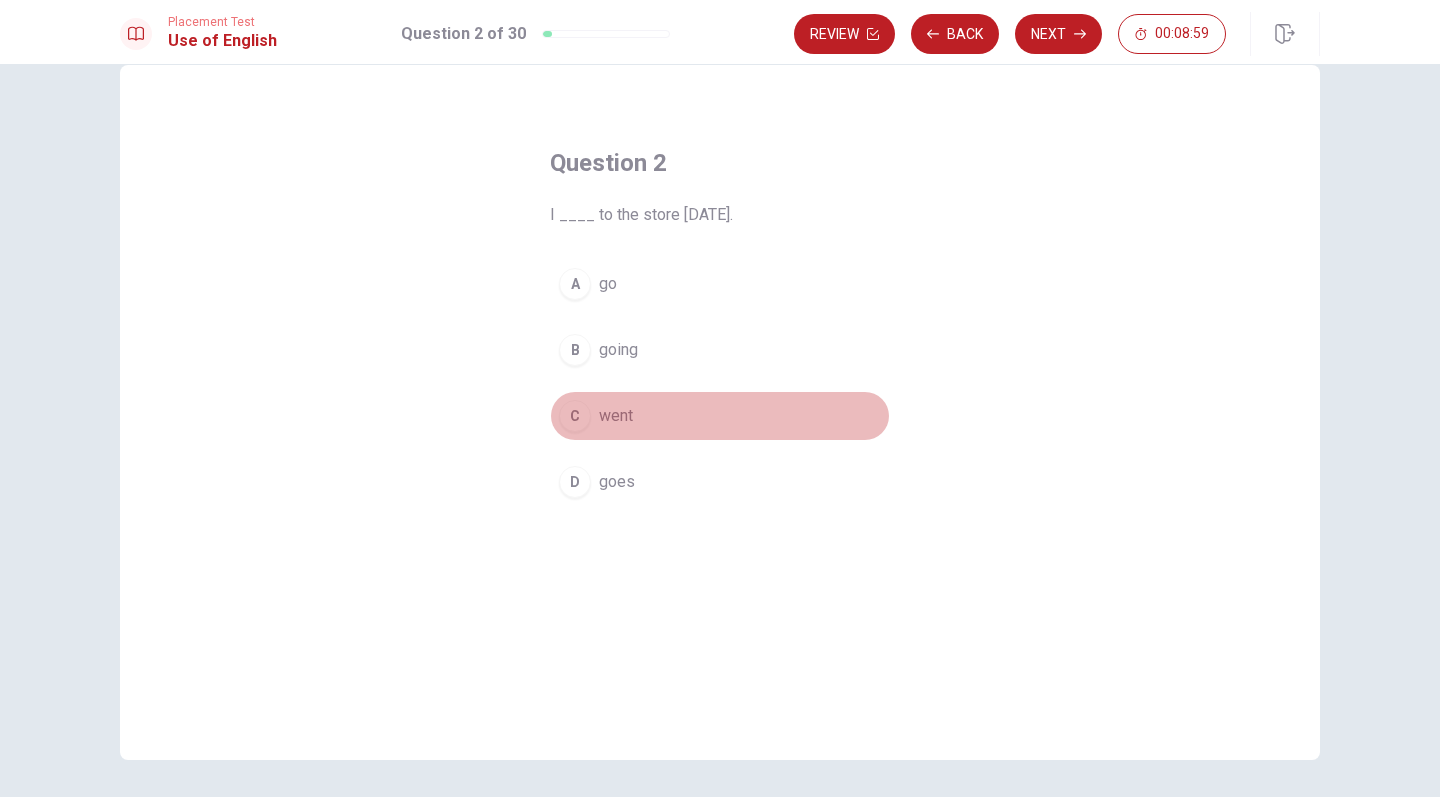 click on "C" at bounding box center [575, 416] 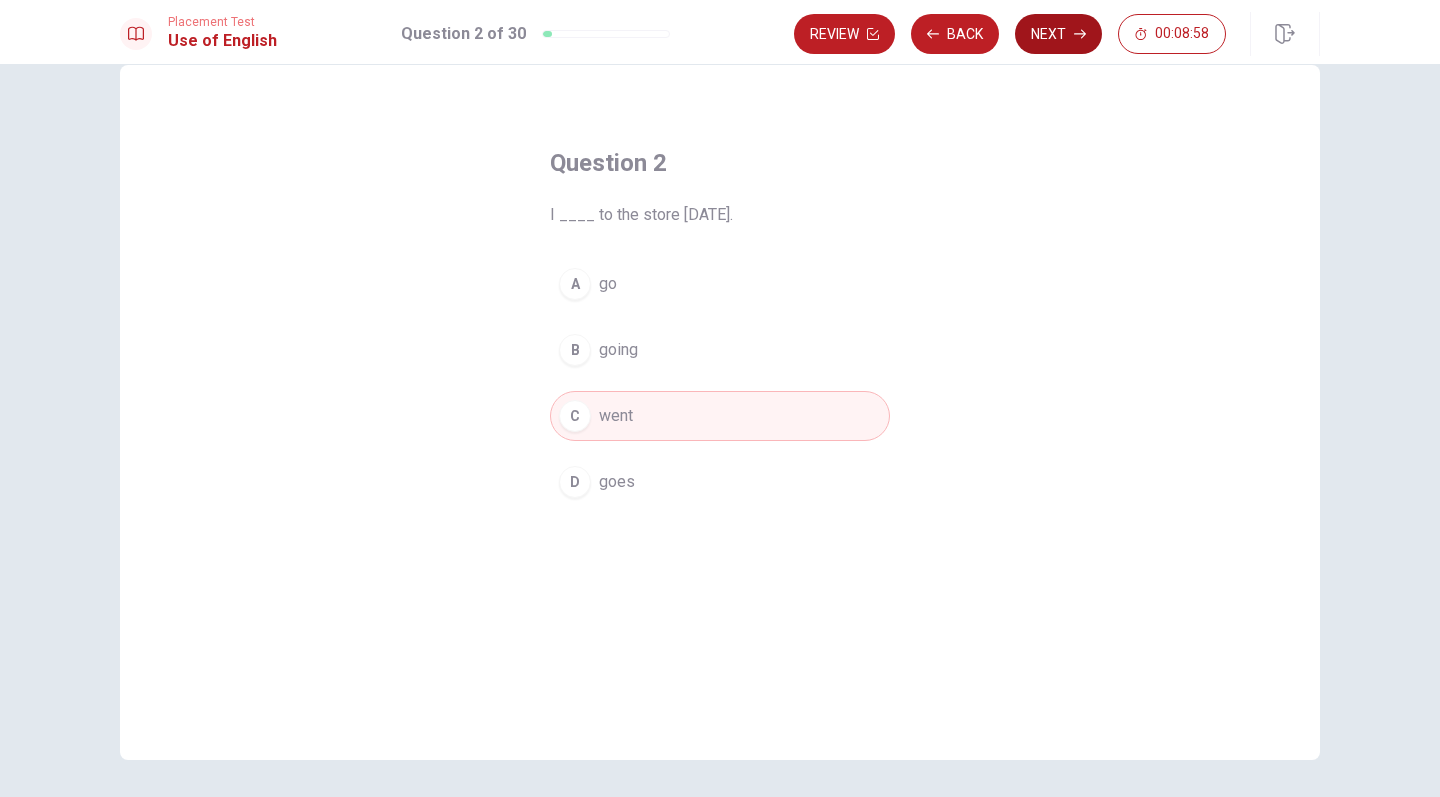 click on "Next" at bounding box center (1058, 34) 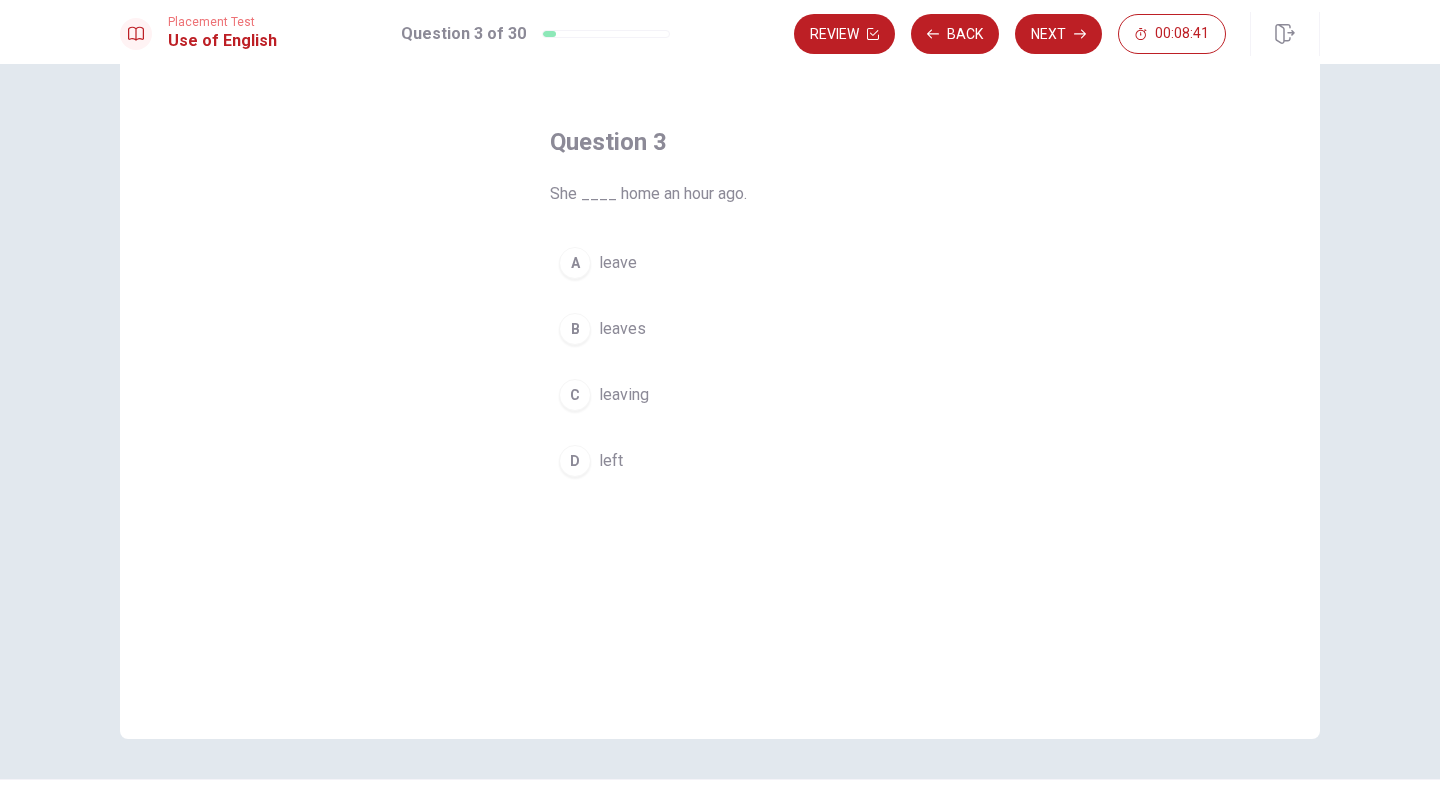 scroll, scrollTop: 56, scrollLeft: 0, axis: vertical 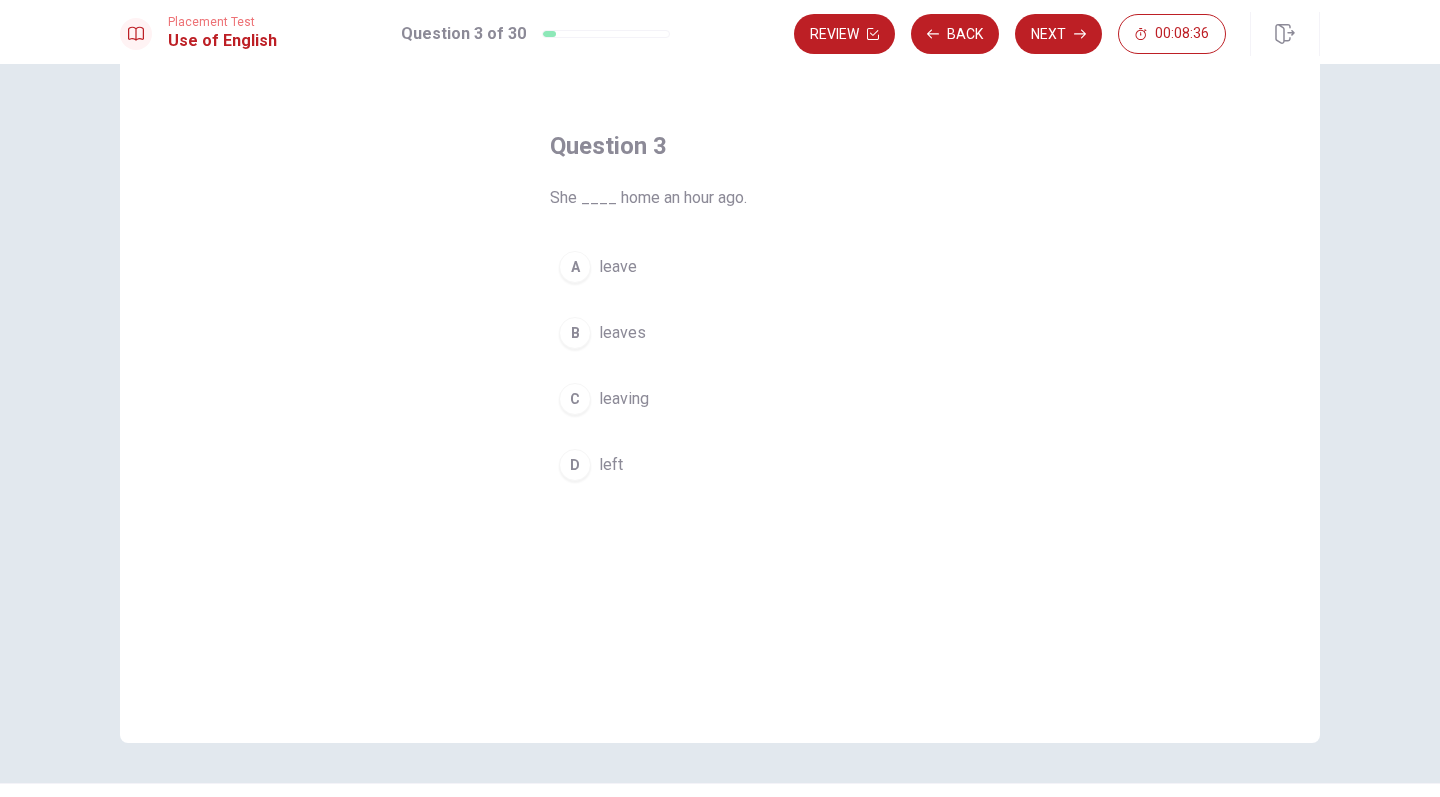 click on "D" at bounding box center [575, 465] 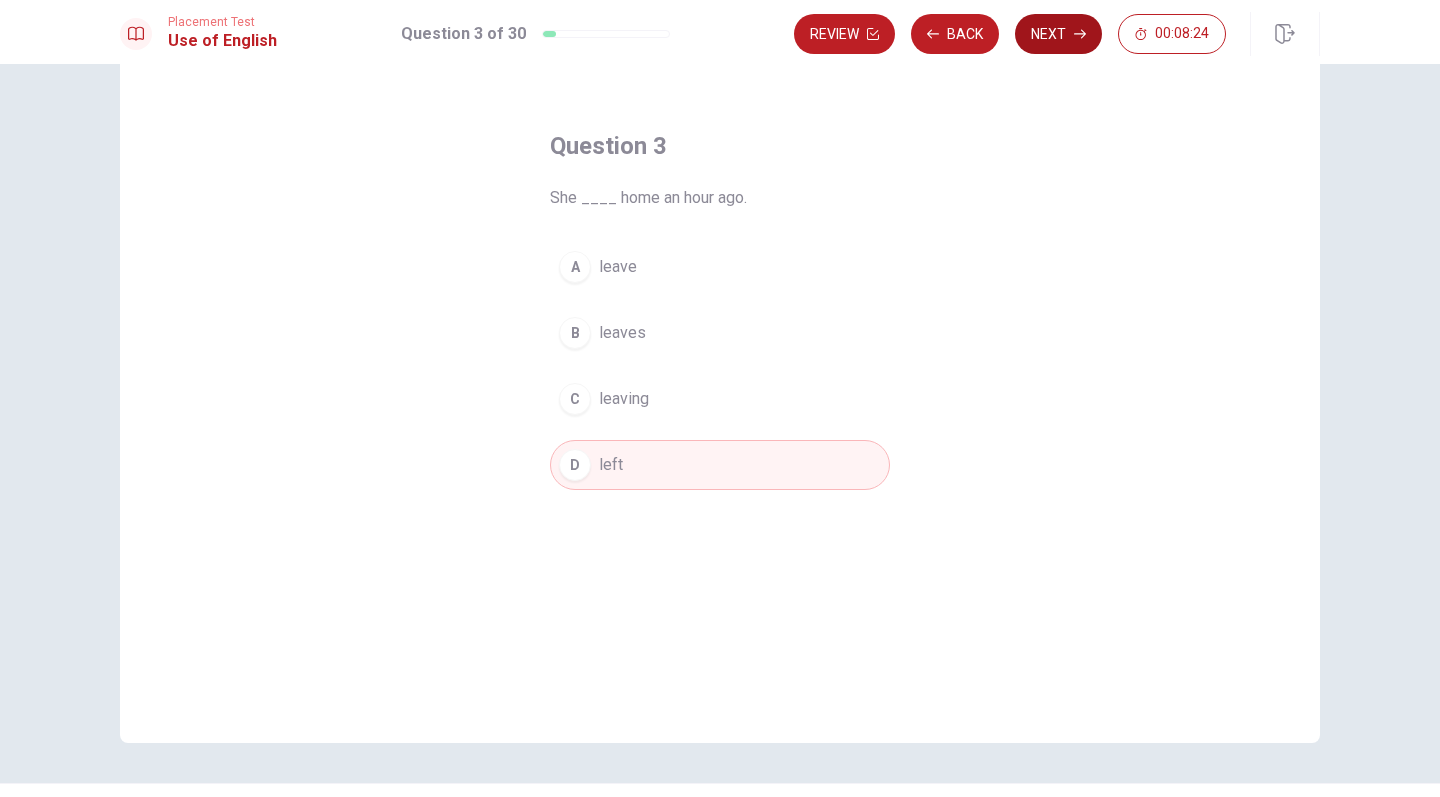 click on "Next" at bounding box center [1058, 34] 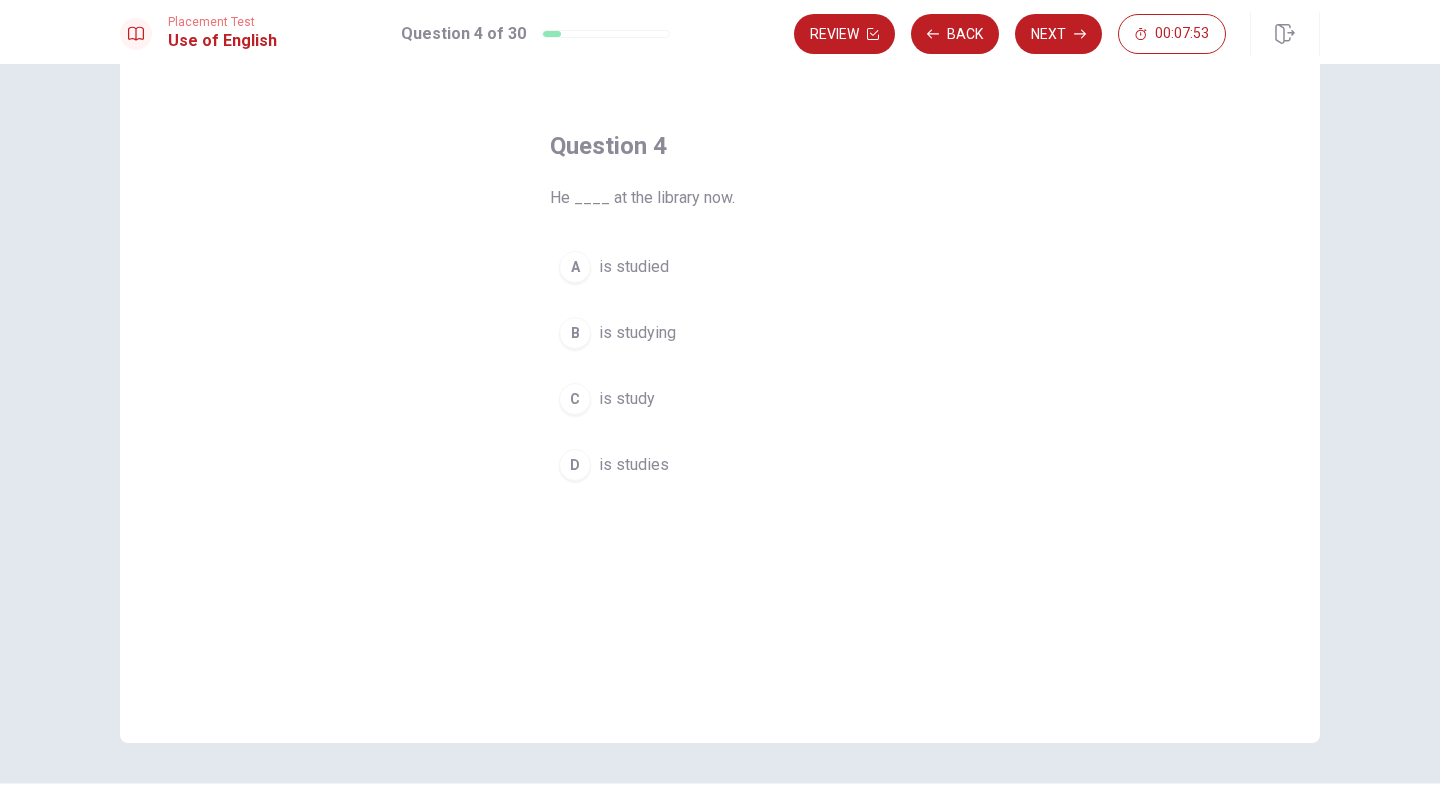 click on "B" at bounding box center [575, 333] 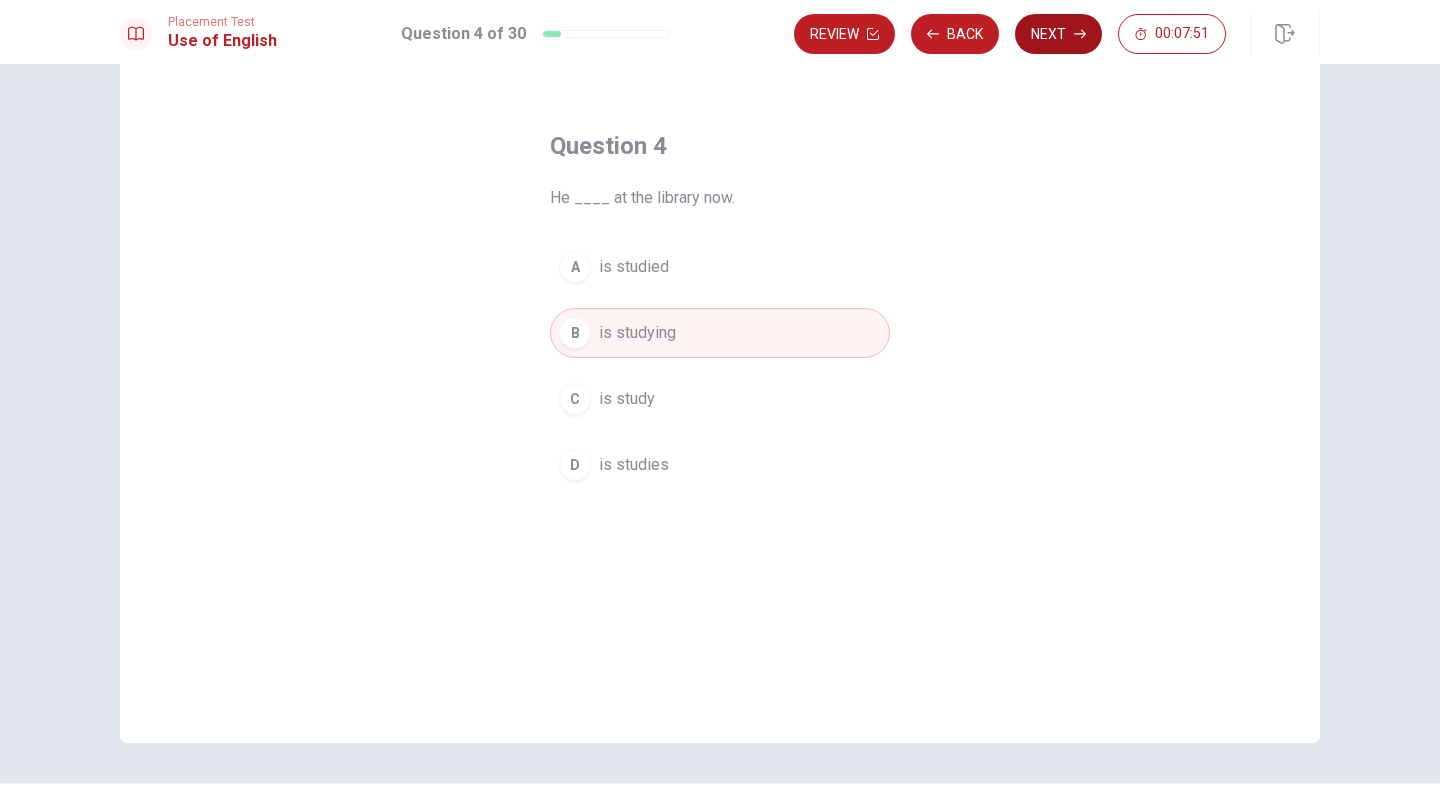 click on "Next" at bounding box center (1058, 34) 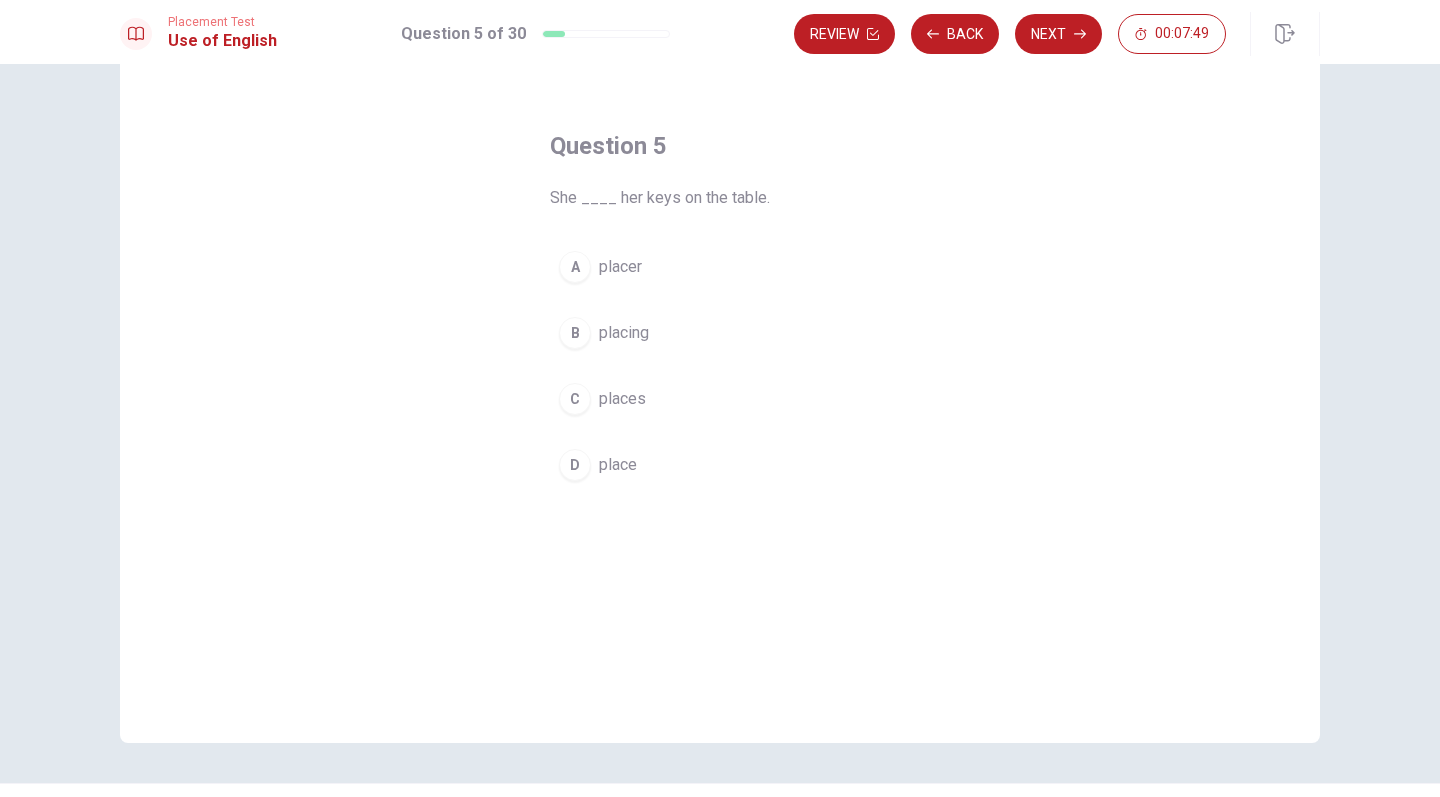click on "B" at bounding box center [575, 333] 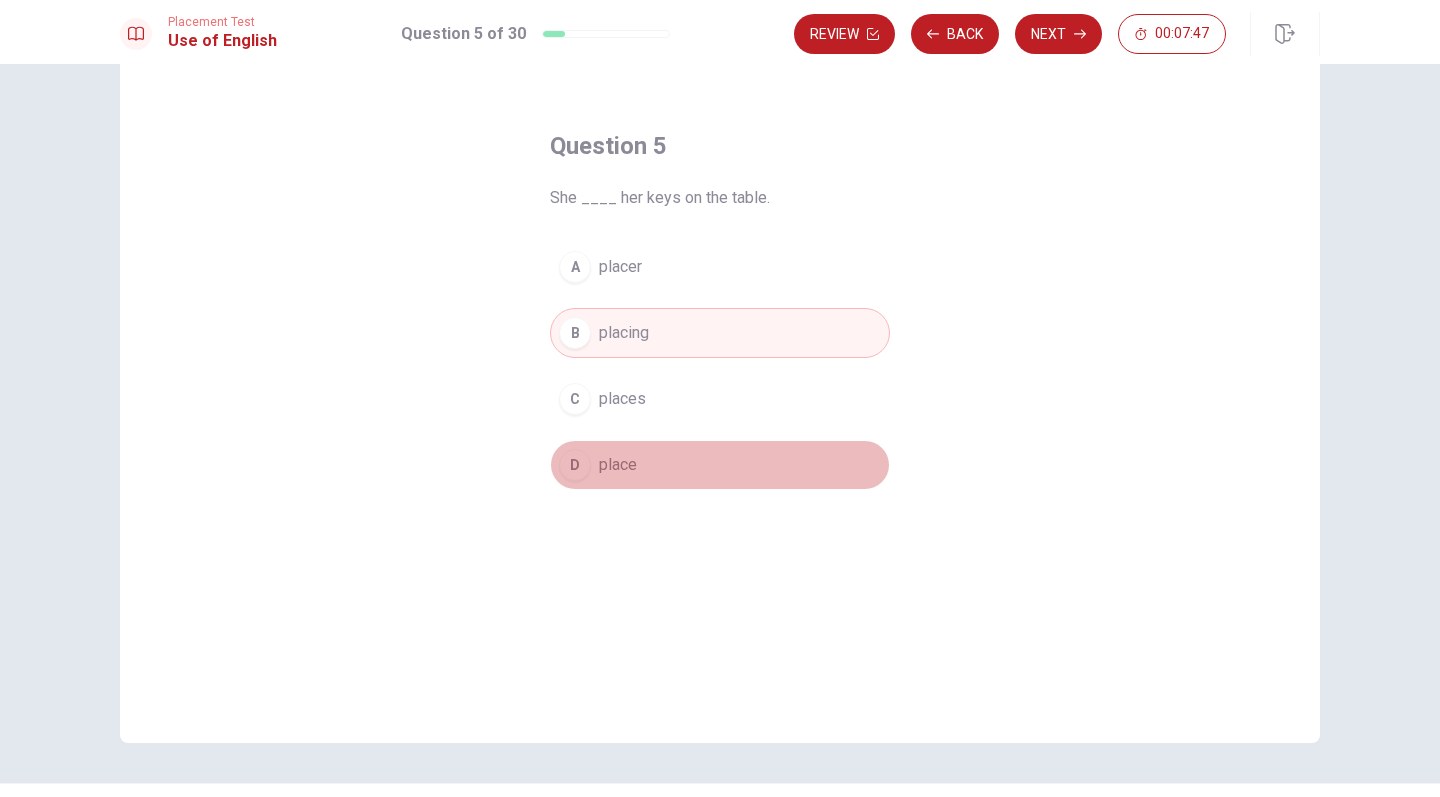 click on "place" at bounding box center [618, 465] 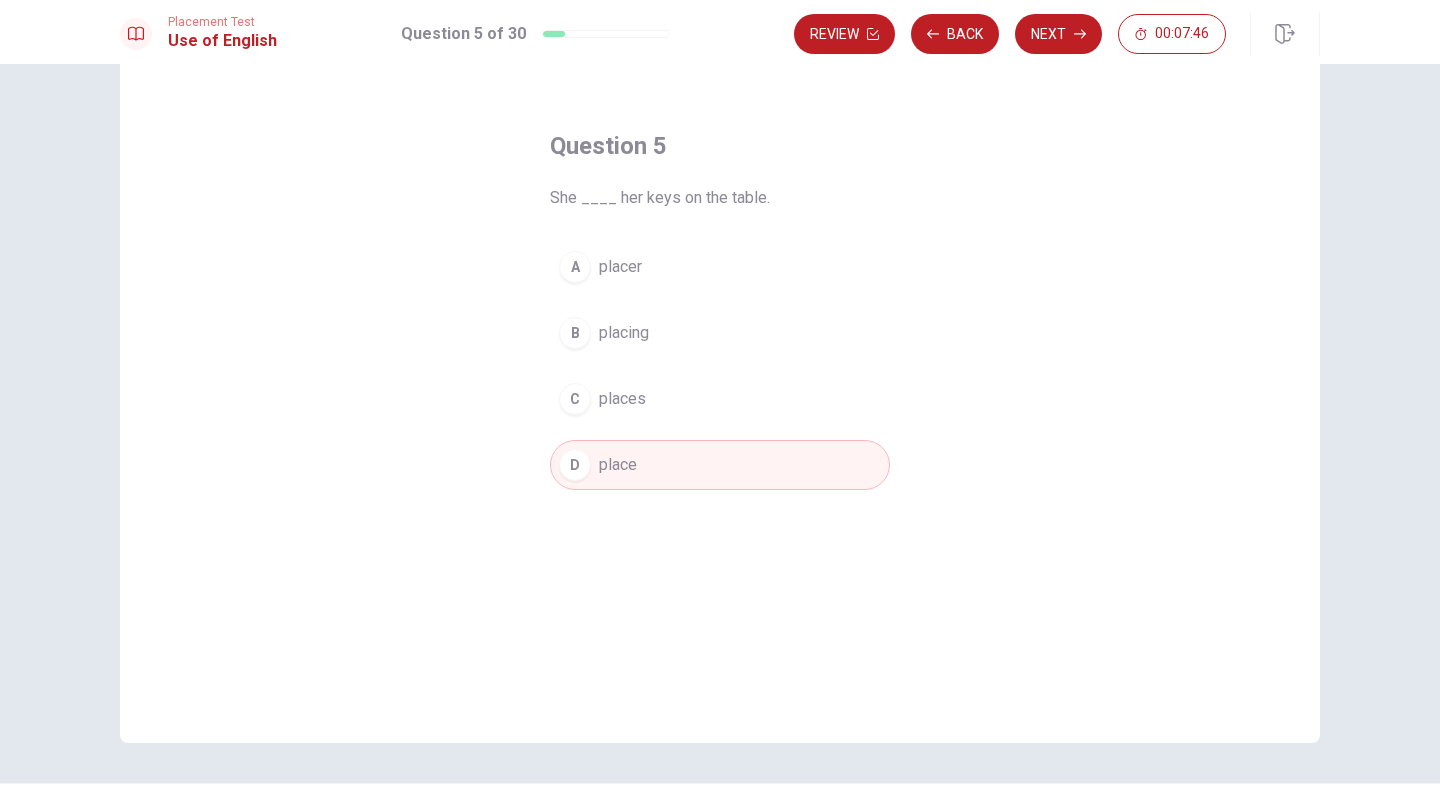 click on "places" at bounding box center [622, 399] 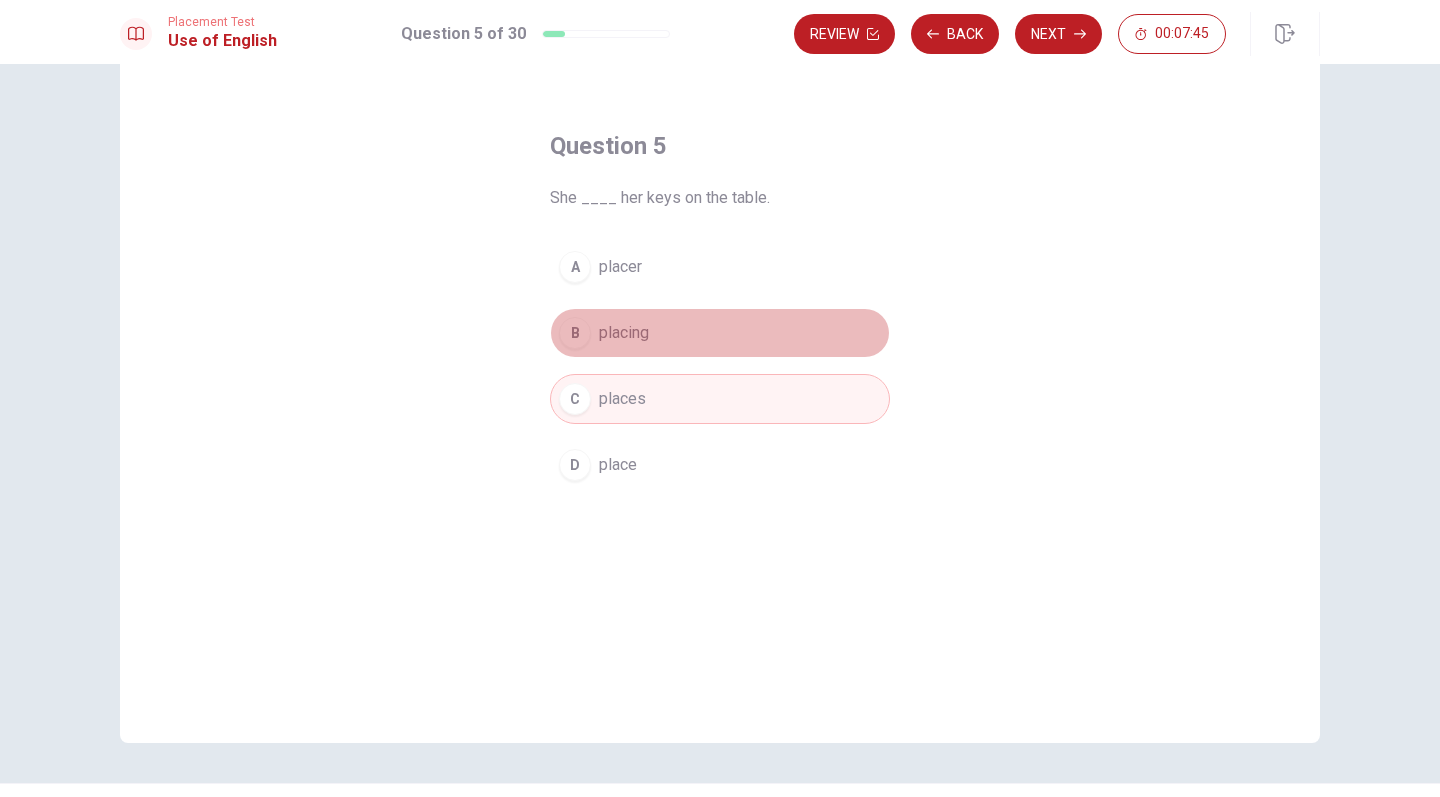 click on "B placing" at bounding box center (720, 333) 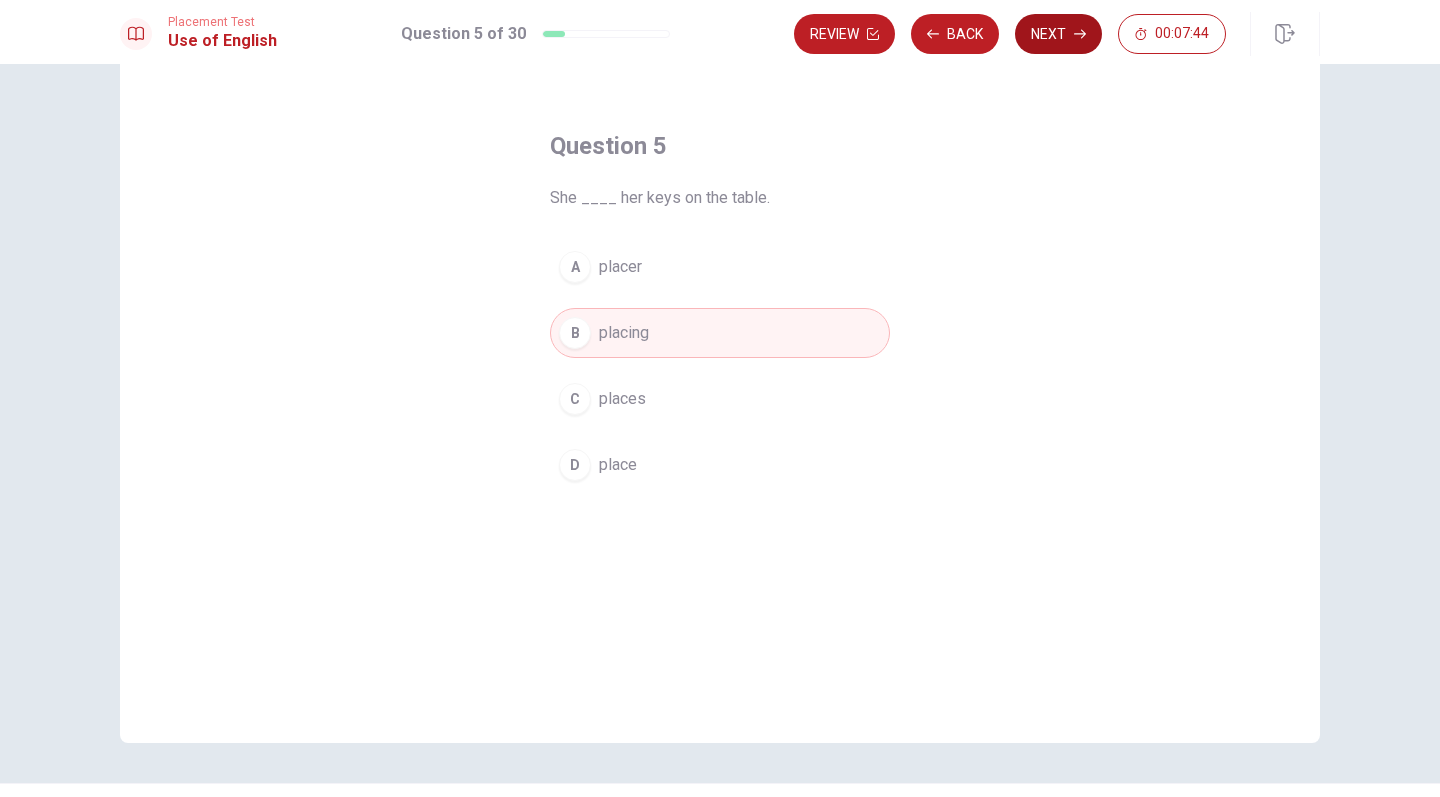 click on "Next" at bounding box center (1058, 34) 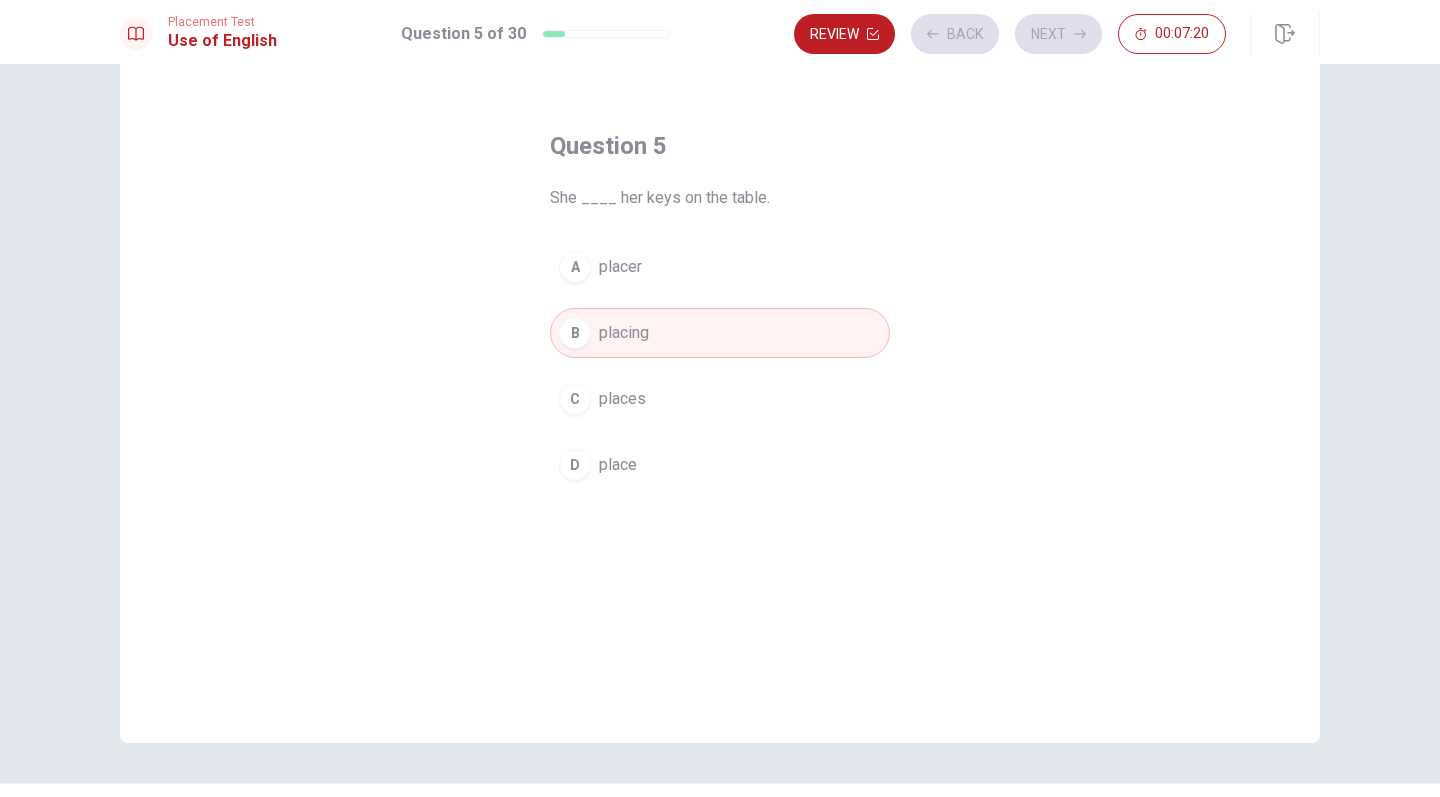 click on "B placing" at bounding box center (720, 333) 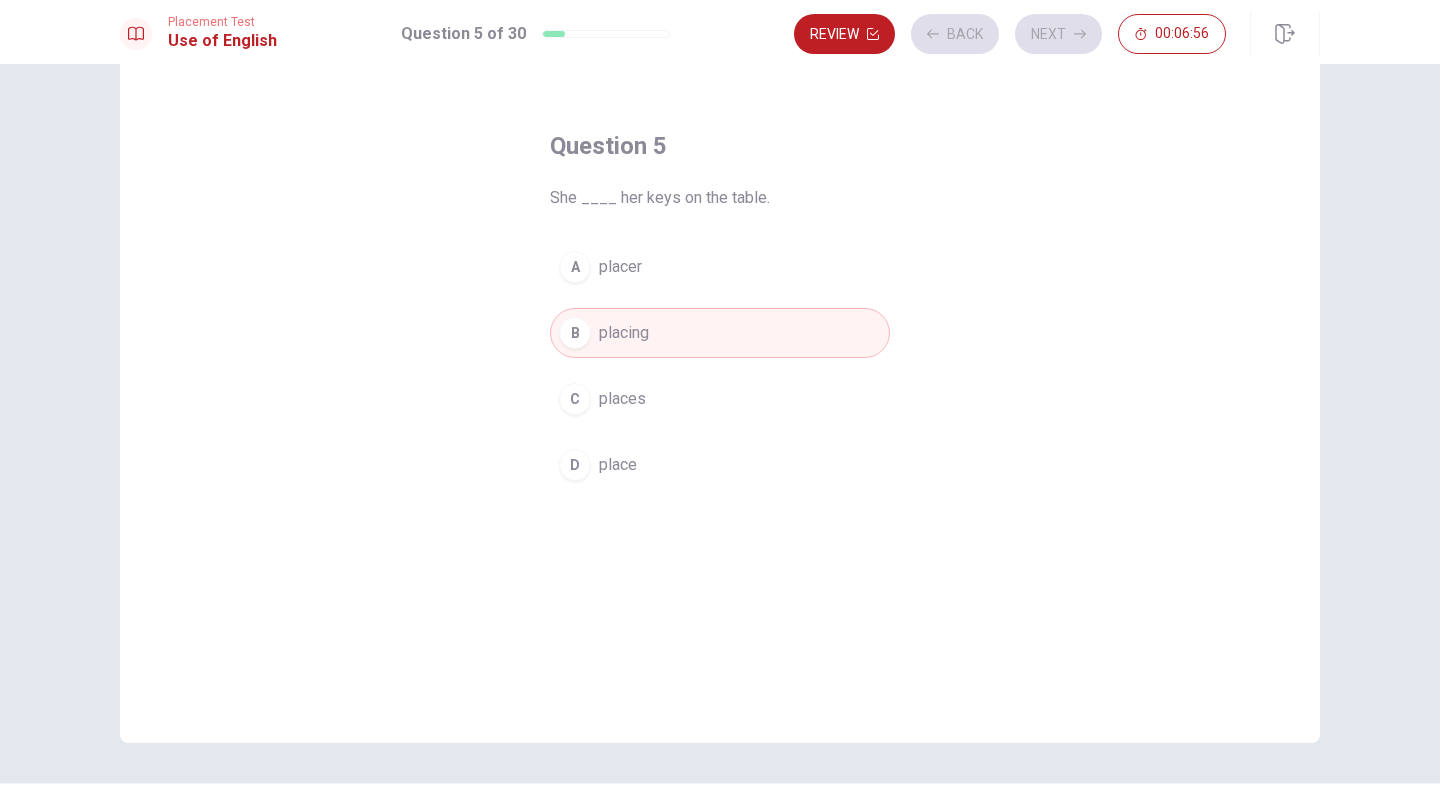 click on "Review Back Next 00:06:56" at bounding box center (1010, 34) 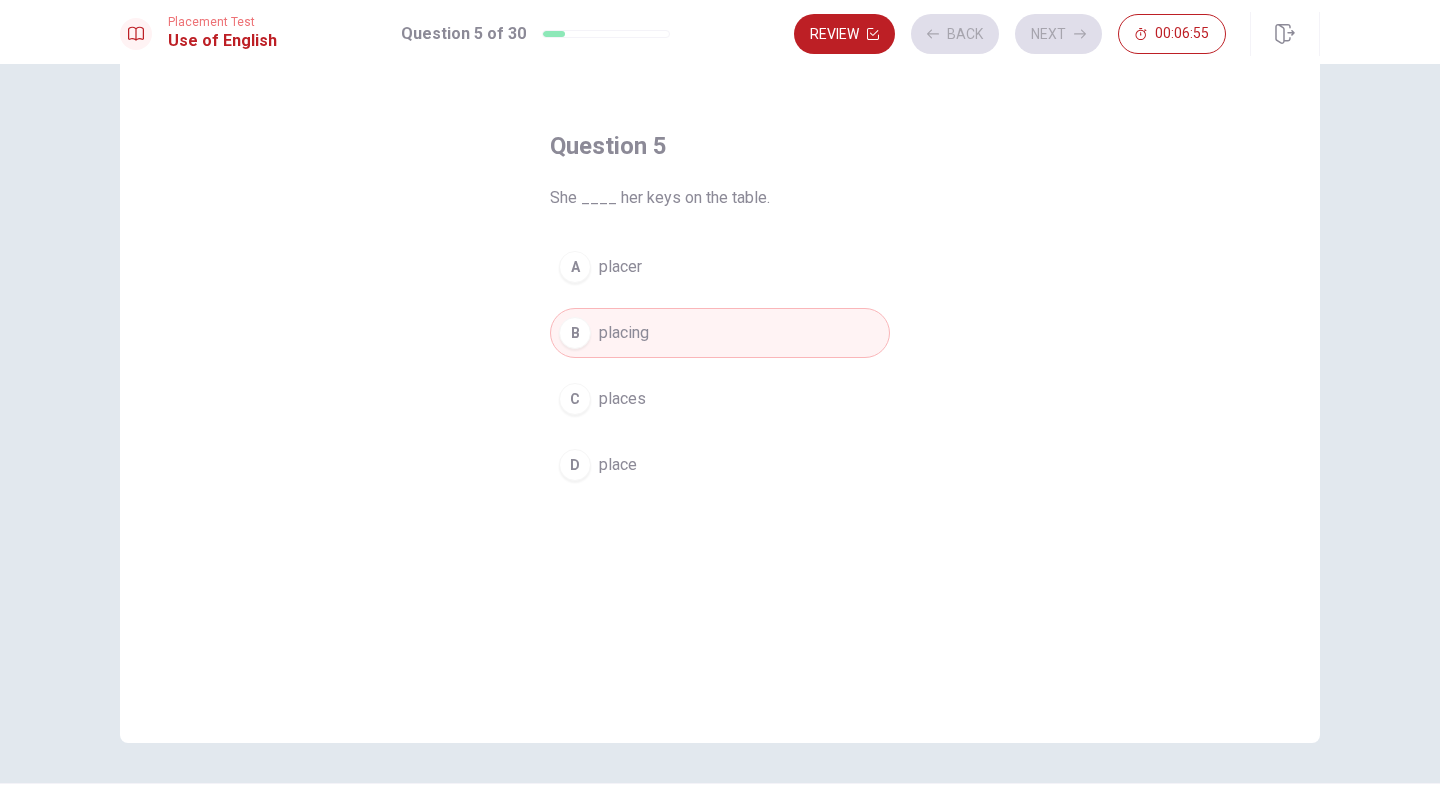 click on "Question 5 She ____ her keys on the table. A placer B placing C places
D place" at bounding box center (720, 310) 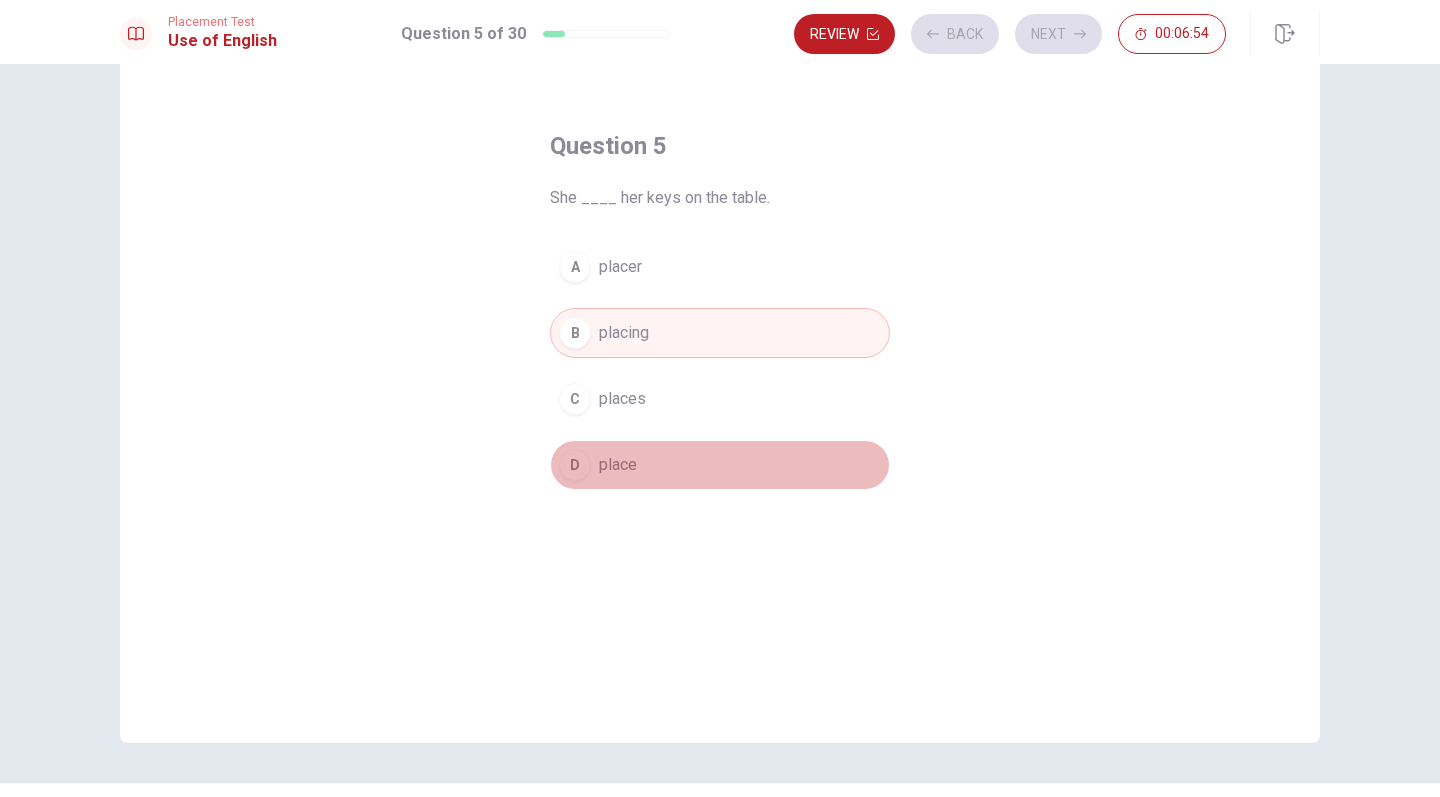 click on "place" at bounding box center [618, 465] 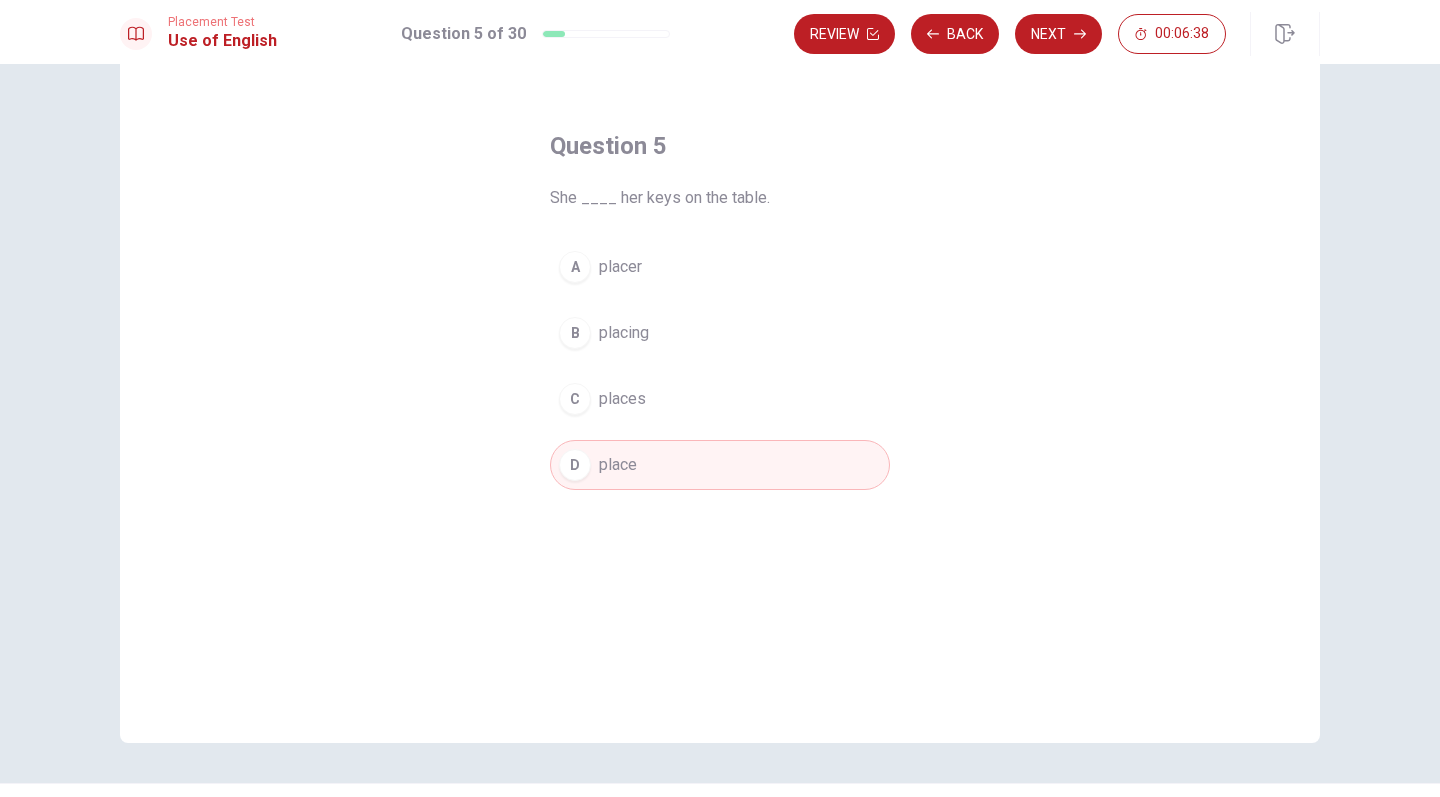 click on "C" at bounding box center (575, 399) 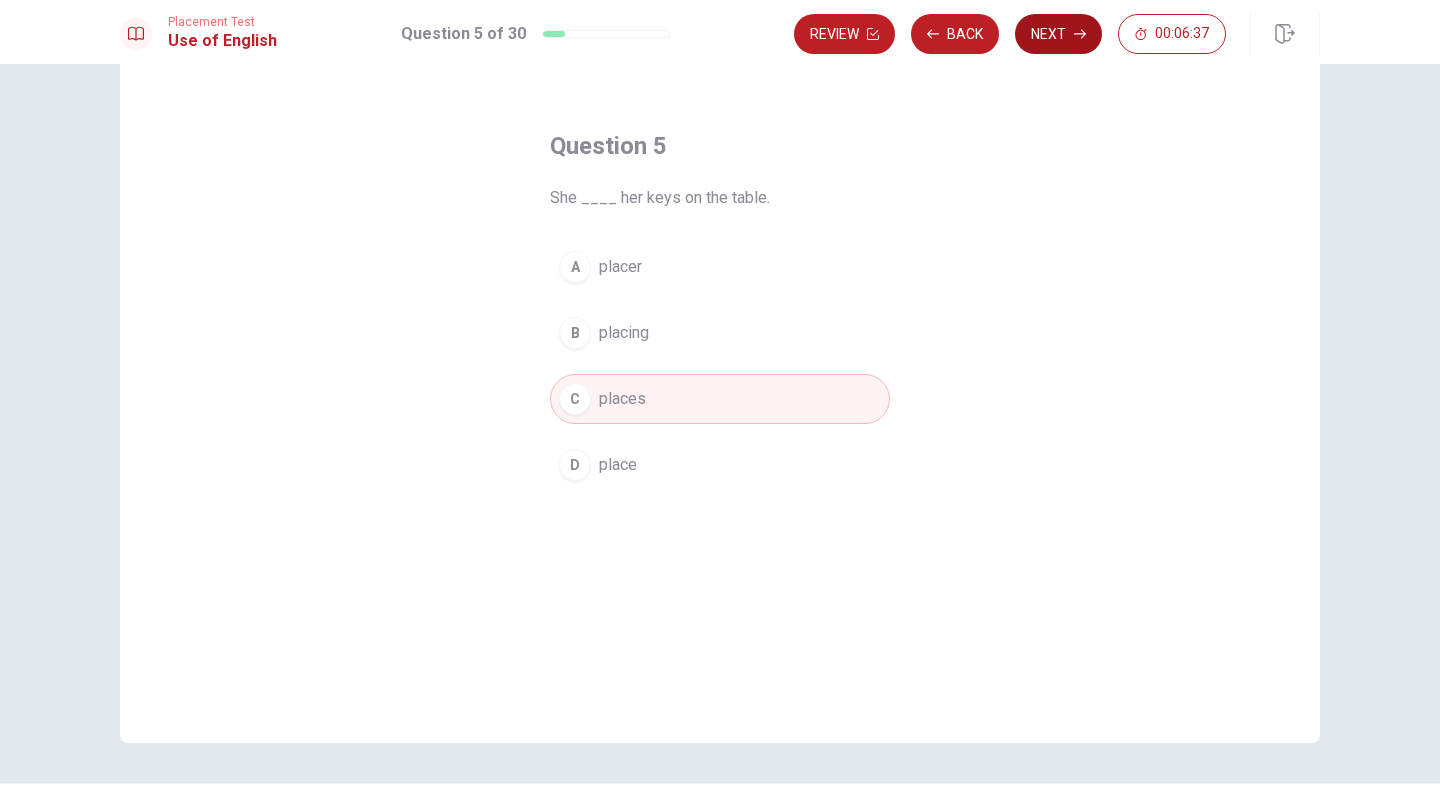 click on "Next" at bounding box center (1058, 34) 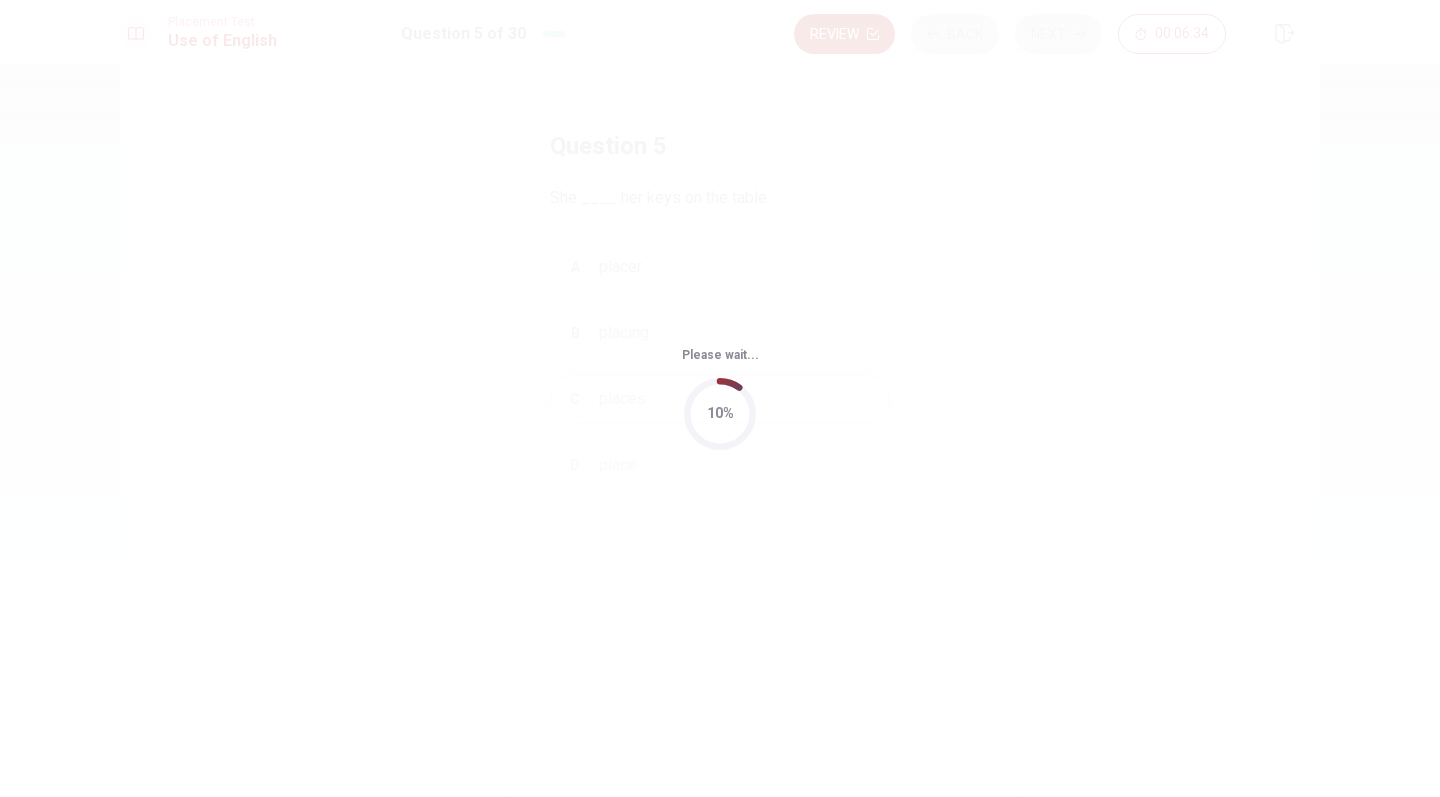 scroll, scrollTop: 0, scrollLeft: 0, axis: both 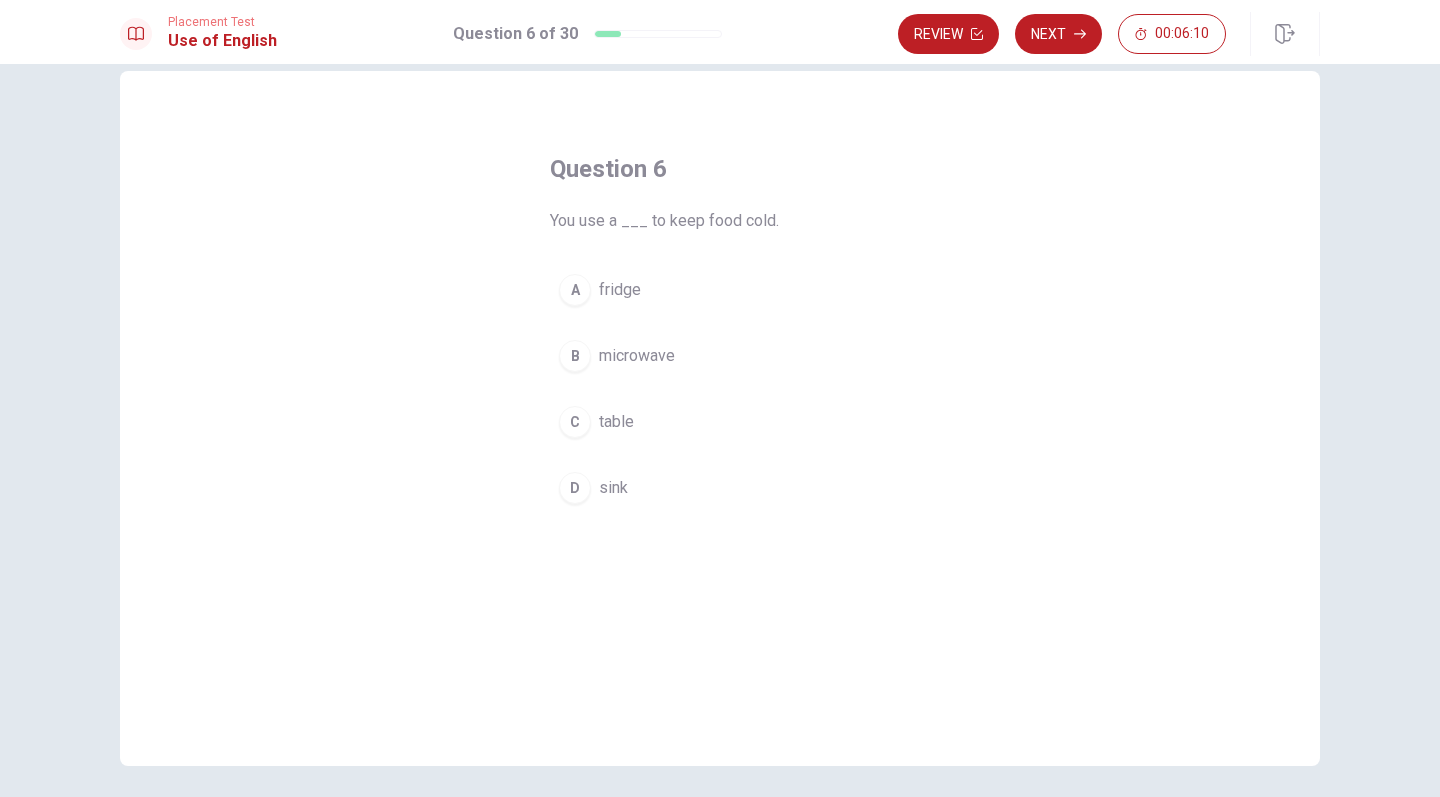 click on "A" at bounding box center (575, 290) 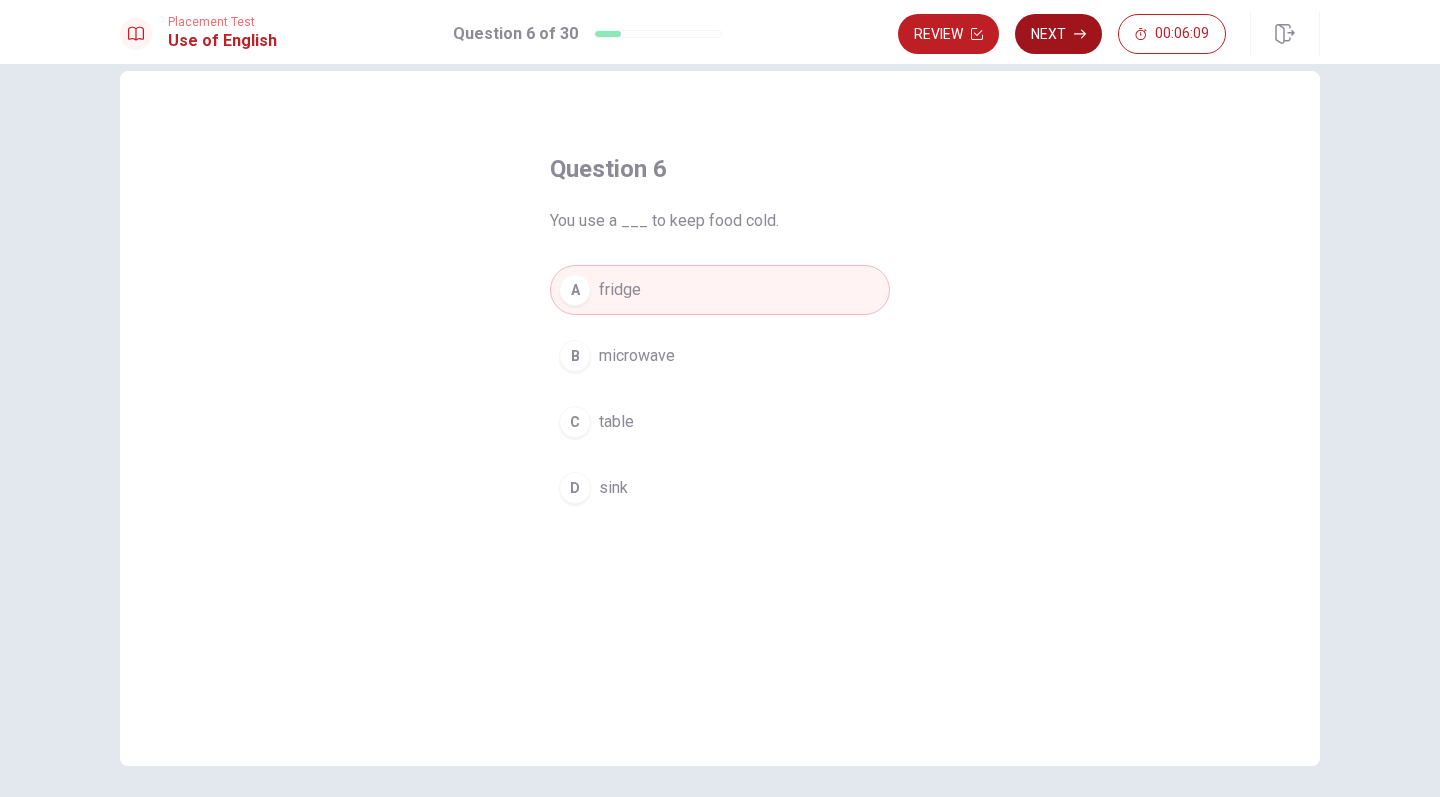 click on "Next" at bounding box center [1058, 34] 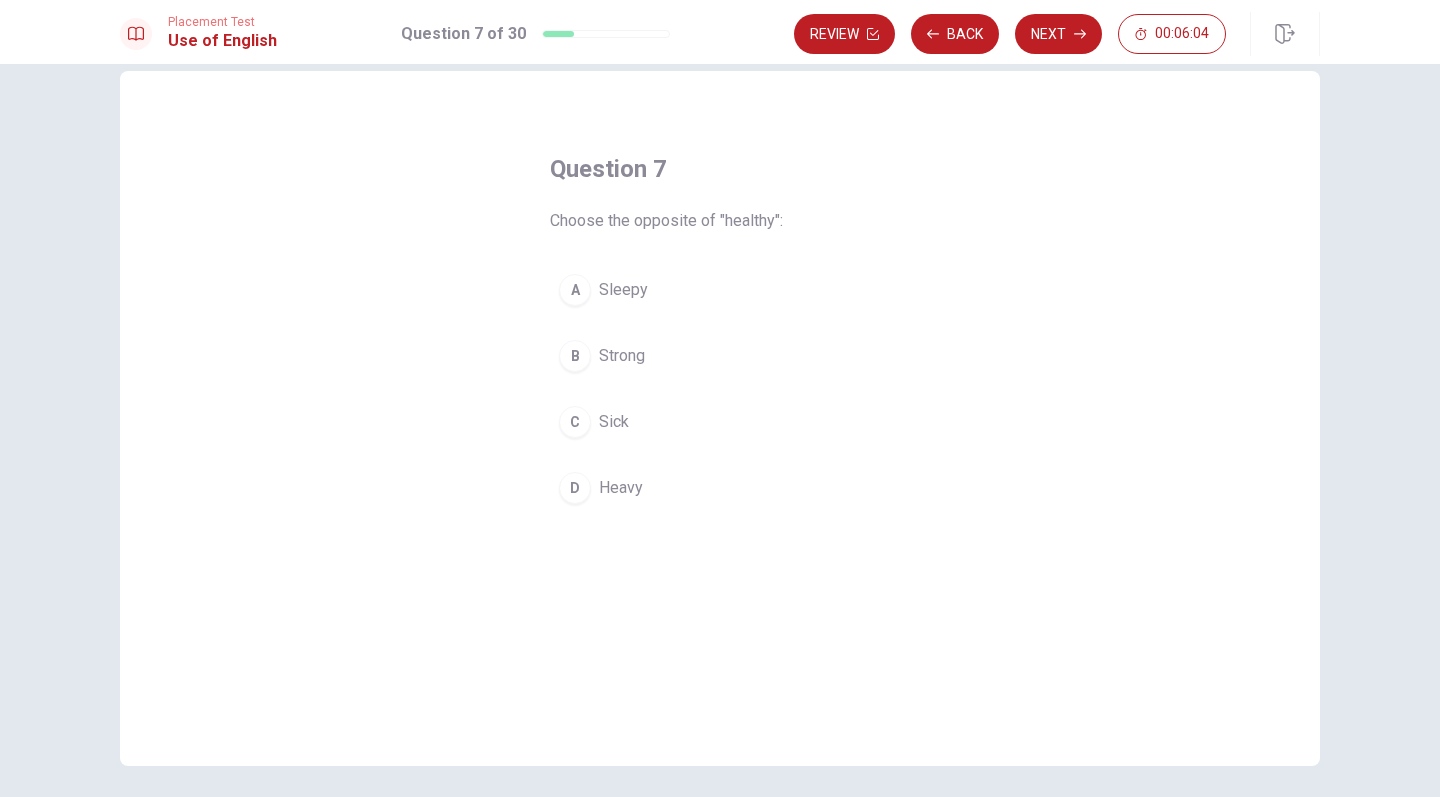 drag, startPoint x: 709, startPoint y: 219, endPoint x: 789, endPoint y: 219, distance: 80 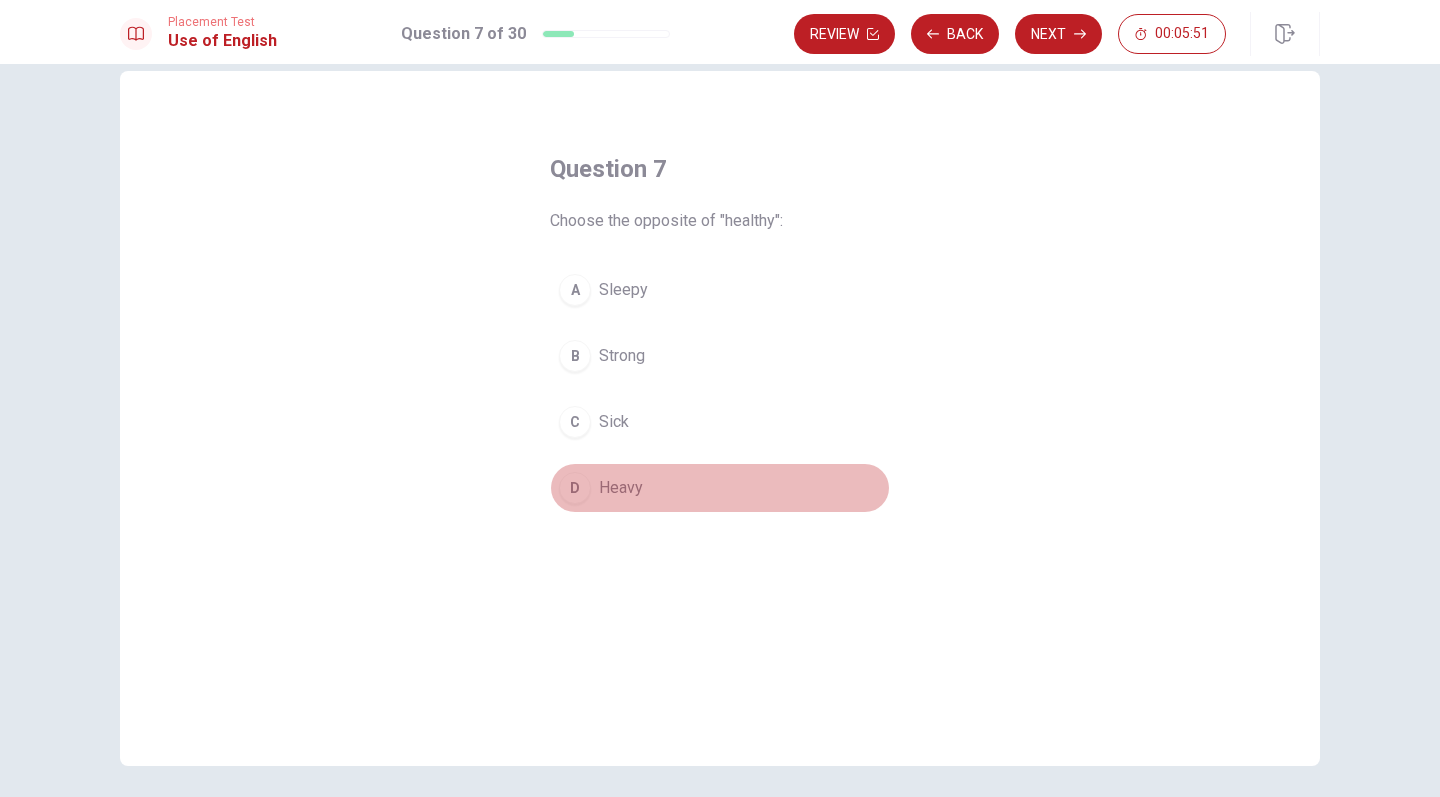 click on "D" at bounding box center [575, 488] 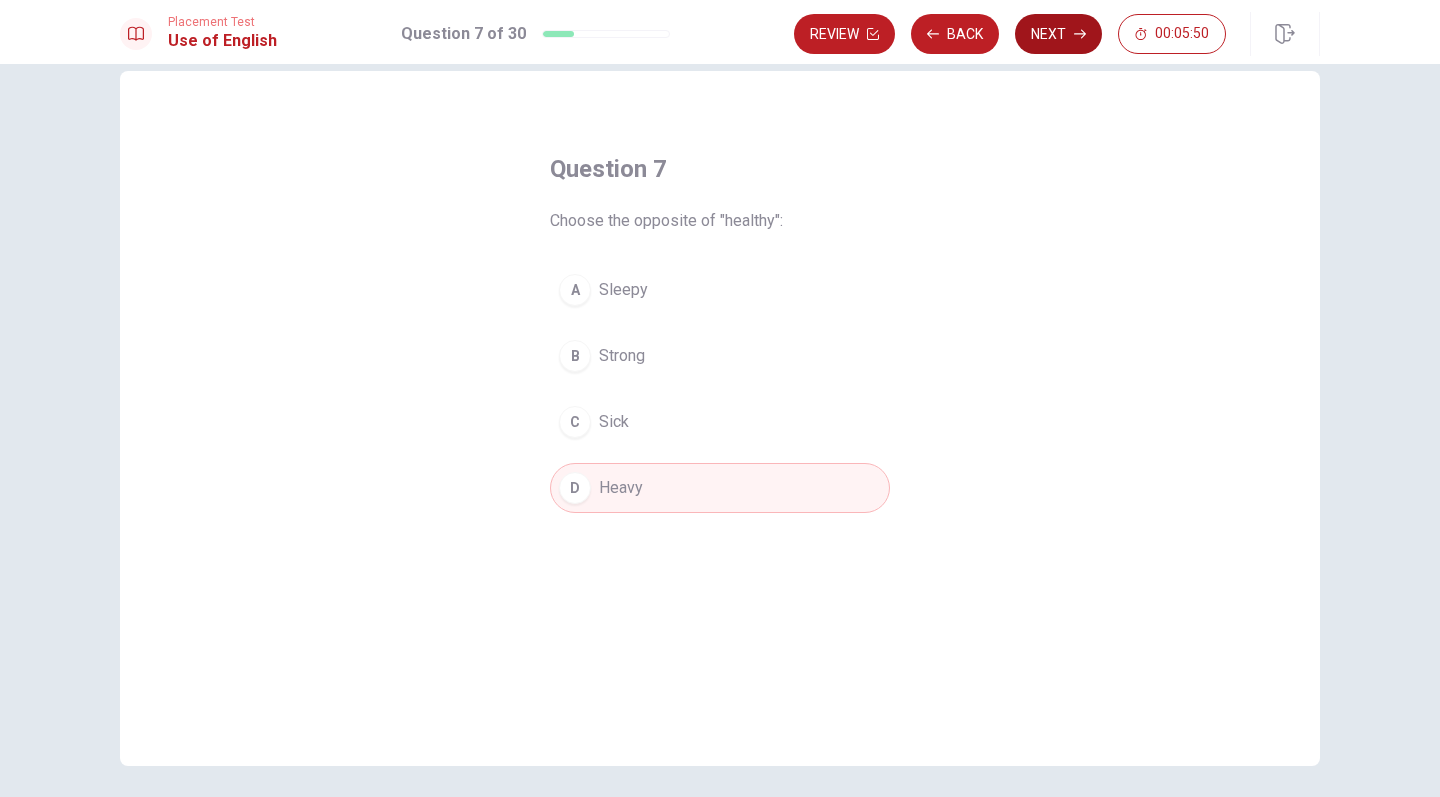 click on "Next" at bounding box center (1058, 34) 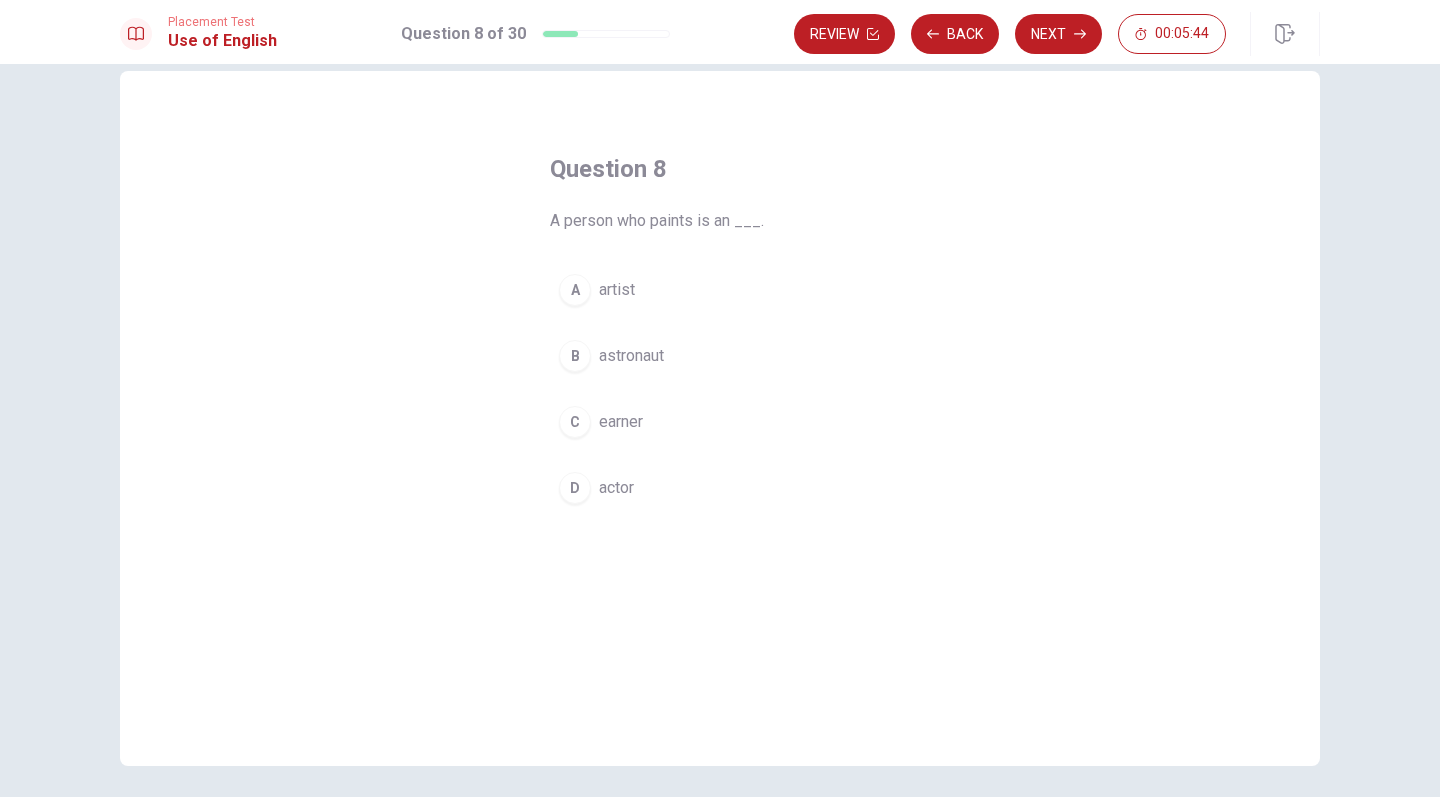 click on "A" at bounding box center (575, 290) 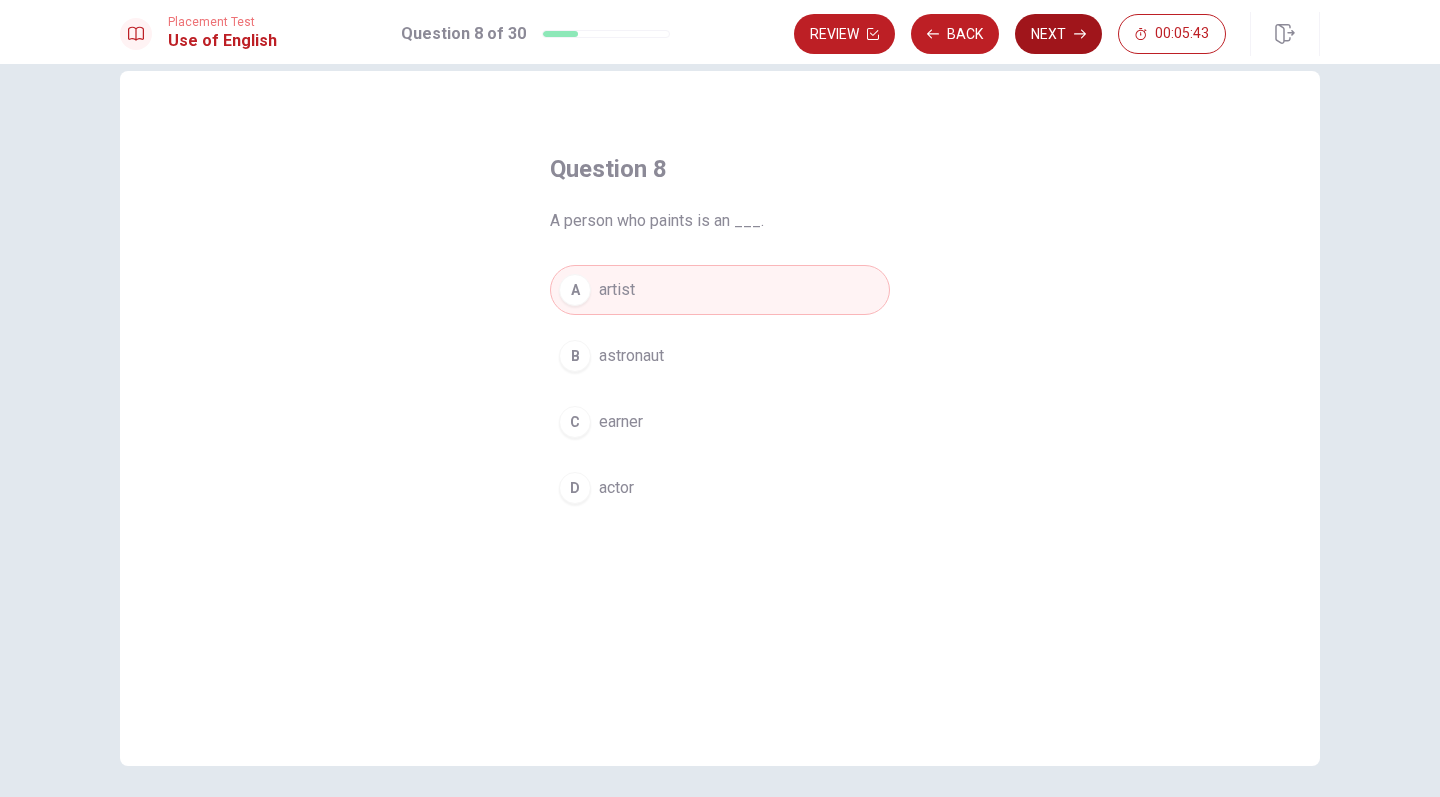 click on "Next" at bounding box center [1058, 34] 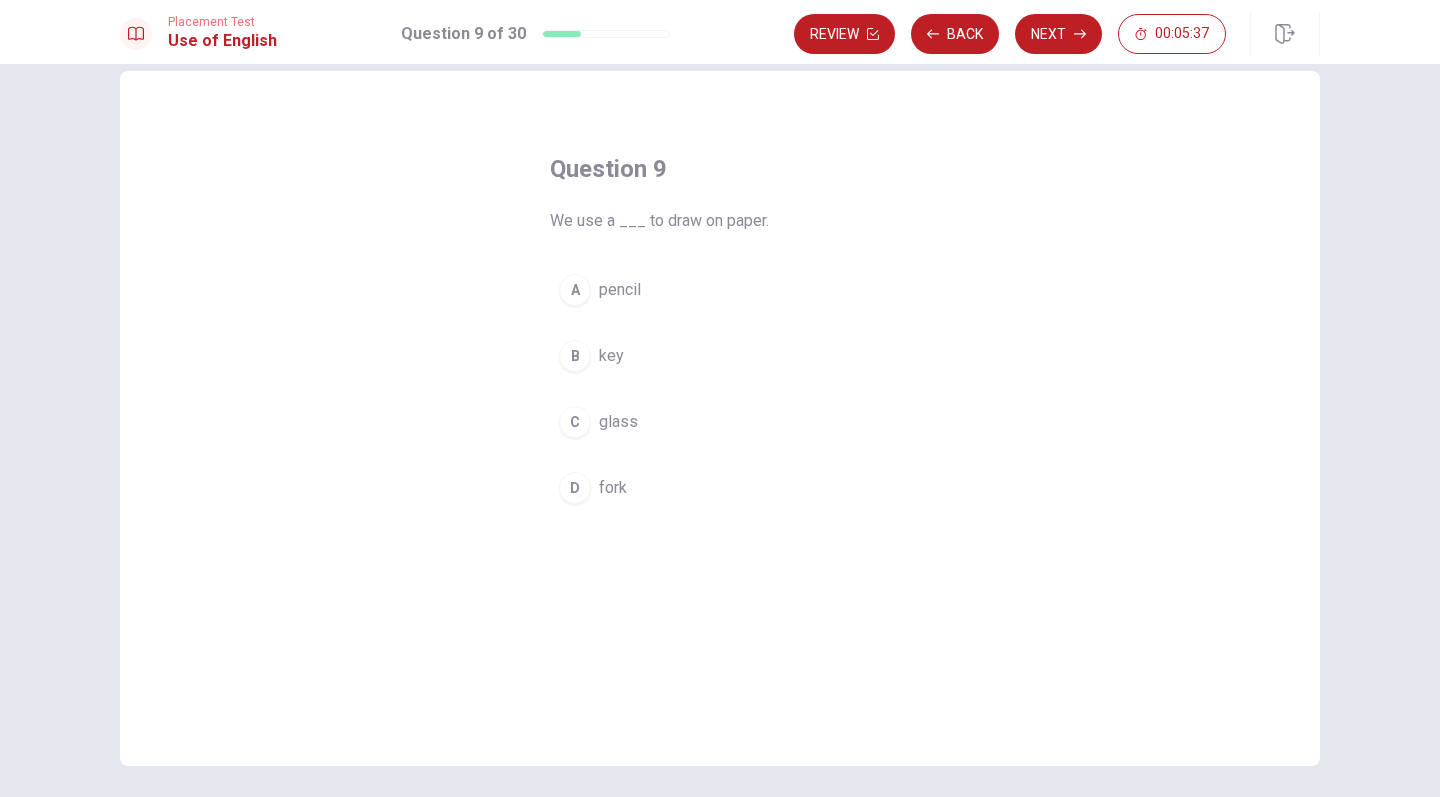 click on "A" at bounding box center (575, 290) 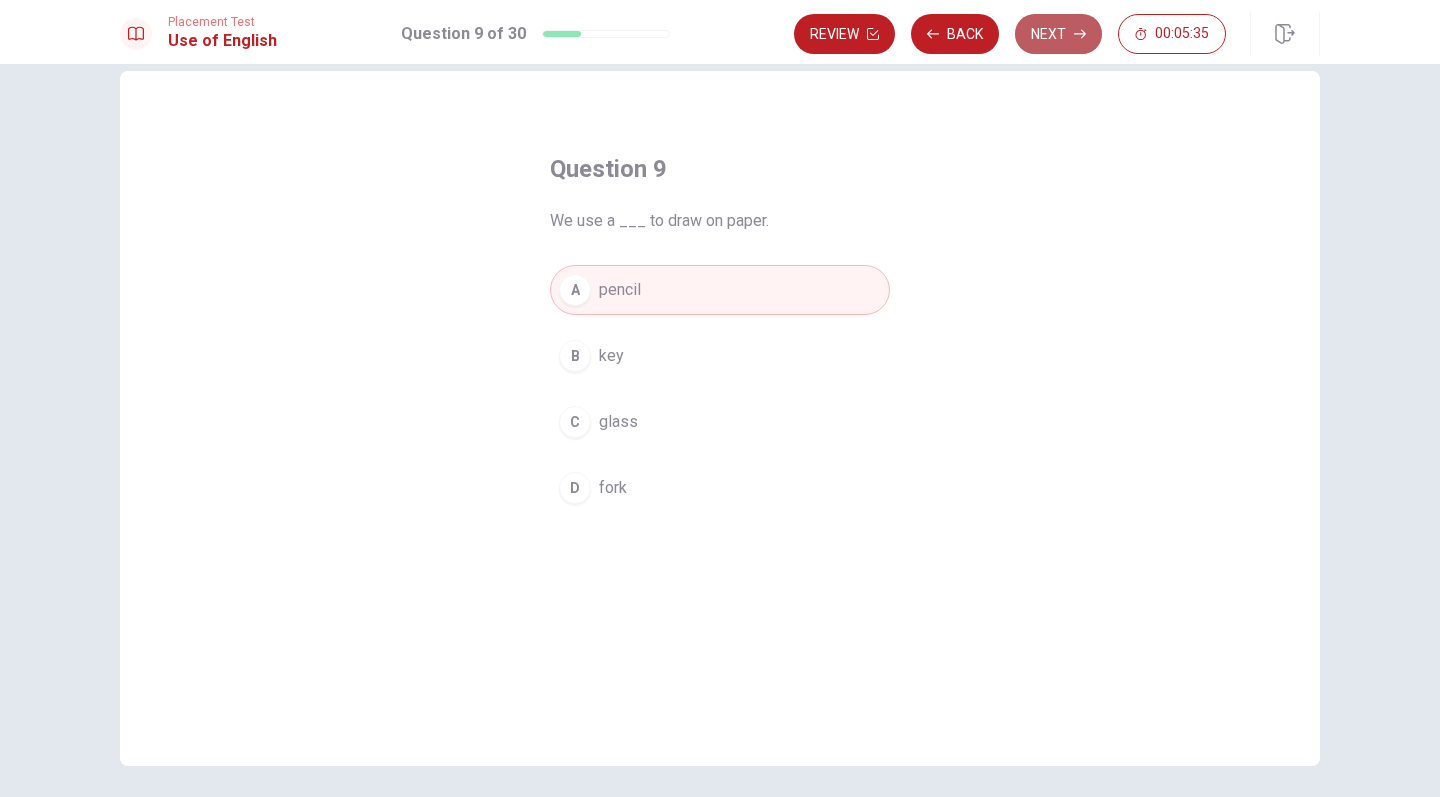click on "Next" at bounding box center [1058, 34] 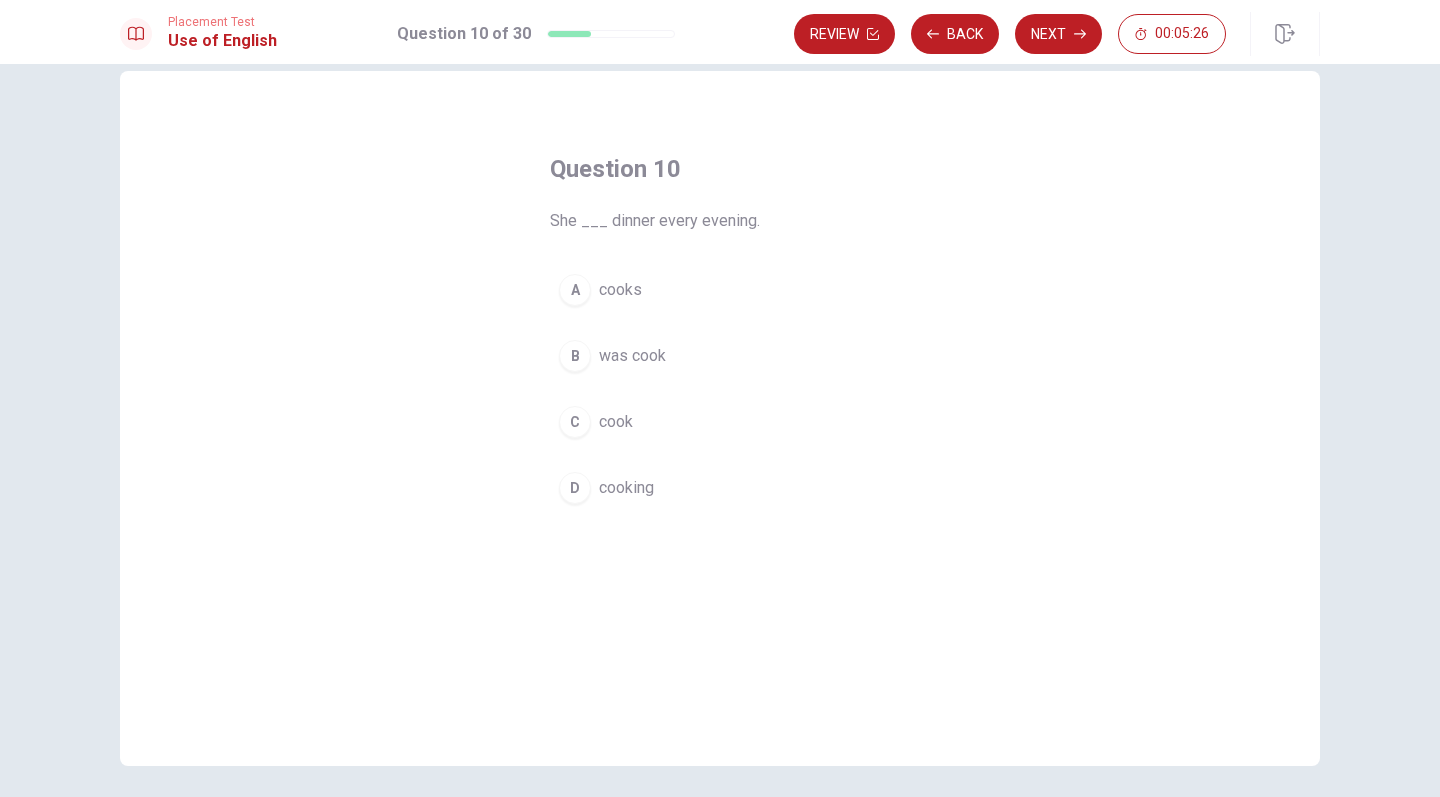 click on "C" at bounding box center [575, 422] 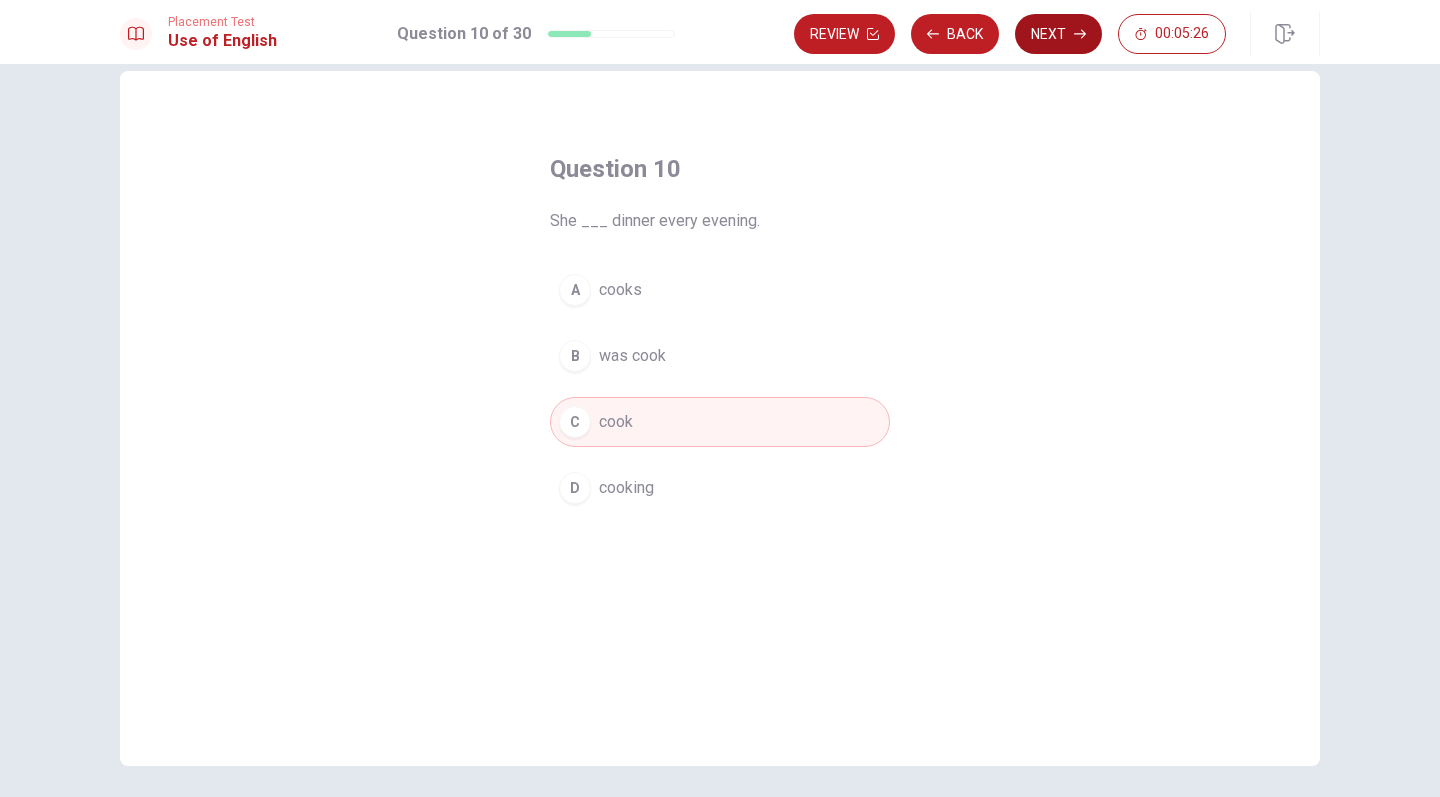 click on "Next" at bounding box center [1058, 34] 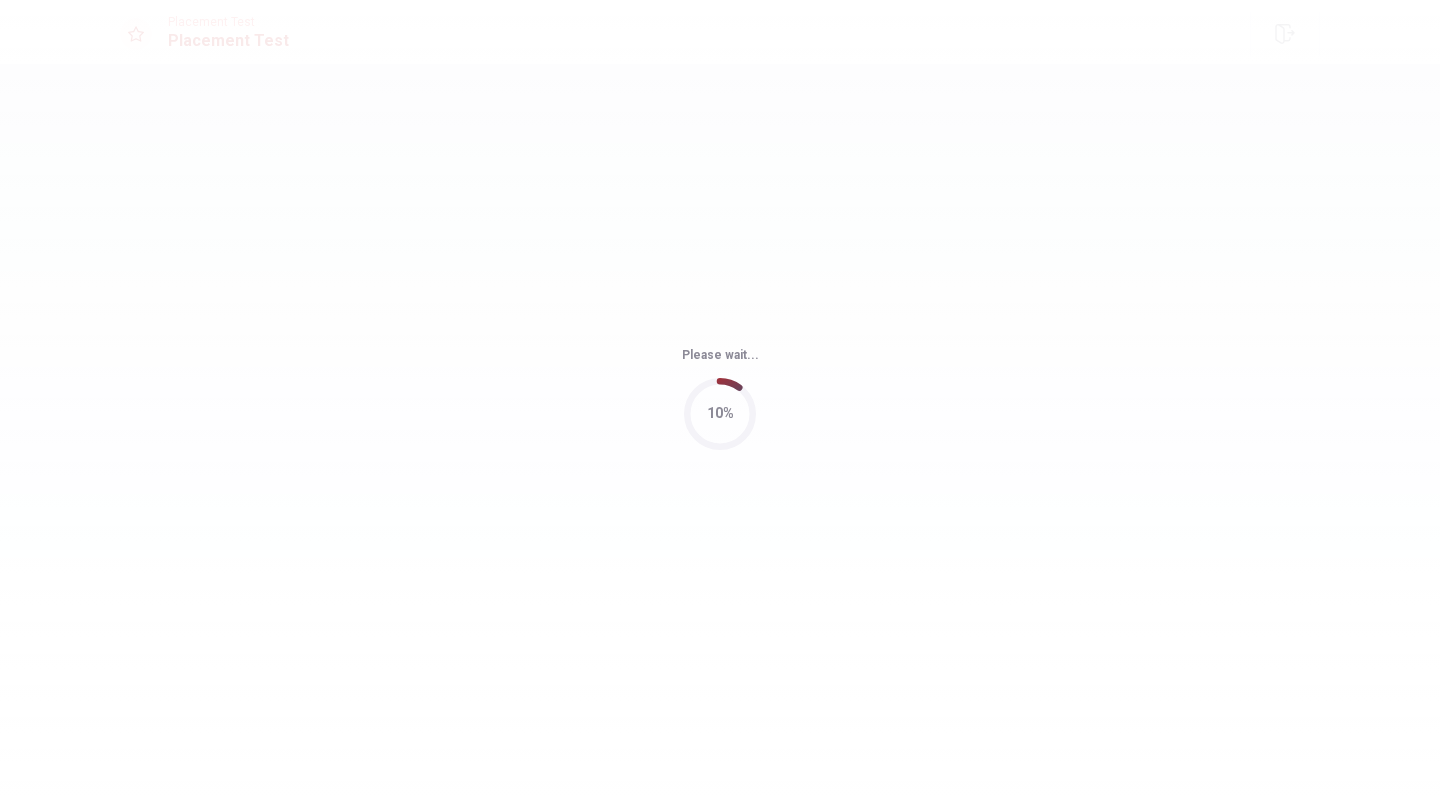scroll, scrollTop: 0, scrollLeft: 0, axis: both 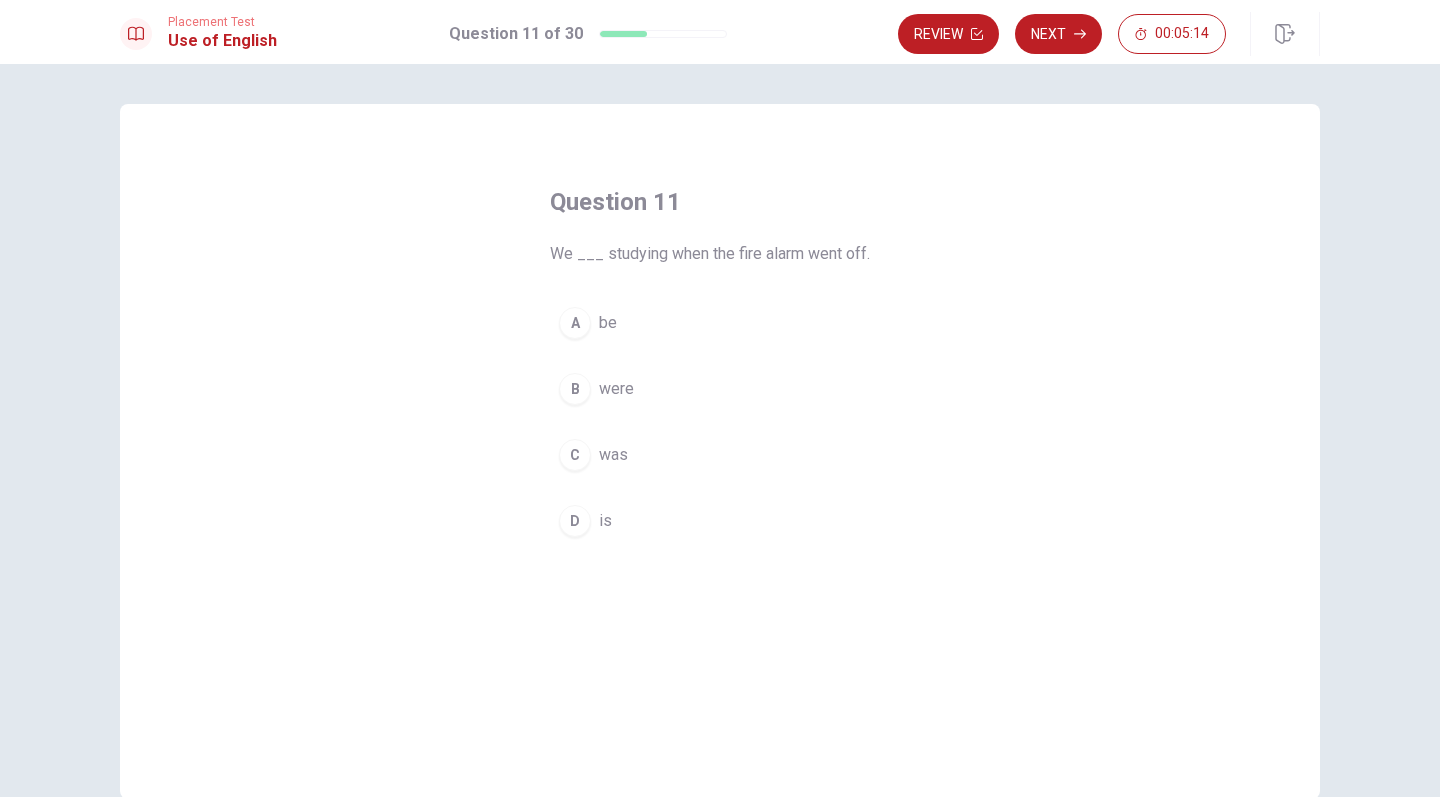 click on "B" at bounding box center [575, 389] 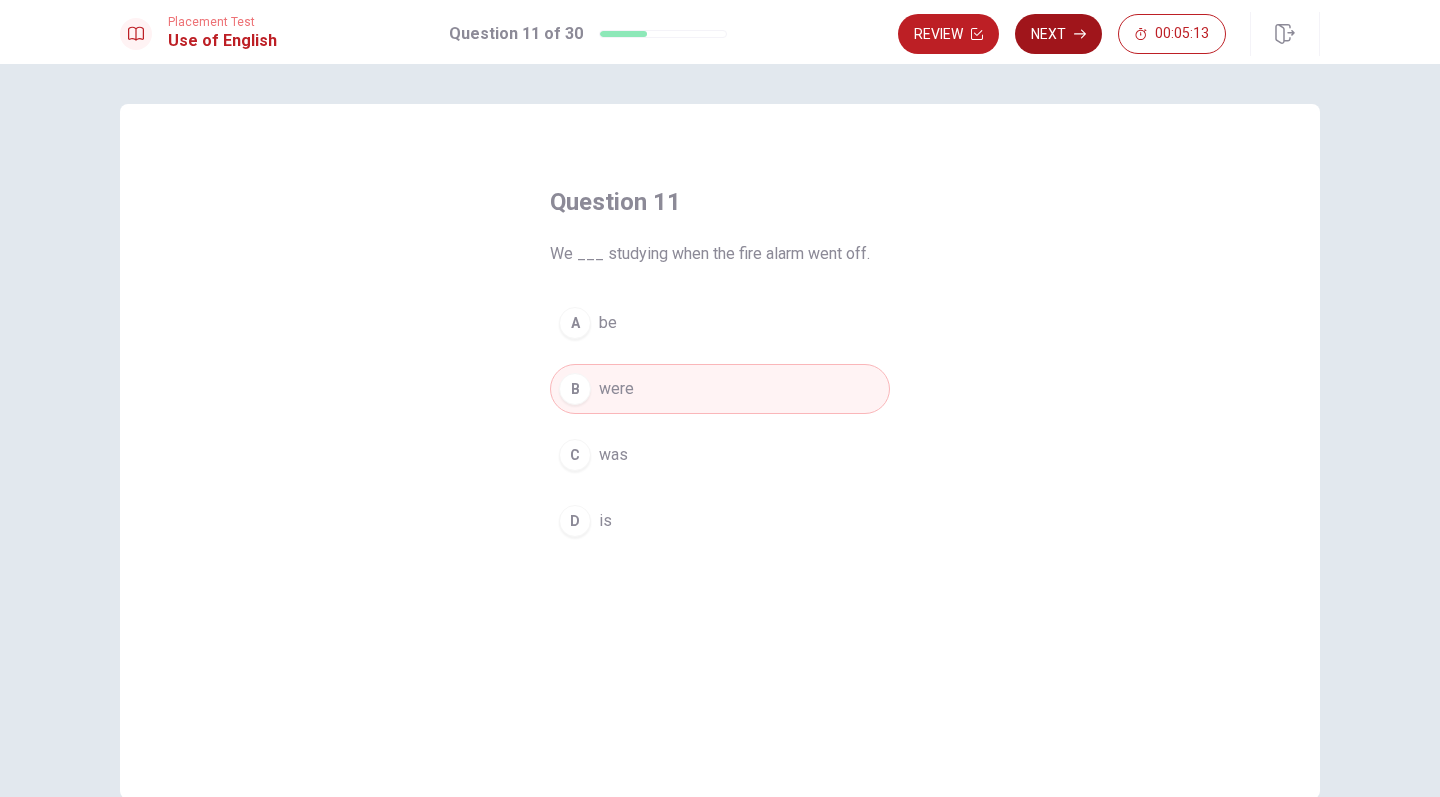 click on "Next" at bounding box center [1058, 34] 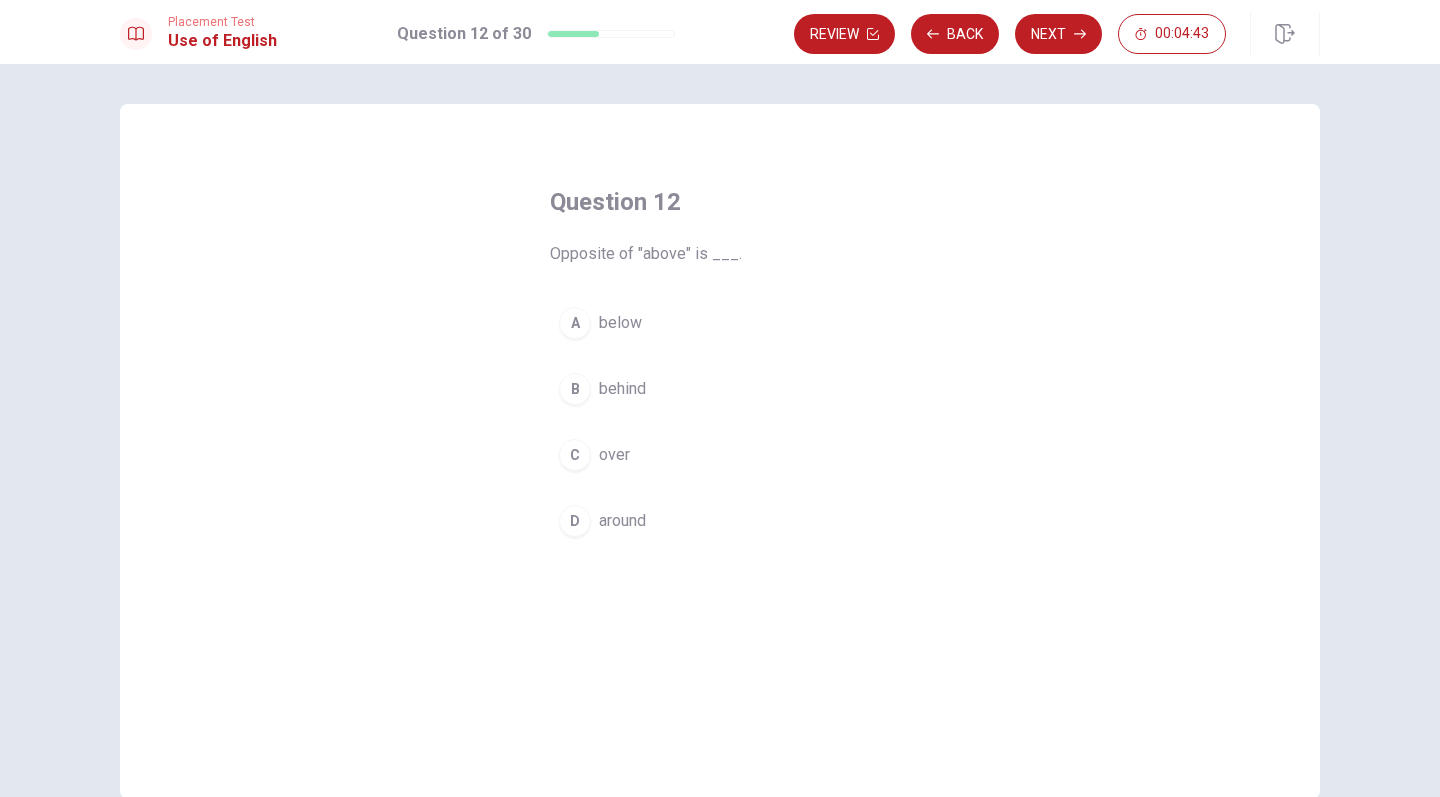 click on "A" at bounding box center [575, 323] 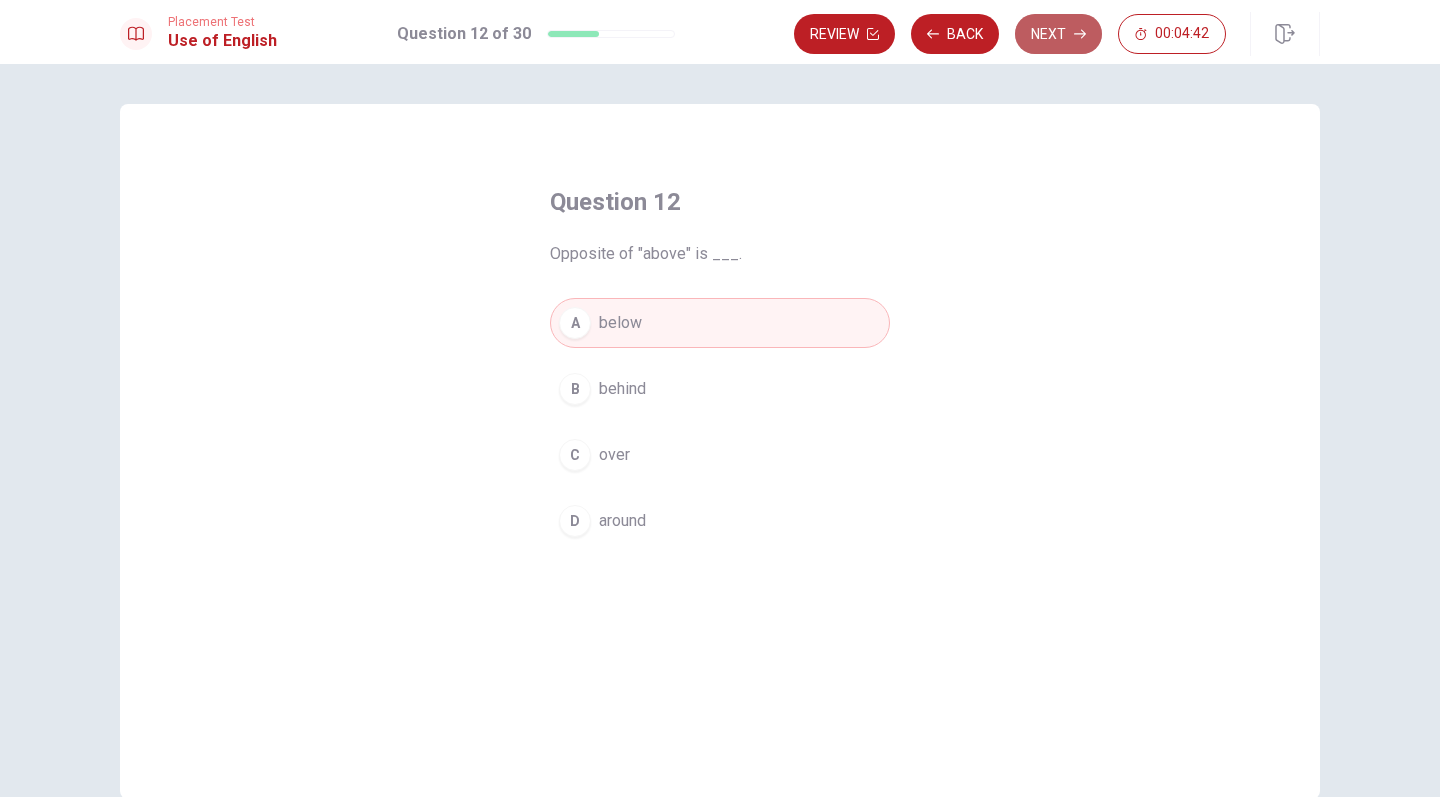 click on "Next" at bounding box center (1058, 34) 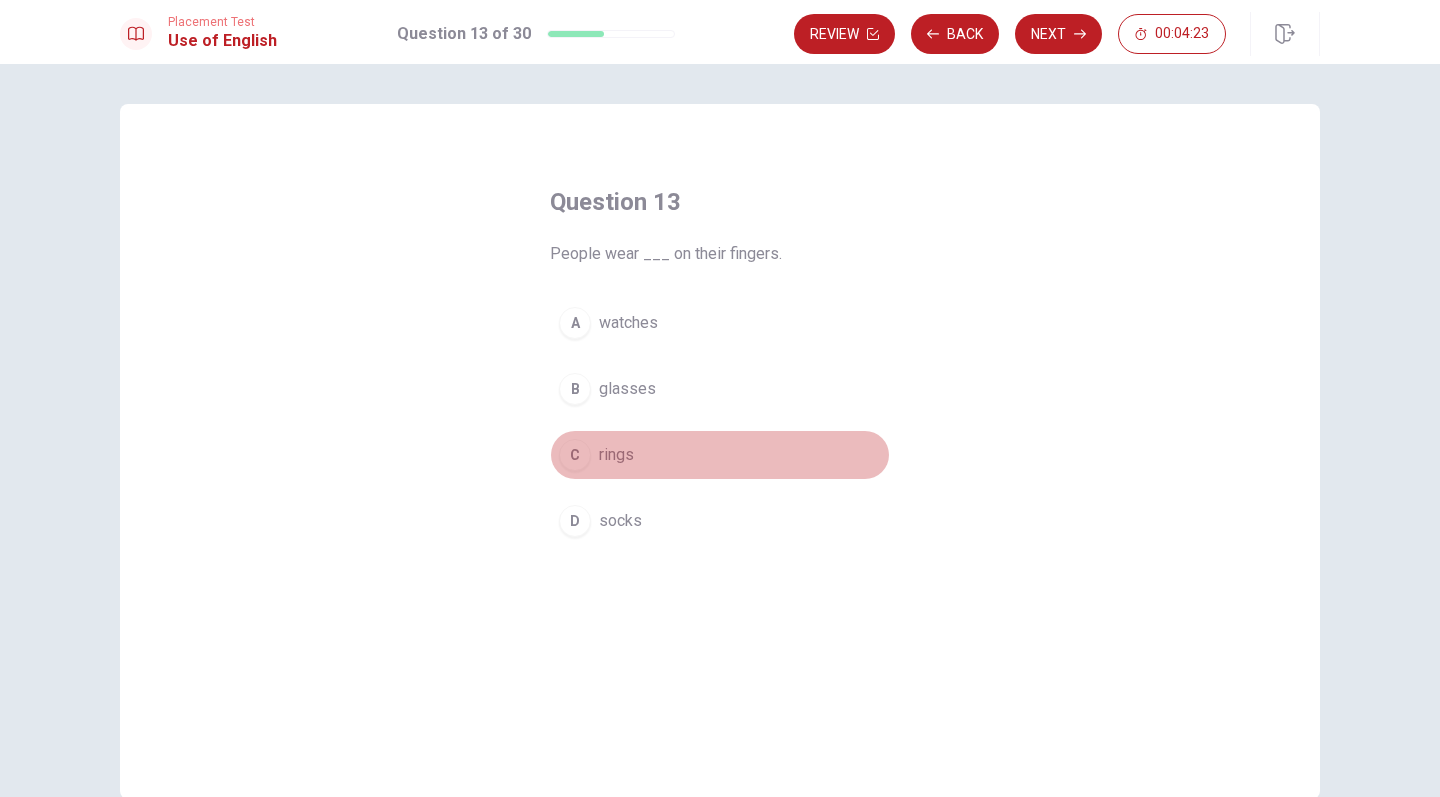click on "C" at bounding box center [575, 455] 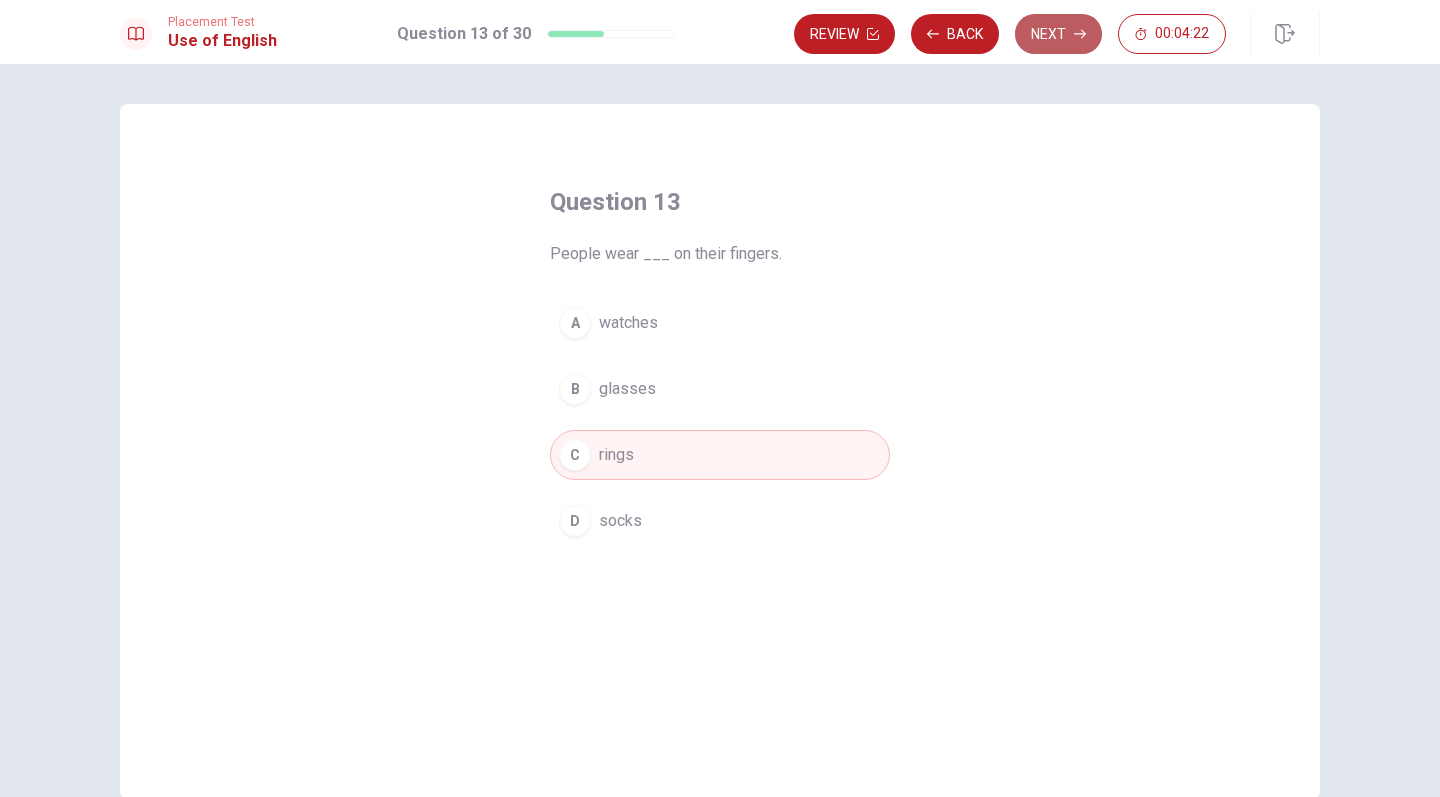 click on "Next" at bounding box center (1058, 34) 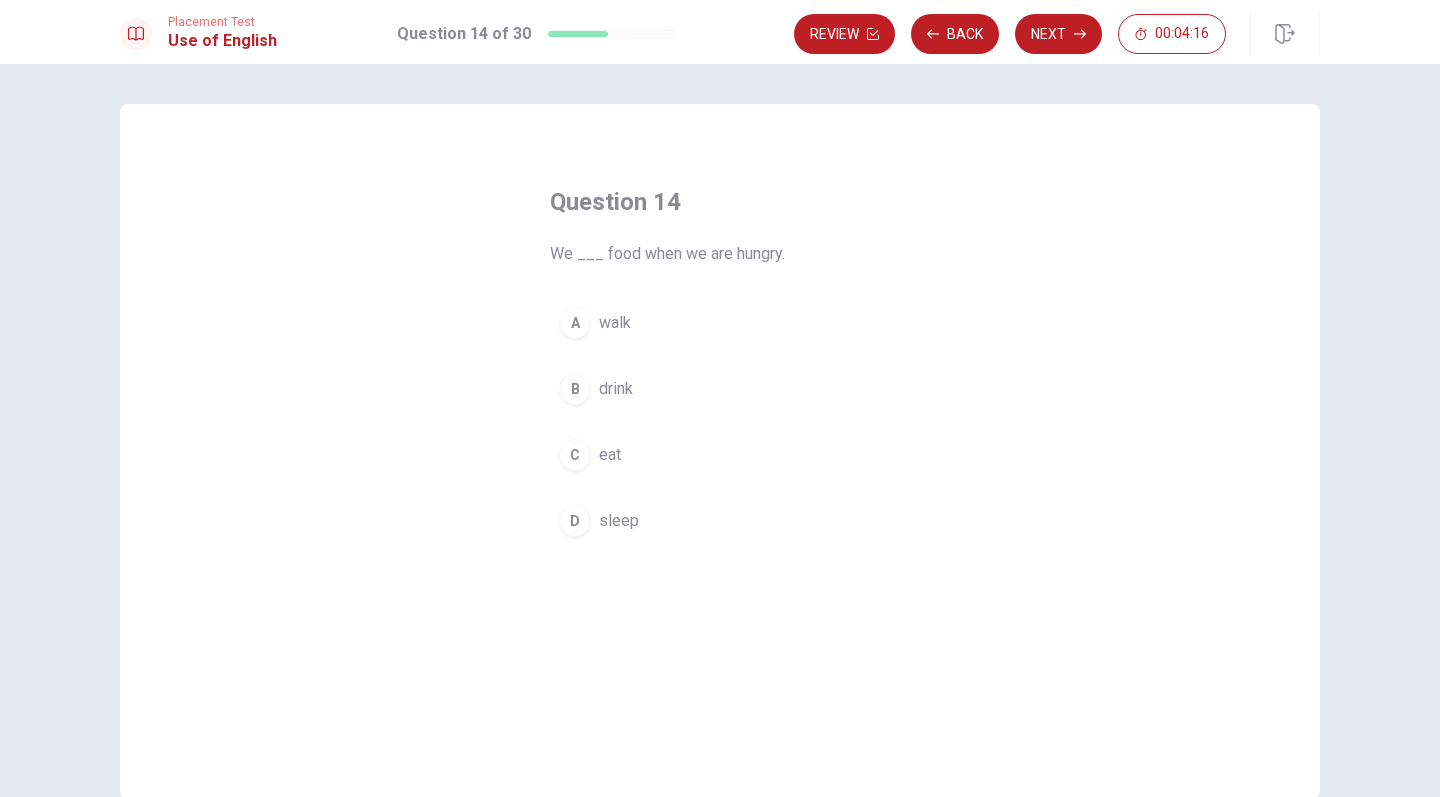click on "C" at bounding box center [575, 455] 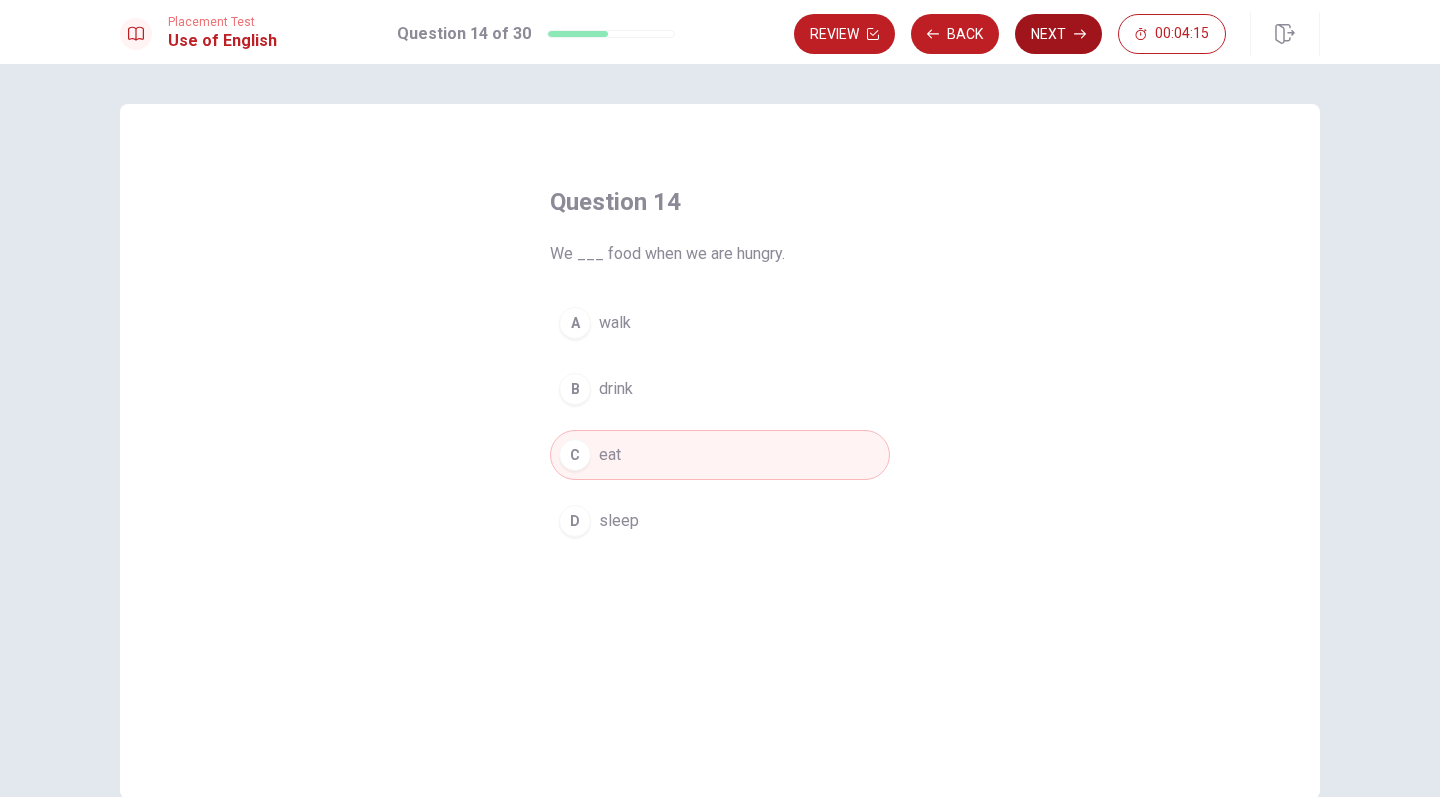 click on "Next" at bounding box center (1058, 34) 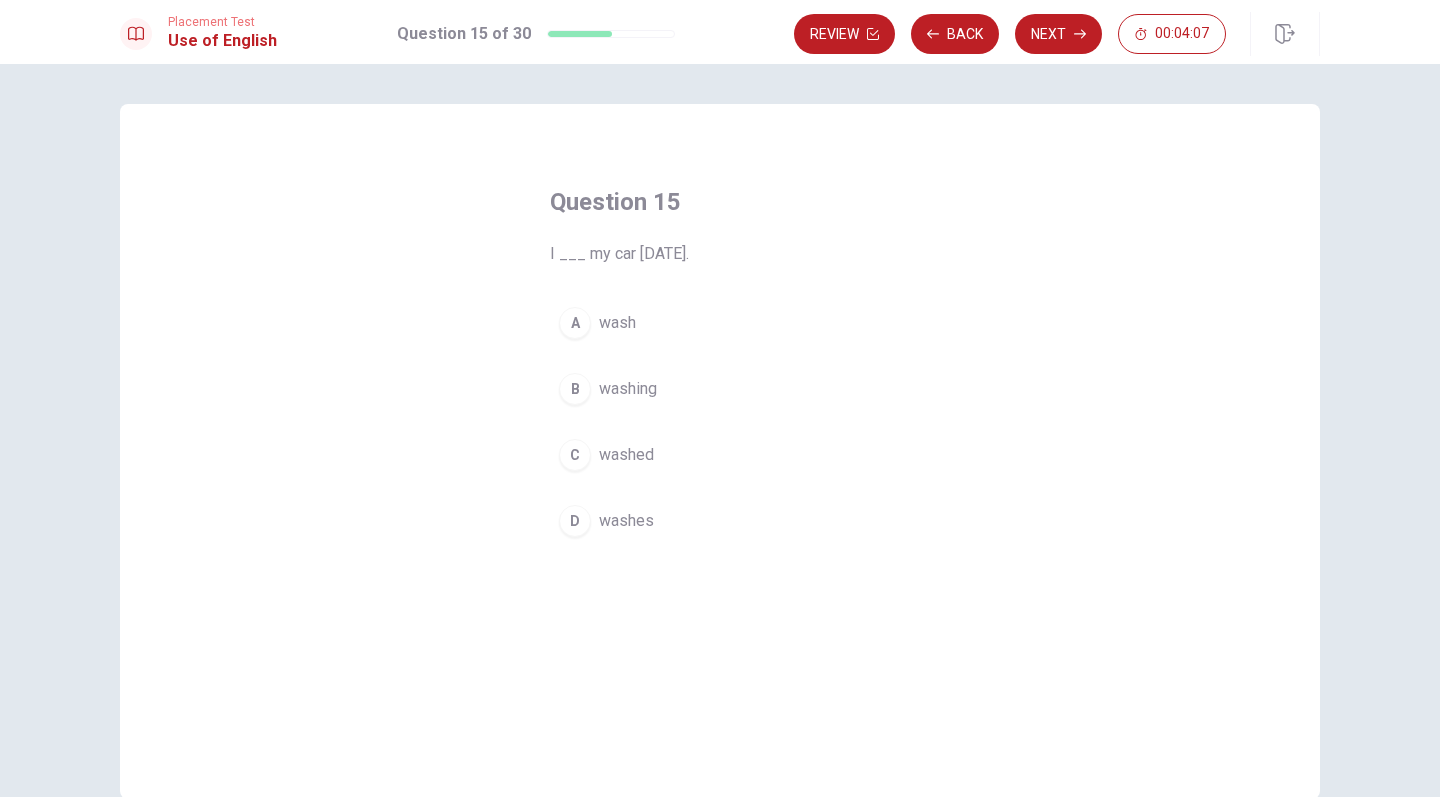 click on "C" at bounding box center (575, 455) 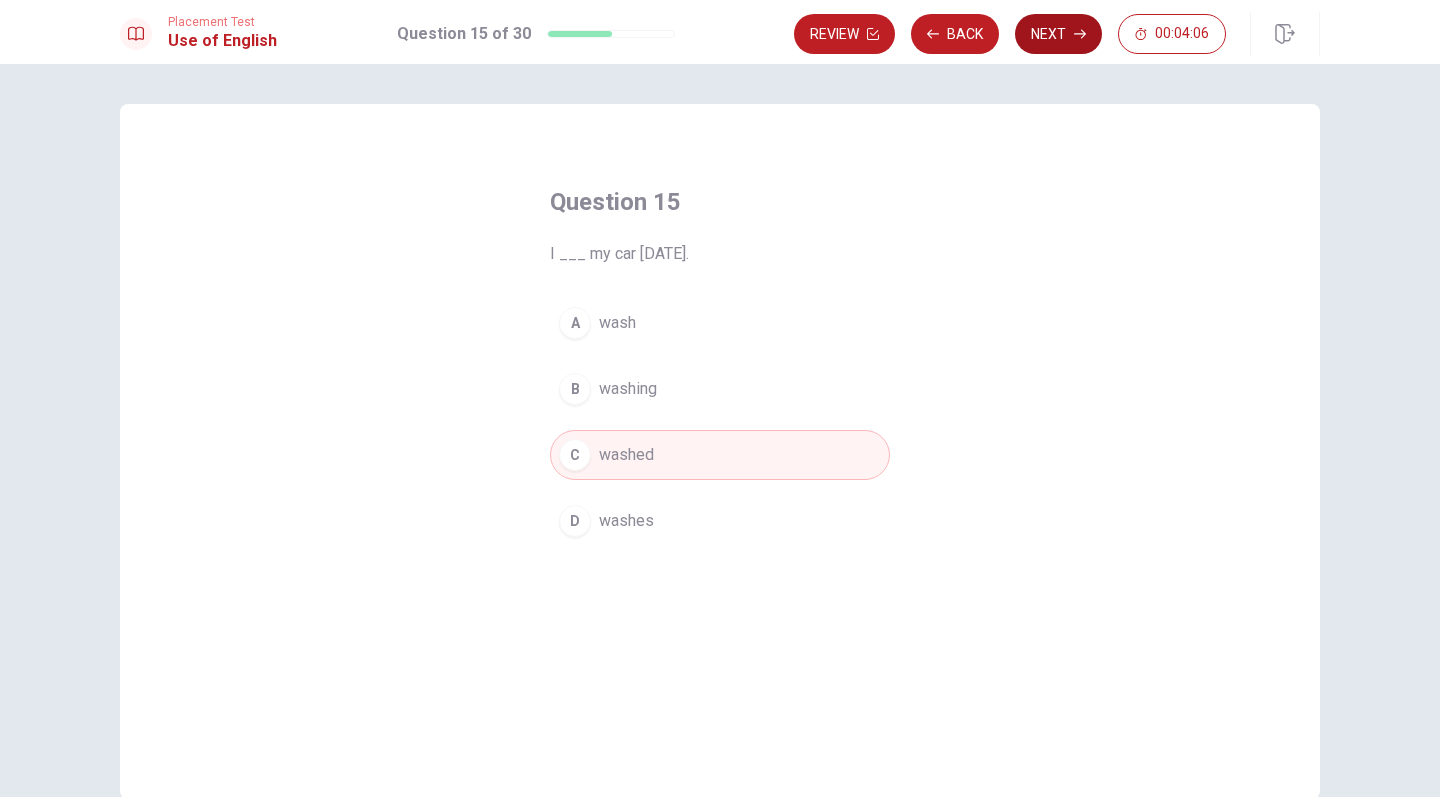 click on "Next" at bounding box center (1058, 34) 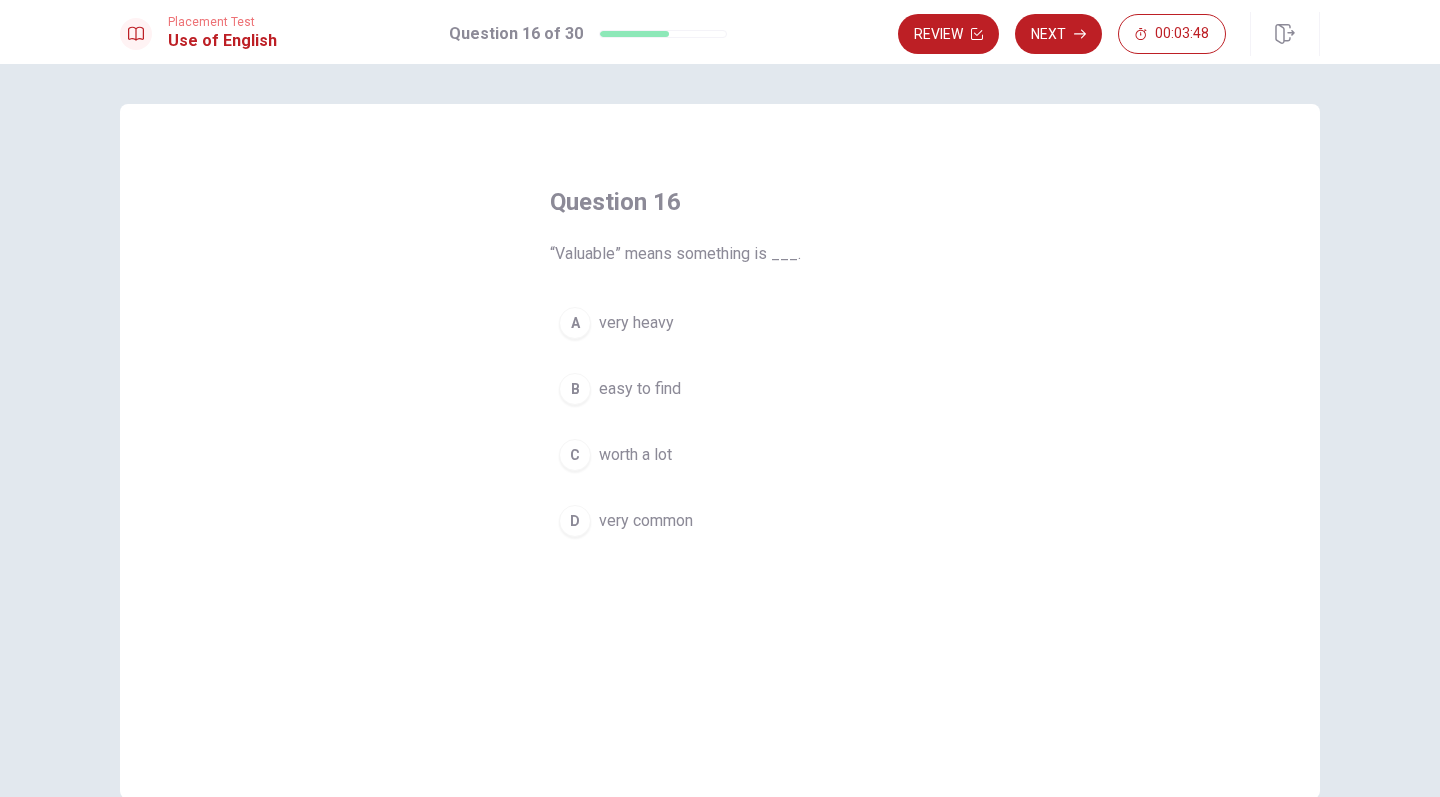 click on "C worth a lot" at bounding box center (720, 455) 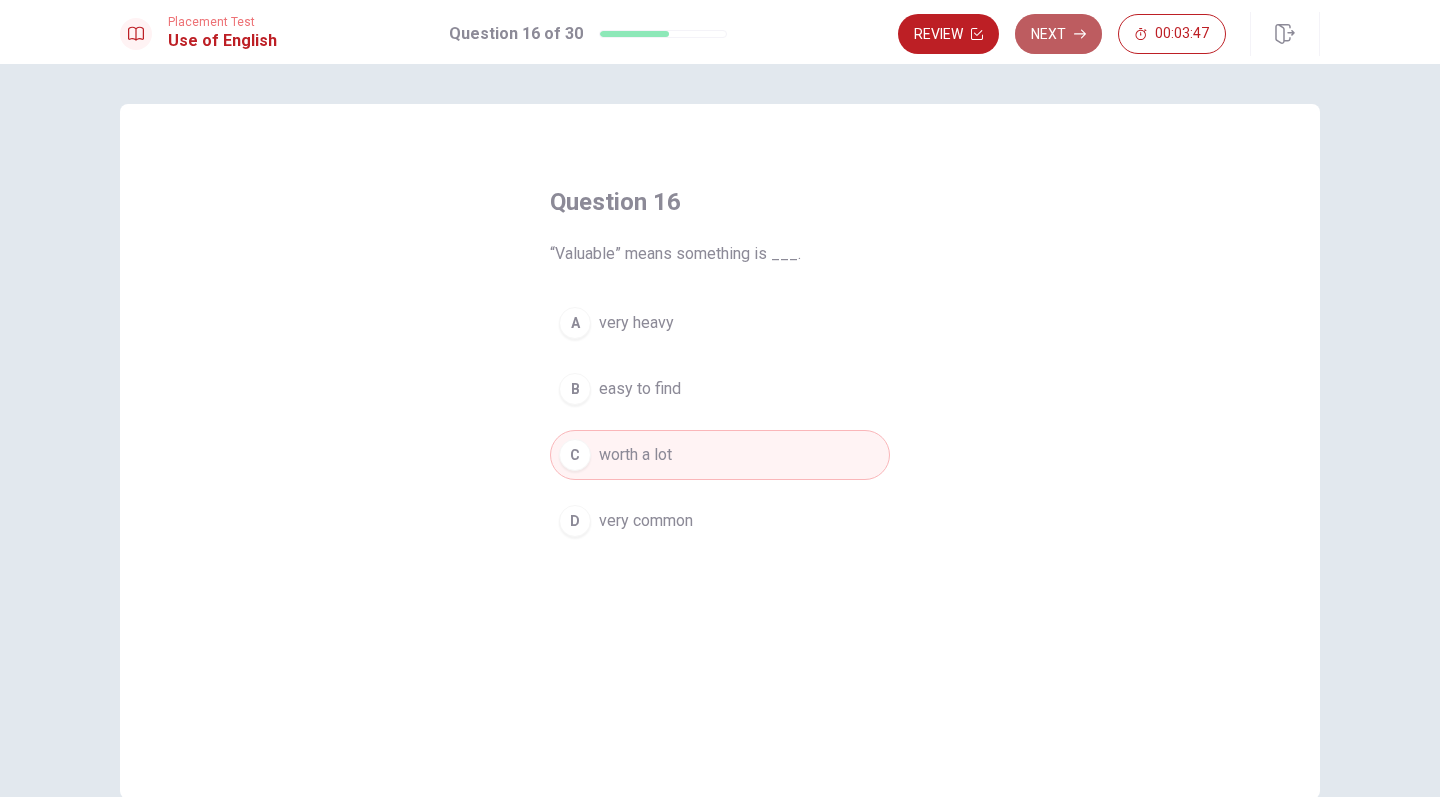 click on "Next" at bounding box center [1058, 34] 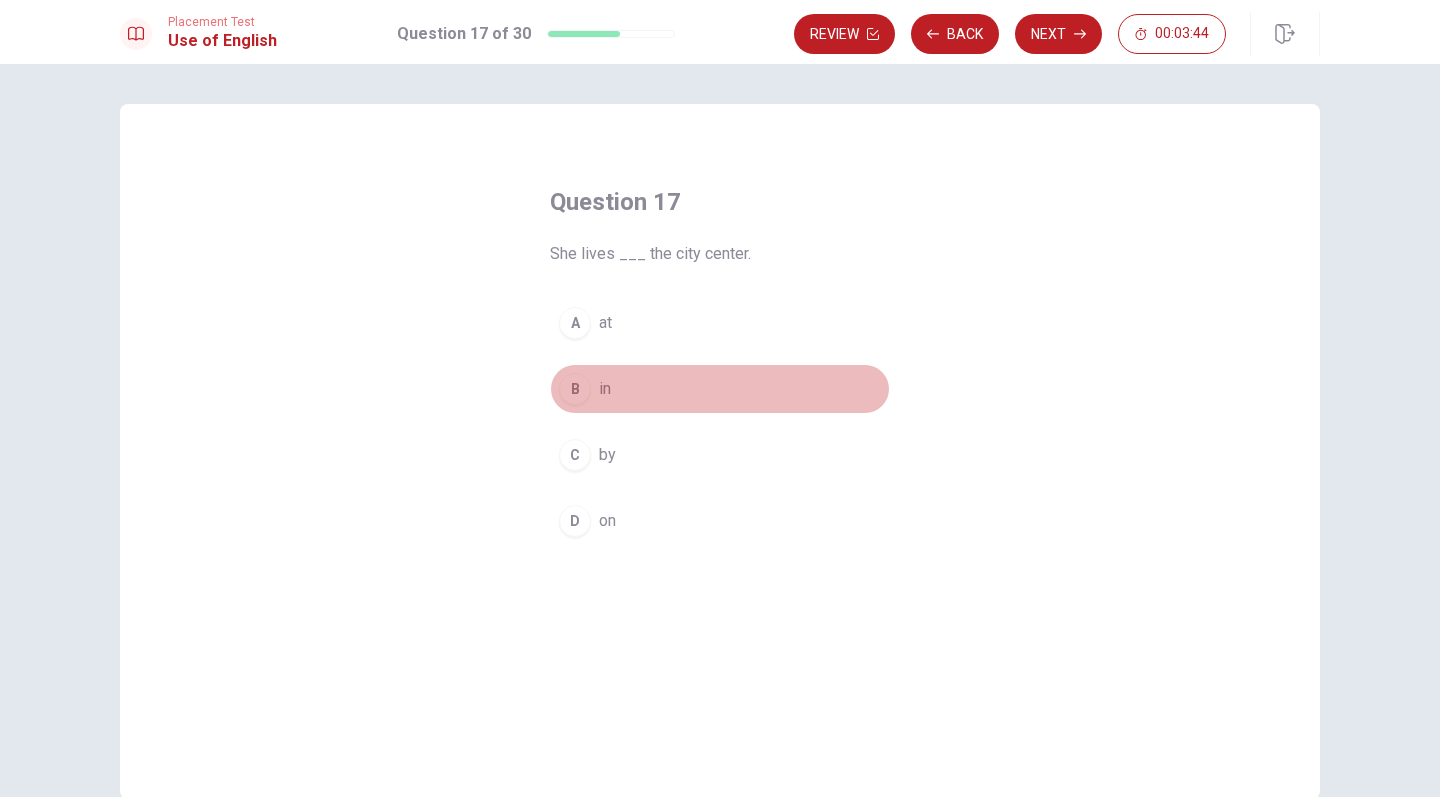 click on "B" at bounding box center [575, 389] 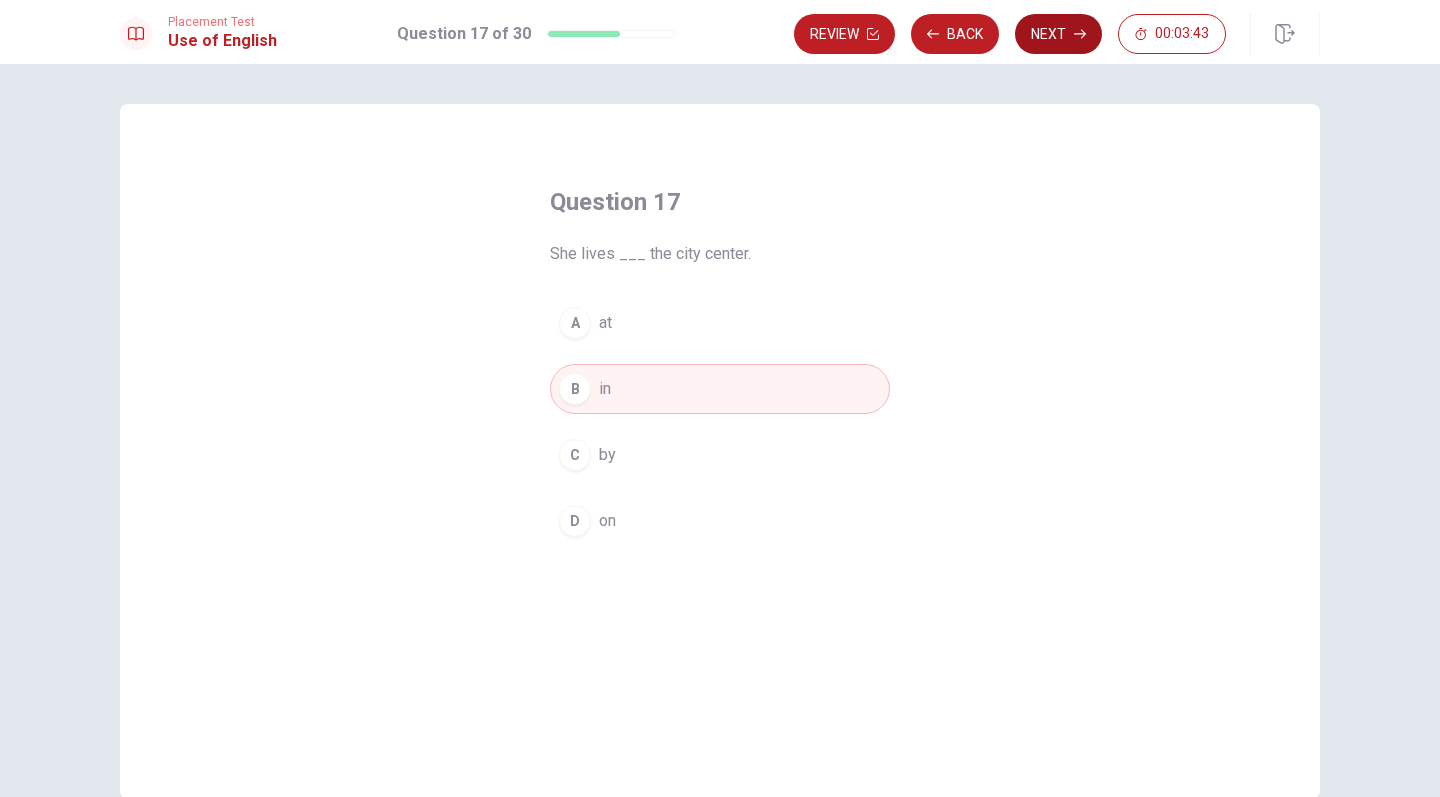 click on "Next" at bounding box center (1058, 34) 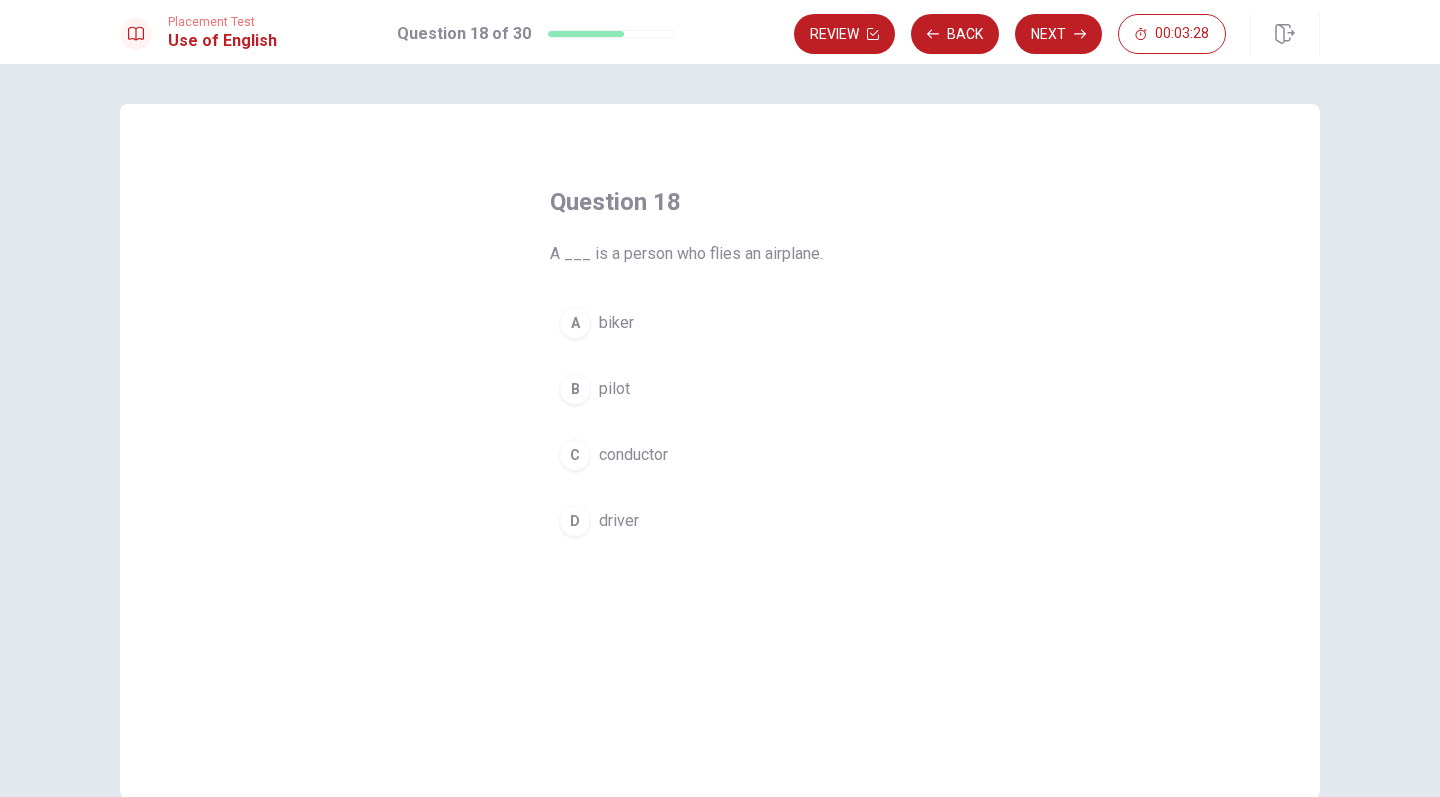 click on "B pilot" at bounding box center (720, 389) 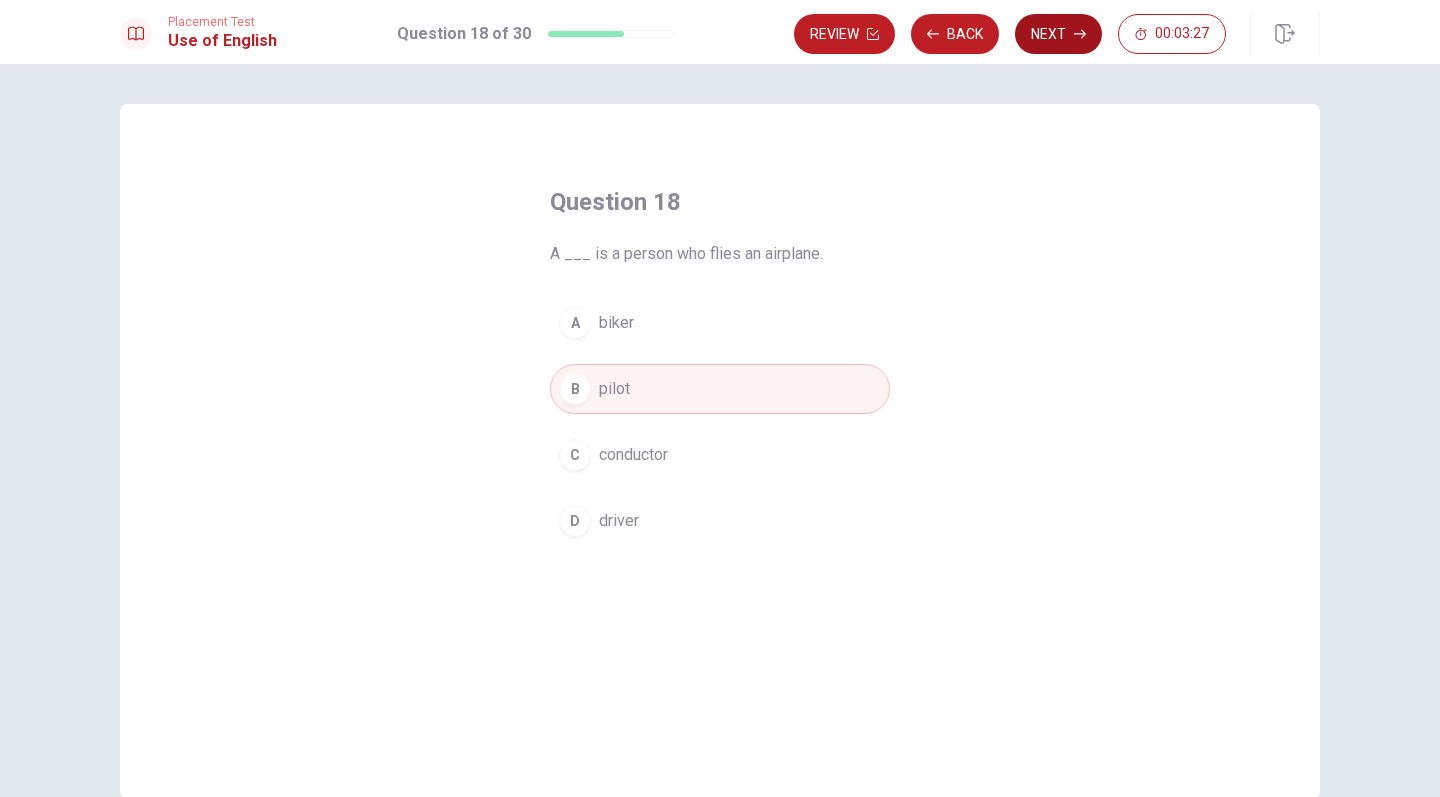 click on "Next" at bounding box center [1058, 34] 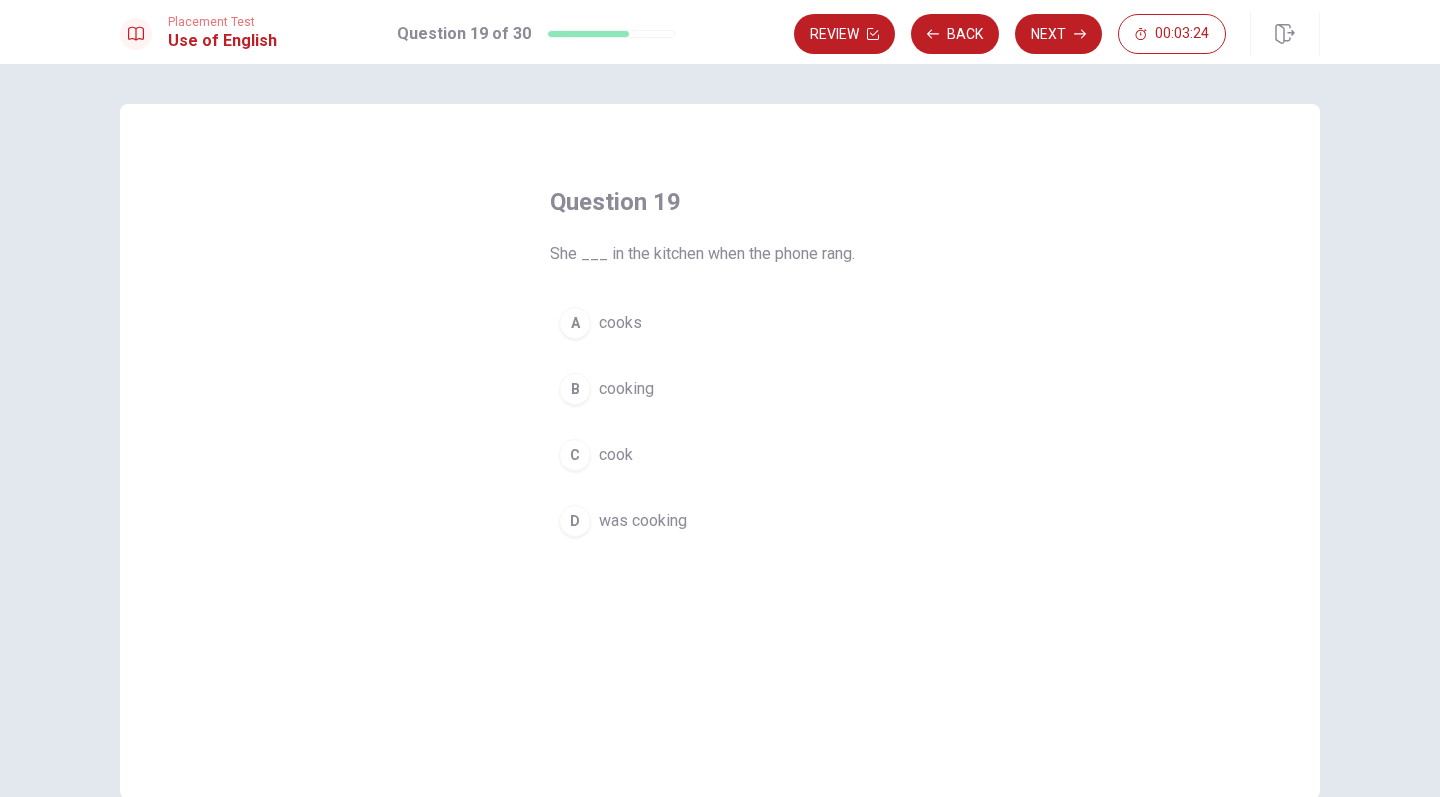 click on "B" at bounding box center [575, 389] 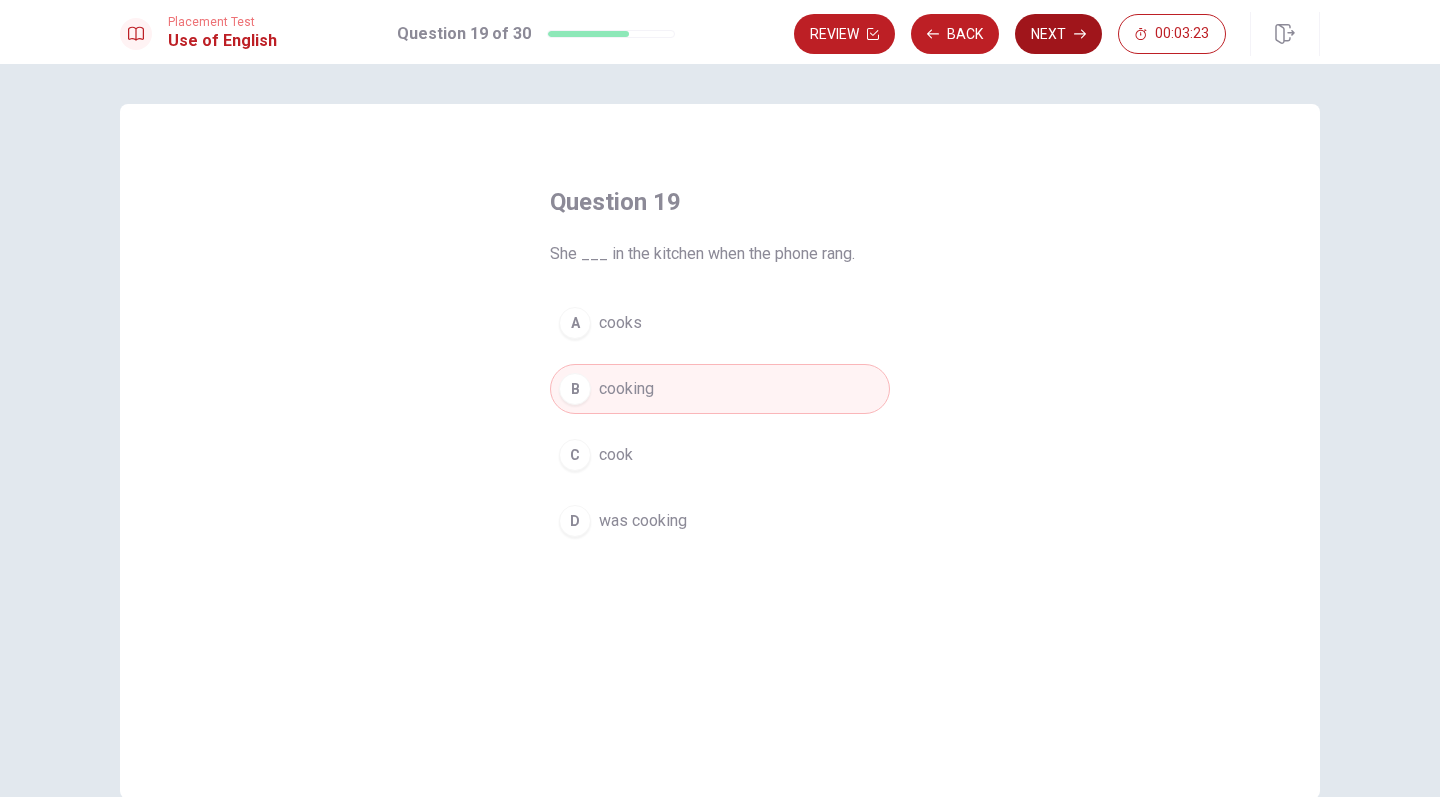 click on "Next" at bounding box center (1058, 34) 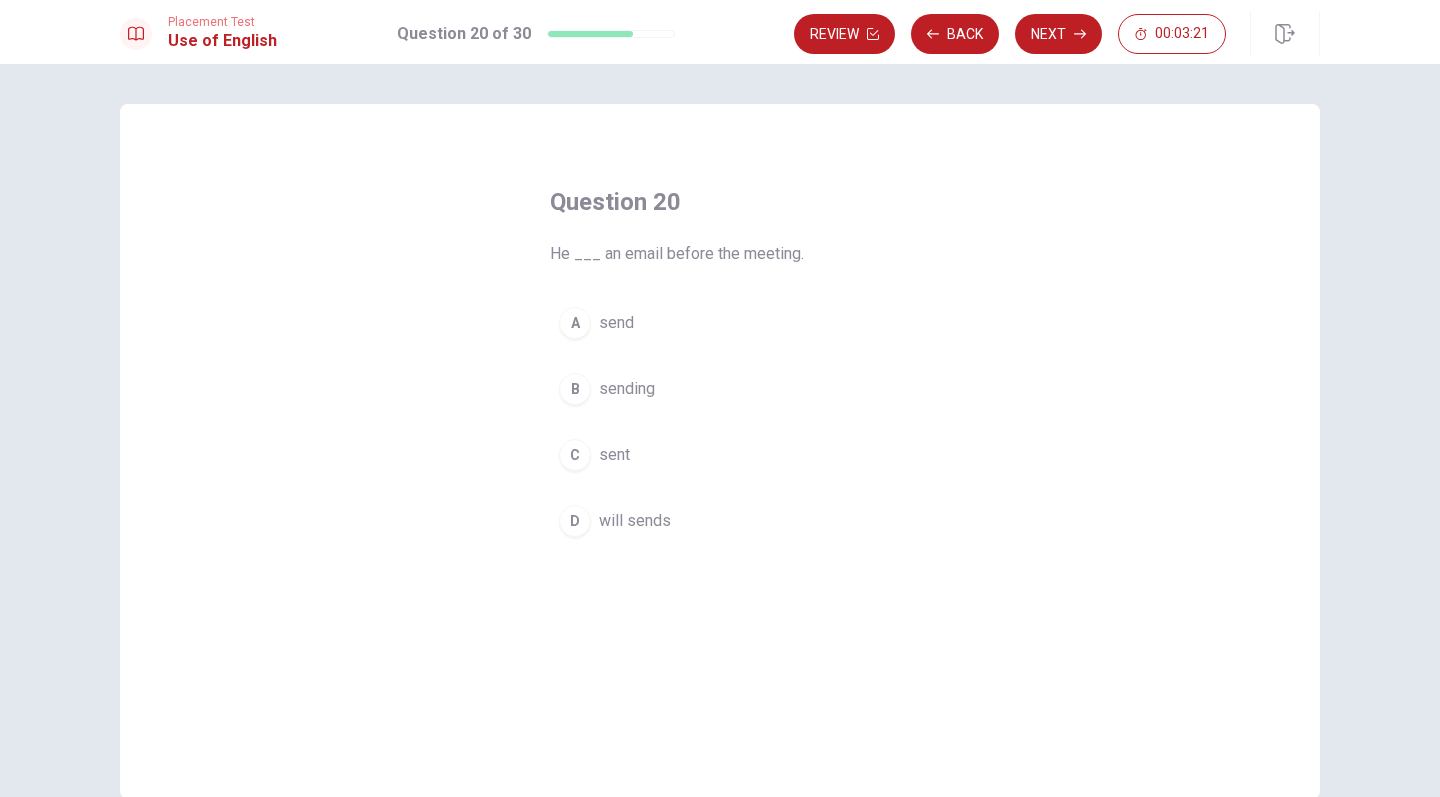 click on "sending" at bounding box center [627, 389] 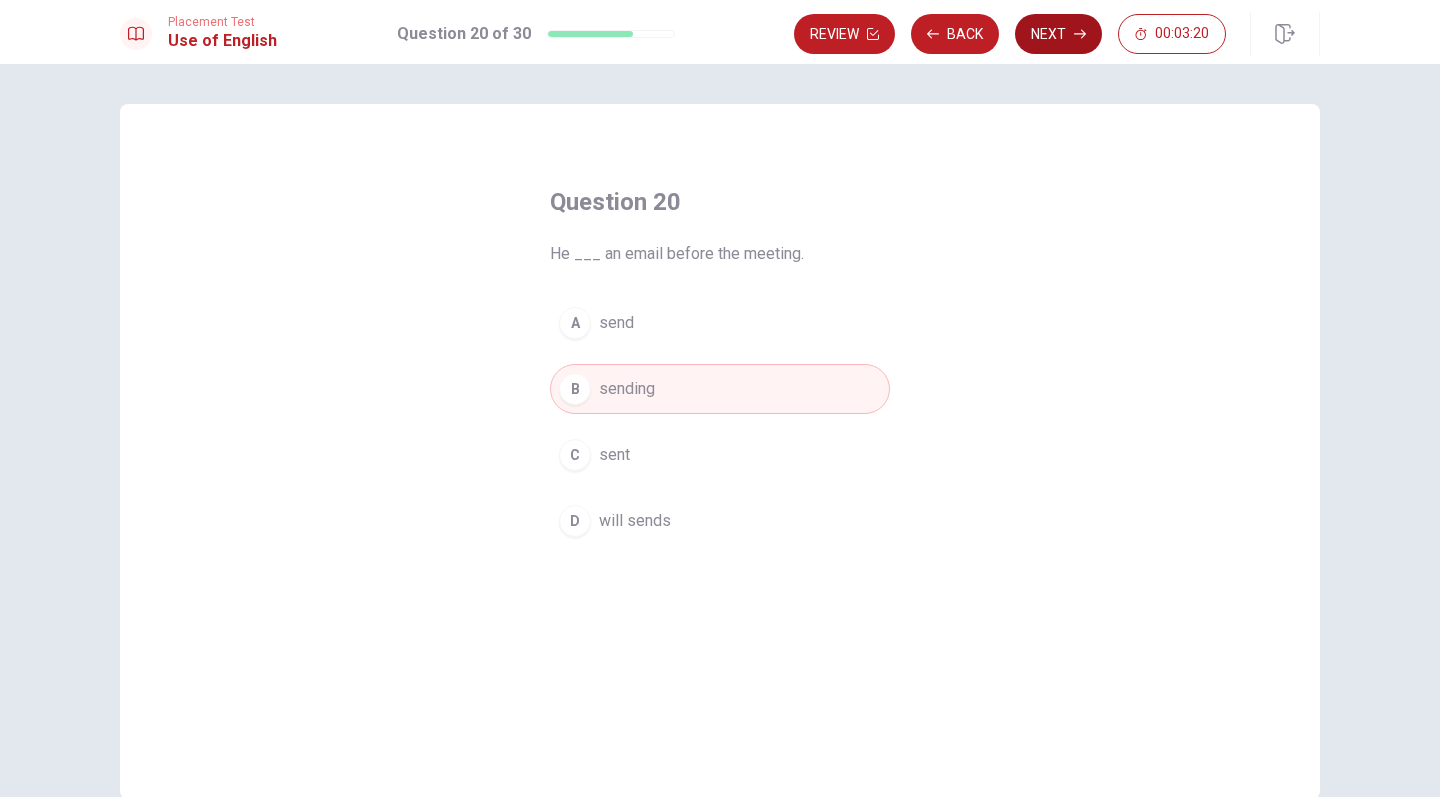 click on "Next" at bounding box center (1058, 34) 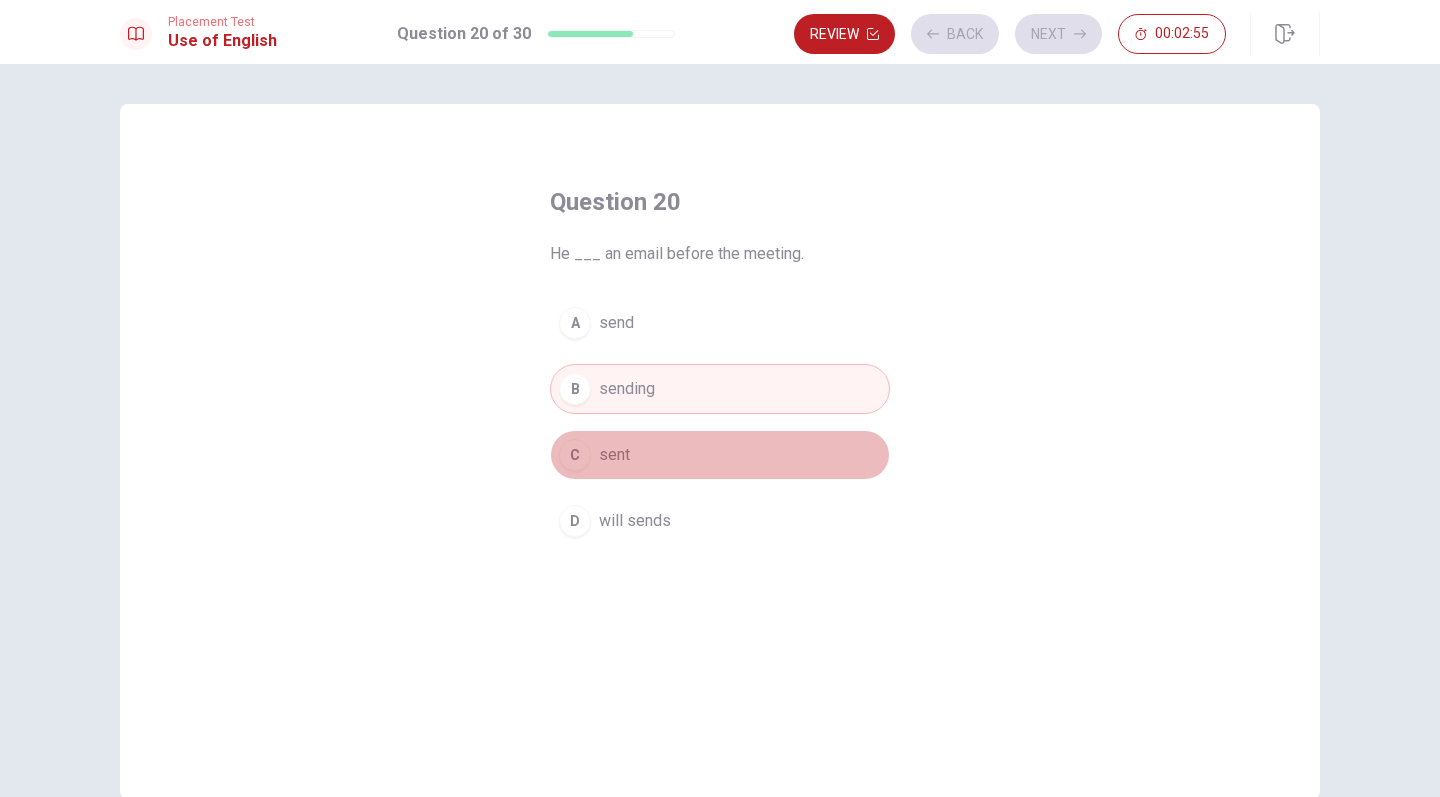 click on "C sent" at bounding box center [720, 455] 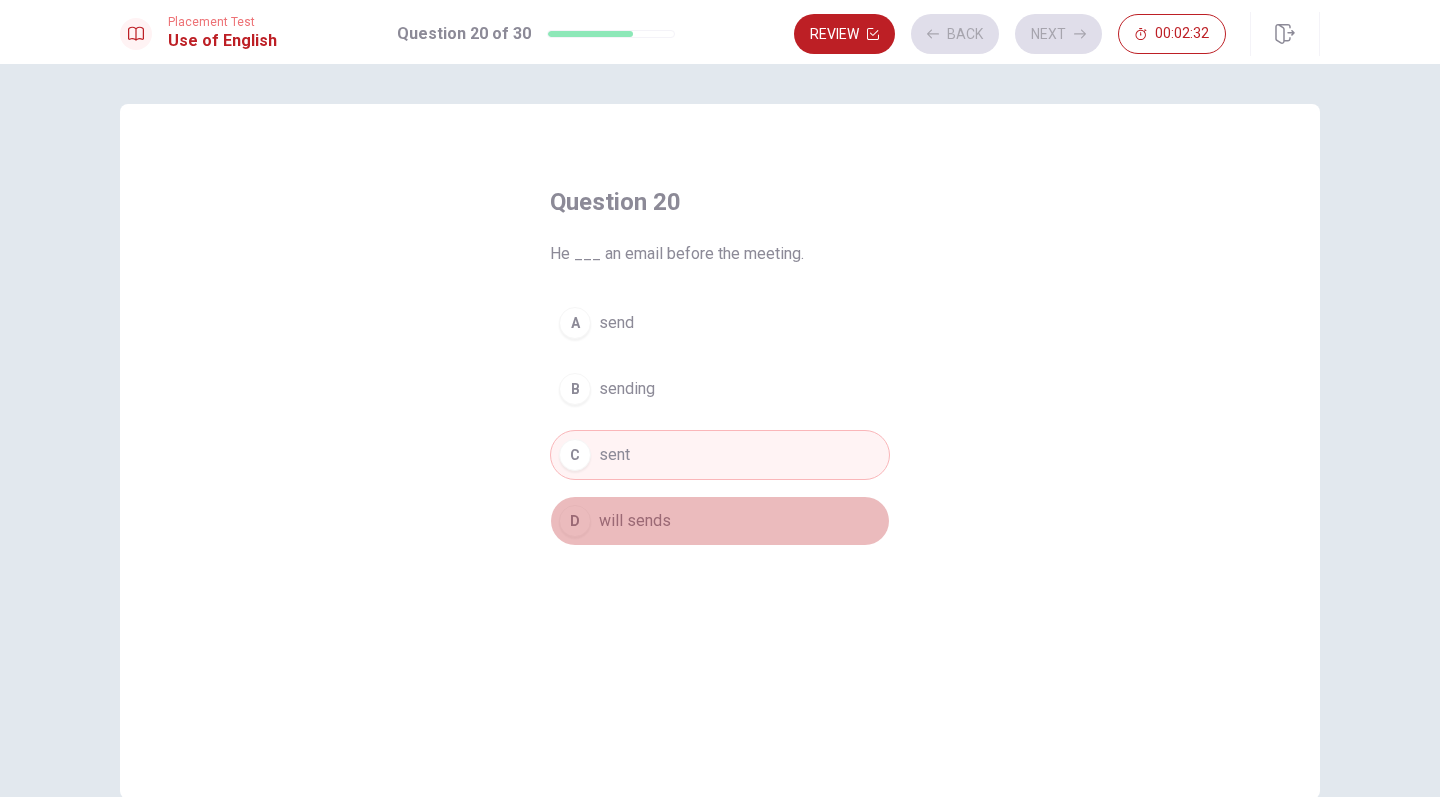 click on "will sends" at bounding box center [635, 521] 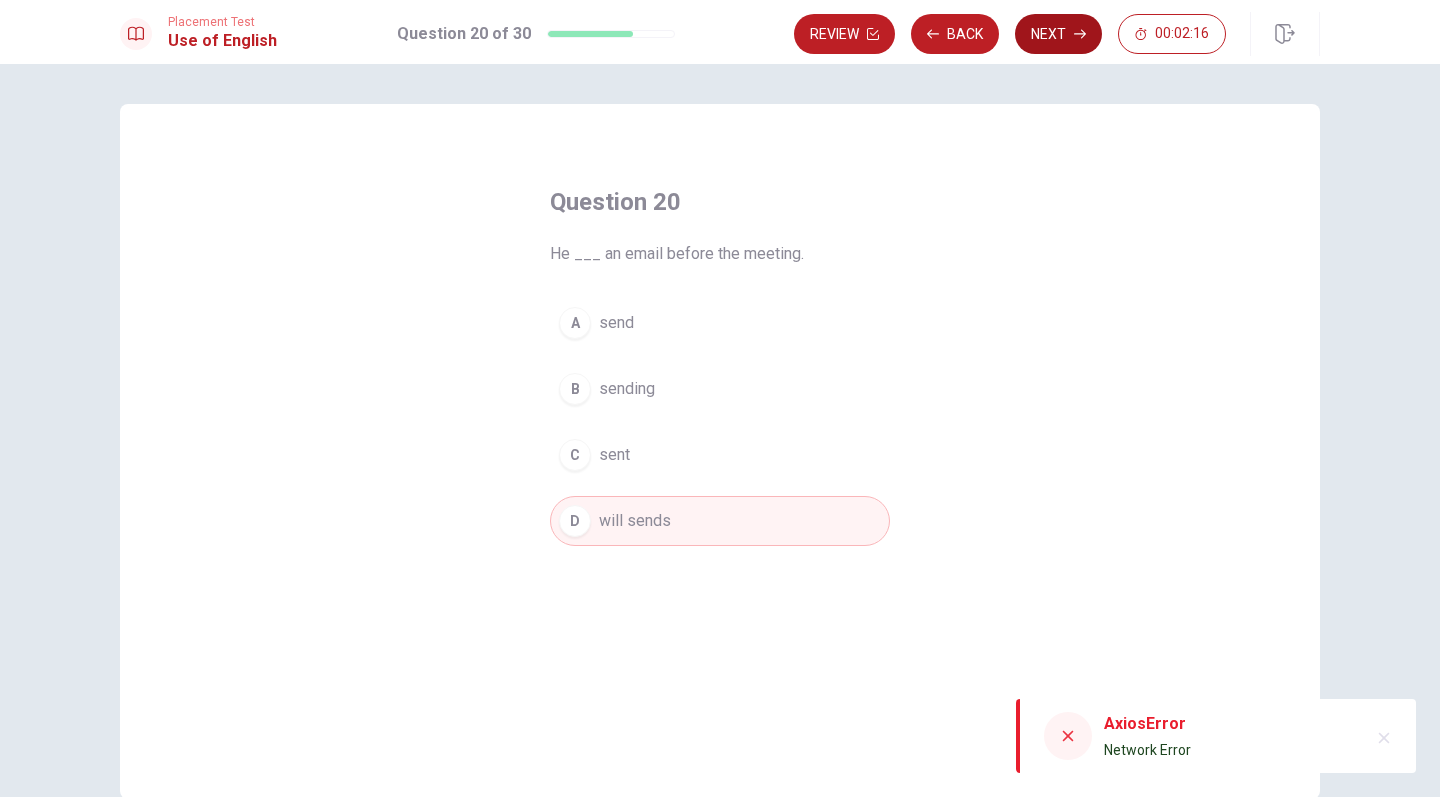 click on "Next" at bounding box center [1058, 34] 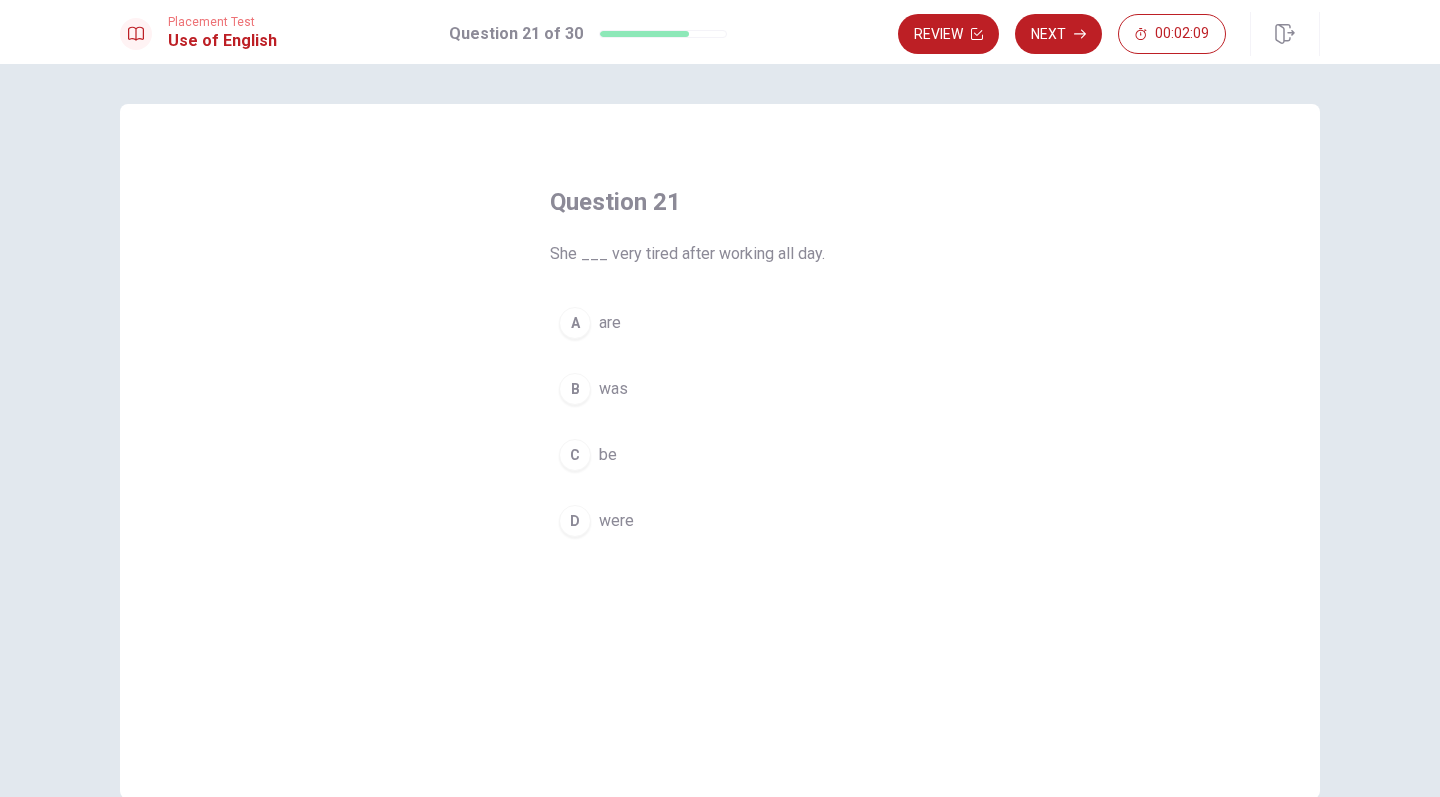 click on "B" at bounding box center (575, 389) 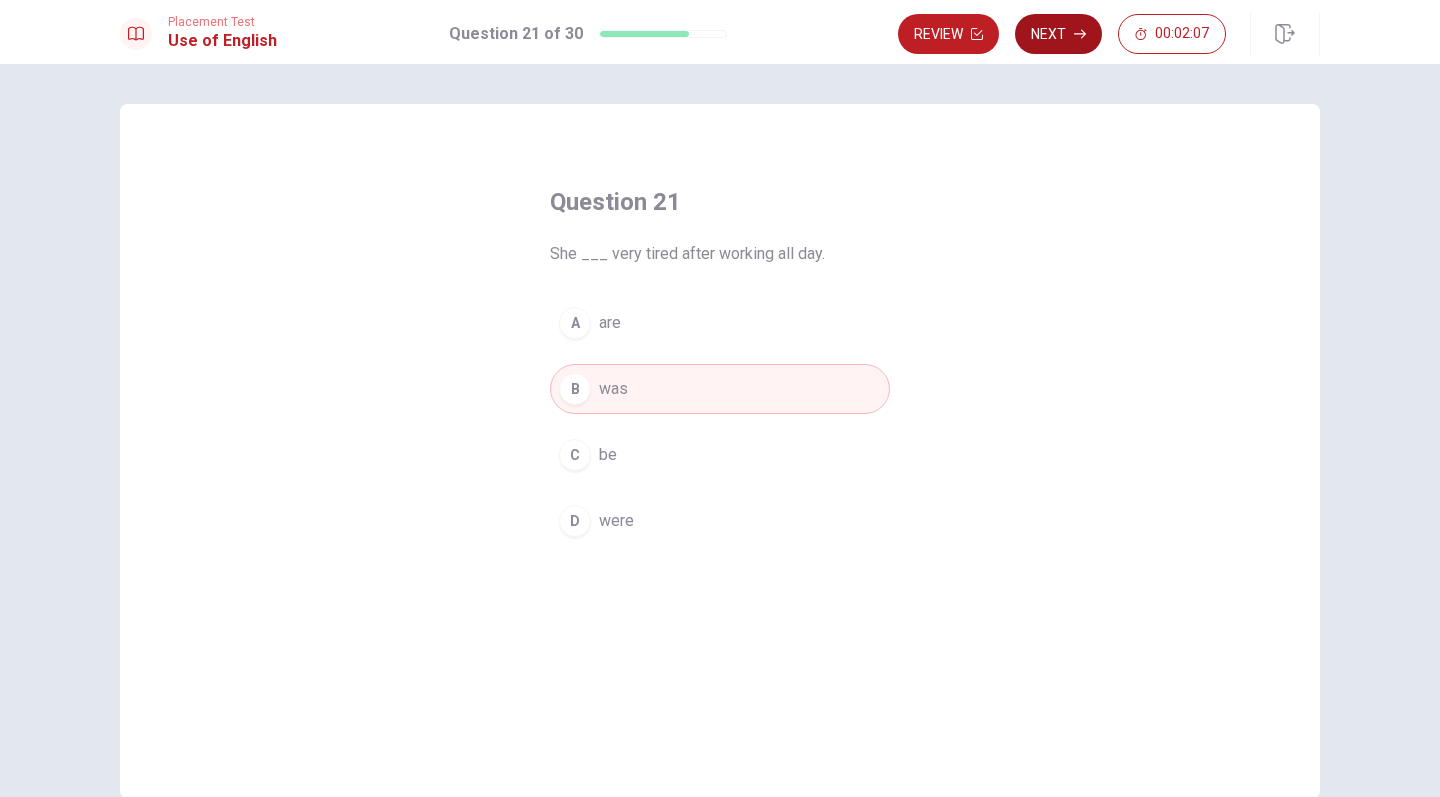 click on "Next" at bounding box center (1058, 34) 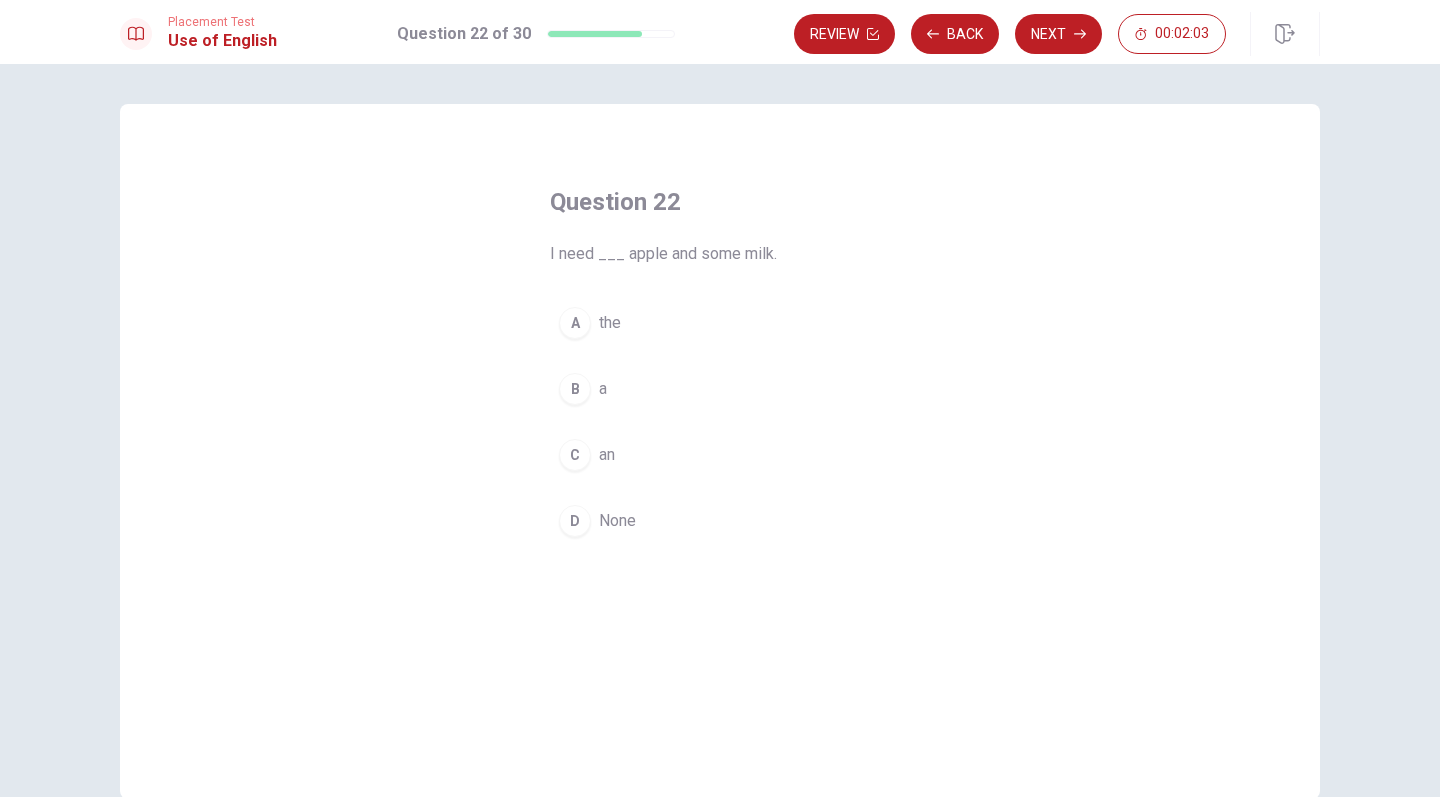click on "C" at bounding box center (575, 455) 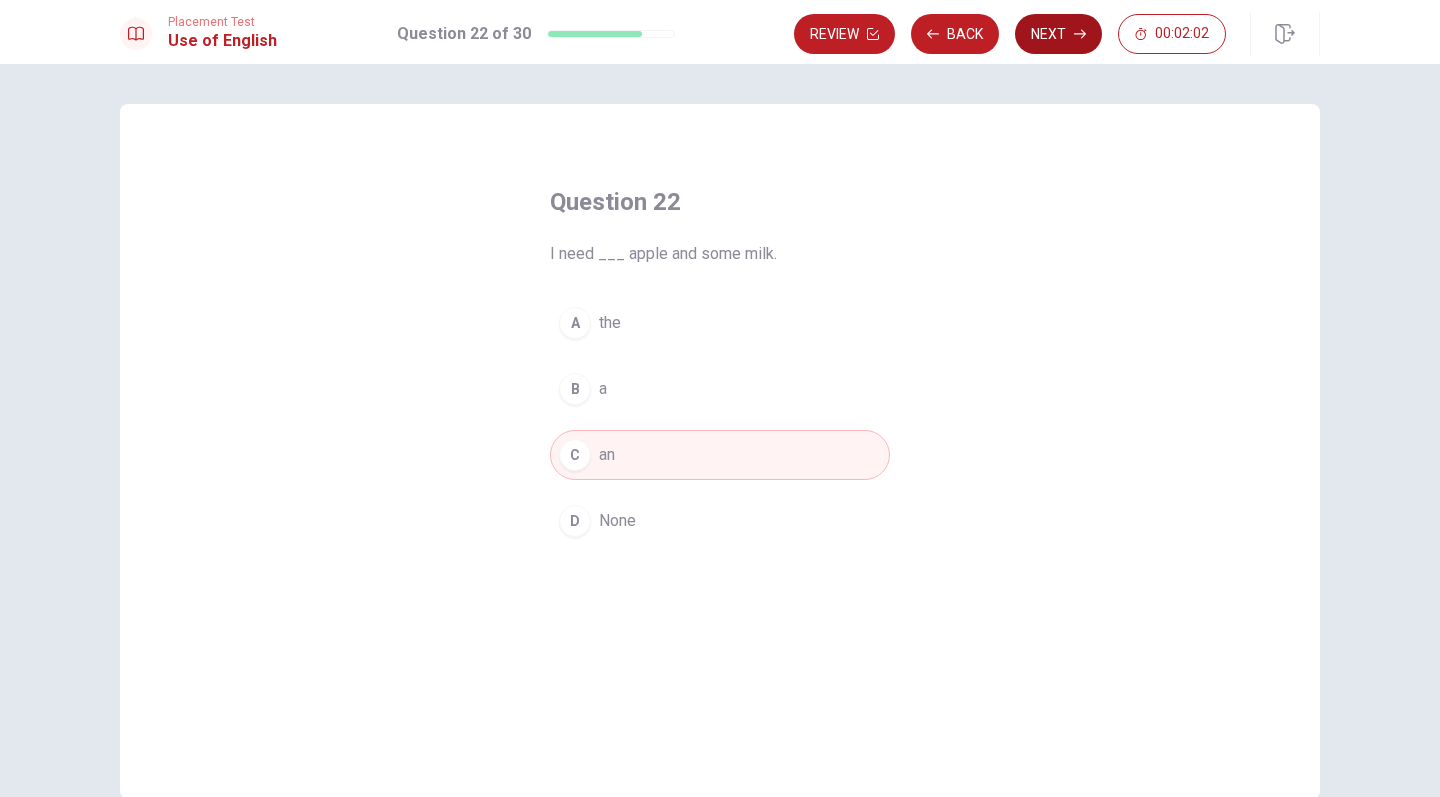 click on "Next" at bounding box center [1058, 34] 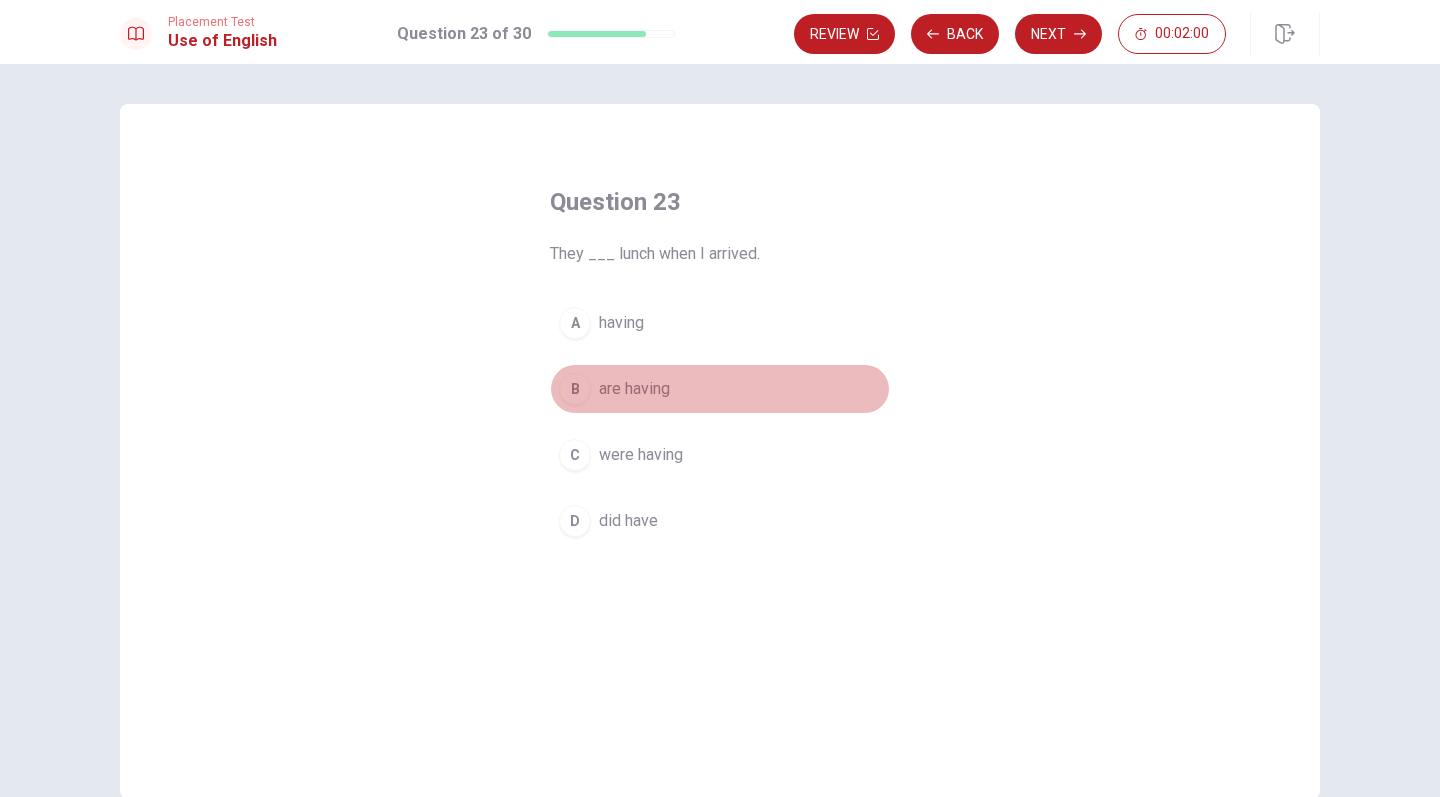 click on "are having" at bounding box center (634, 389) 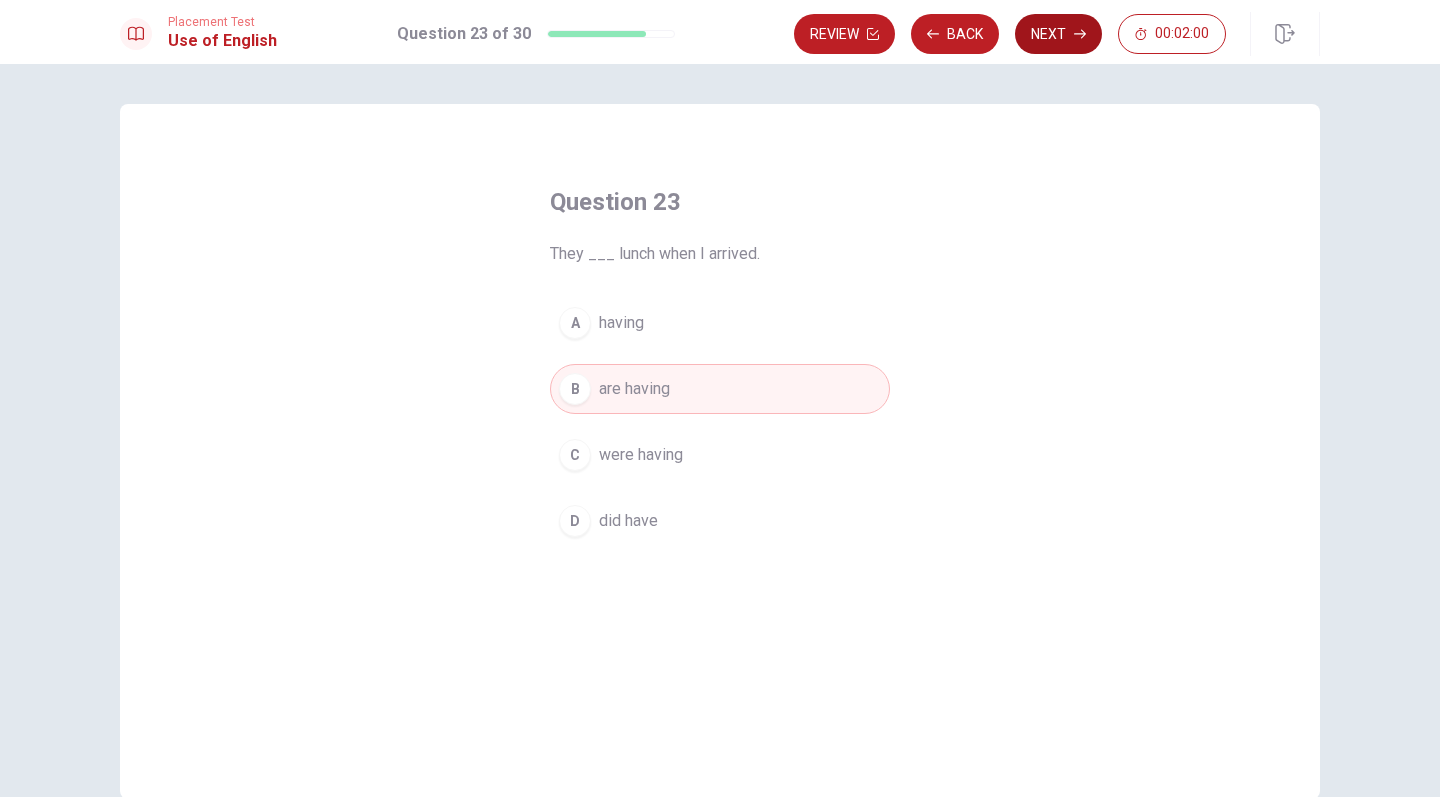 click on "Next" at bounding box center (1058, 34) 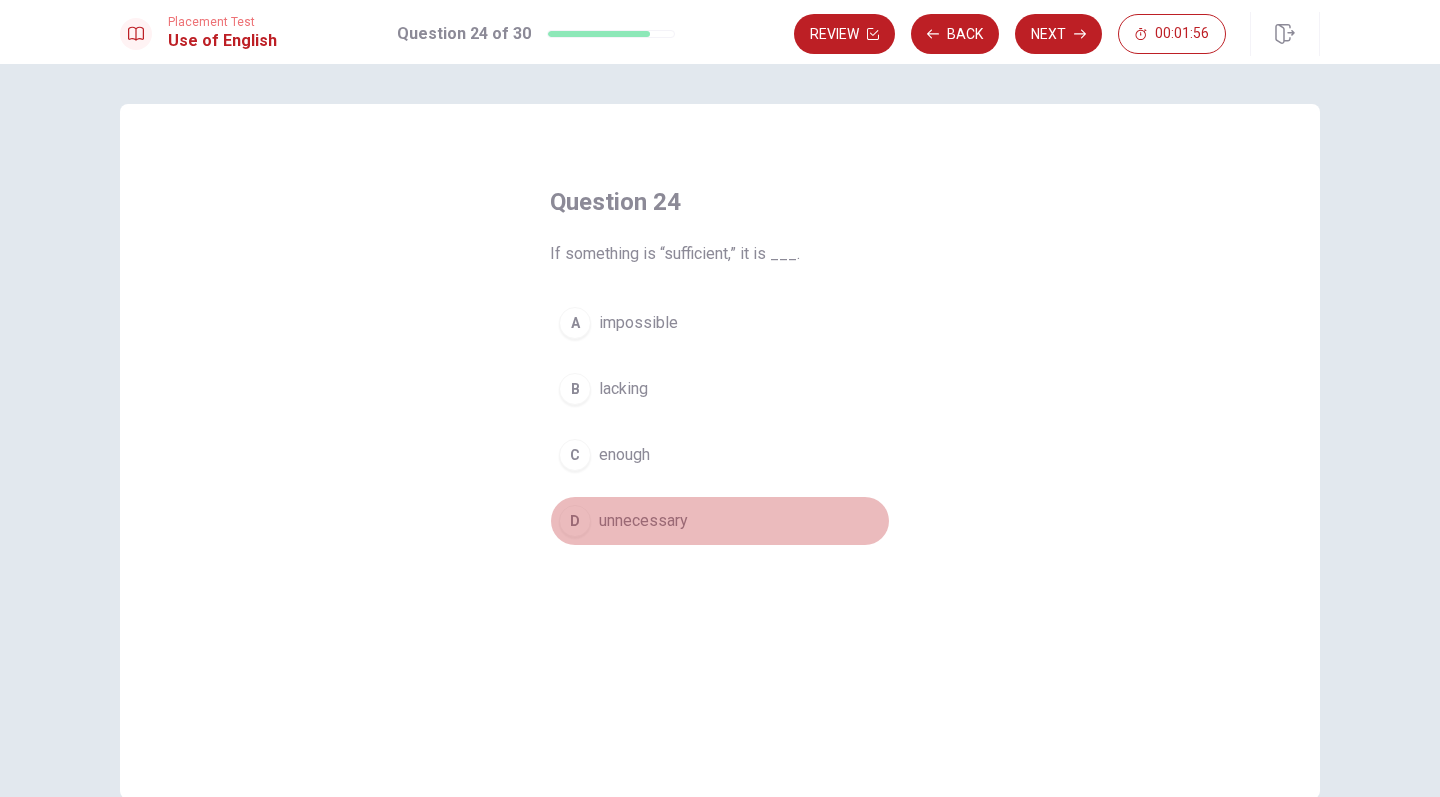 click on "unnecessary" at bounding box center (643, 521) 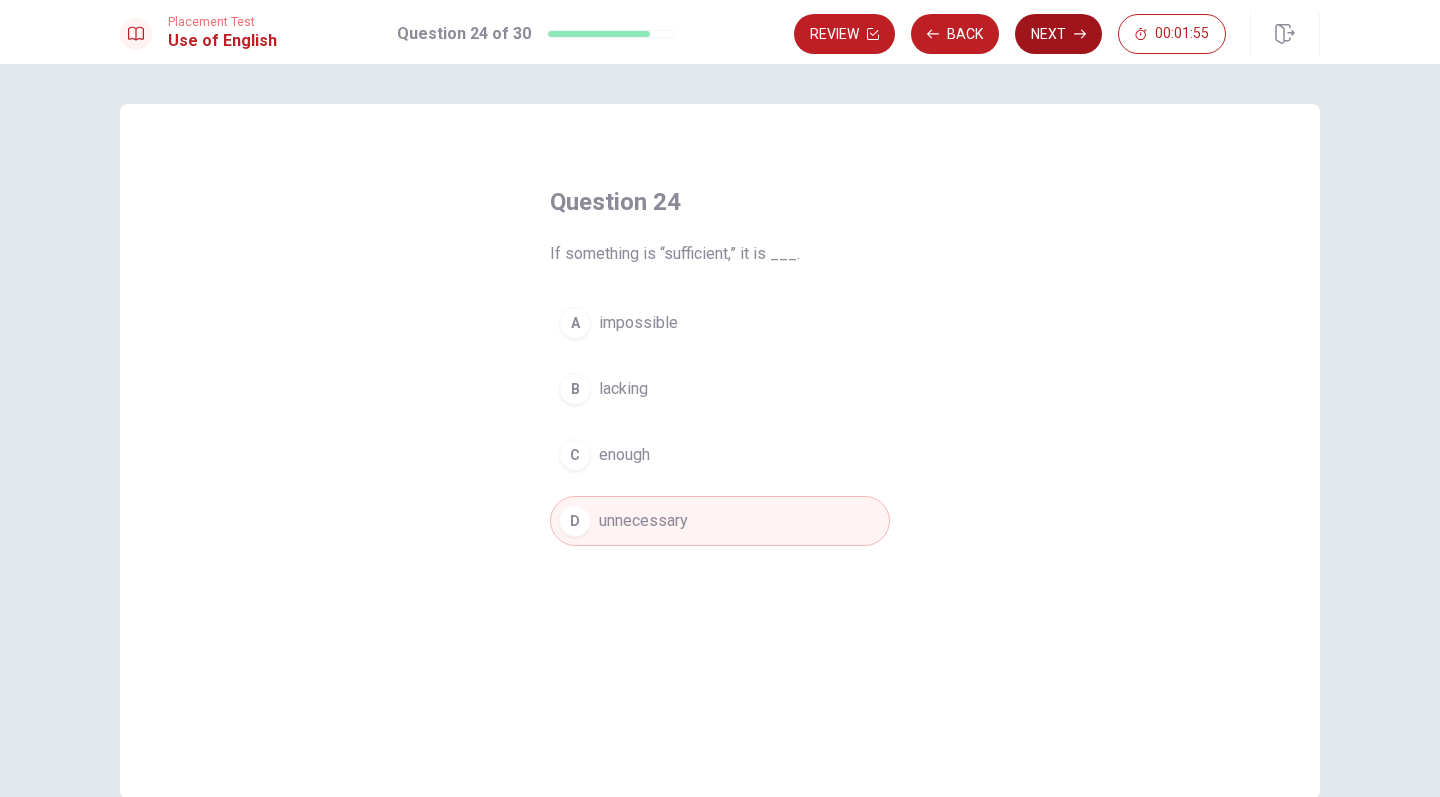 click on "Next" at bounding box center [1058, 34] 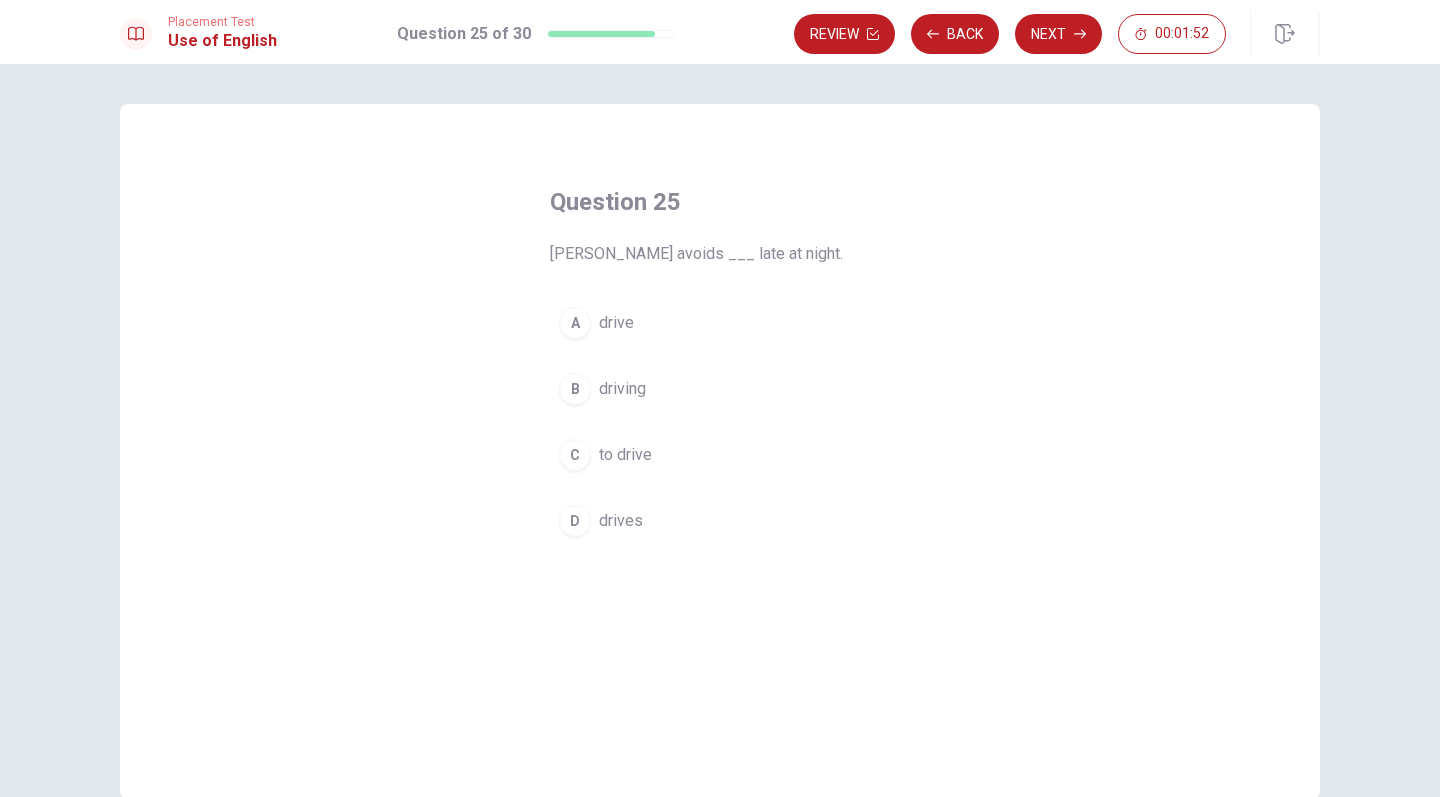 click on "driving" at bounding box center [622, 389] 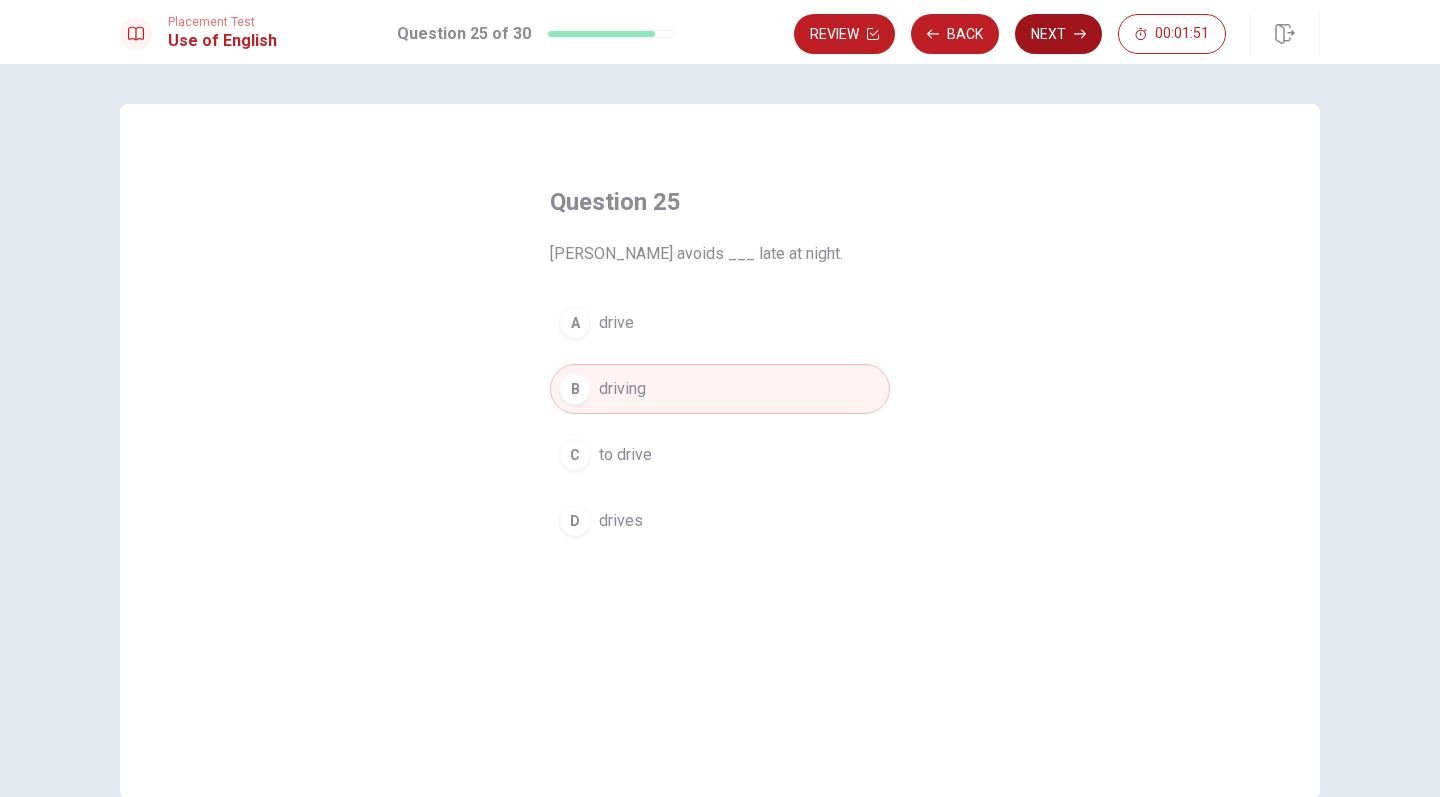 click on "Next" at bounding box center [1058, 34] 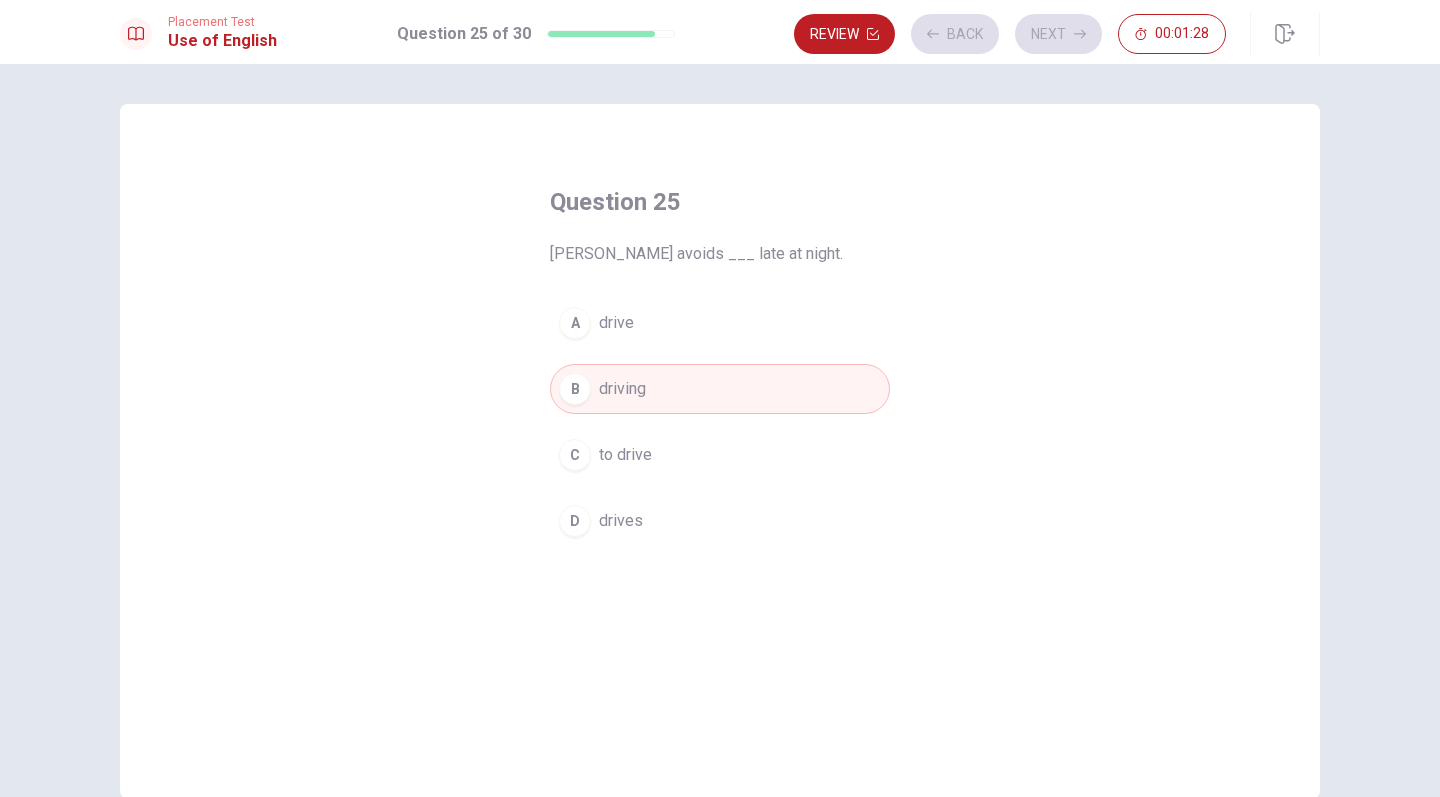 click on "A drive
B driving
C to drive
D drives" at bounding box center [720, 422] 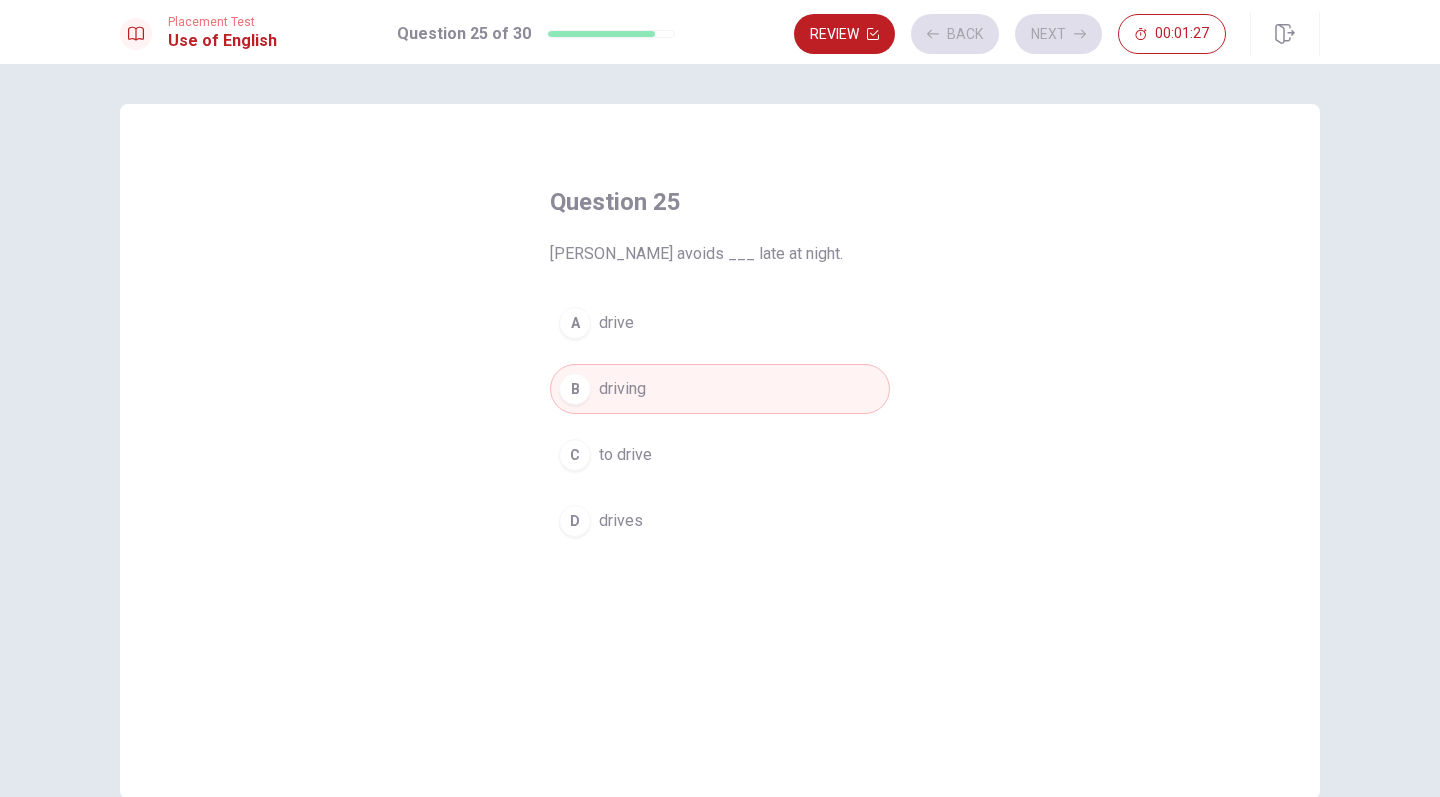click on "C to drive" at bounding box center [720, 455] 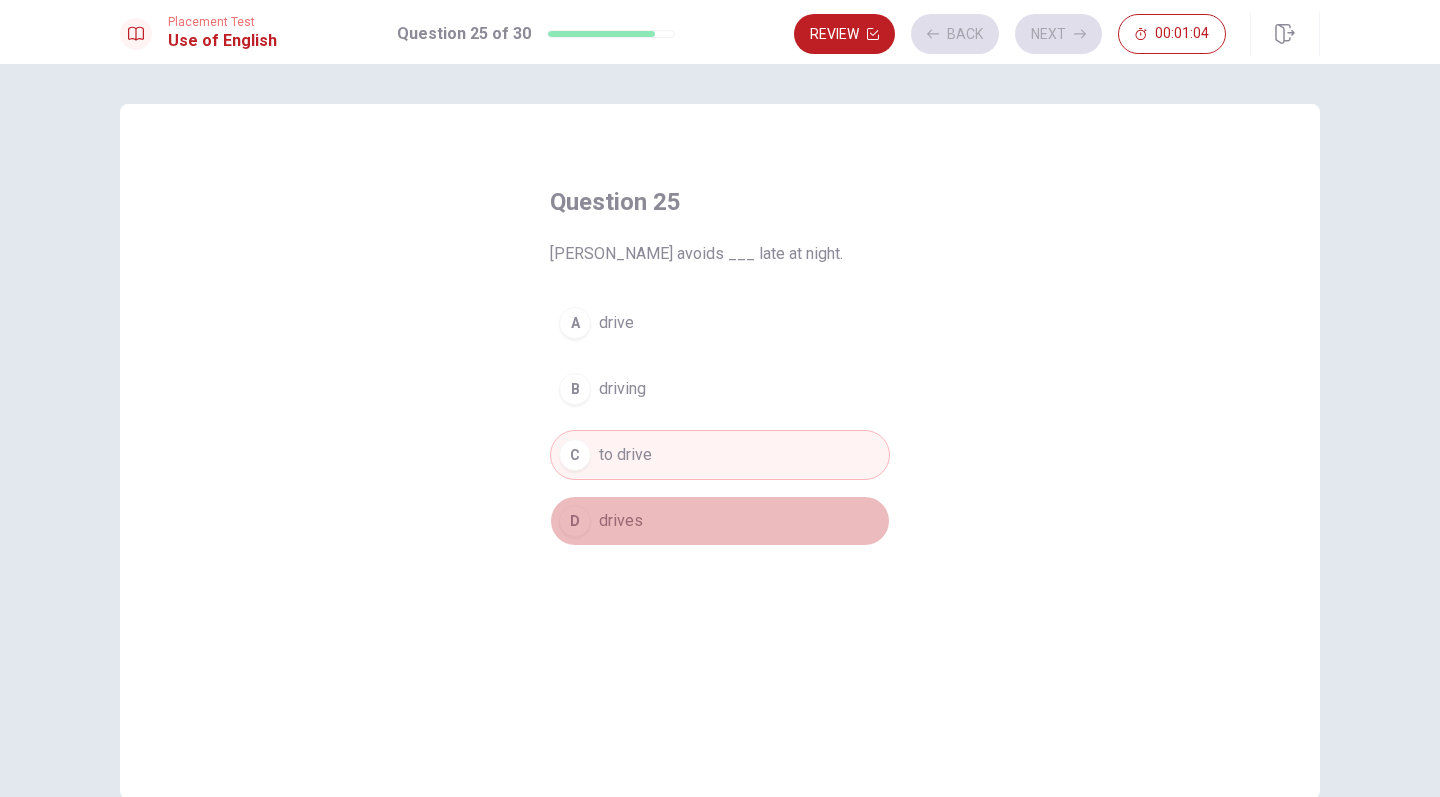 click on "D drives" at bounding box center [720, 521] 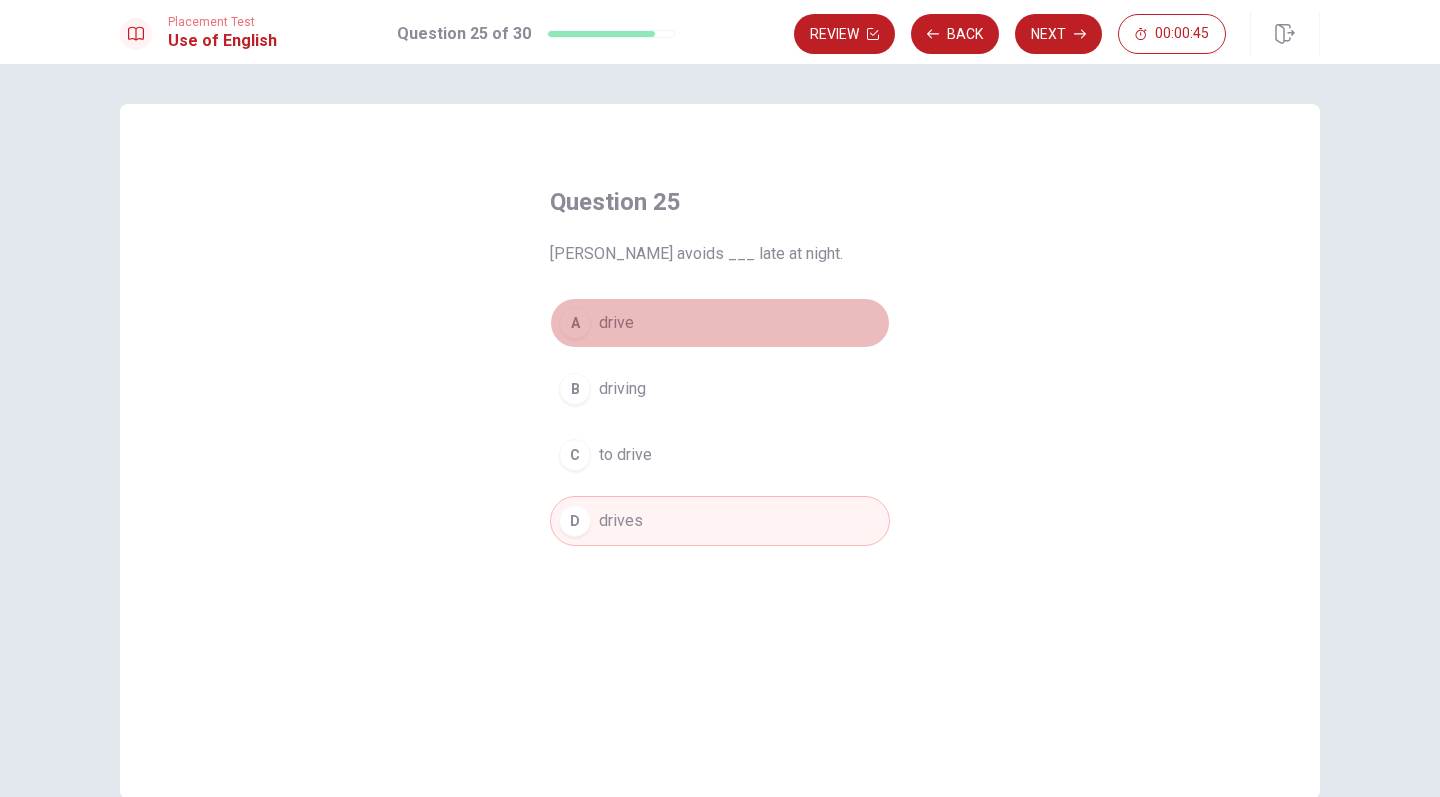click on "A drive" at bounding box center (720, 323) 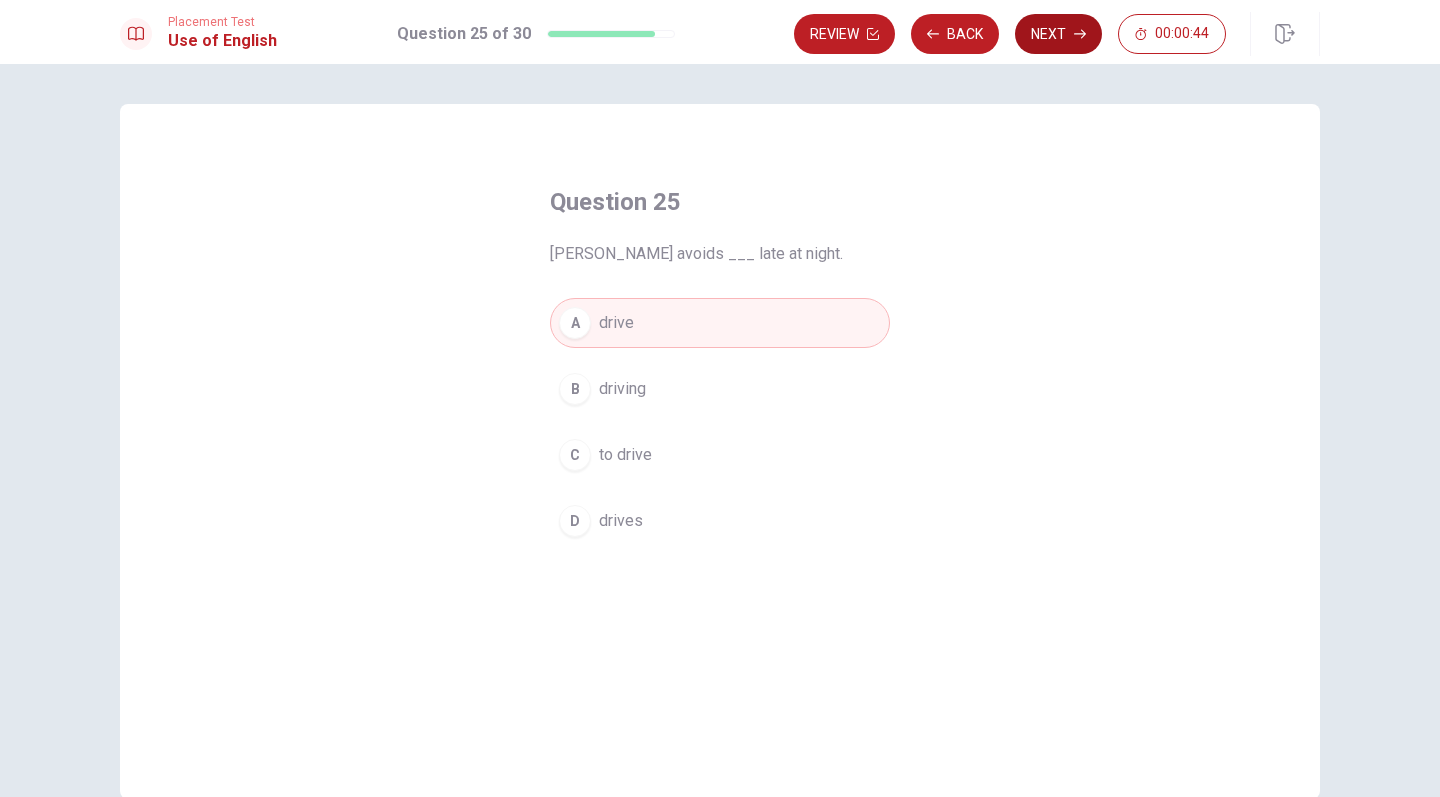 click 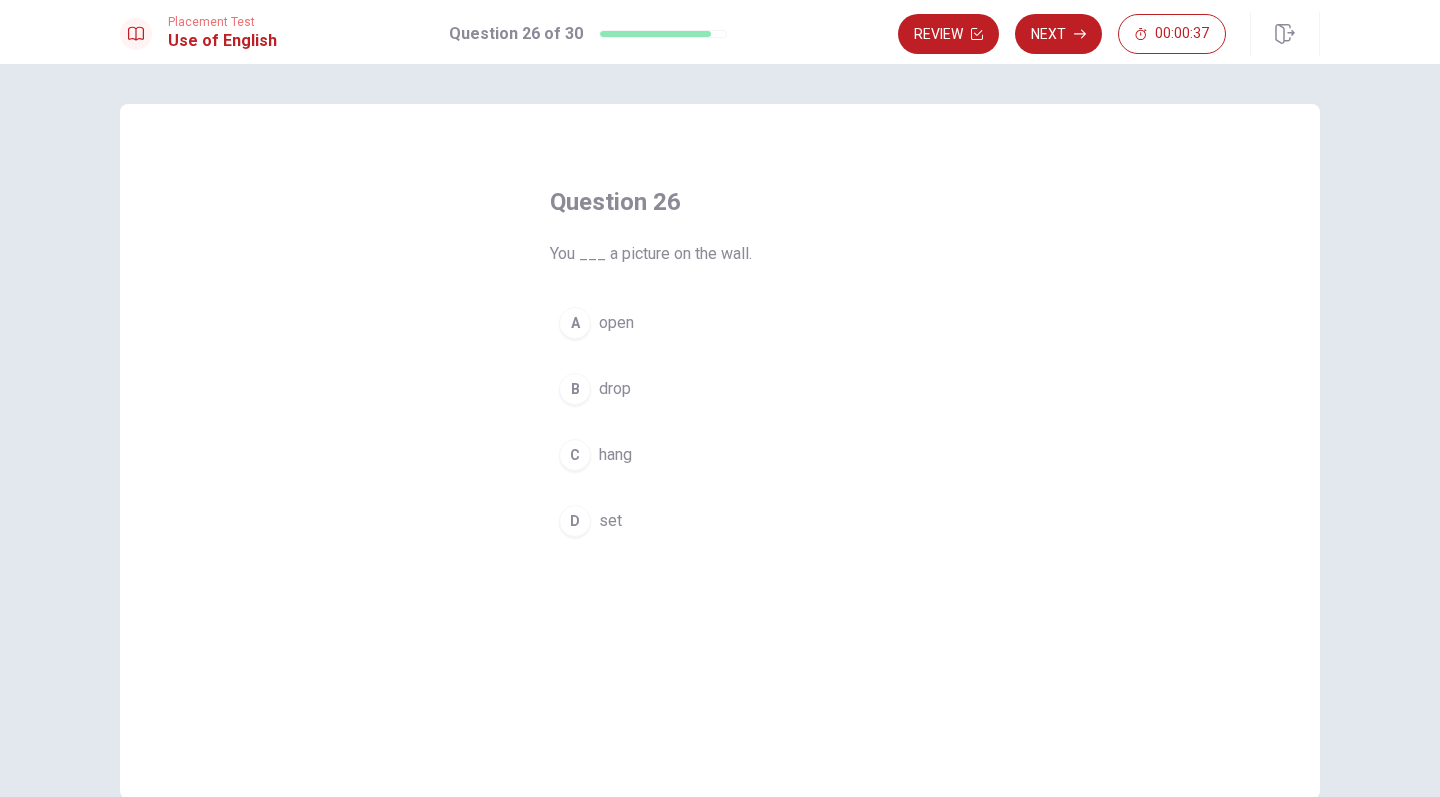 click on "B" at bounding box center (575, 389) 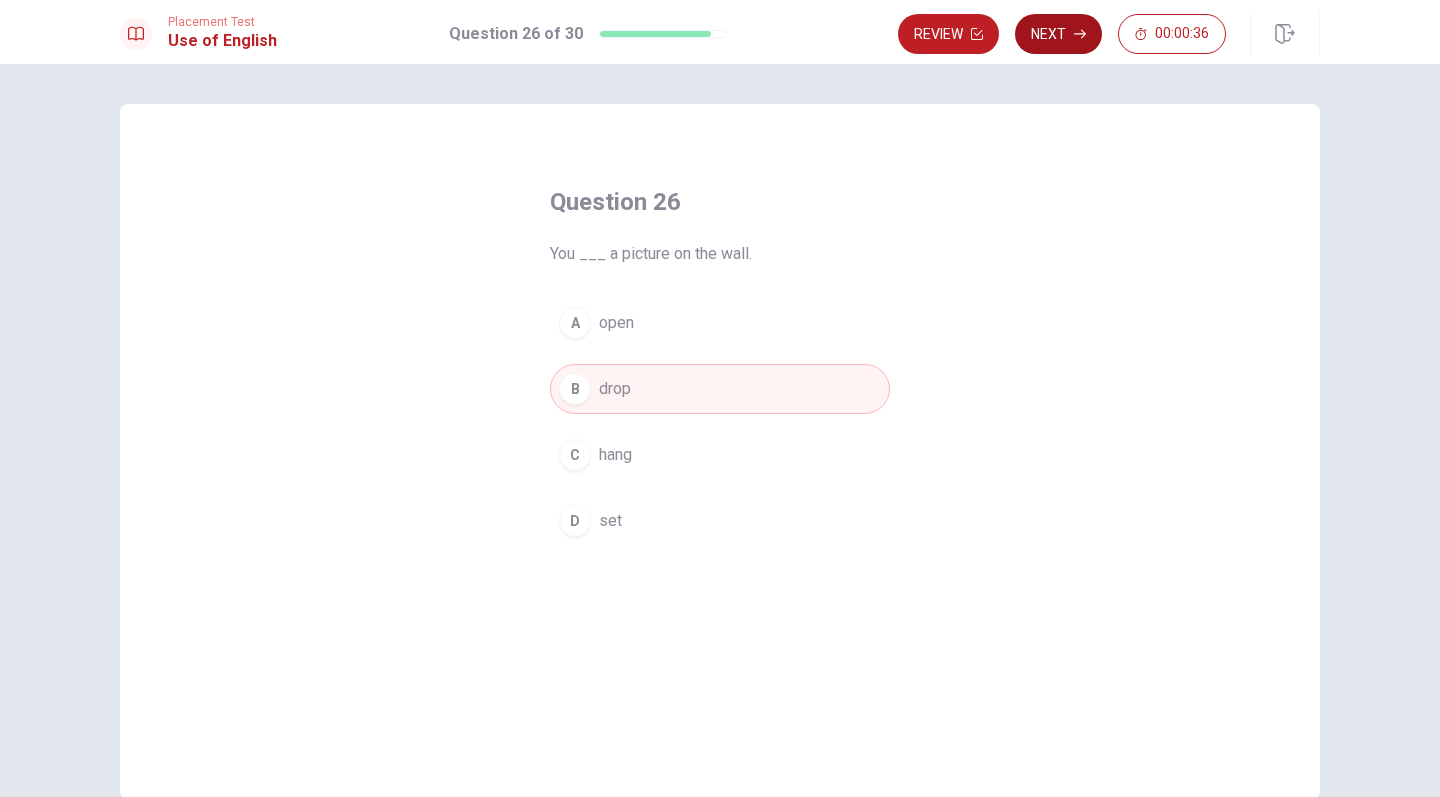 click on "Next" at bounding box center (1058, 34) 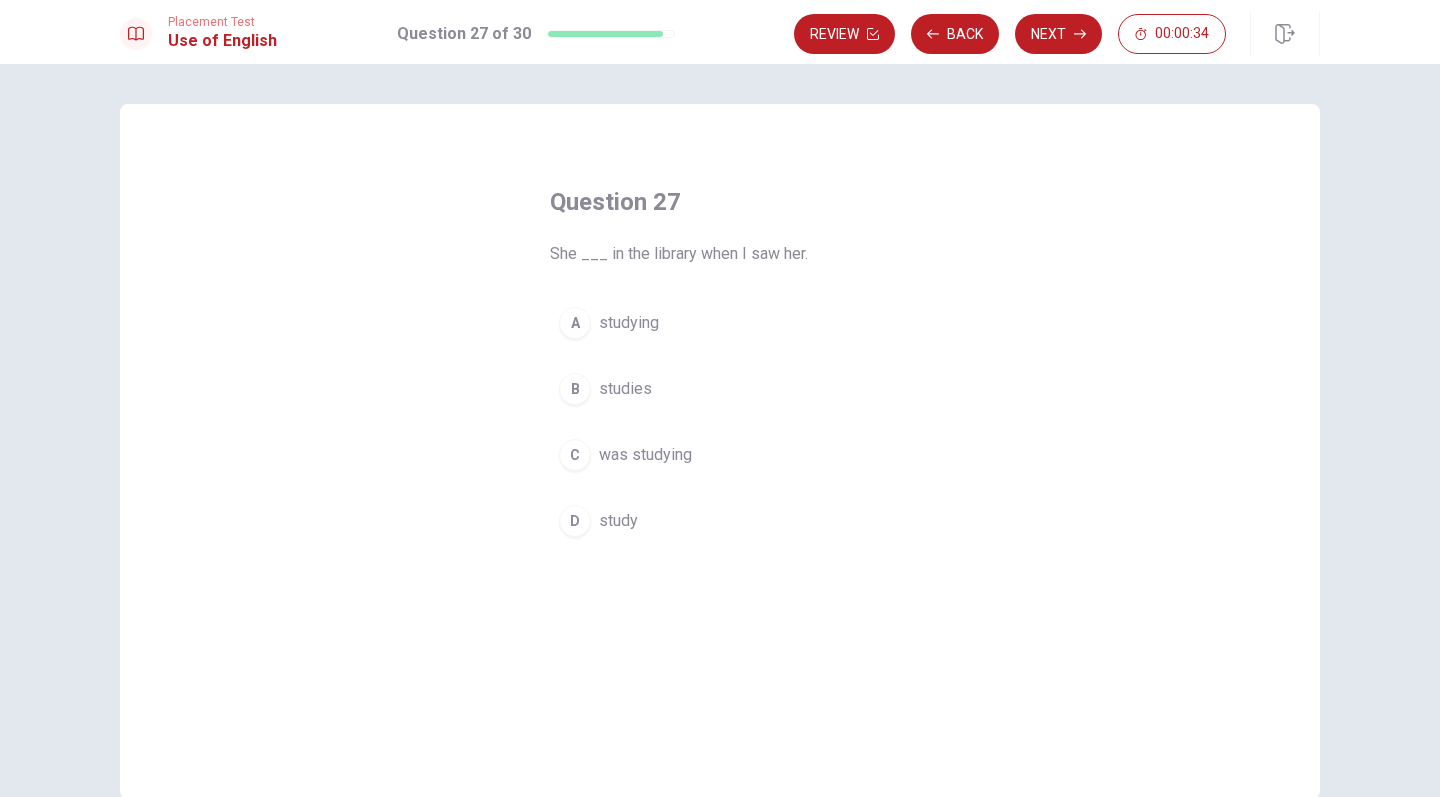 click on "studies" at bounding box center (625, 389) 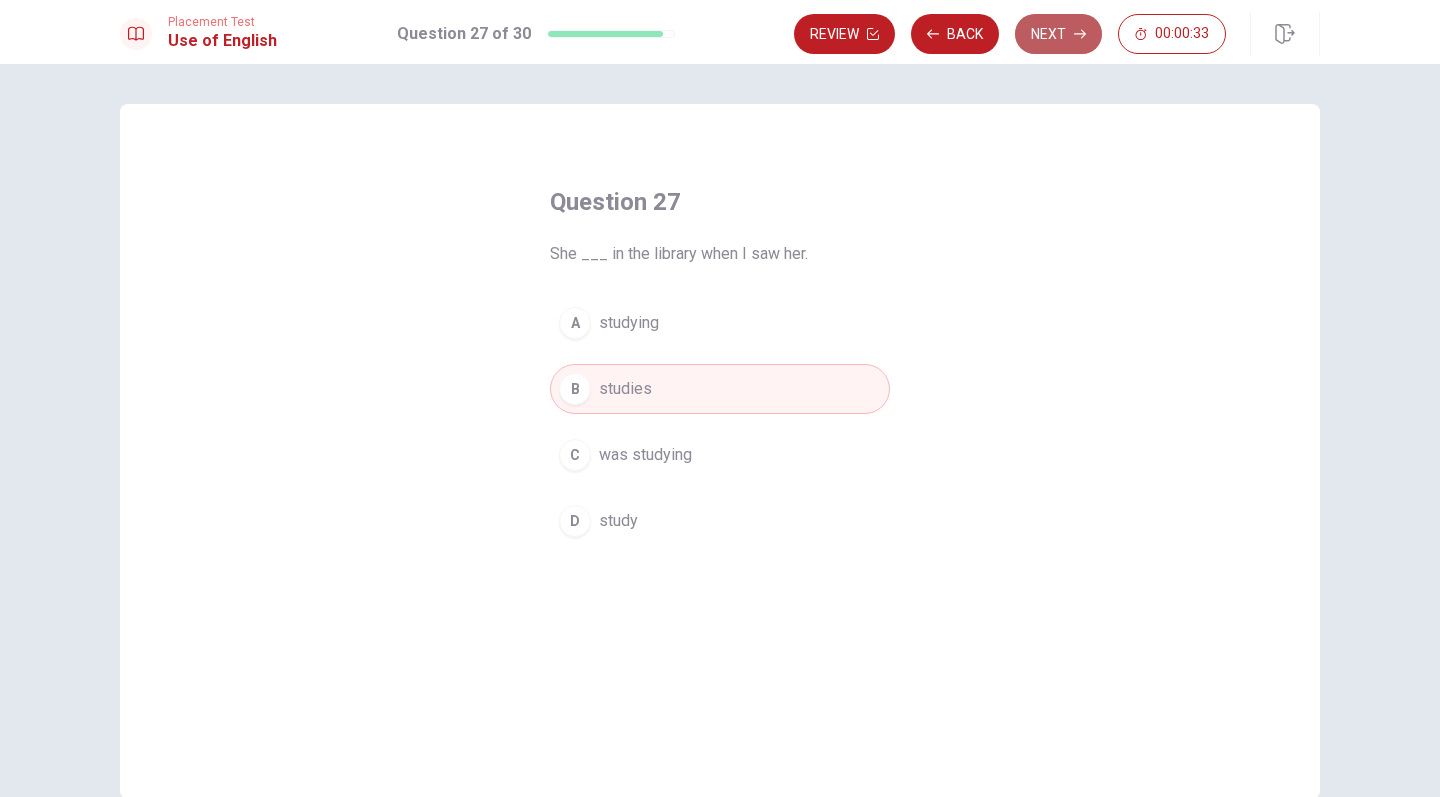 click on "Next" at bounding box center (1058, 34) 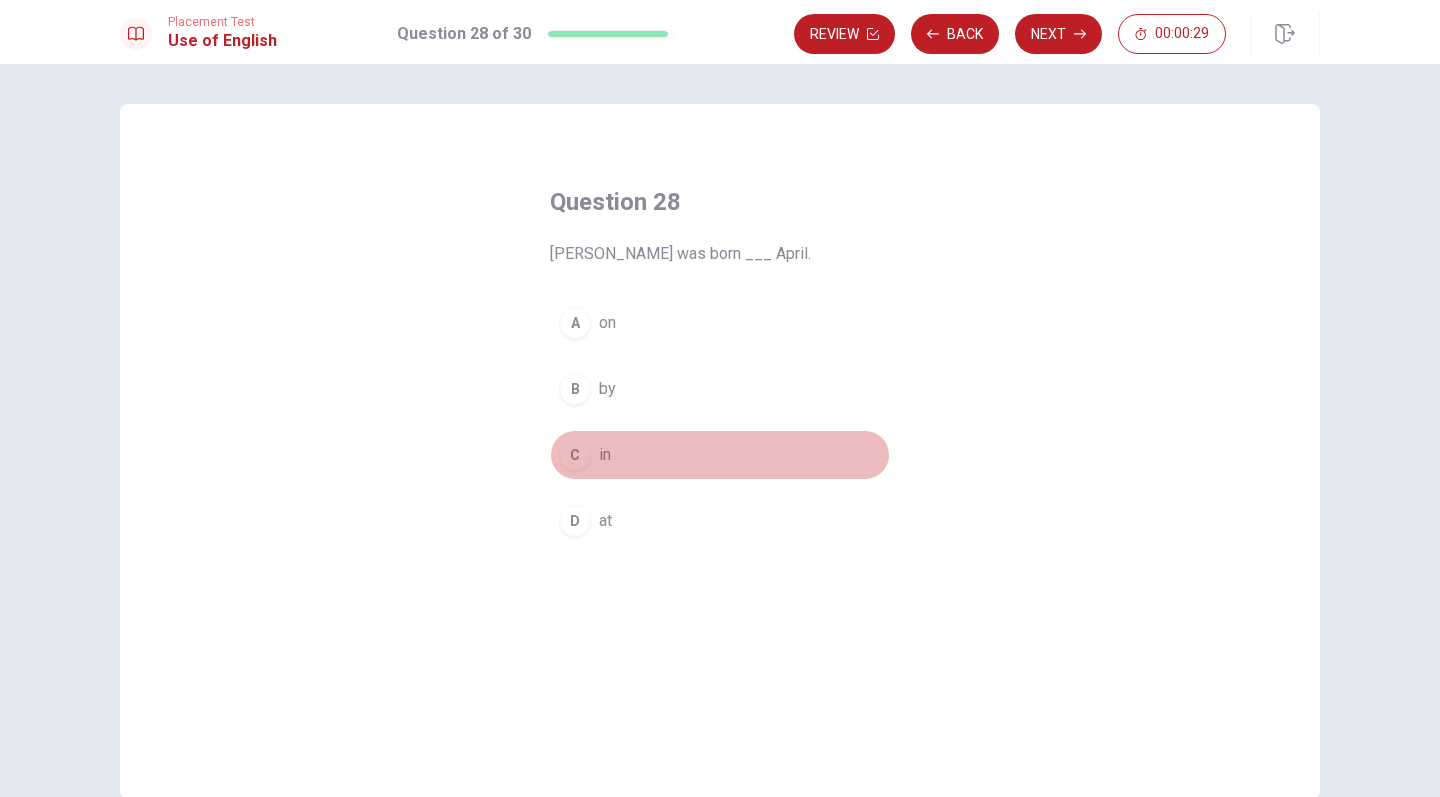 click on "C" at bounding box center (575, 455) 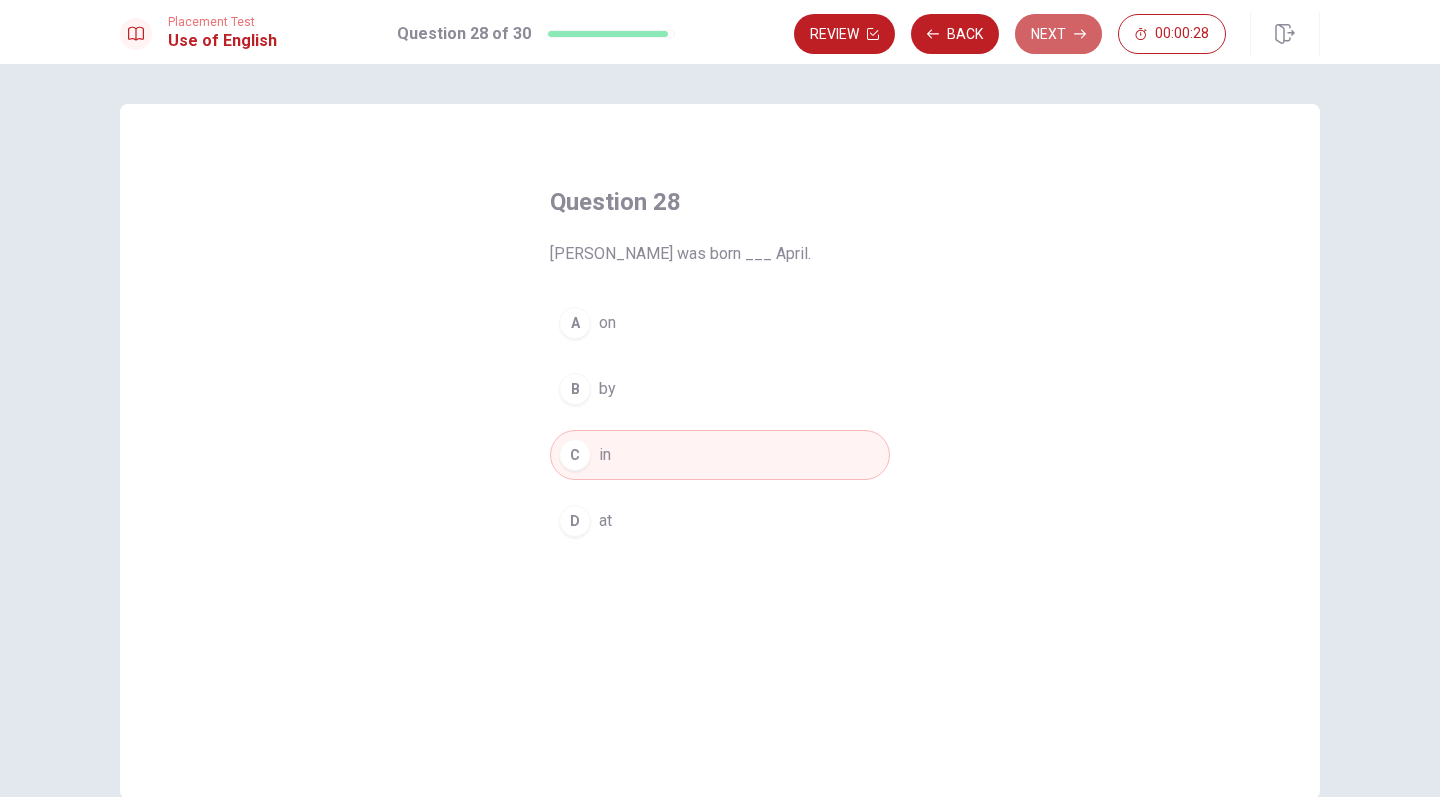 click on "Next" at bounding box center [1058, 34] 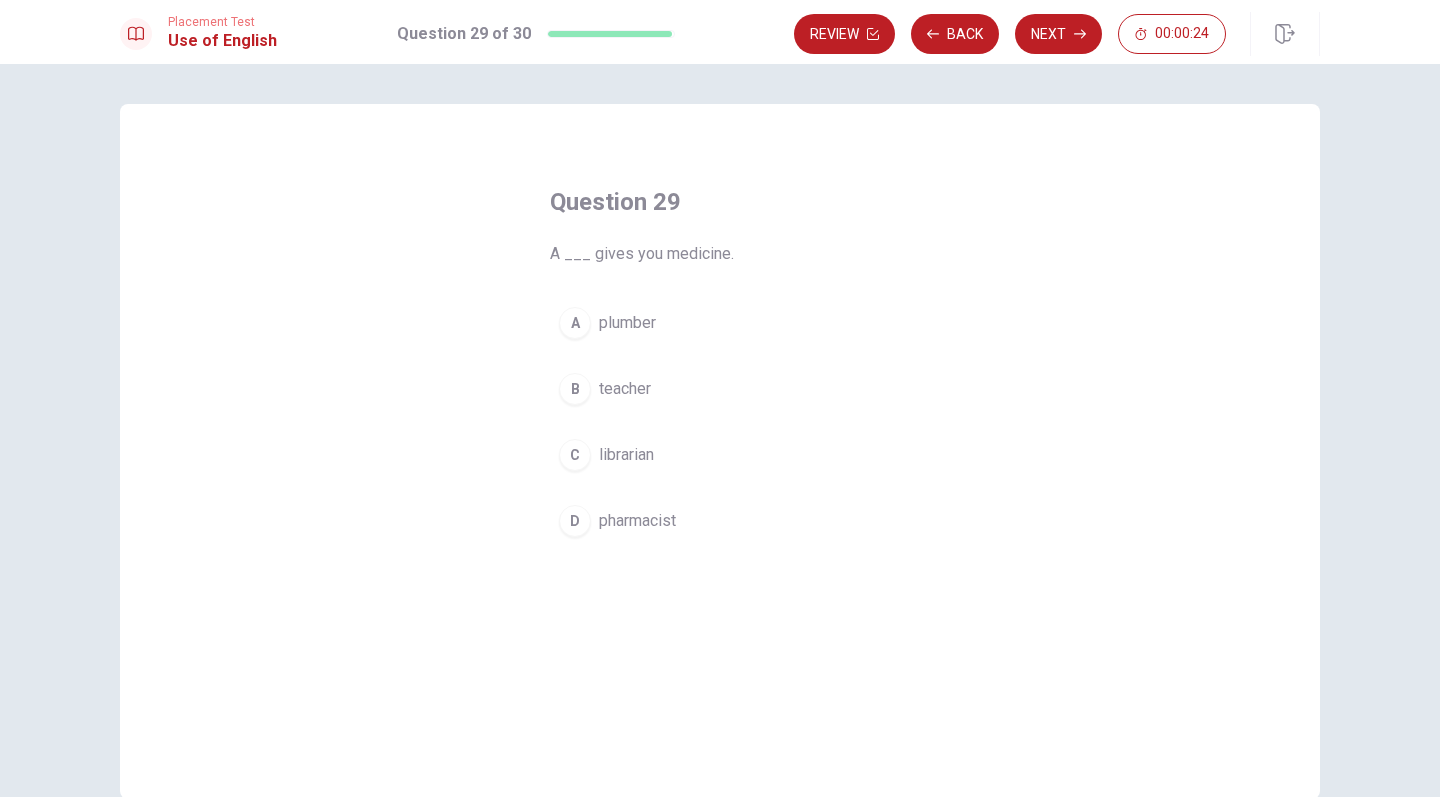 click on "pharmacist" at bounding box center (637, 521) 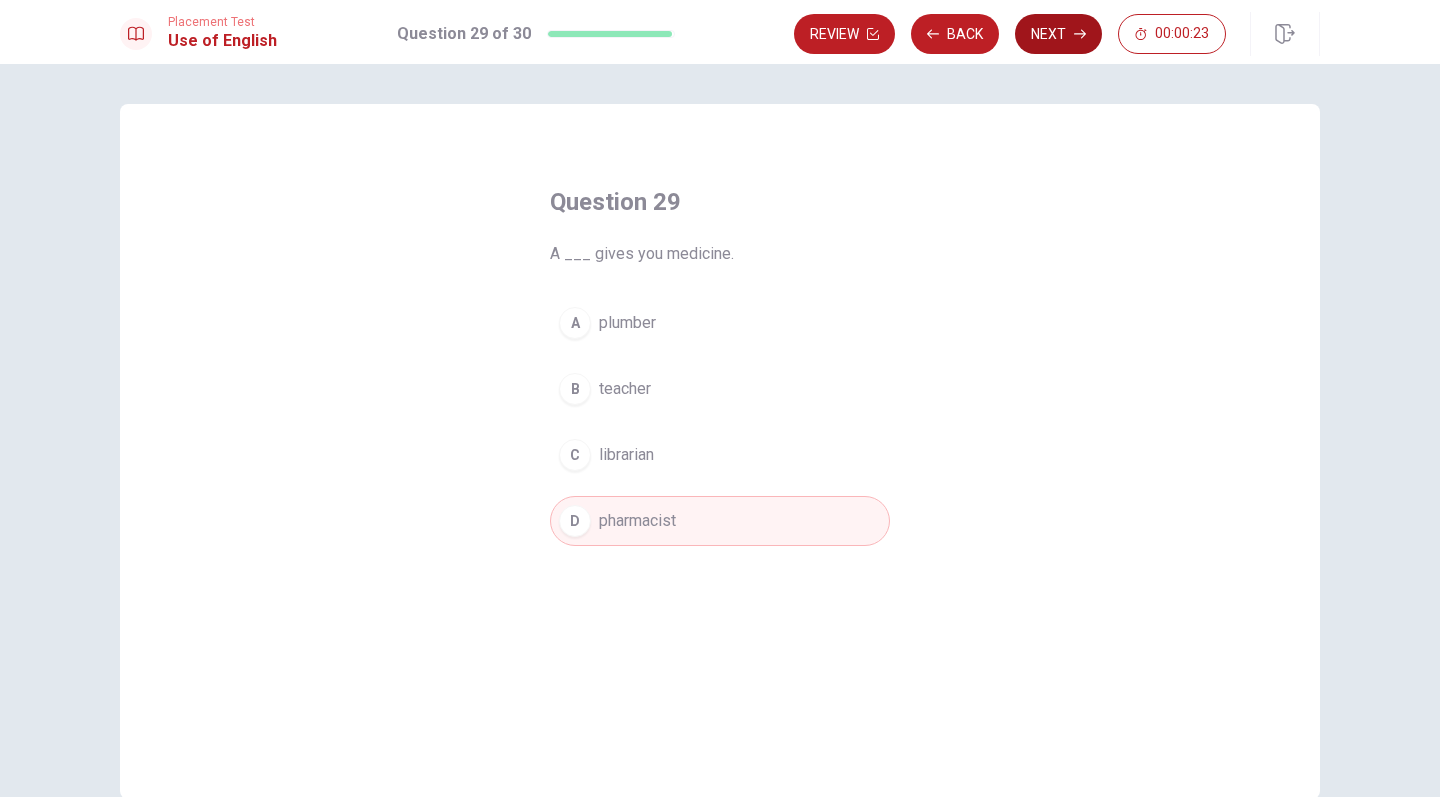 click on "Next" at bounding box center [1058, 34] 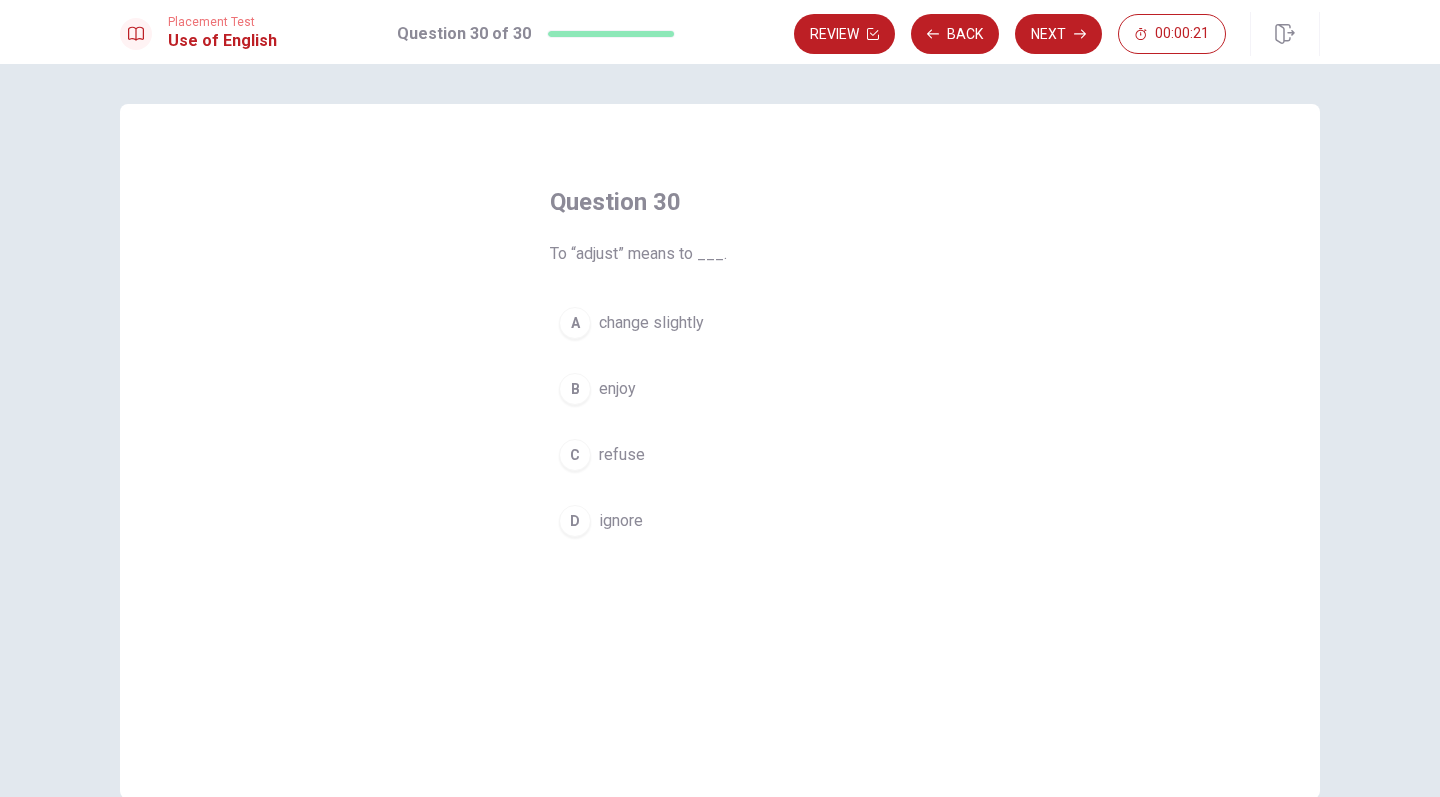 click on "enjoy" at bounding box center [617, 389] 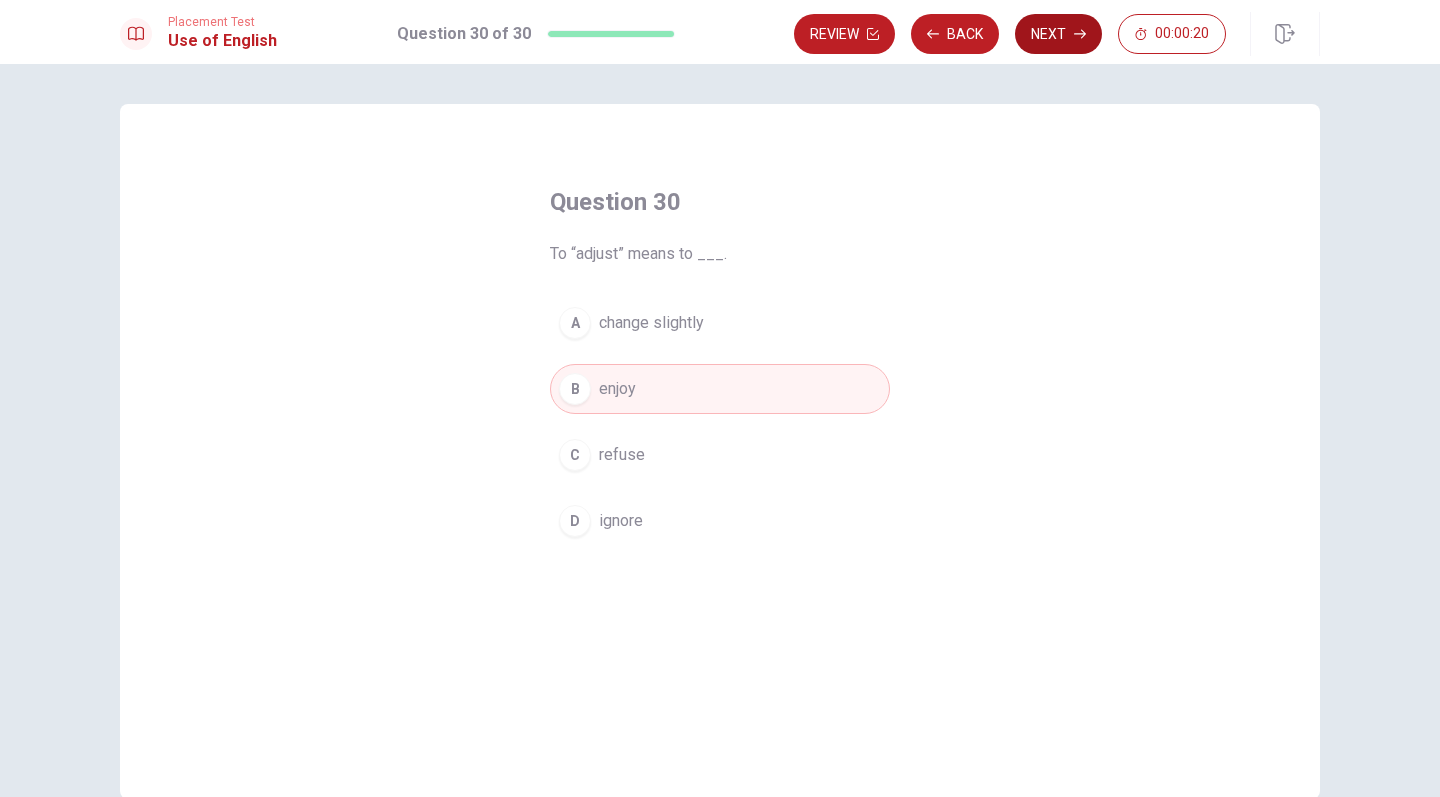click on "Next" at bounding box center [1058, 34] 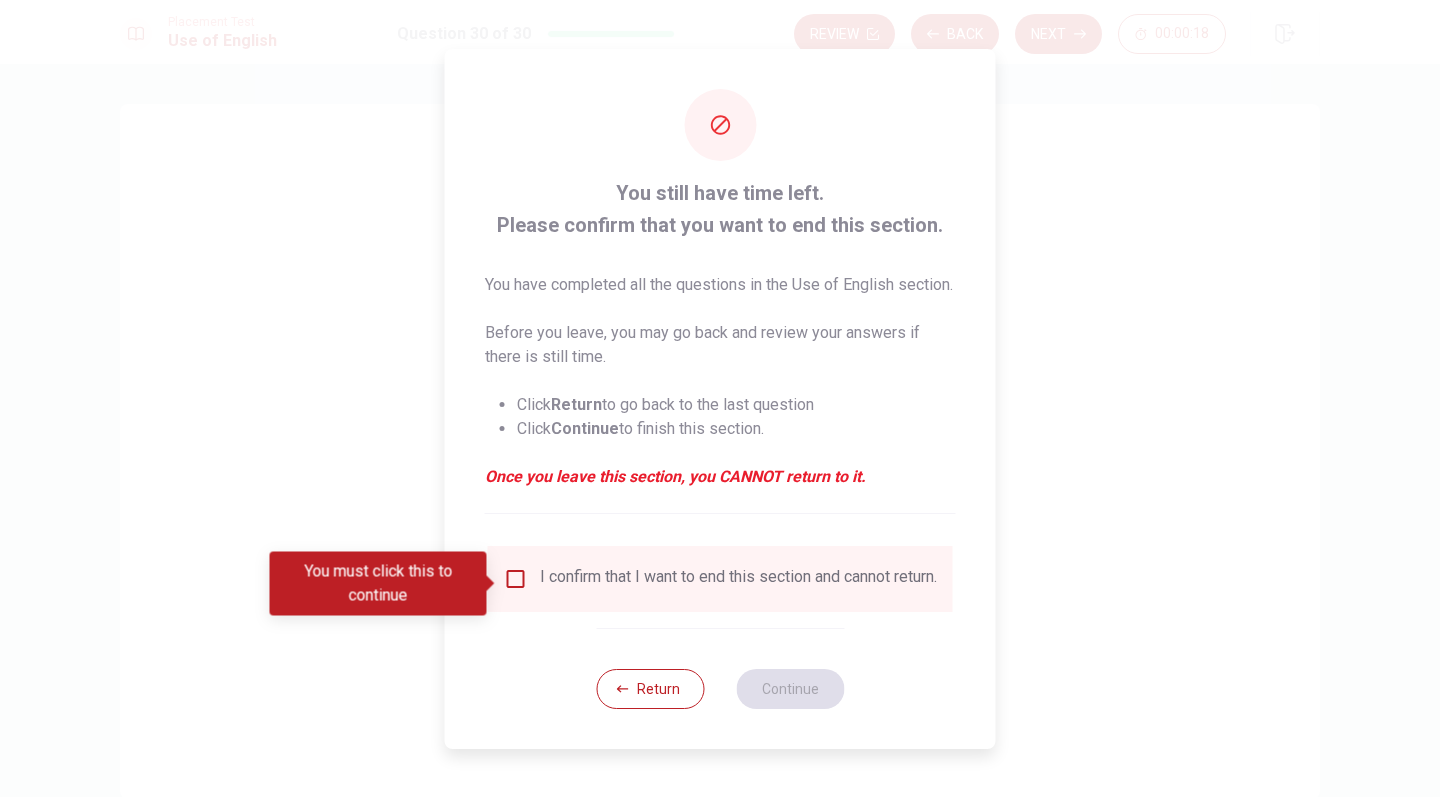 click at bounding box center (516, 579) 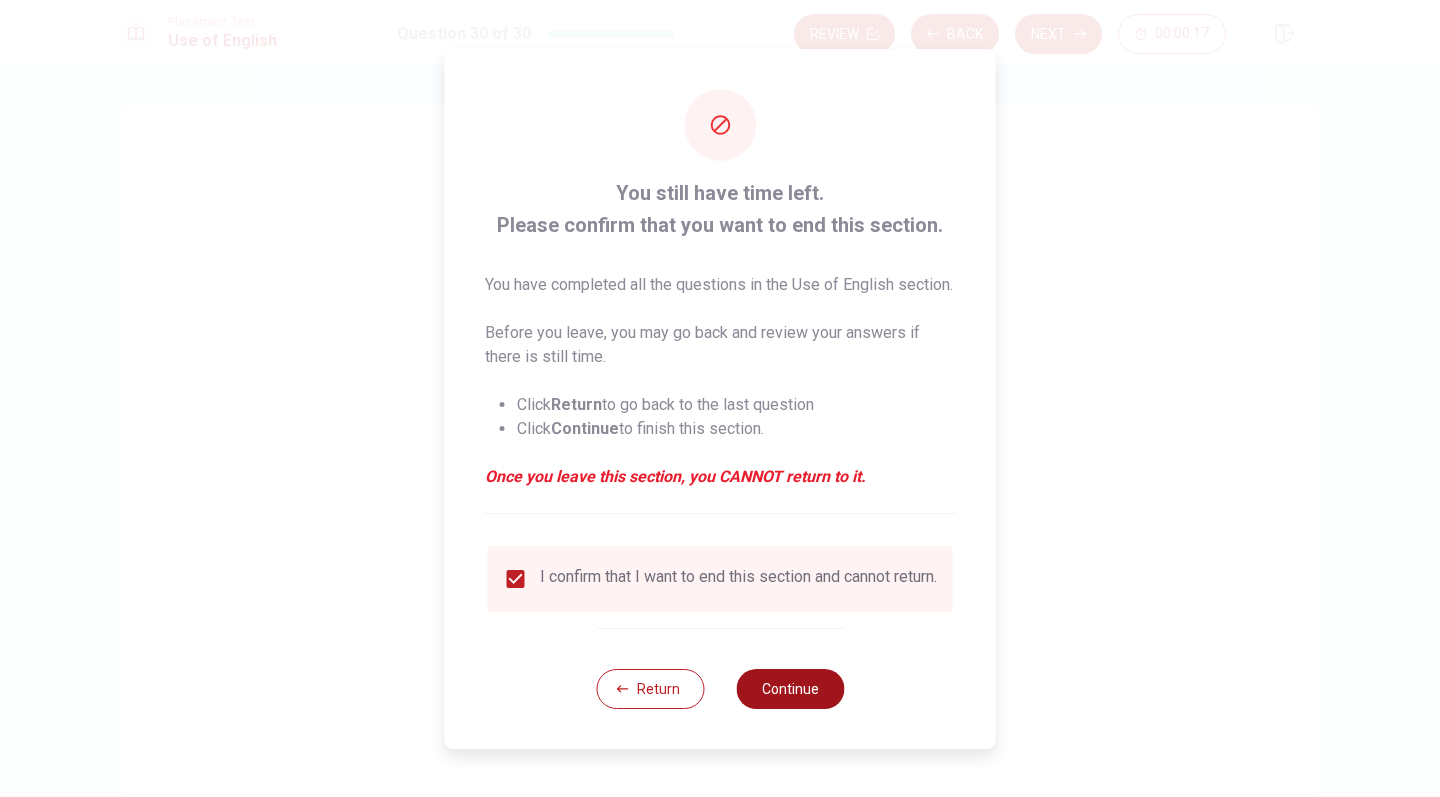 click on "Continue" at bounding box center (790, 689) 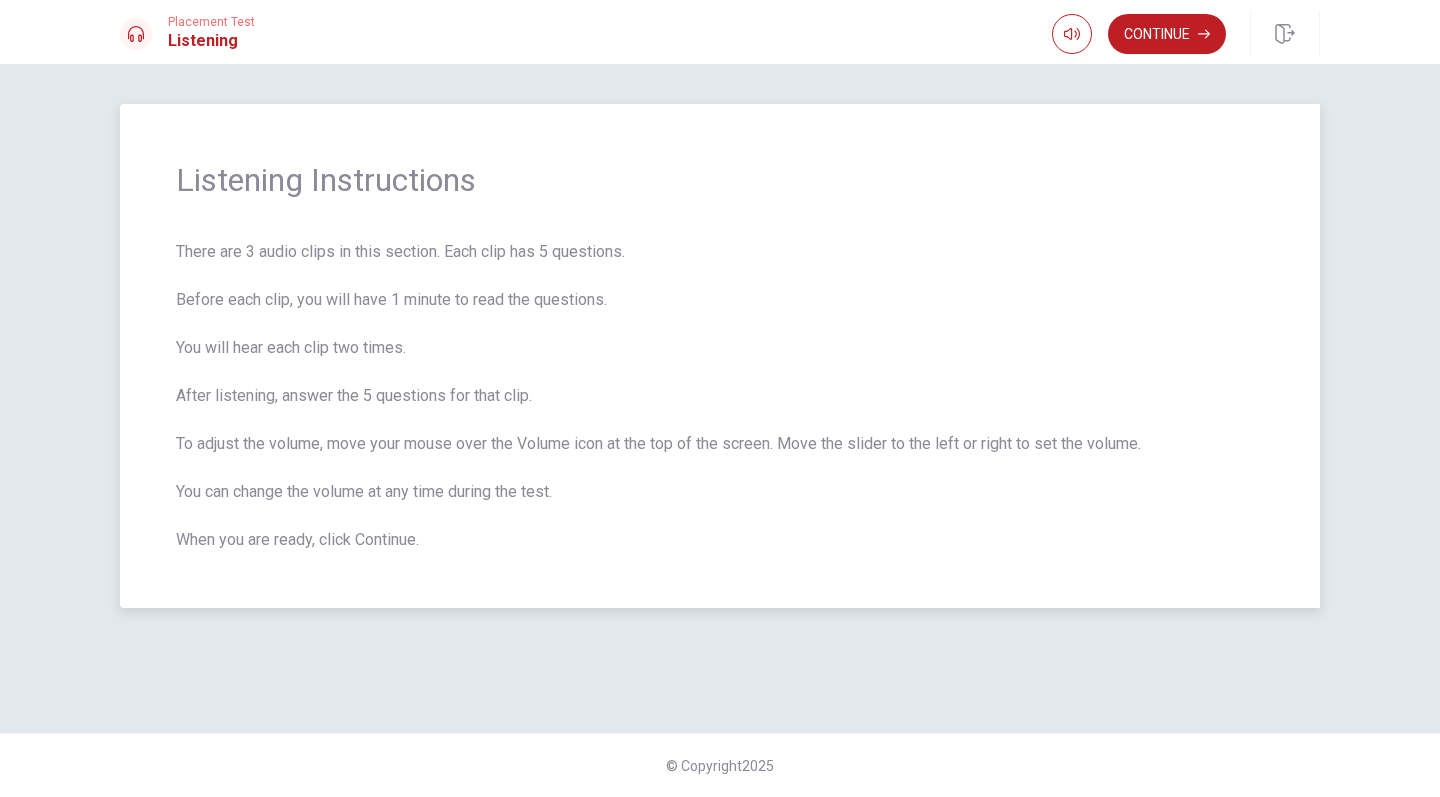scroll, scrollTop: 0, scrollLeft: 0, axis: both 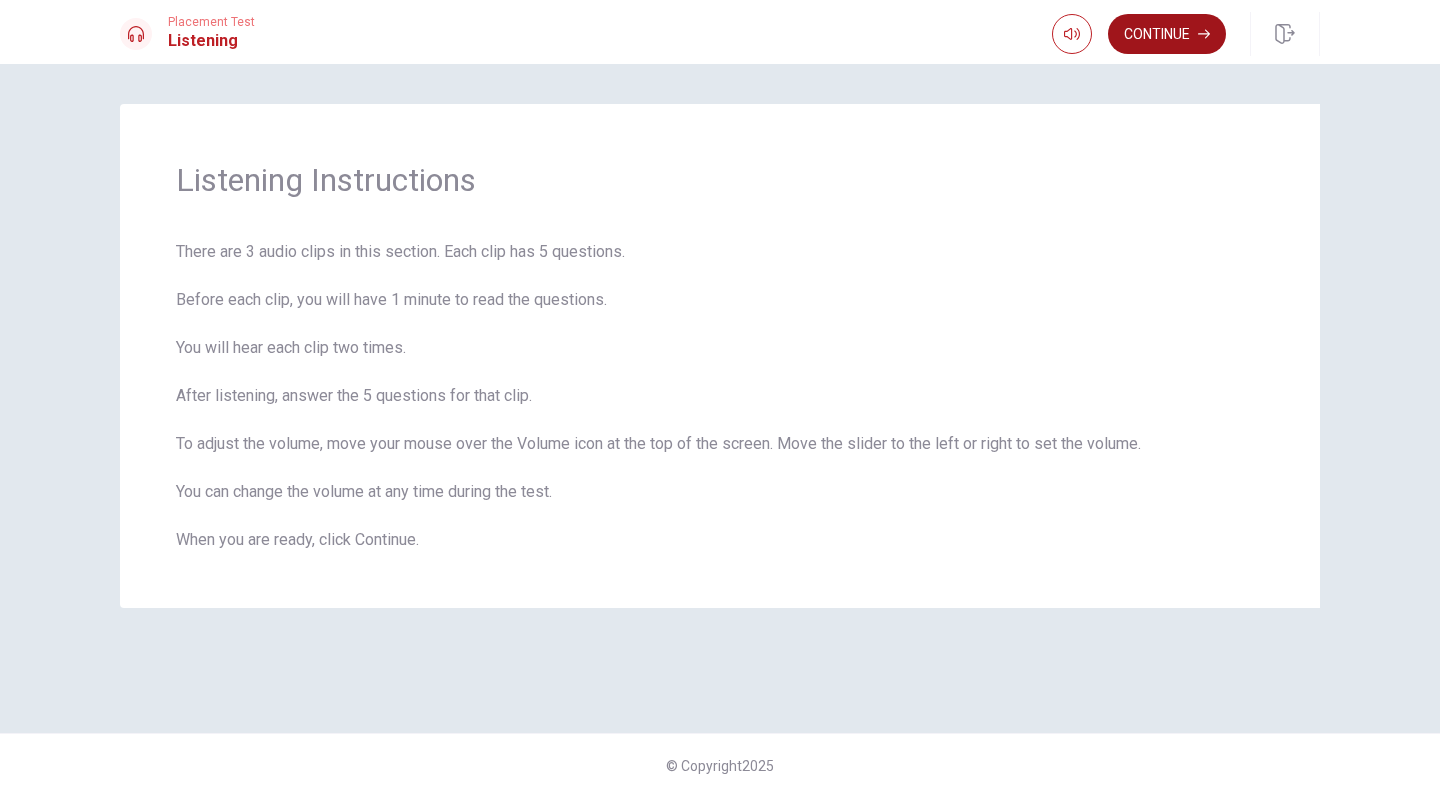 click on "Continue" at bounding box center (1167, 34) 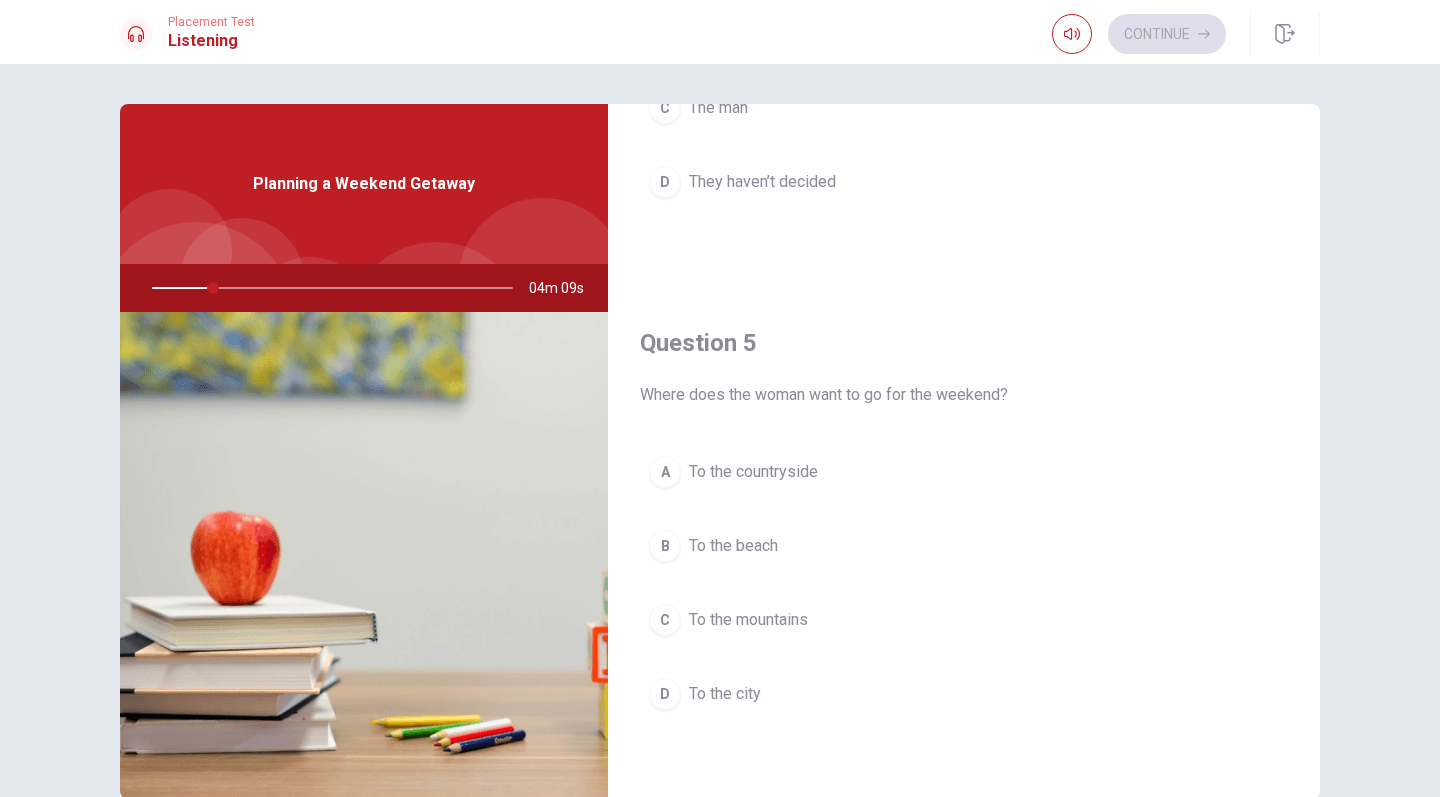 scroll, scrollTop: 1865, scrollLeft: 0, axis: vertical 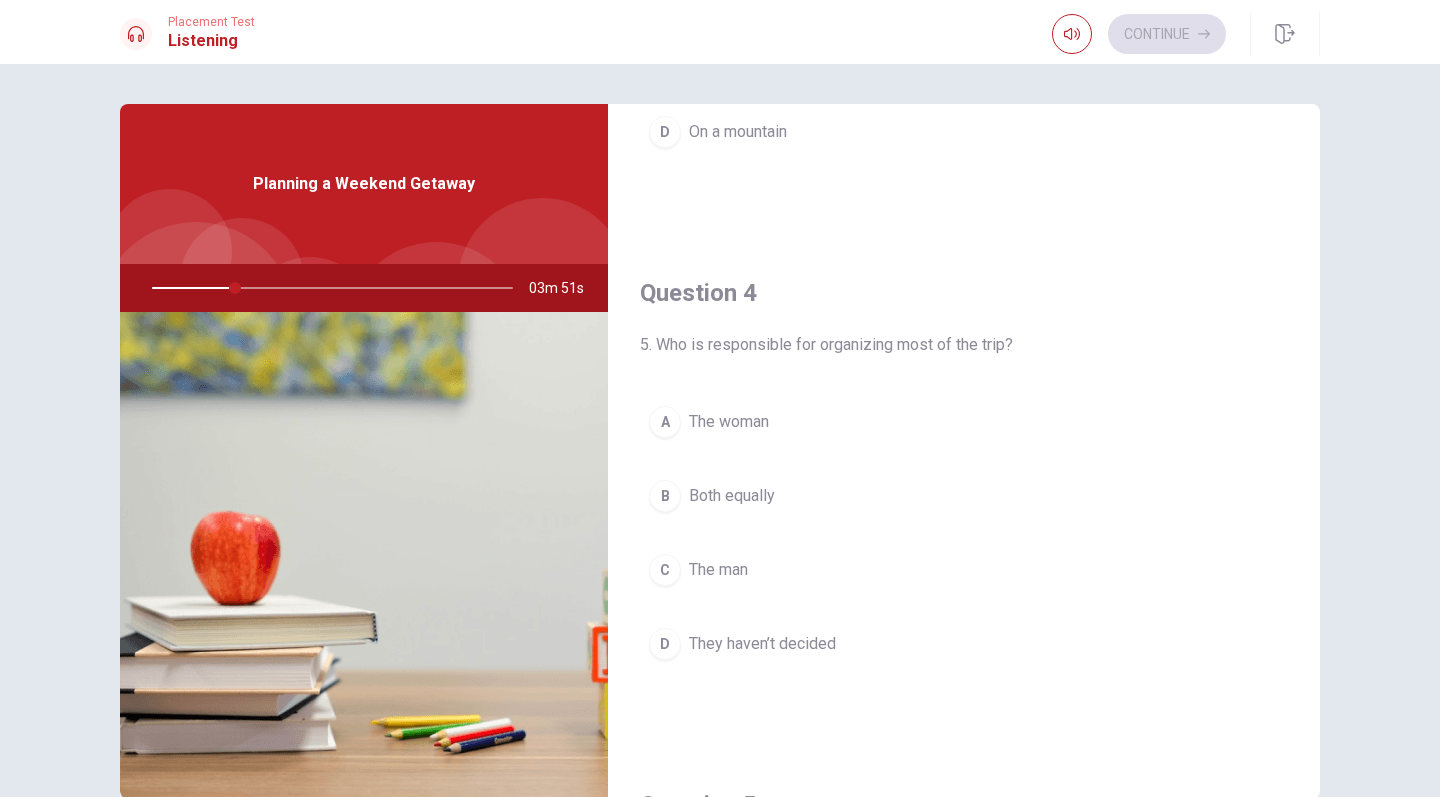 click on "C" at bounding box center [665, 570] 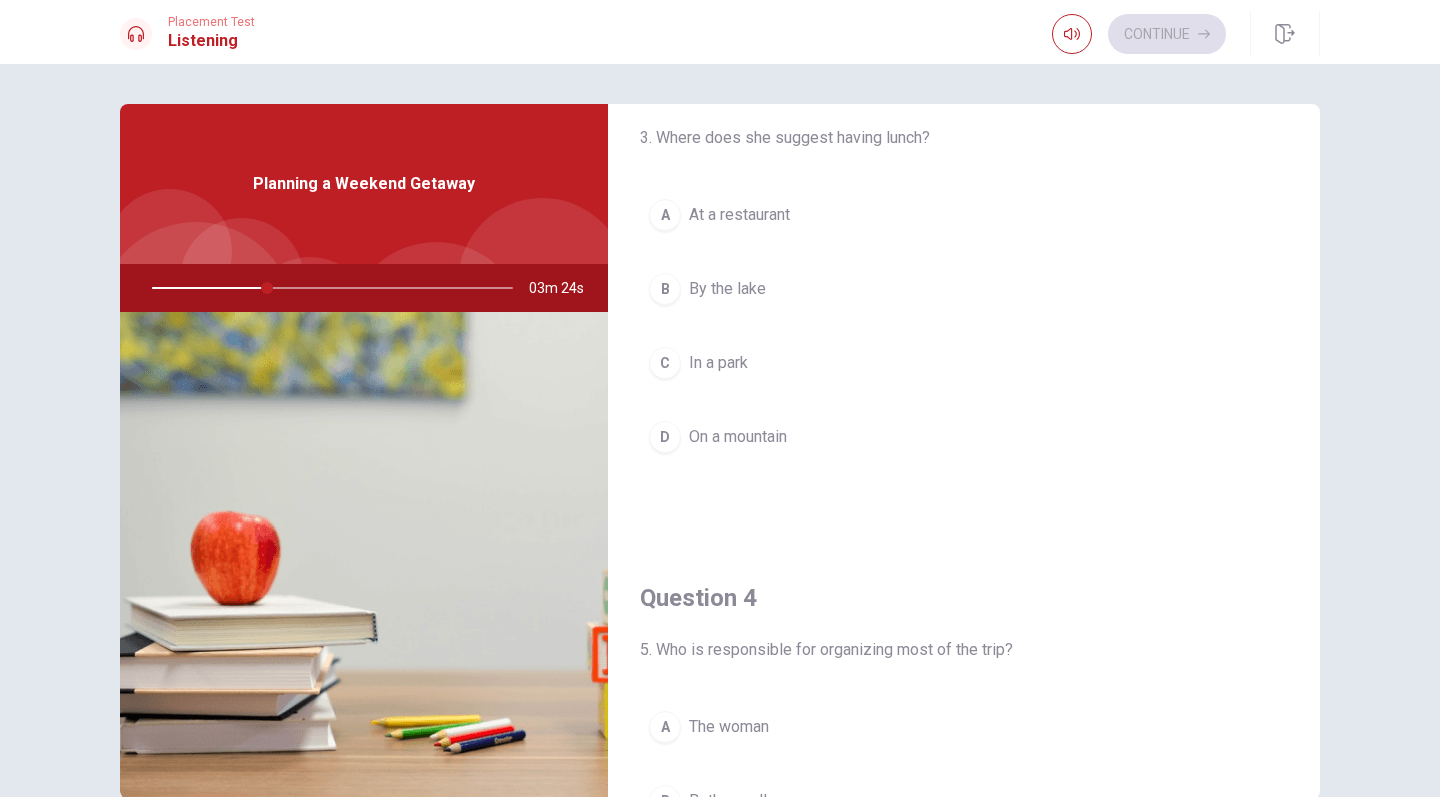 scroll, scrollTop: 1096, scrollLeft: 0, axis: vertical 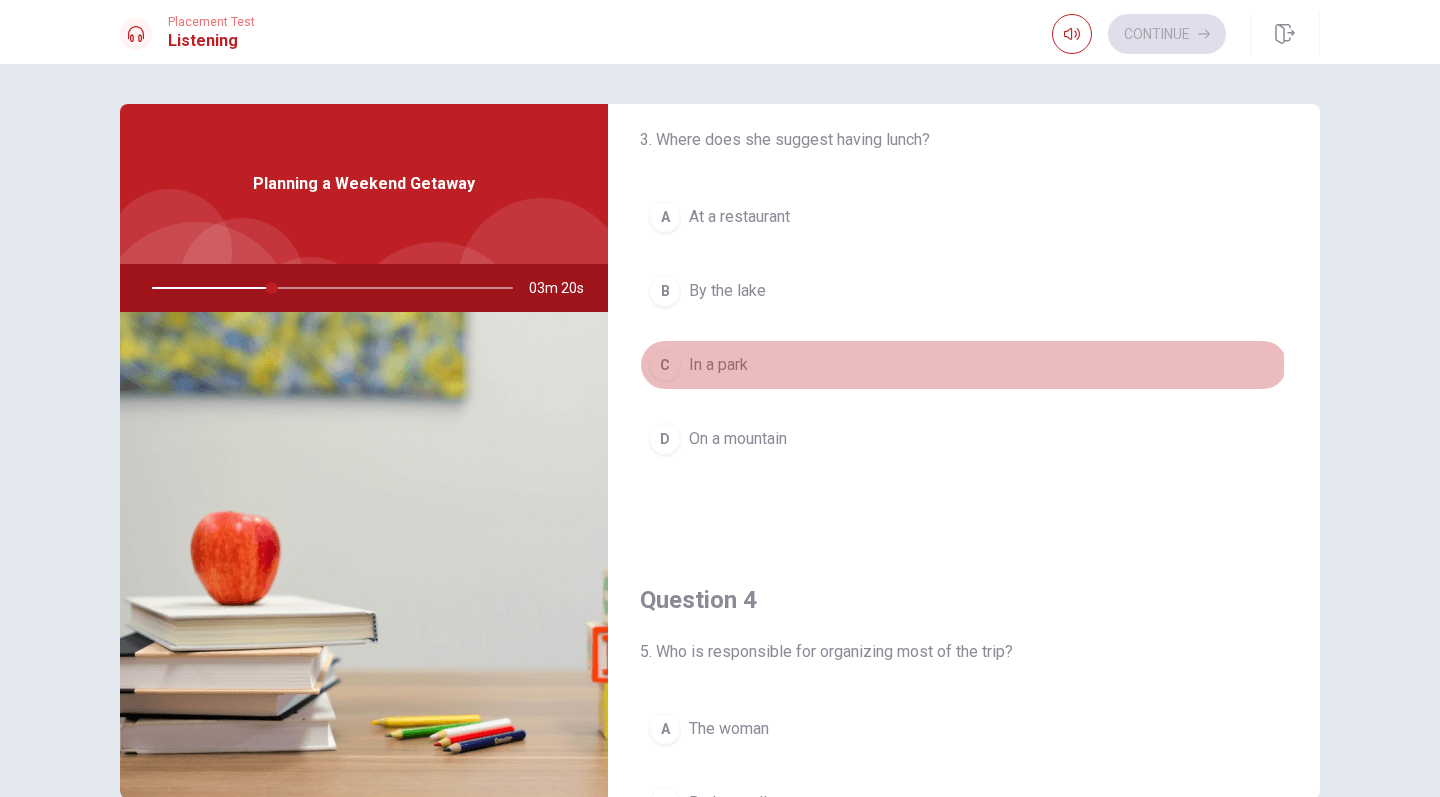 click on "C" at bounding box center [665, 365] 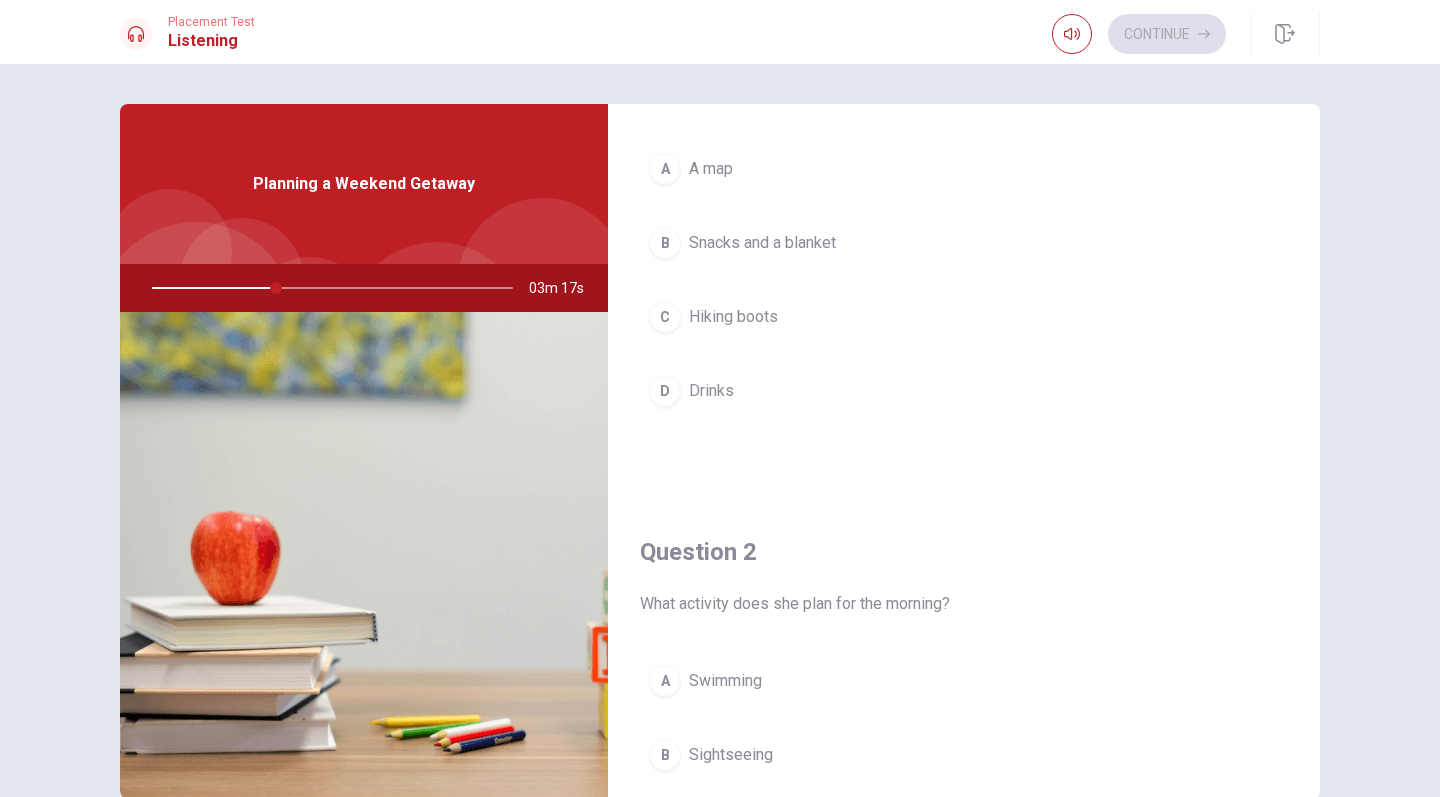 scroll, scrollTop: 88, scrollLeft: 0, axis: vertical 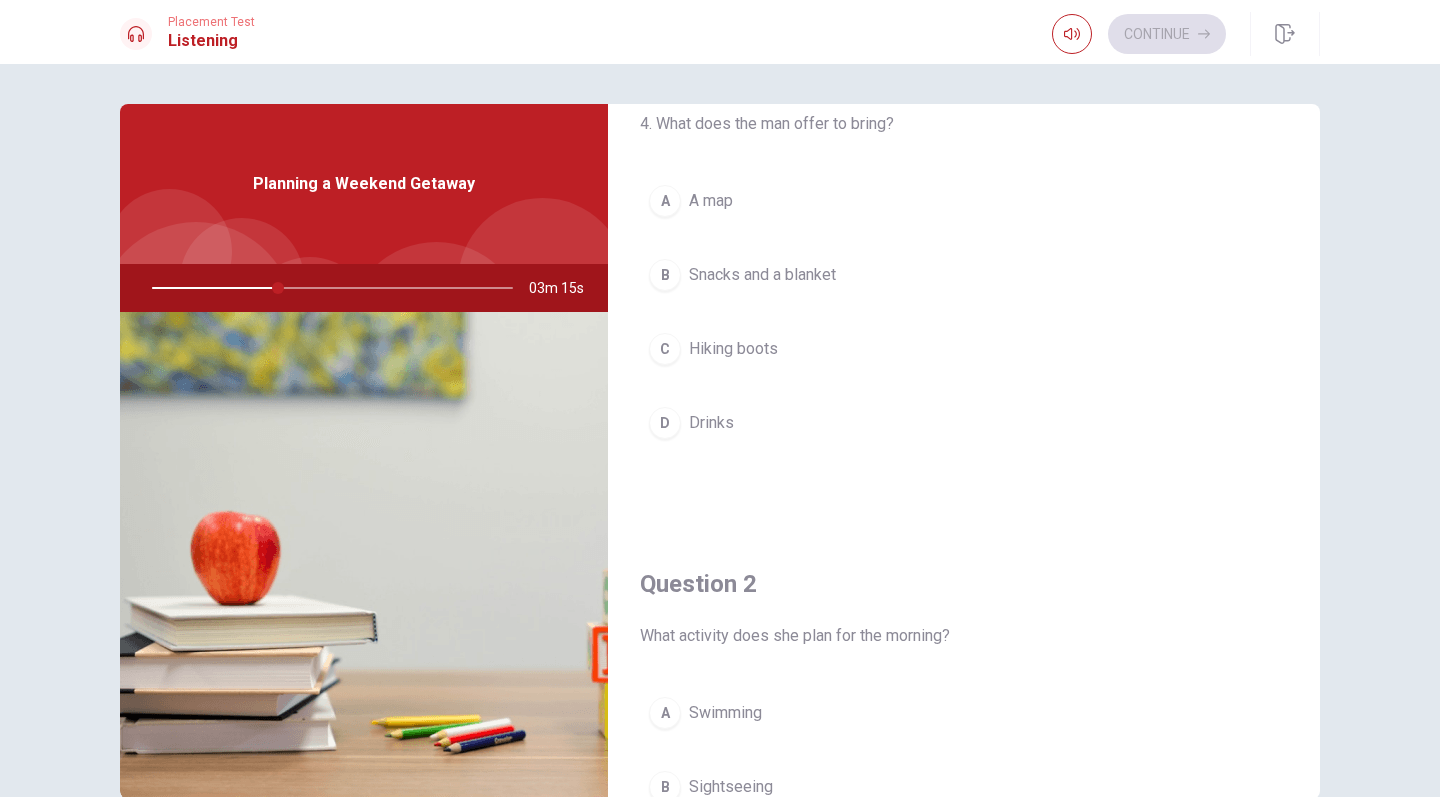 click on "B Snacks and a blanket" at bounding box center (964, 275) 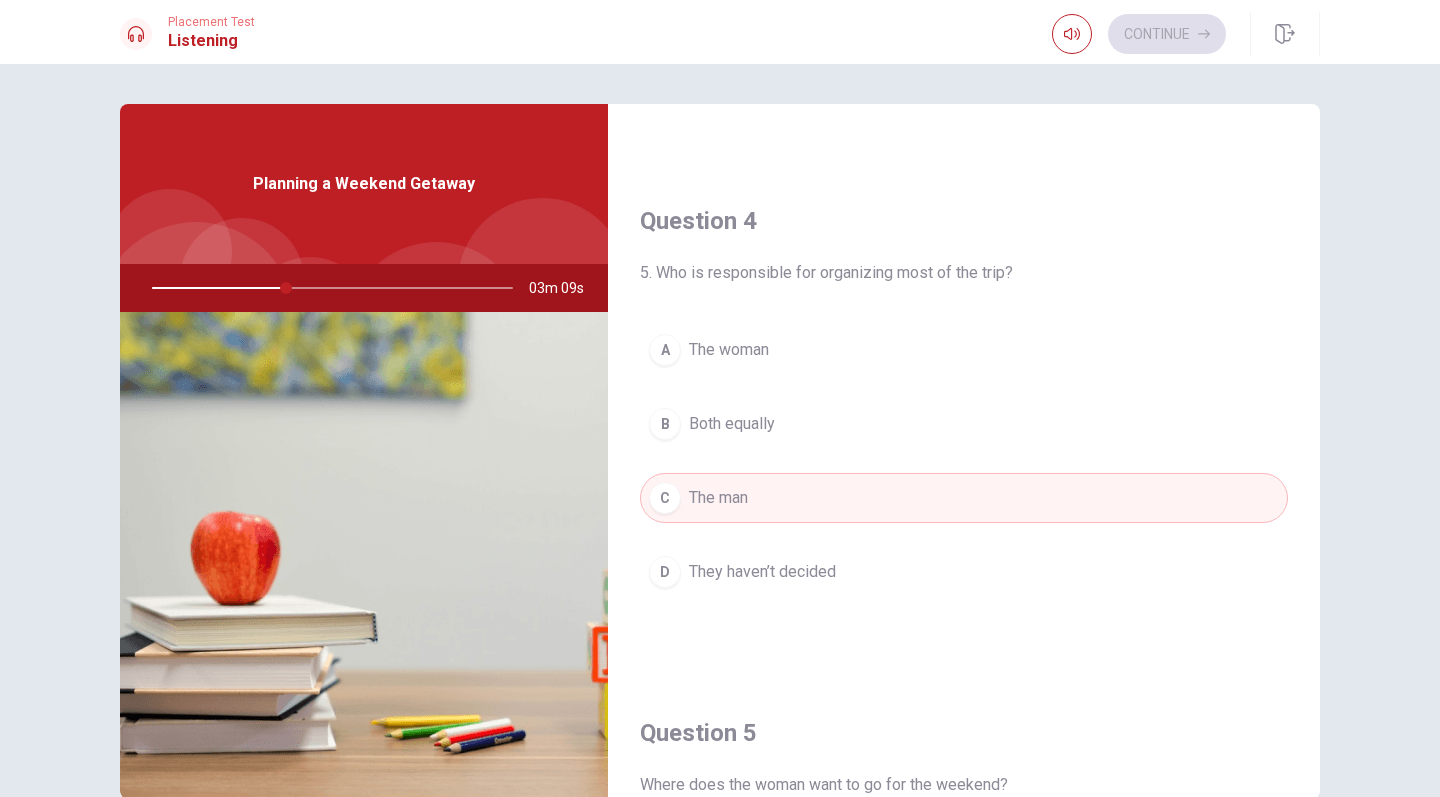 scroll, scrollTop: 1499, scrollLeft: 0, axis: vertical 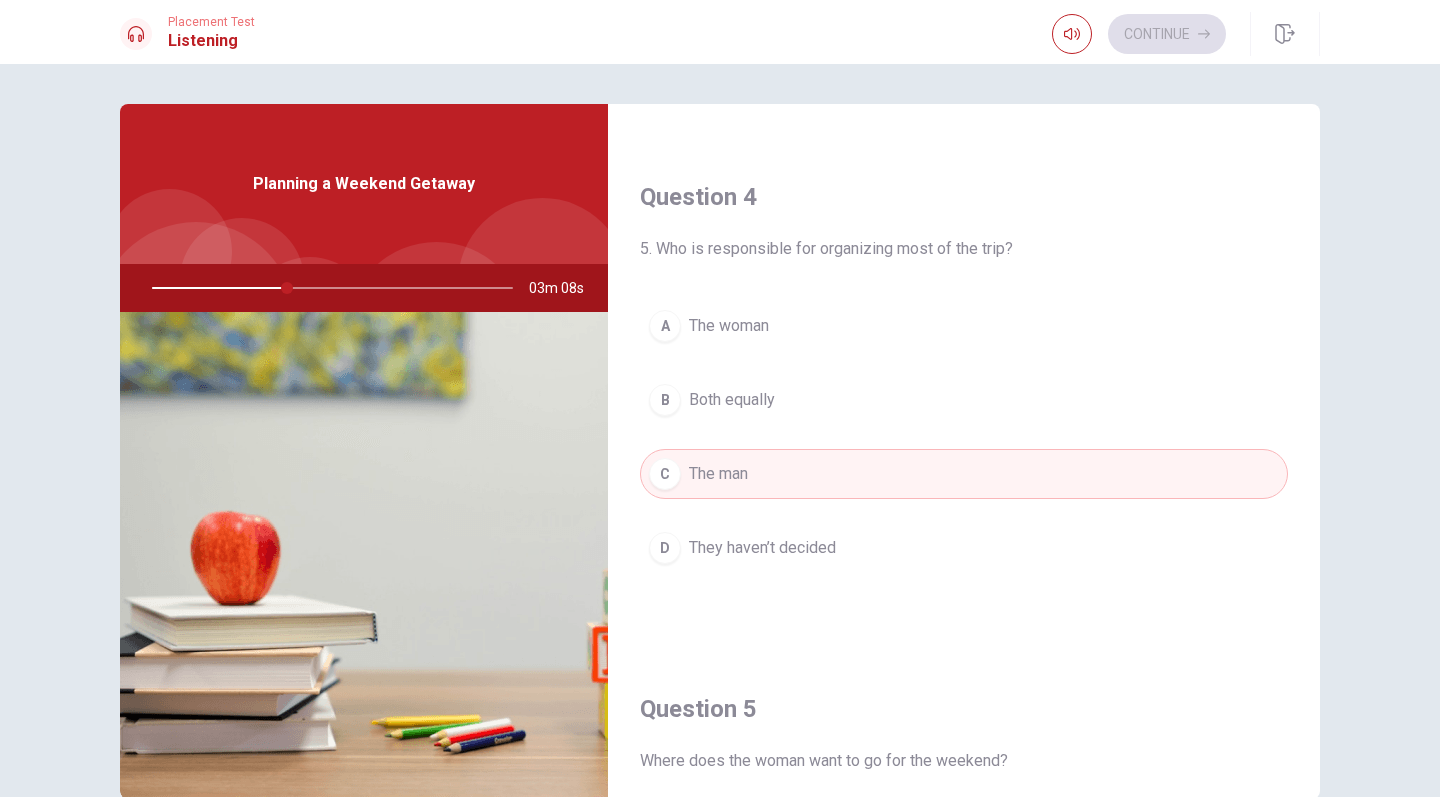 click on "A The woman" at bounding box center (964, 326) 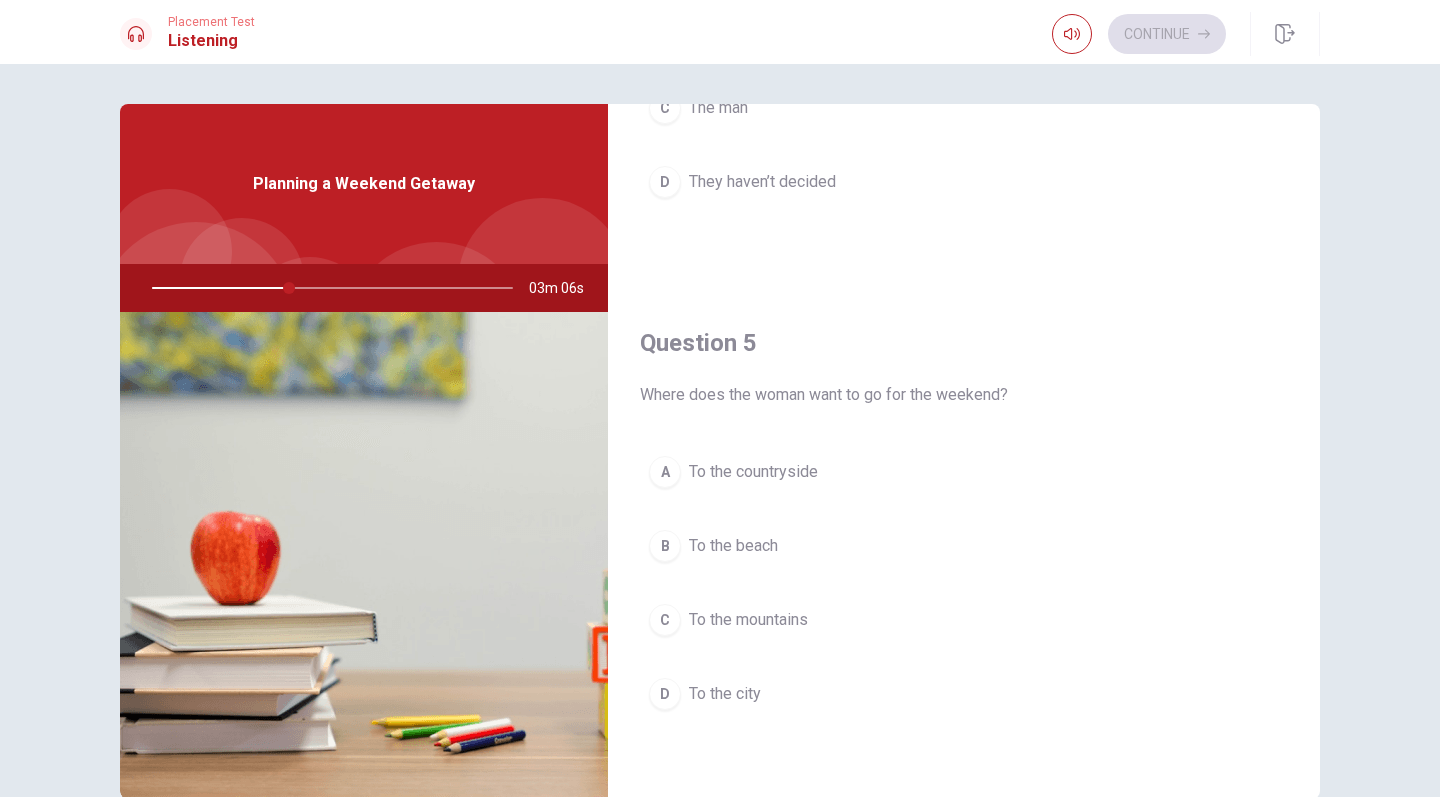 scroll, scrollTop: 1865, scrollLeft: 0, axis: vertical 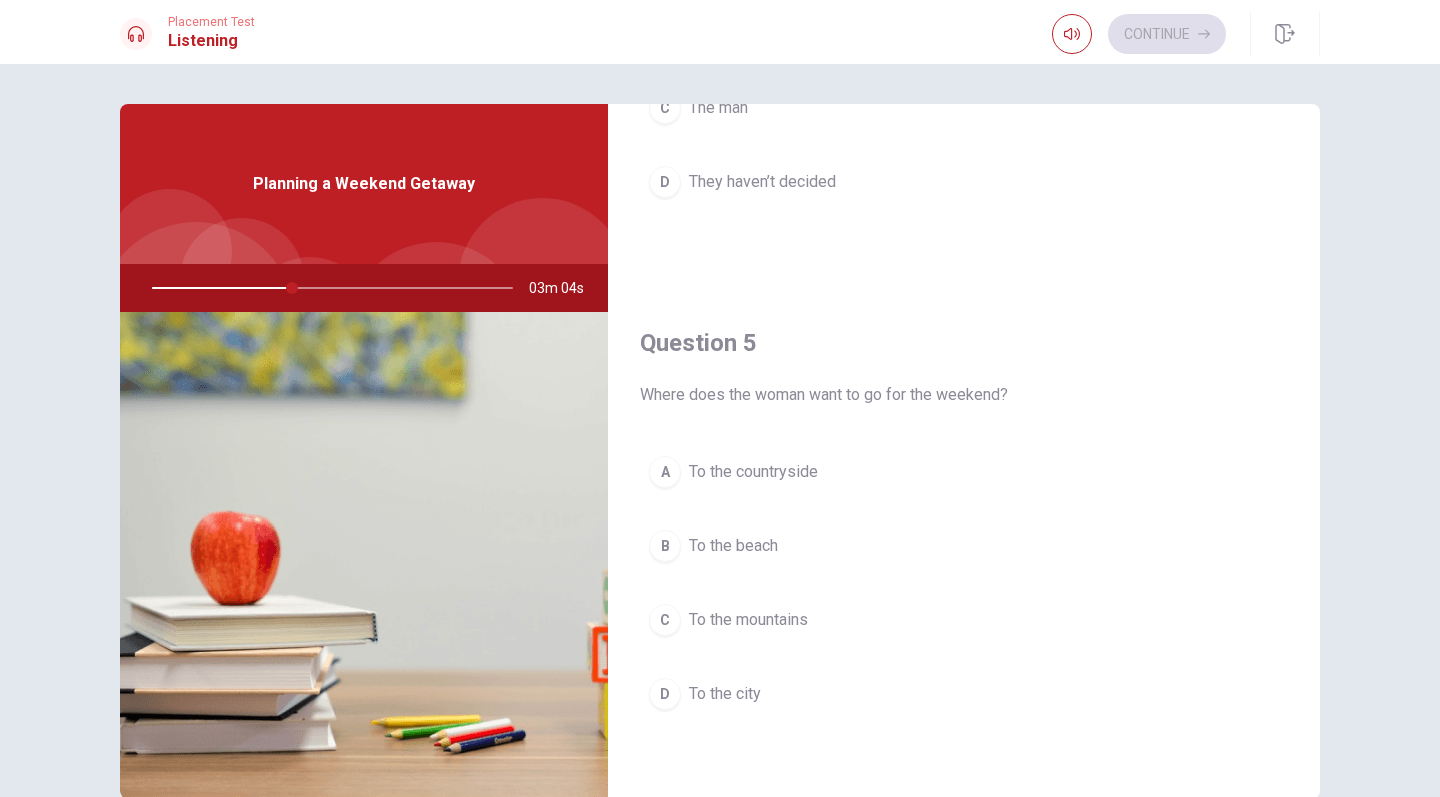 click on "To the mountains" at bounding box center (748, 620) 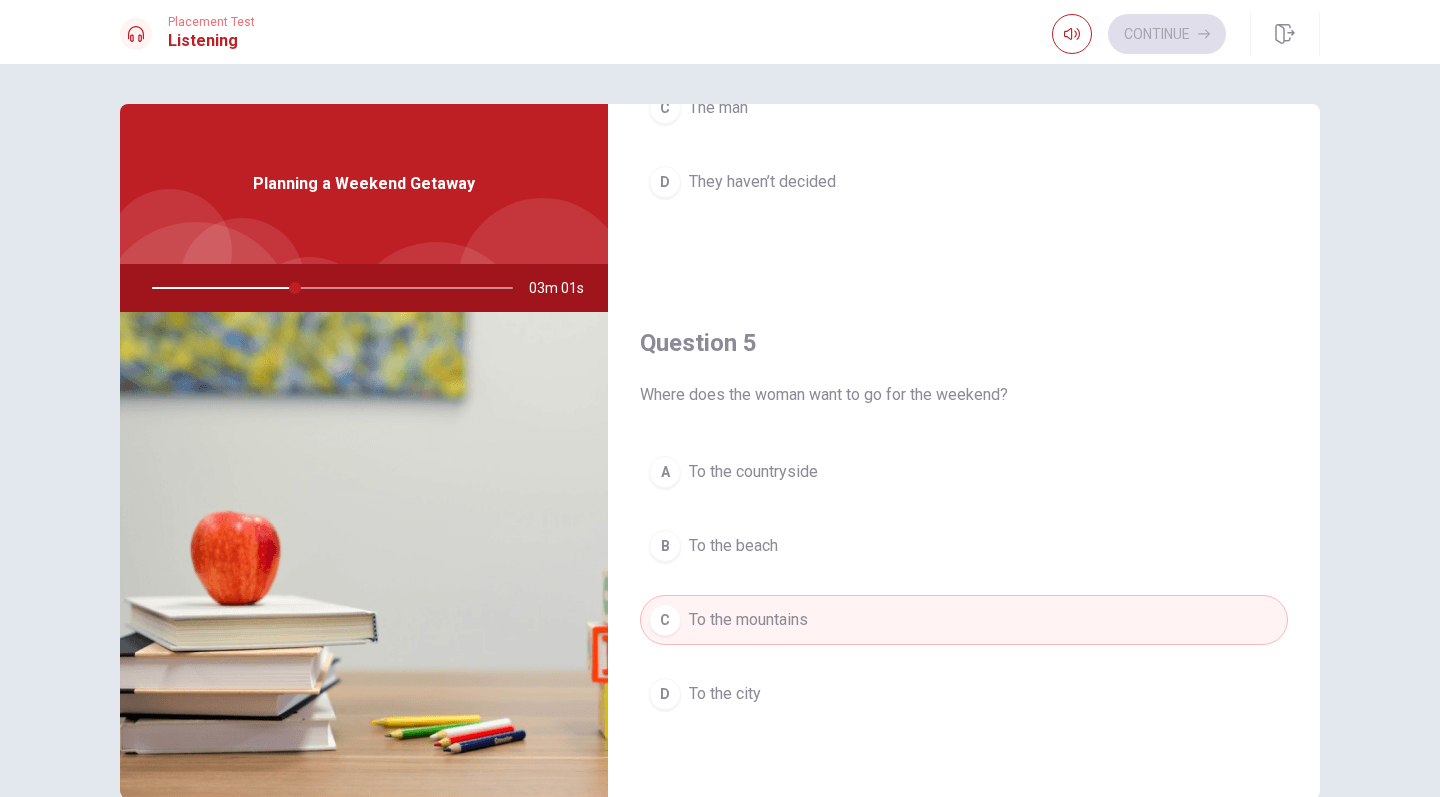 scroll, scrollTop: 1865, scrollLeft: 0, axis: vertical 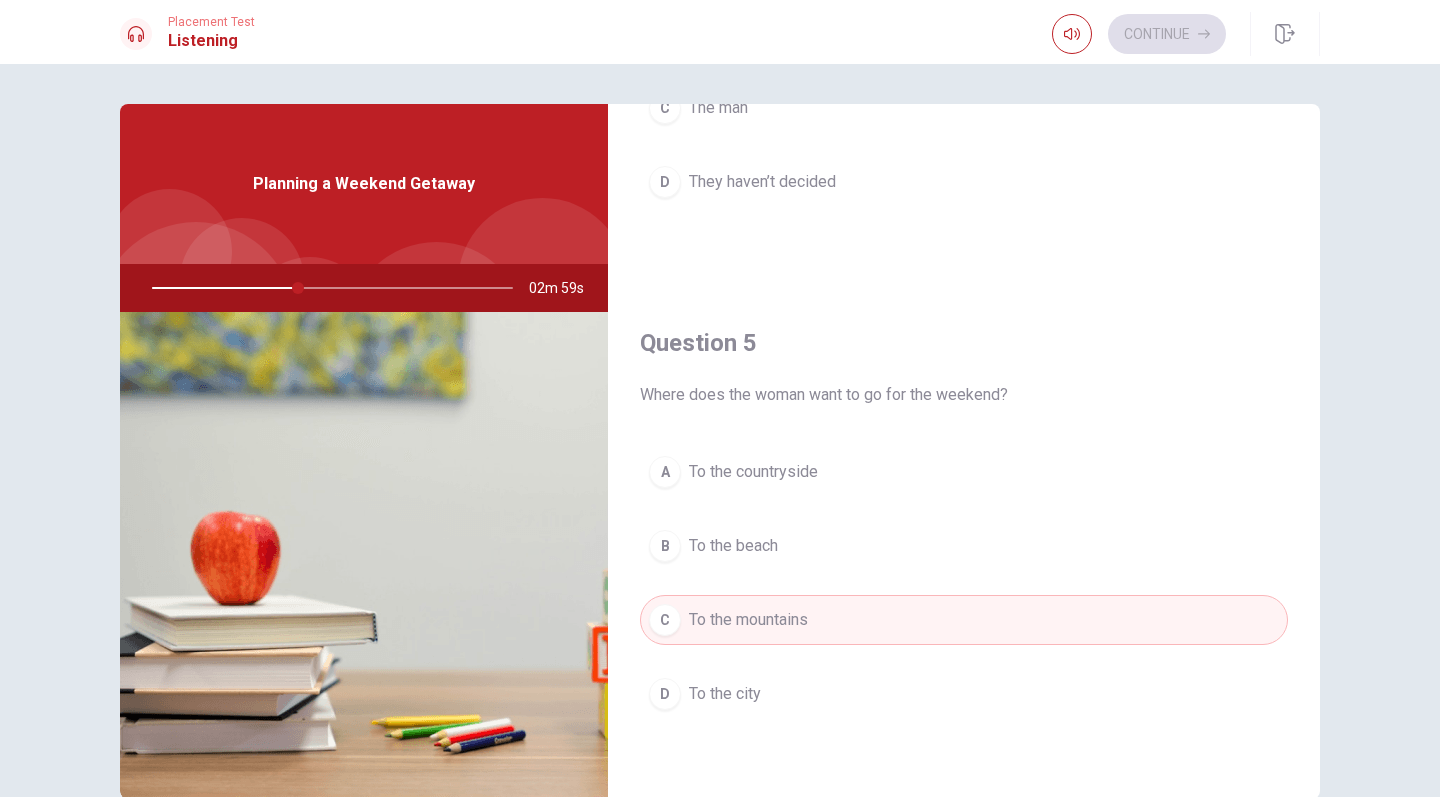 click on "To the countryside" at bounding box center [753, 472] 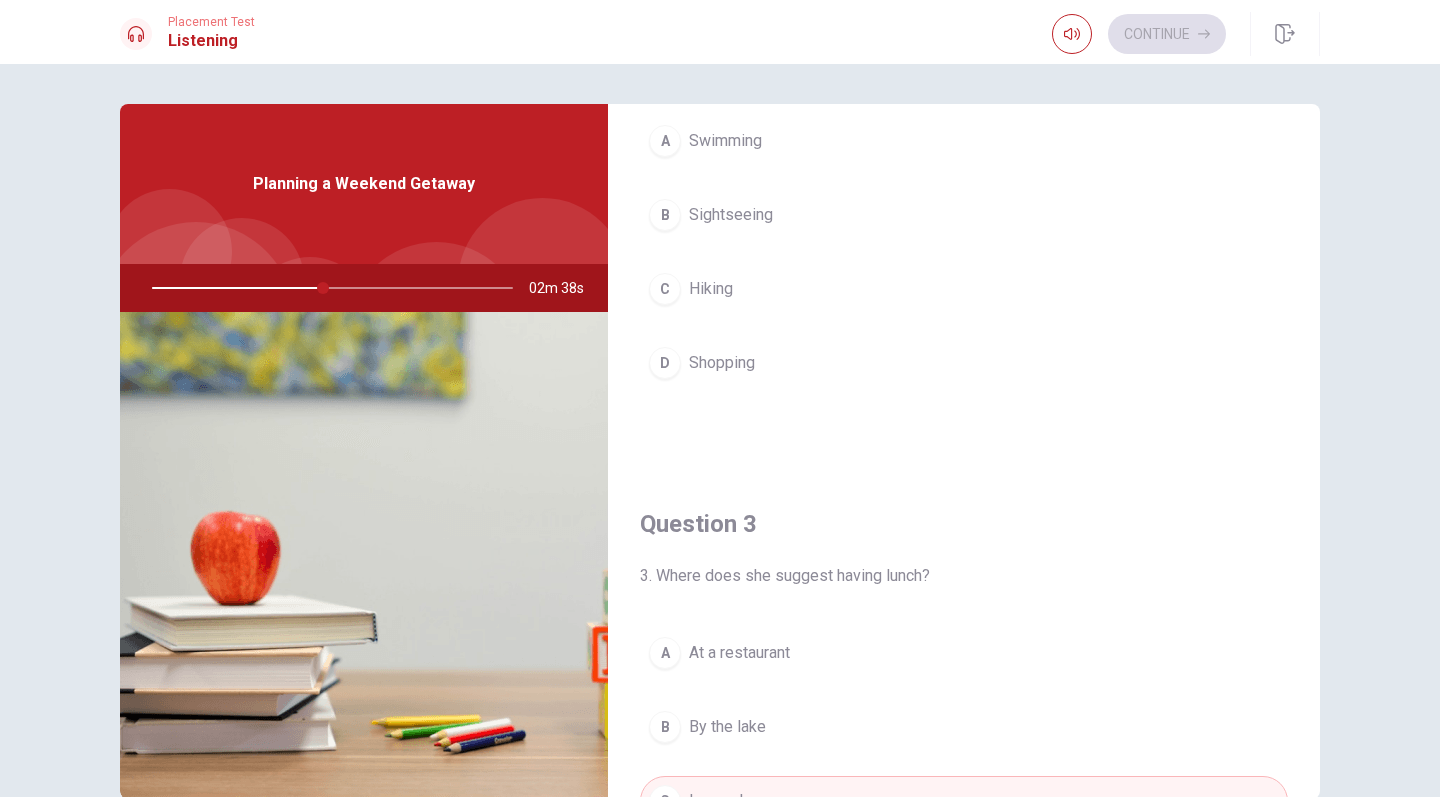 scroll, scrollTop: 664, scrollLeft: 0, axis: vertical 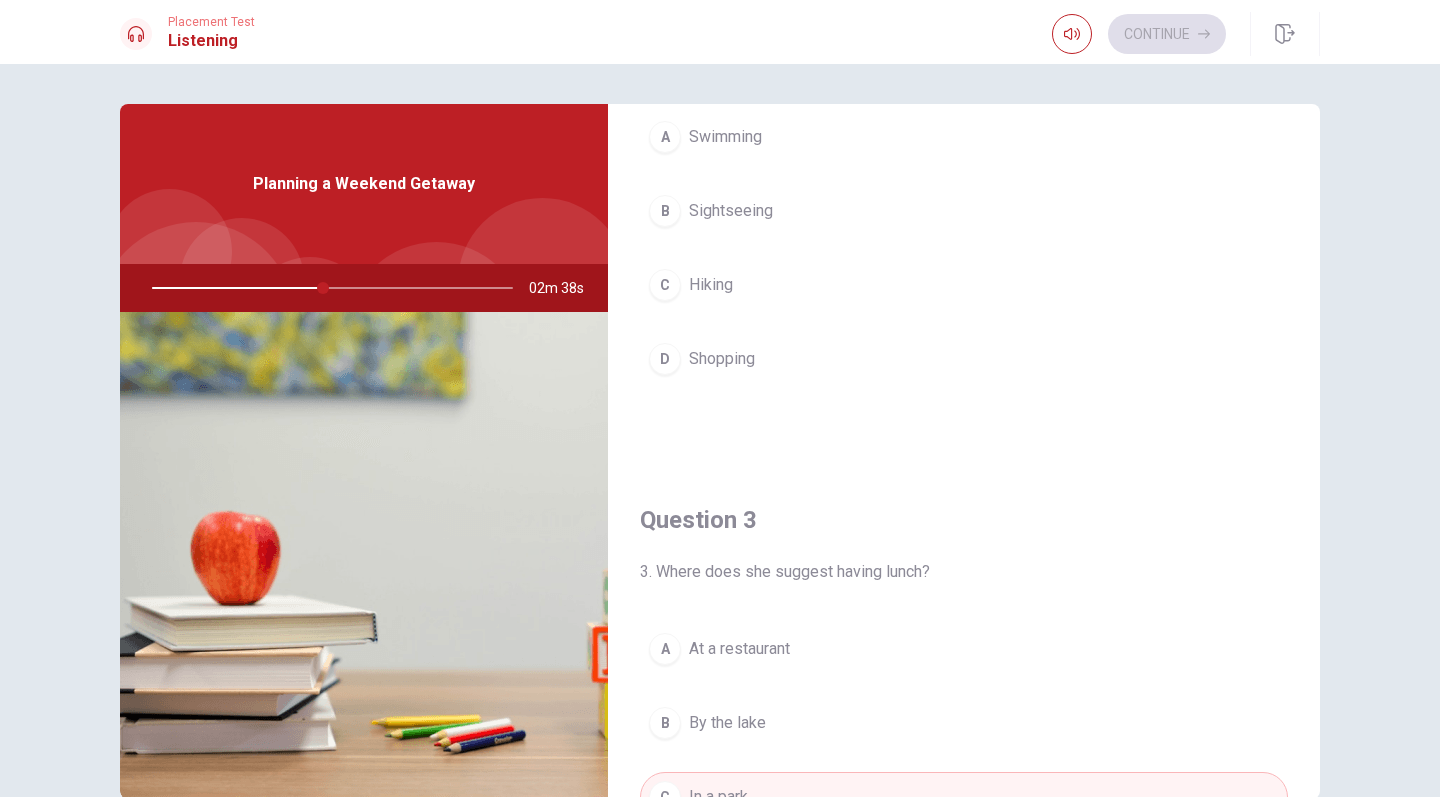 click on "C Hiking" at bounding box center [964, 285] 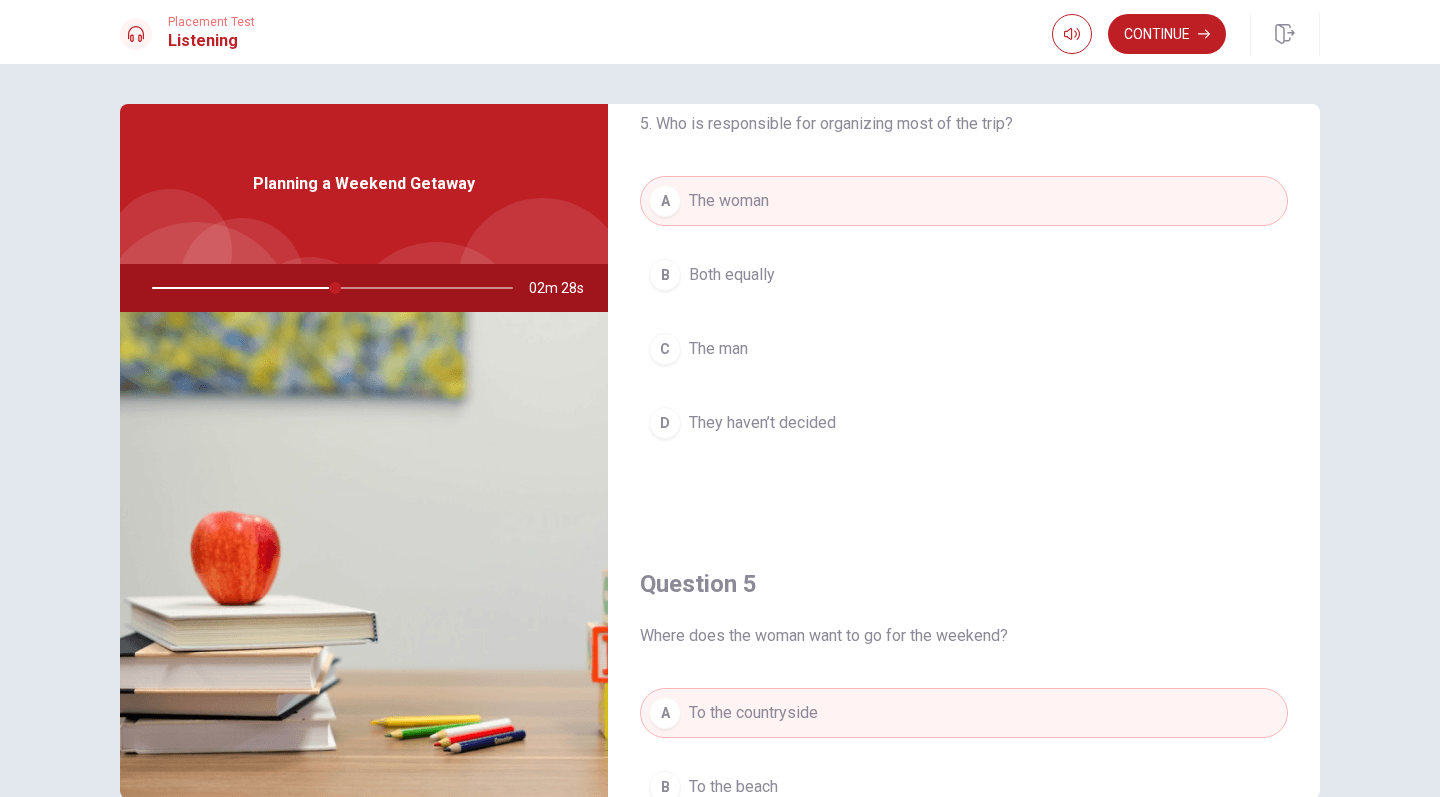 scroll, scrollTop: 1608, scrollLeft: 0, axis: vertical 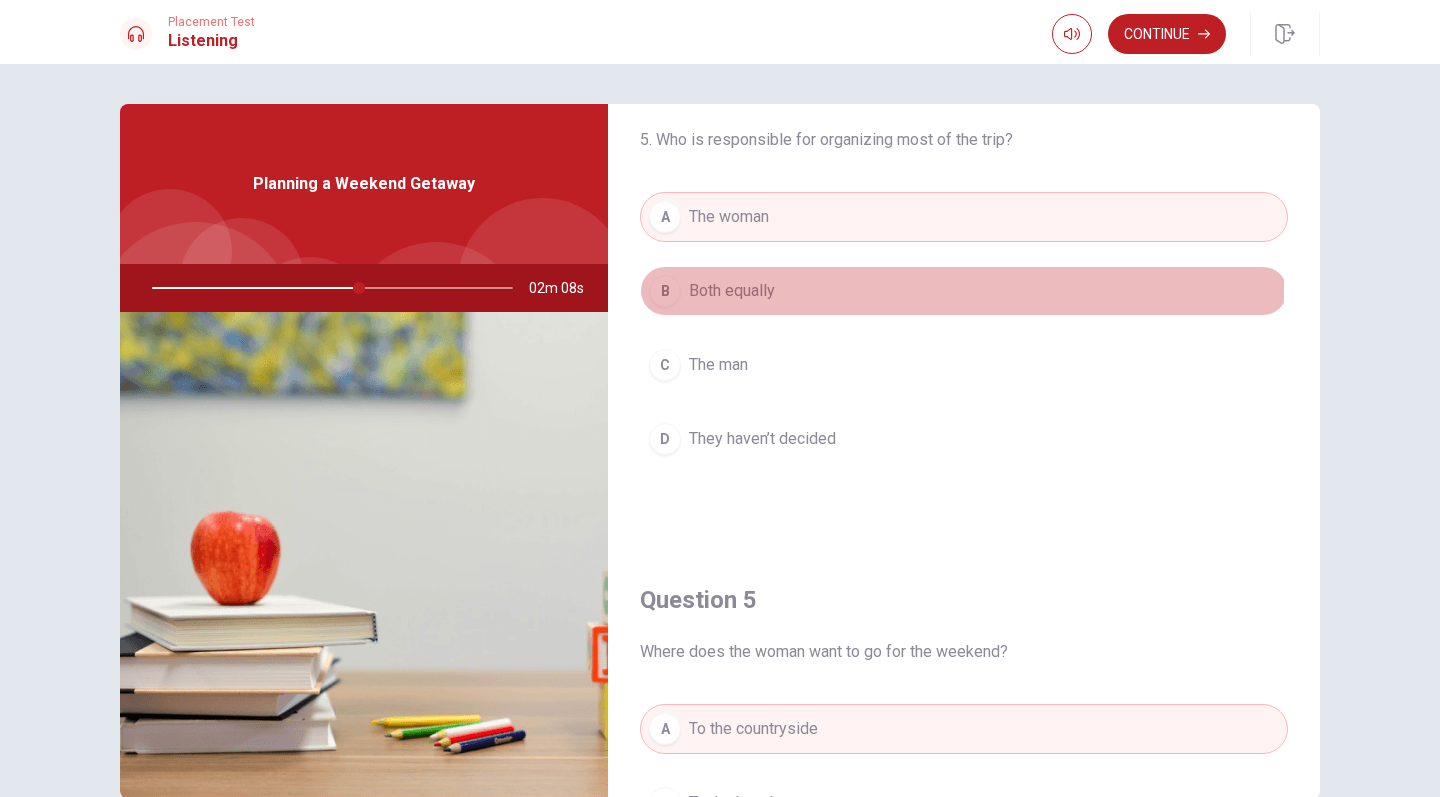 click on "B" at bounding box center [665, 291] 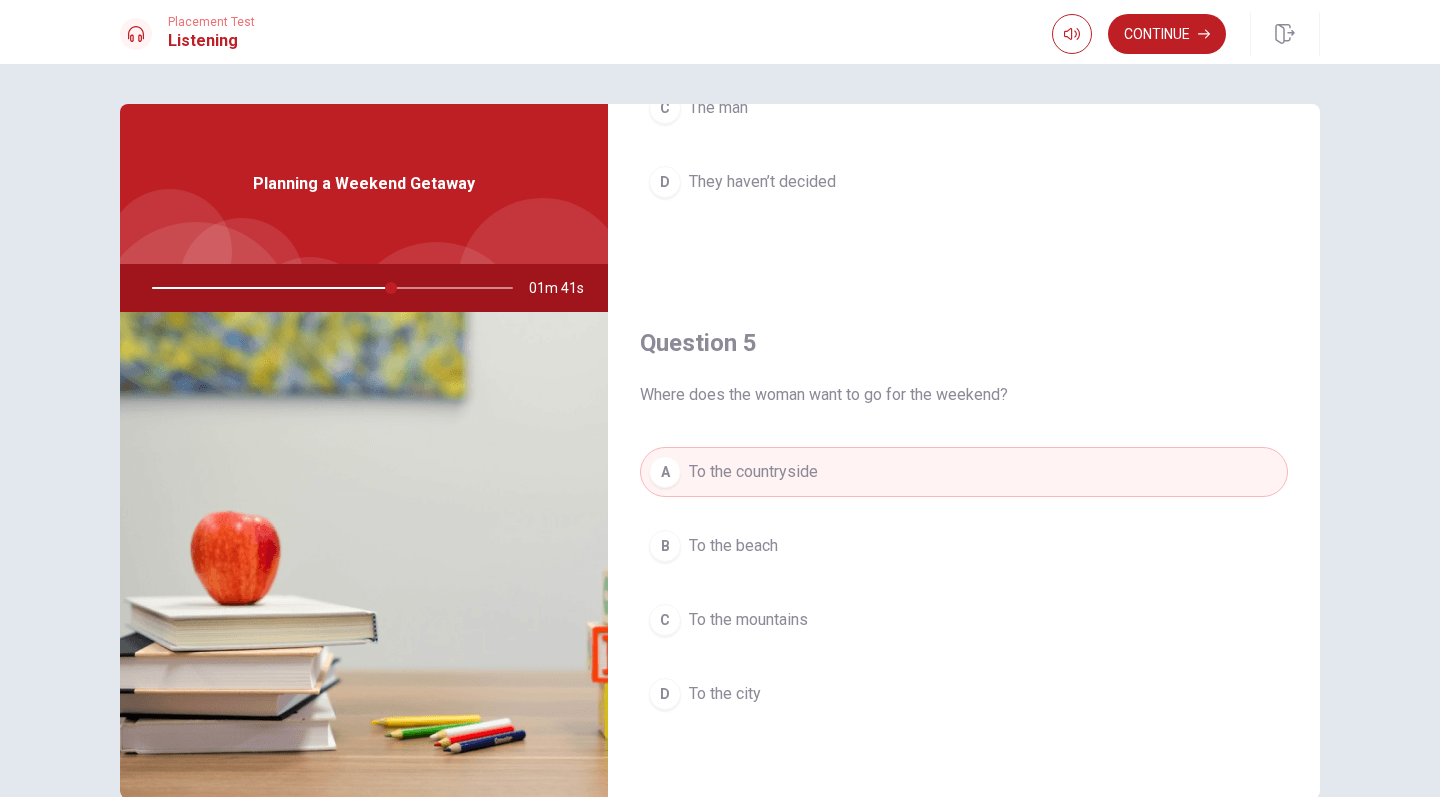 scroll, scrollTop: 1865, scrollLeft: 0, axis: vertical 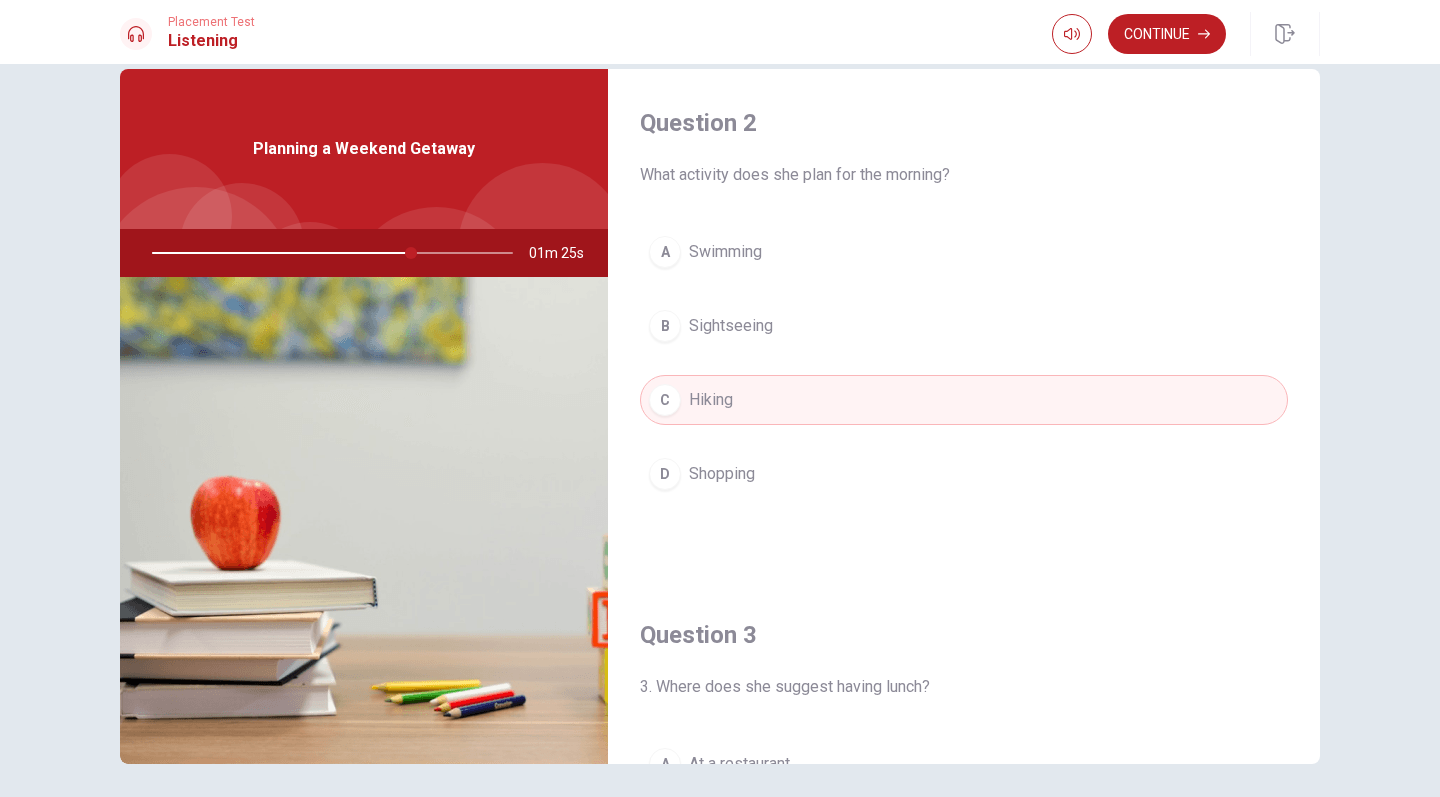 drag, startPoint x: 404, startPoint y: 255, endPoint x: 300, endPoint y: 255, distance: 104 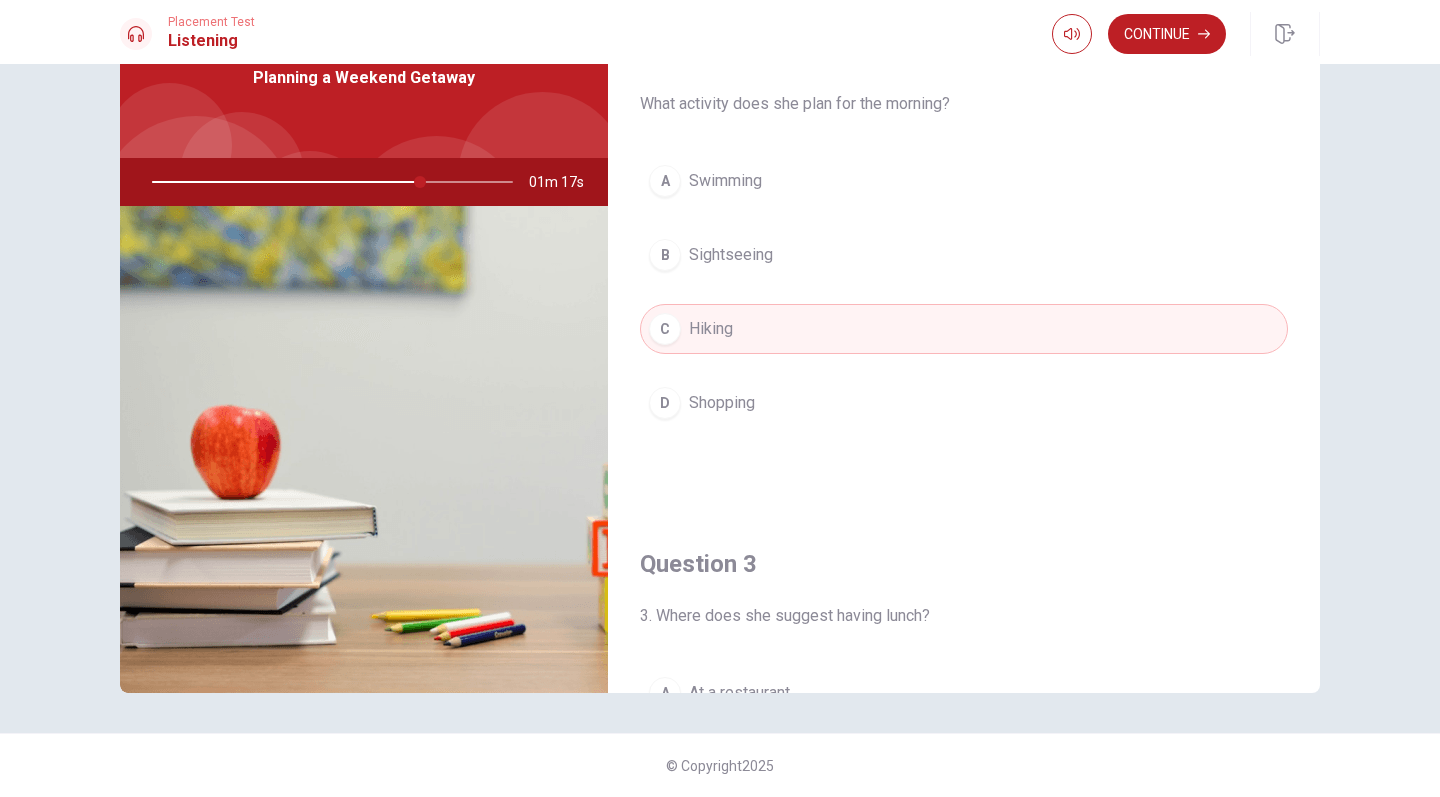 scroll, scrollTop: 106, scrollLeft: 0, axis: vertical 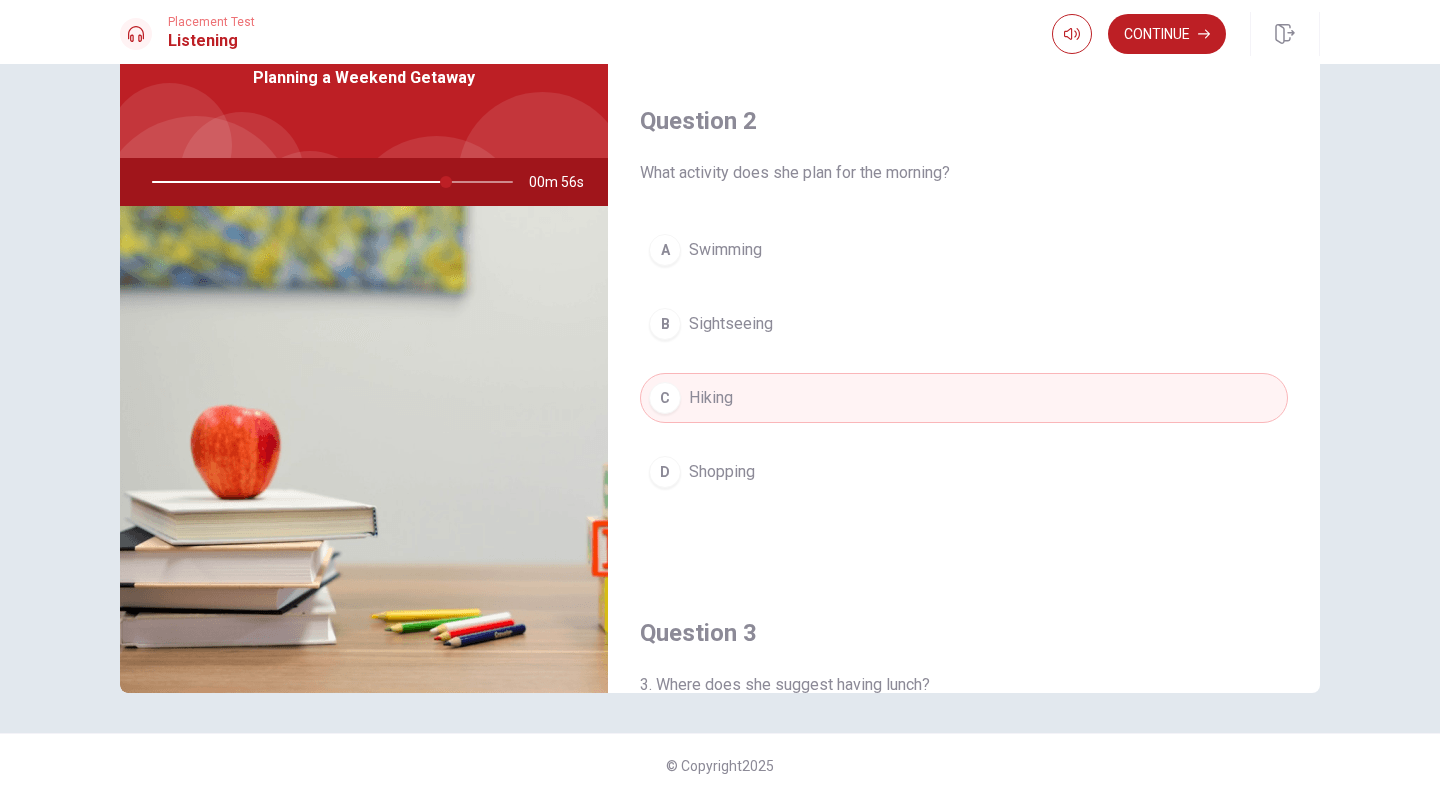 click on "B Sightseeing" at bounding box center [964, 324] 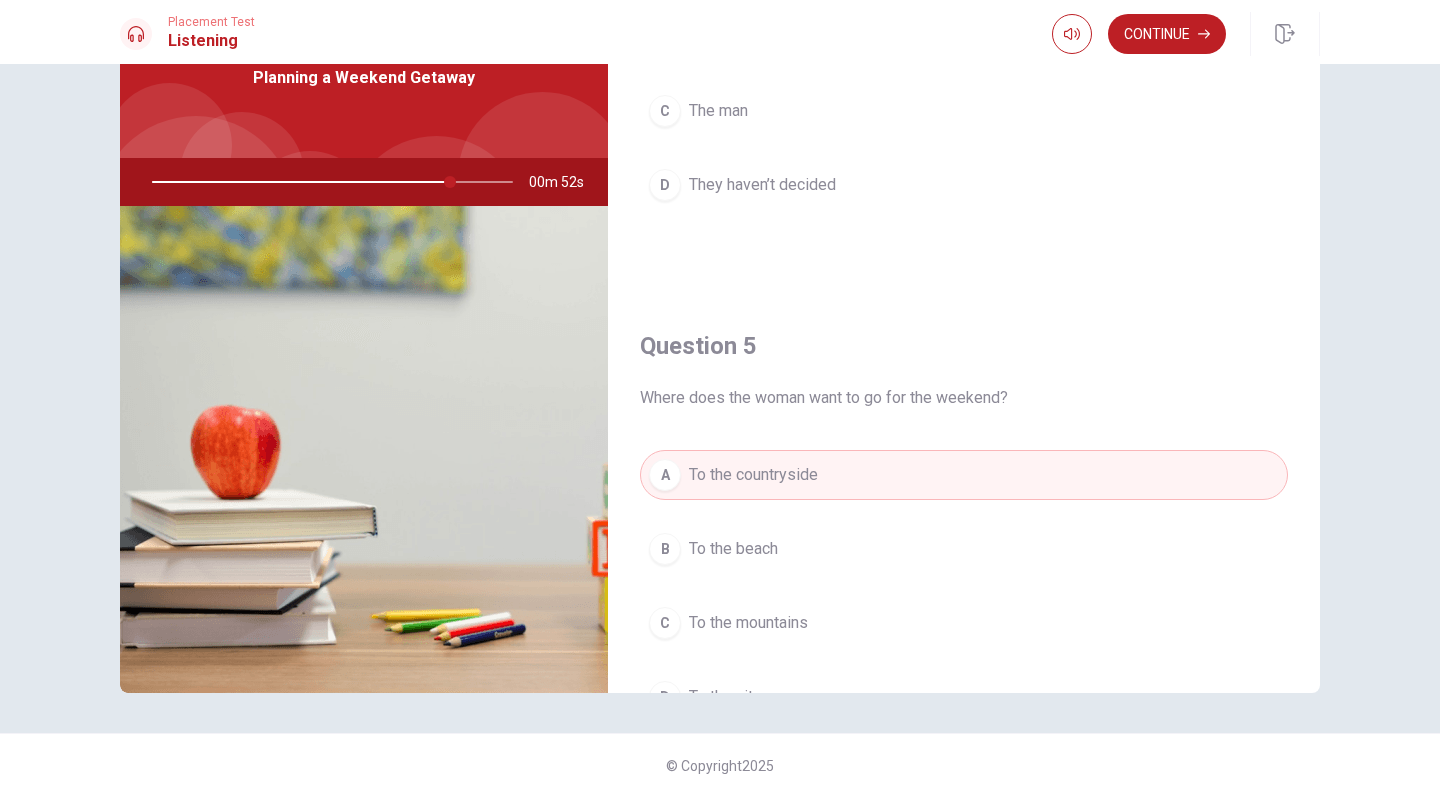 scroll, scrollTop: 1865, scrollLeft: 0, axis: vertical 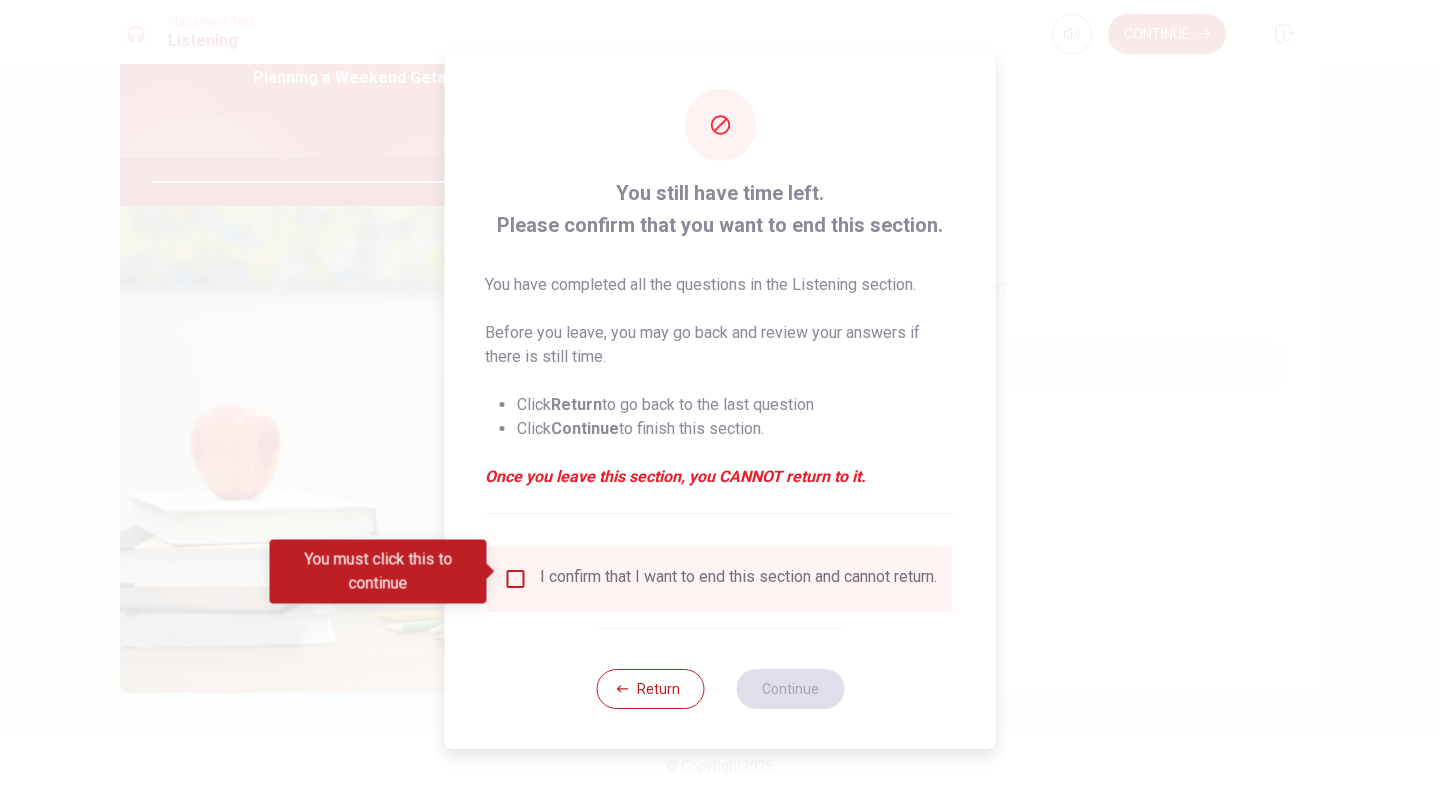 click on "I confirm that I want to end this section and cannot return." at bounding box center [720, 579] 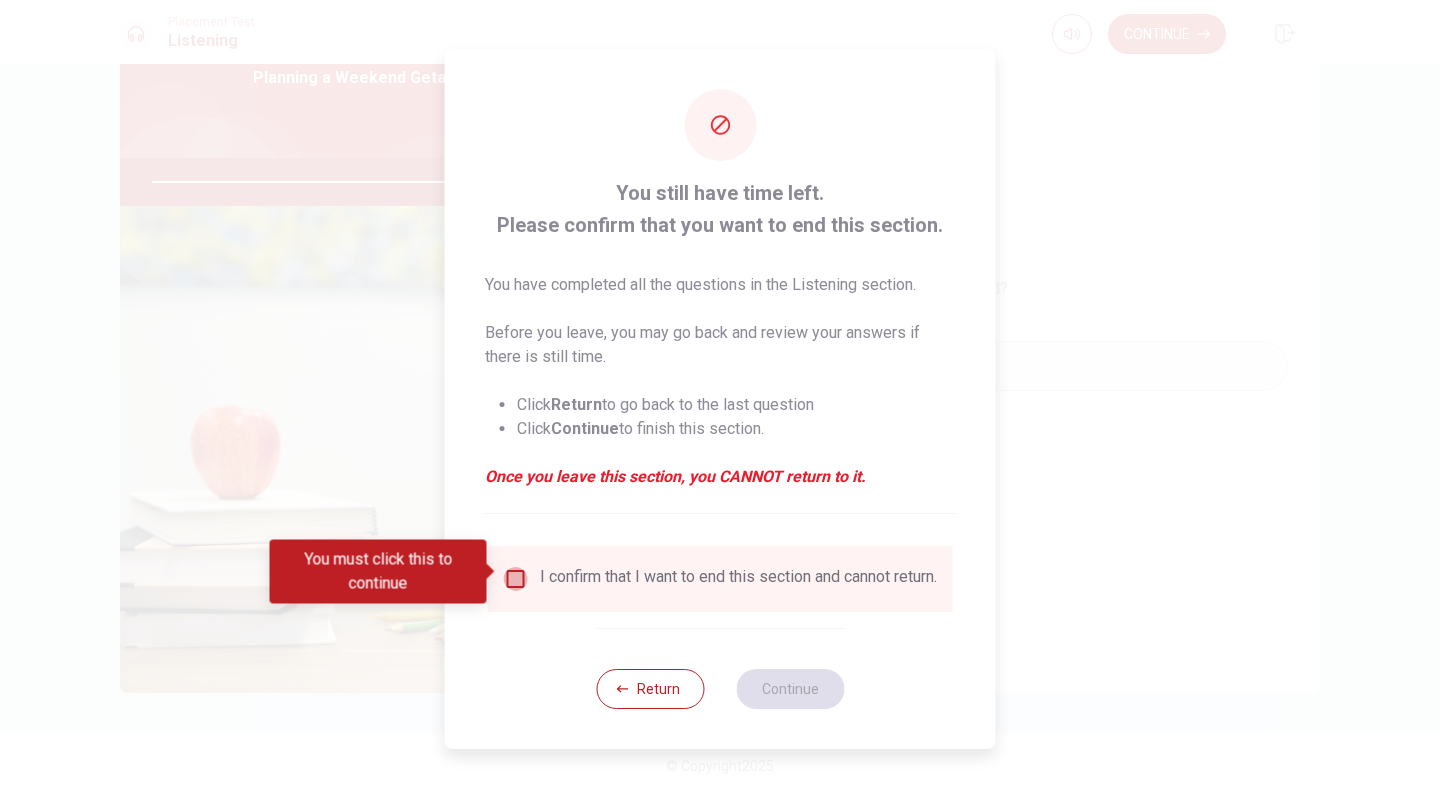 click at bounding box center [516, 579] 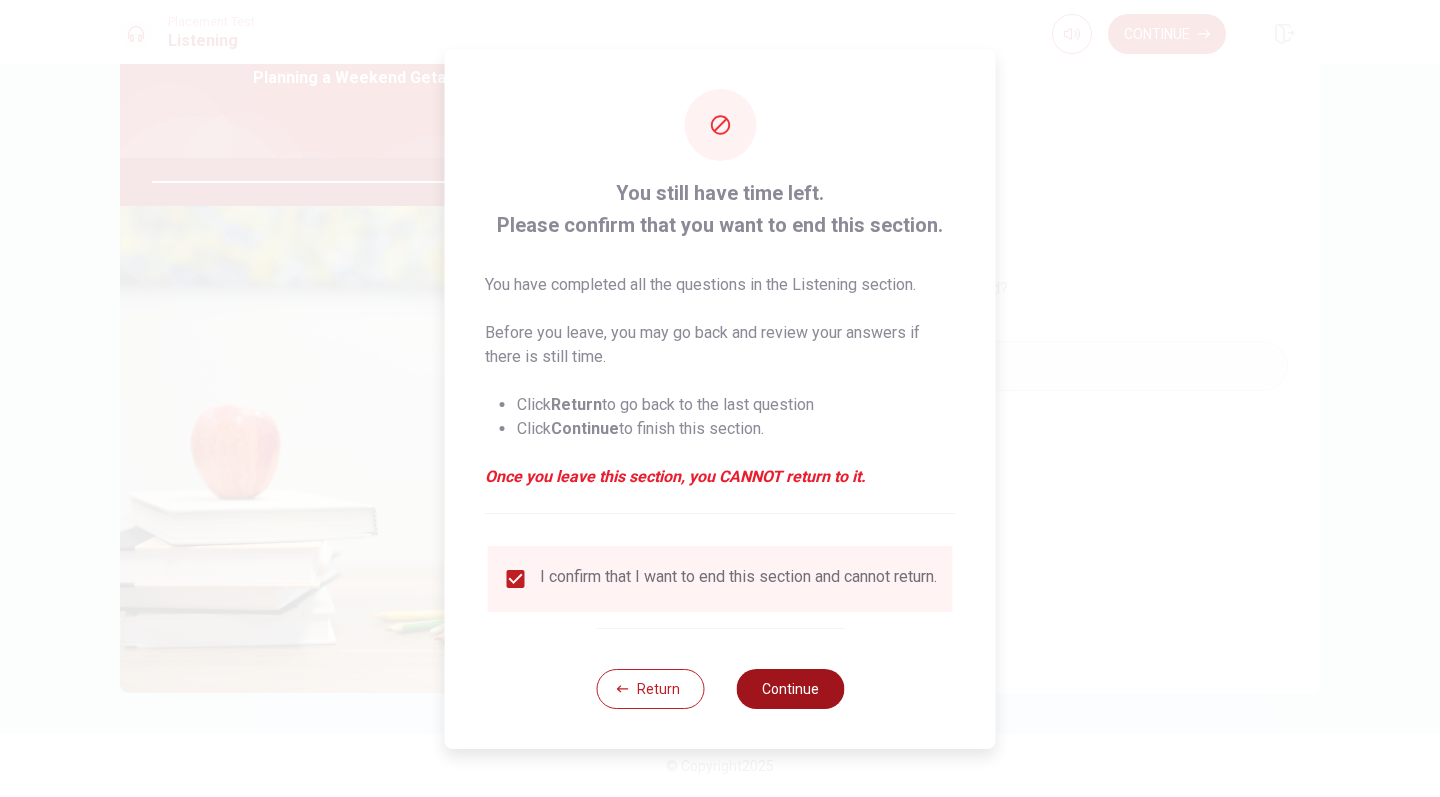 click on "Continue" at bounding box center (790, 689) 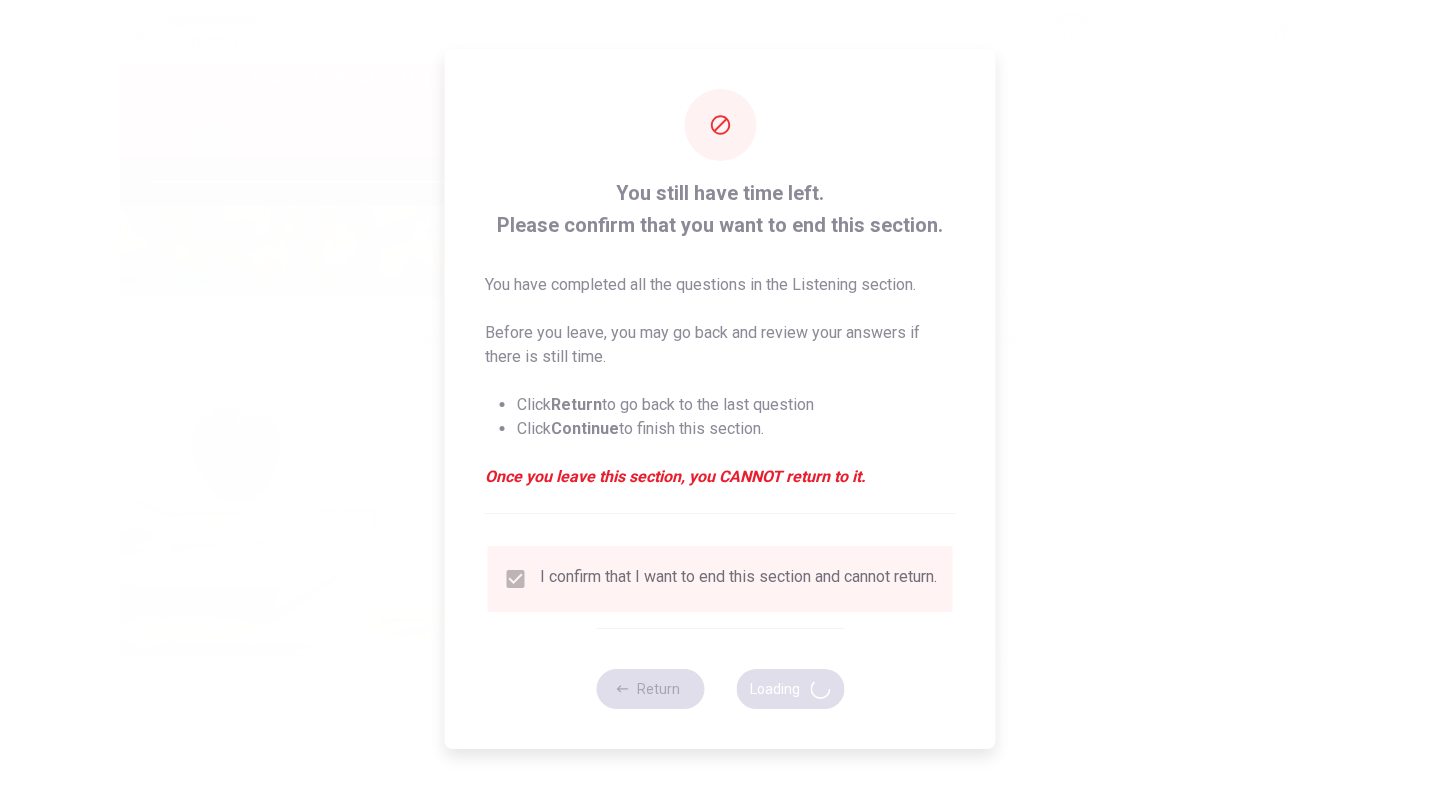 type on "85" 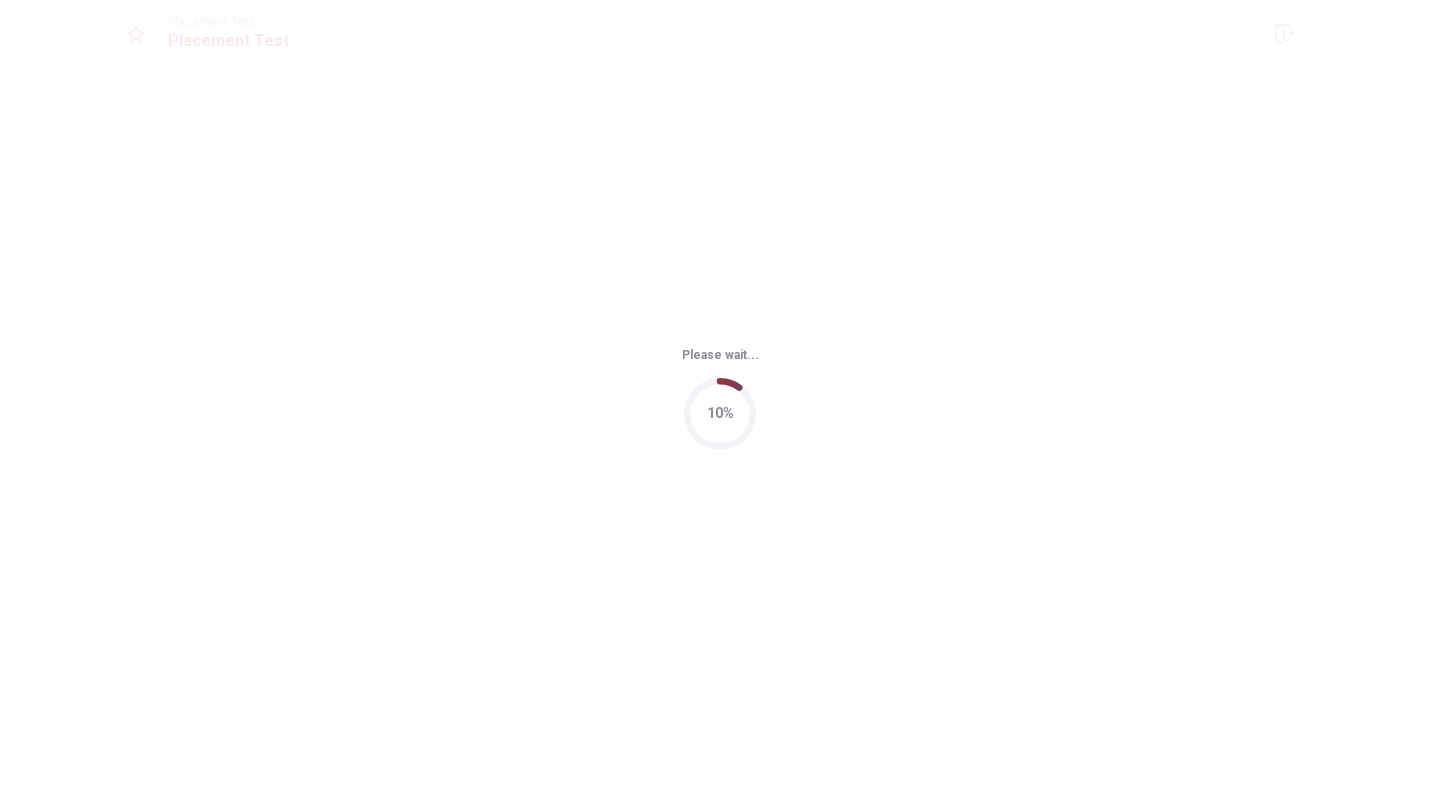 scroll, scrollTop: 0, scrollLeft: 0, axis: both 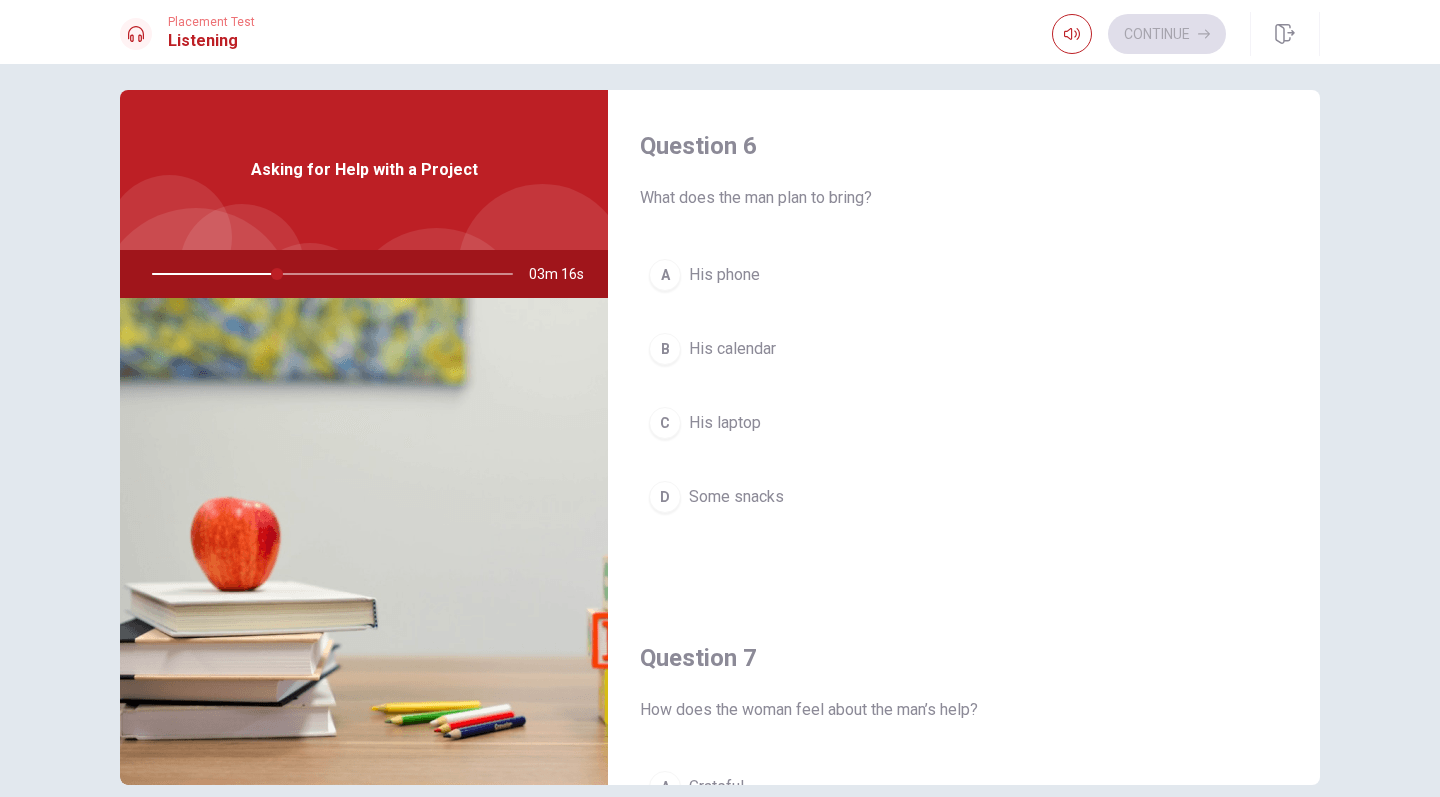 click on "C" at bounding box center (665, 423) 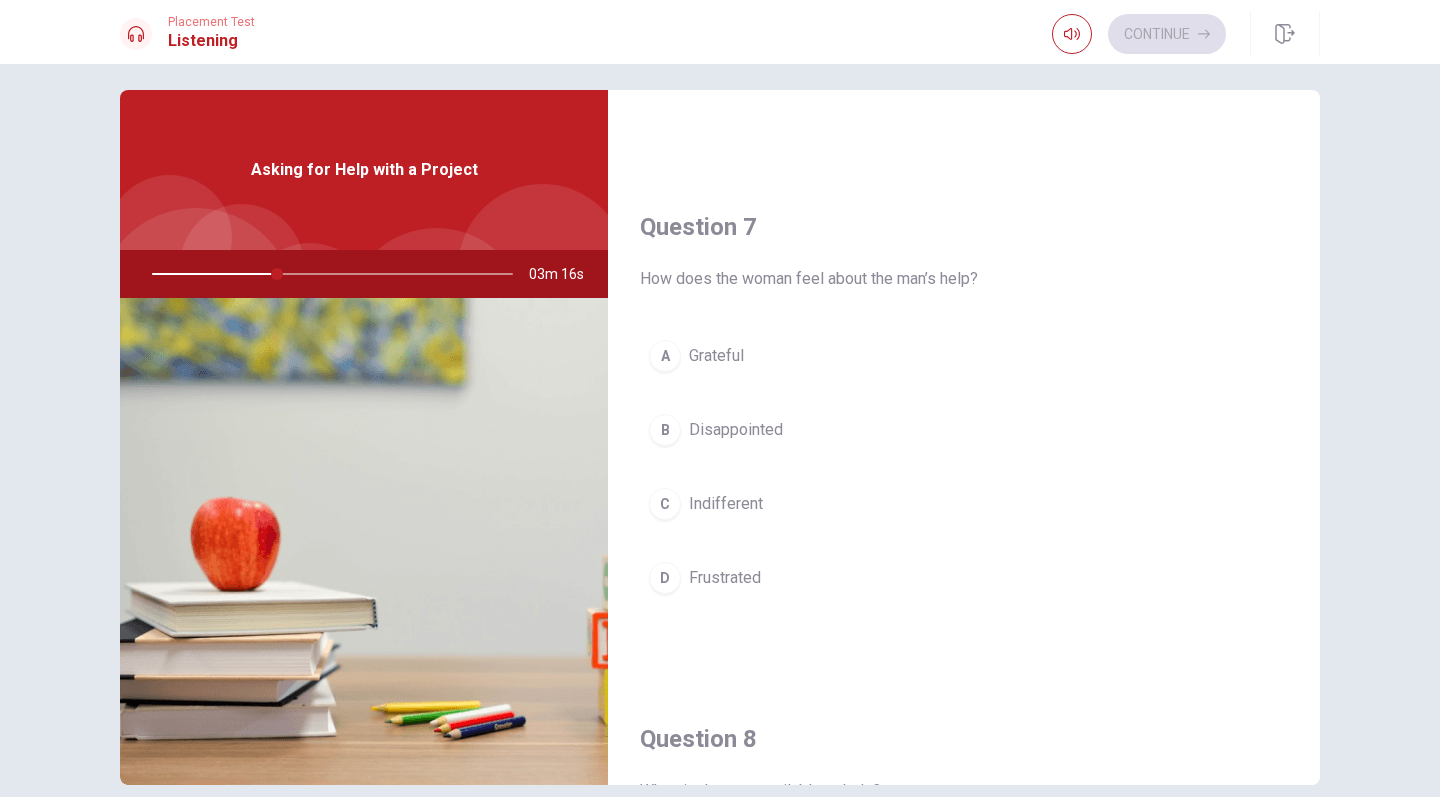 scroll, scrollTop: 471, scrollLeft: 0, axis: vertical 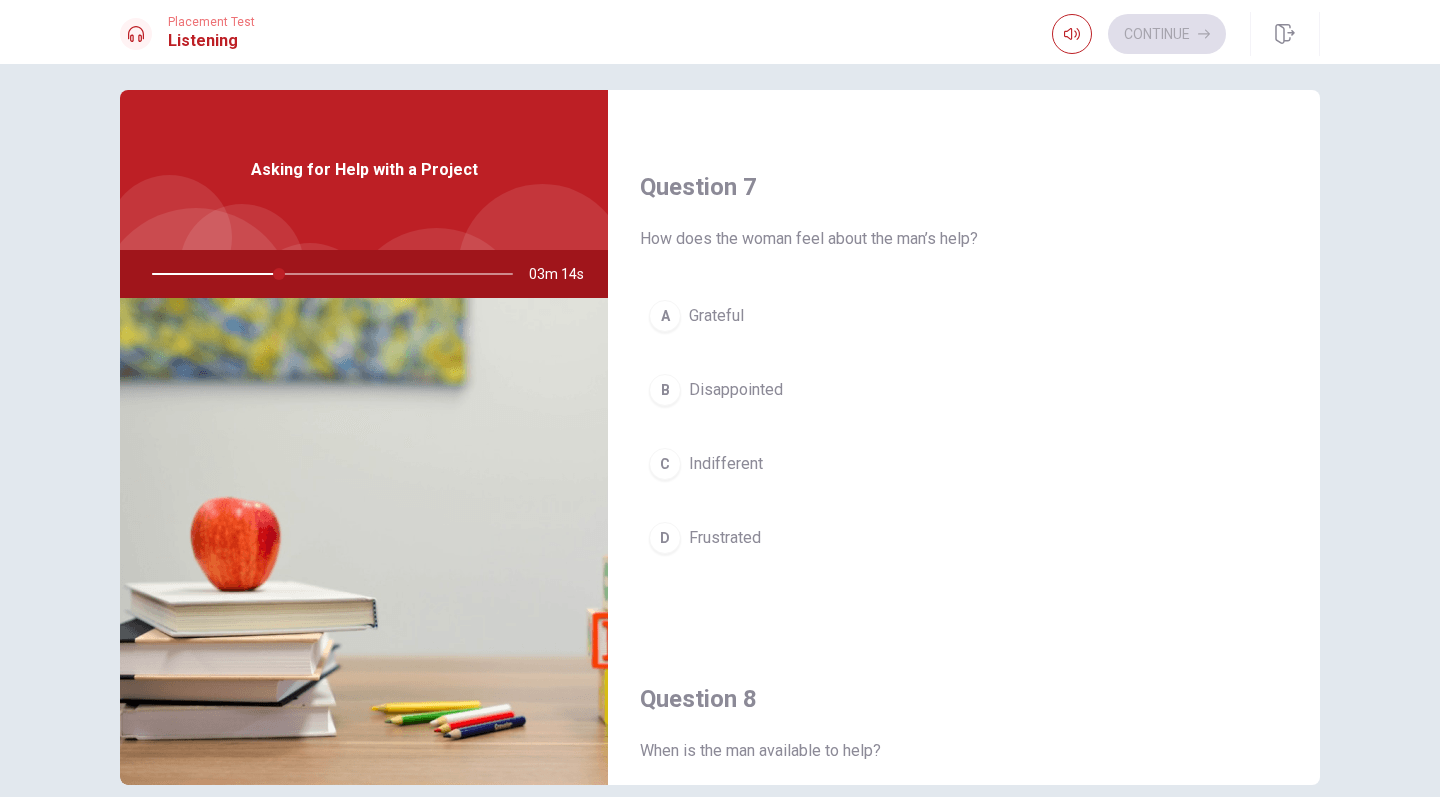 click on "A Grateful" at bounding box center [964, 316] 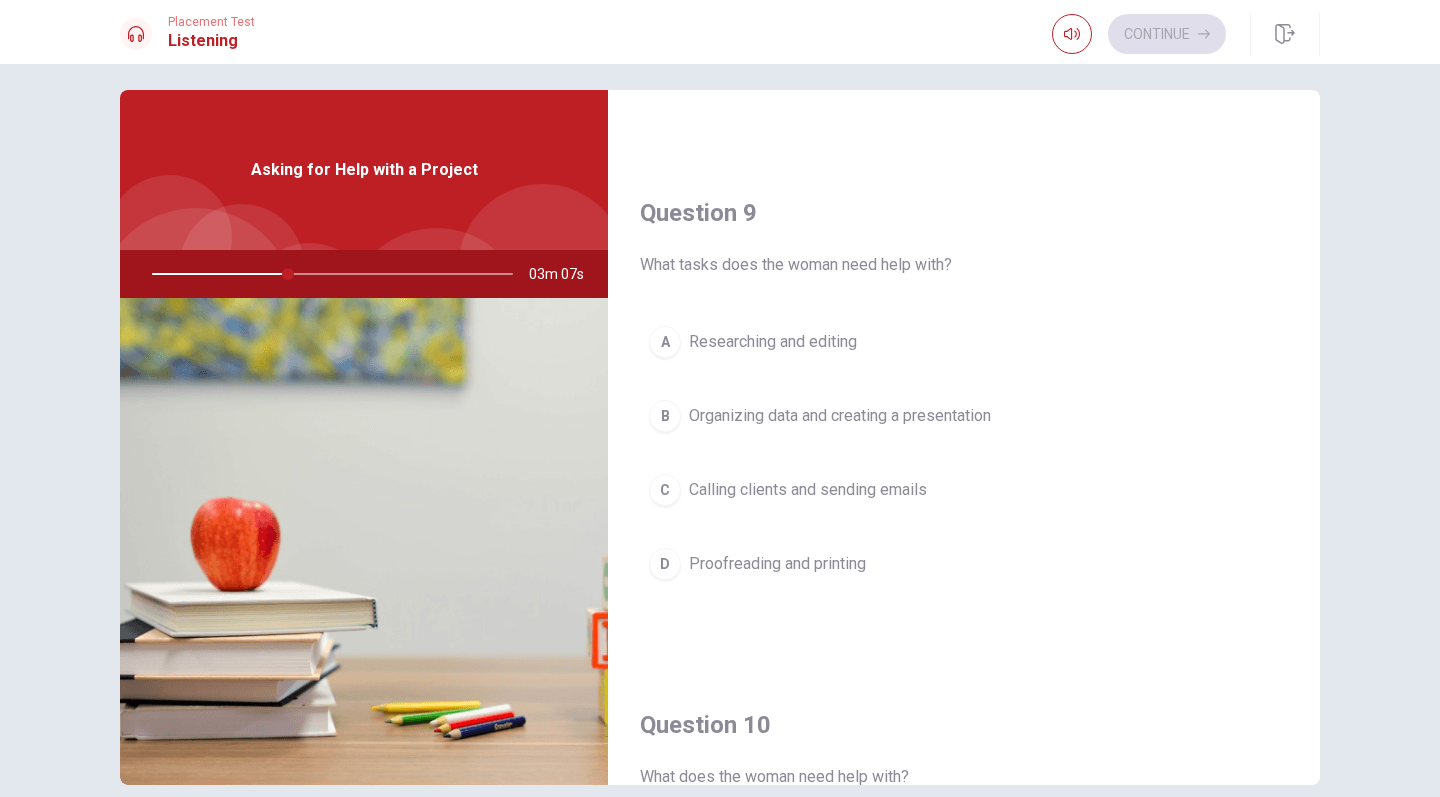 scroll, scrollTop: 1497, scrollLeft: 0, axis: vertical 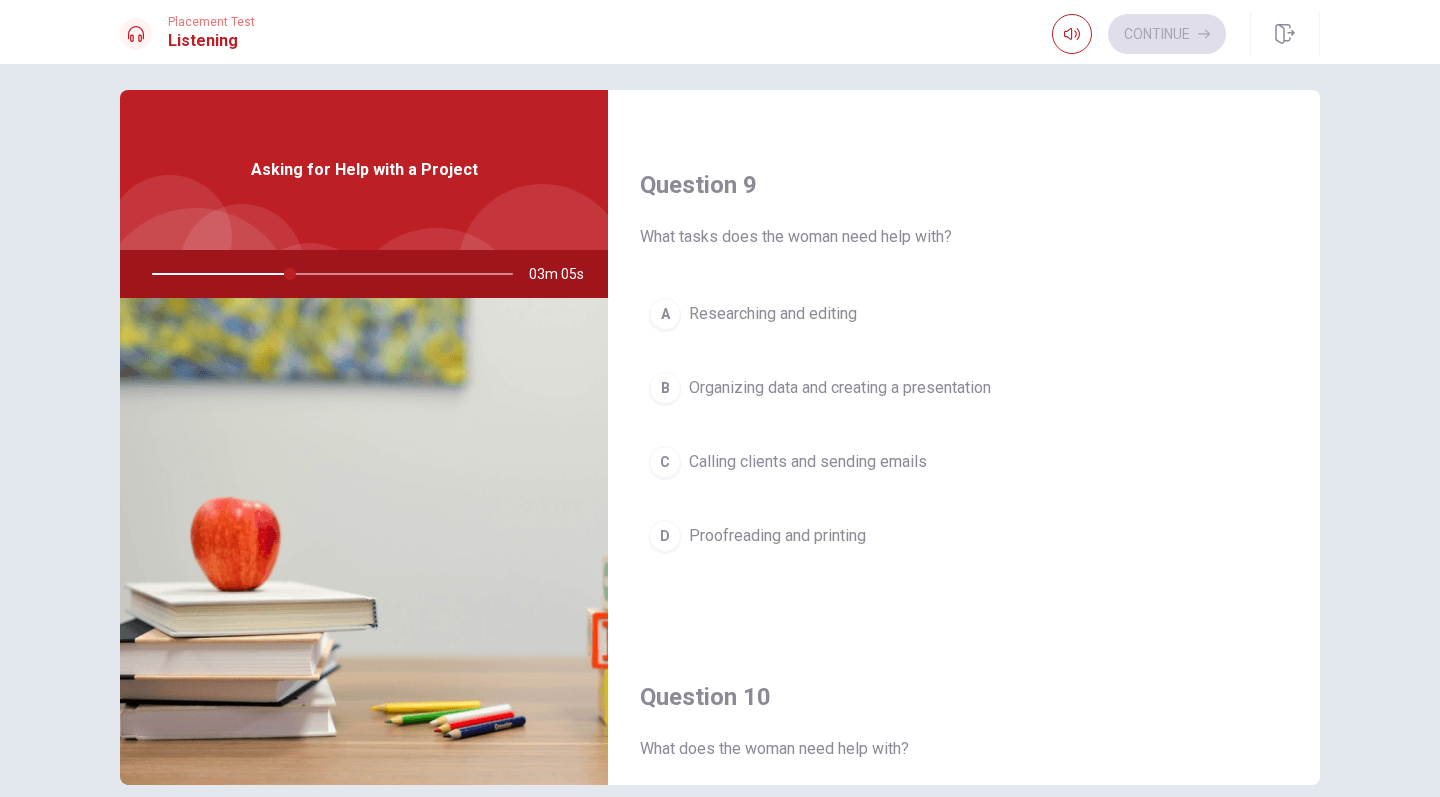 click on "Organizing data and creating a presentation" at bounding box center [840, 388] 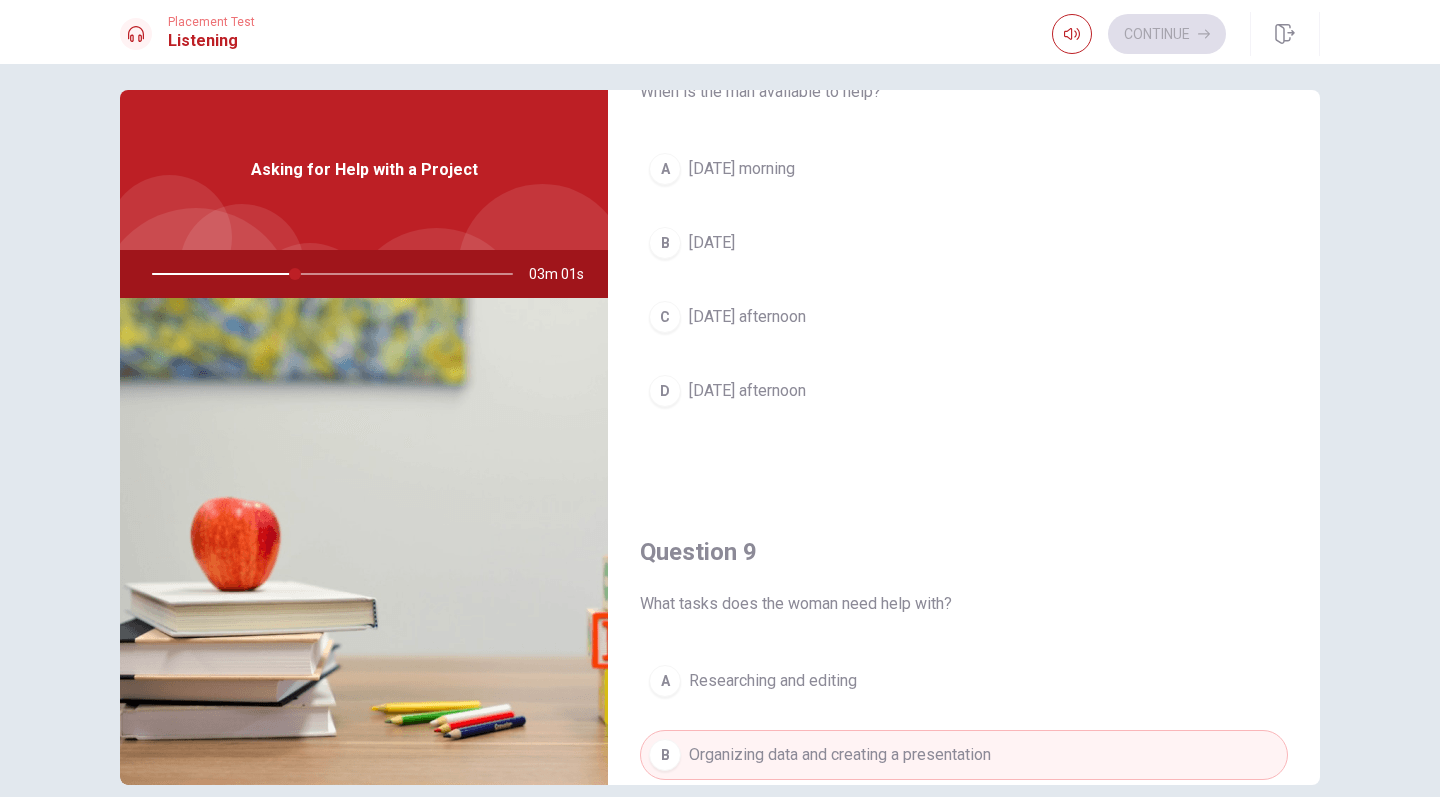 scroll, scrollTop: 1106, scrollLeft: 0, axis: vertical 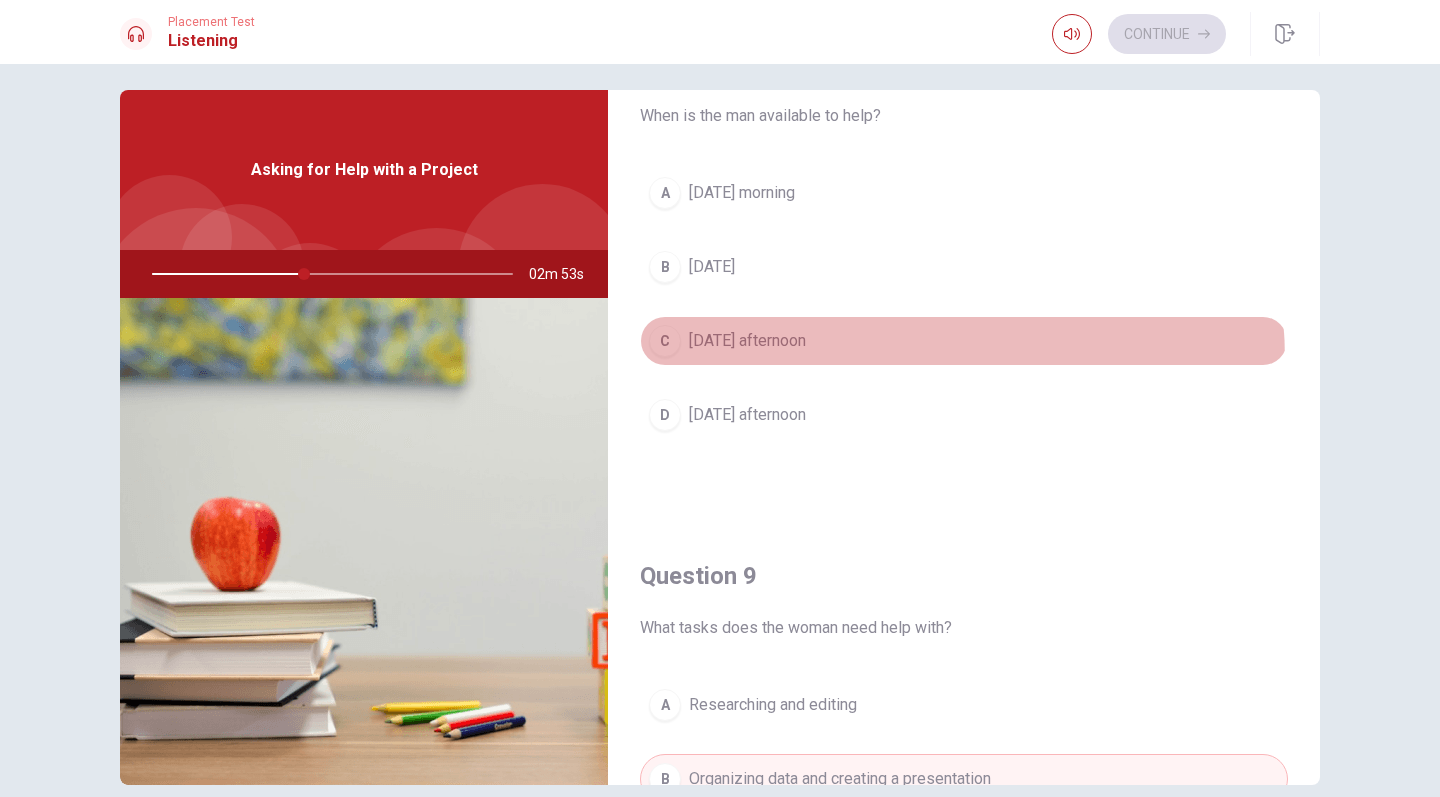 click on "C [DATE] afternoon" at bounding box center (964, 341) 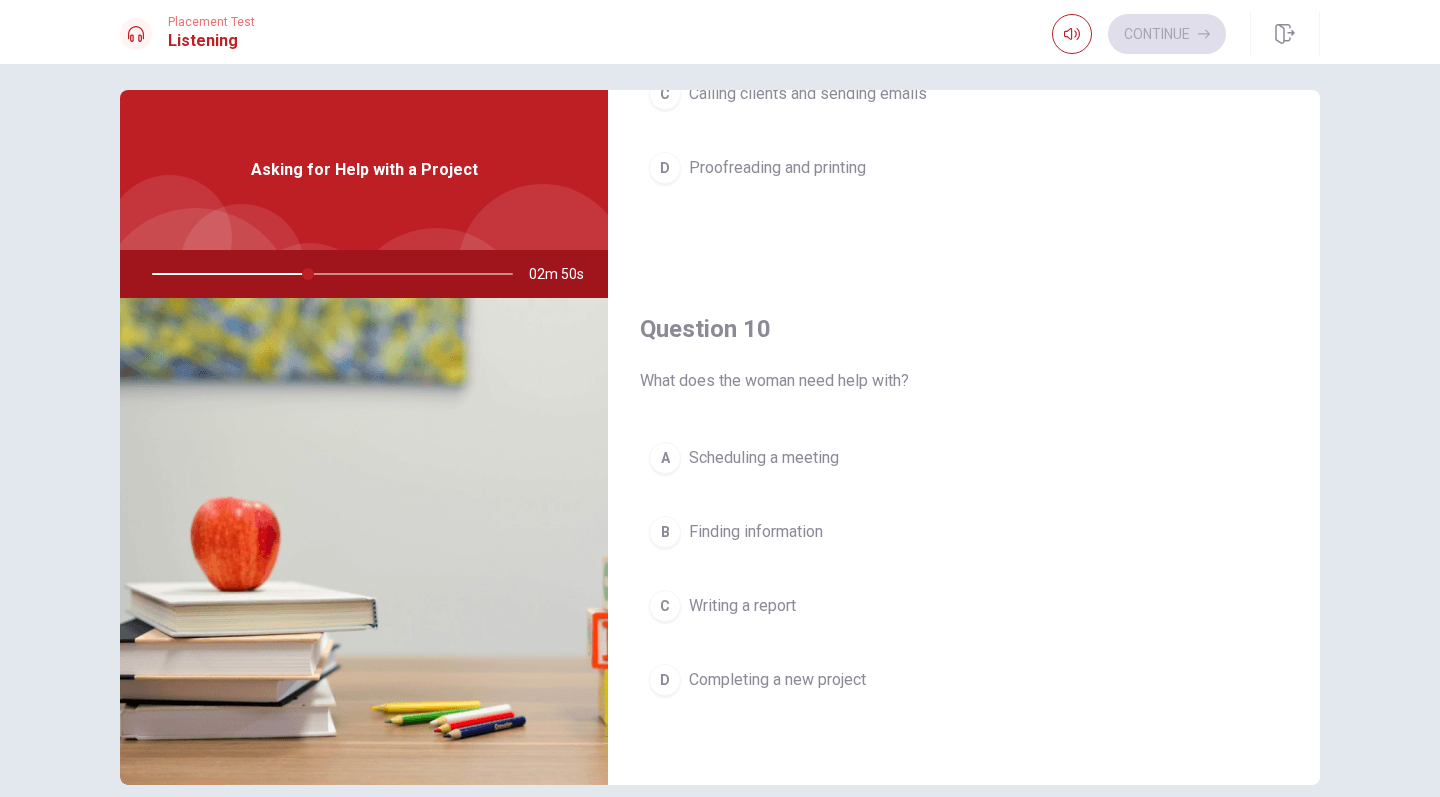 scroll, scrollTop: 1865, scrollLeft: 0, axis: vertical 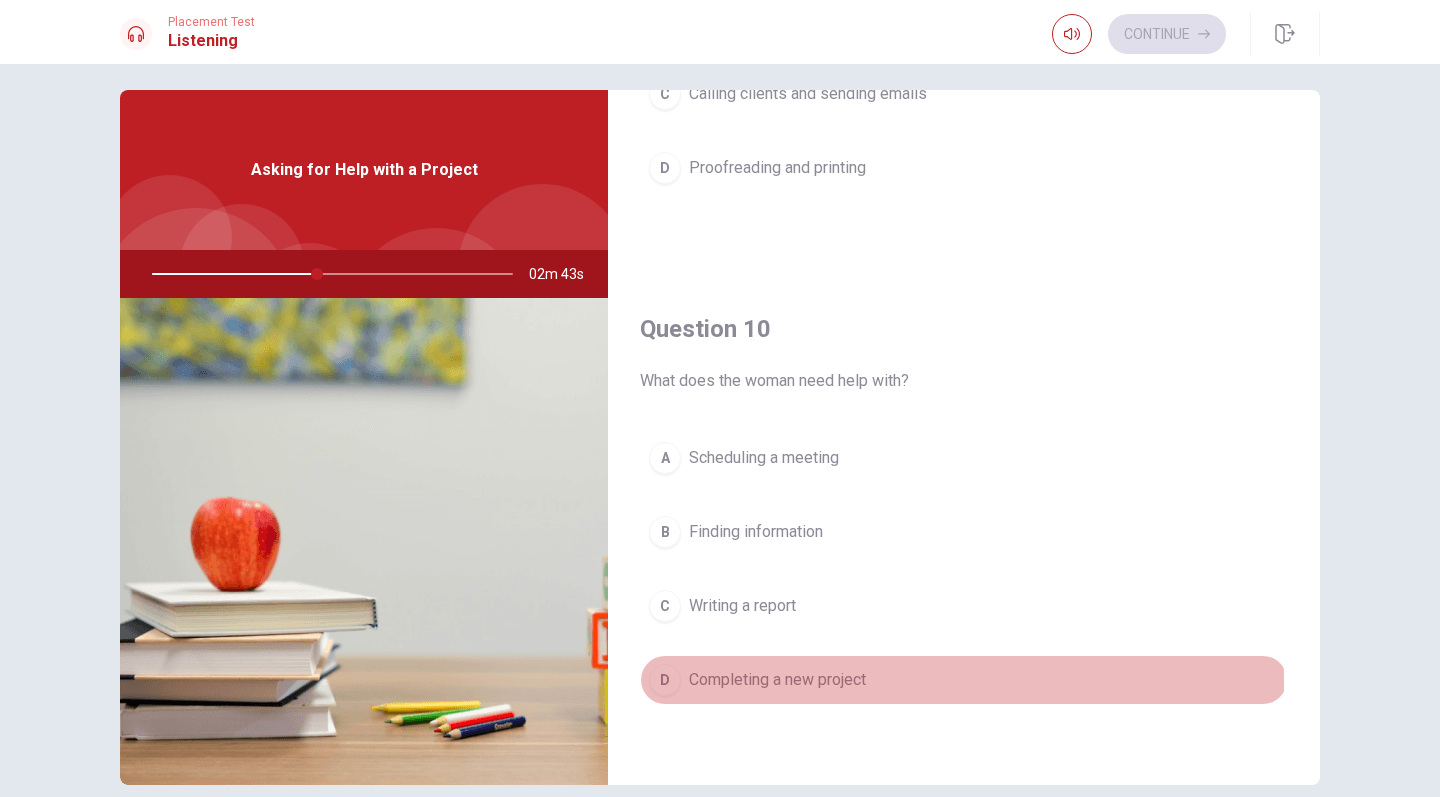 click on "Completing a new project" at bounding box center [777, 680] 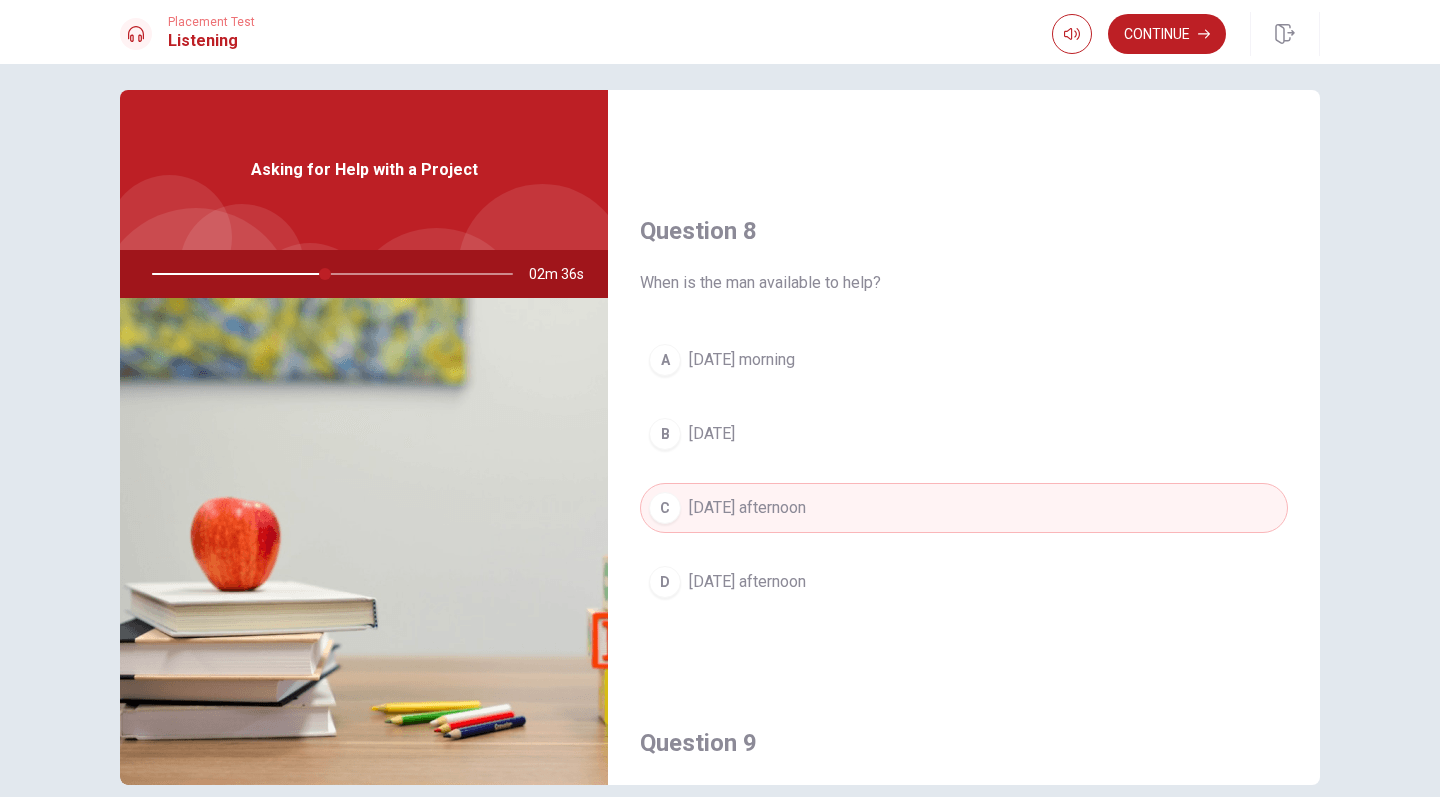 scroll, scrollTop: 952, scrollLeft: 0, axis: vertical 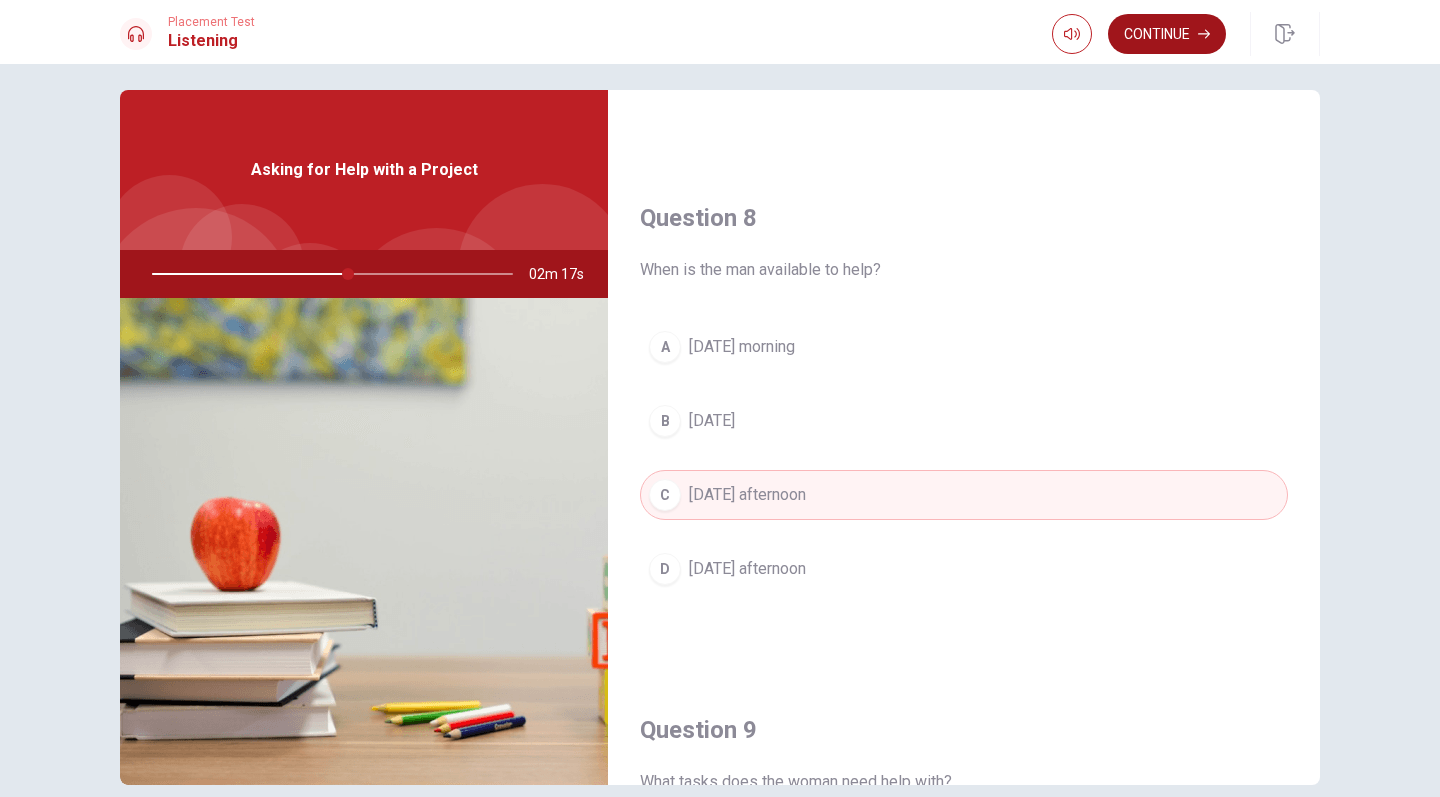 click on "Continue" at bounding box center (1167, 34) 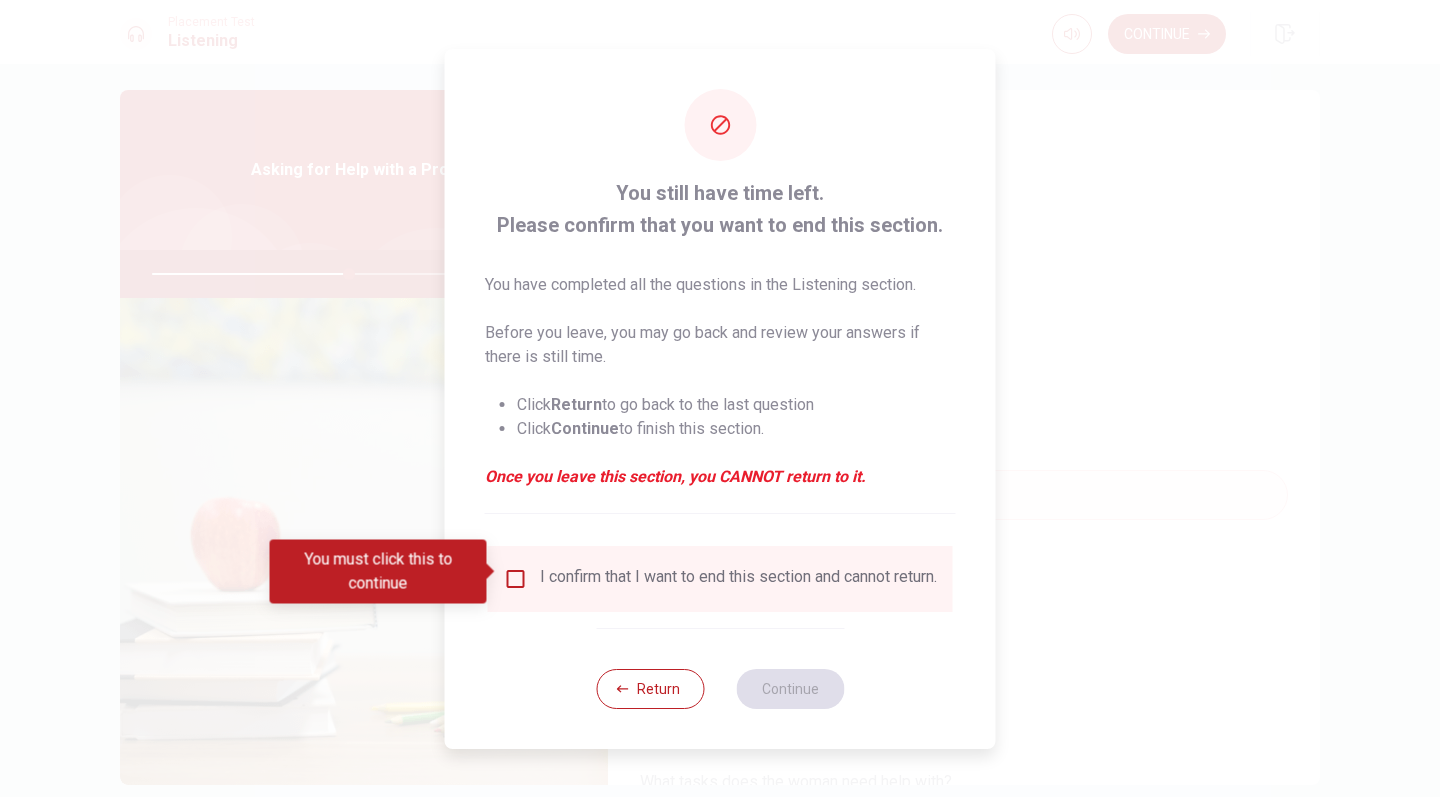 click at bounding box center (516, 579) 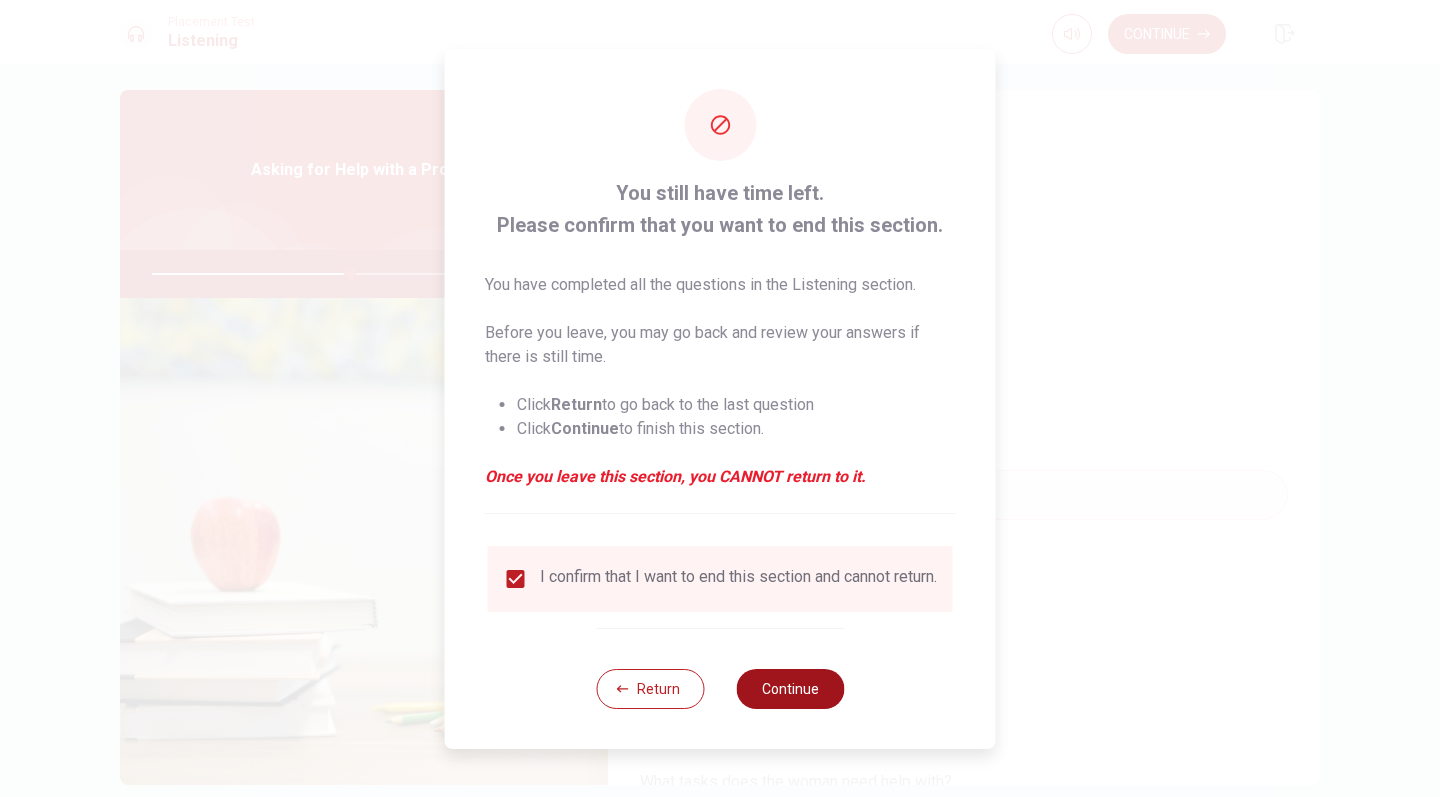 click on "Continue" at bounding box center [790, 689] 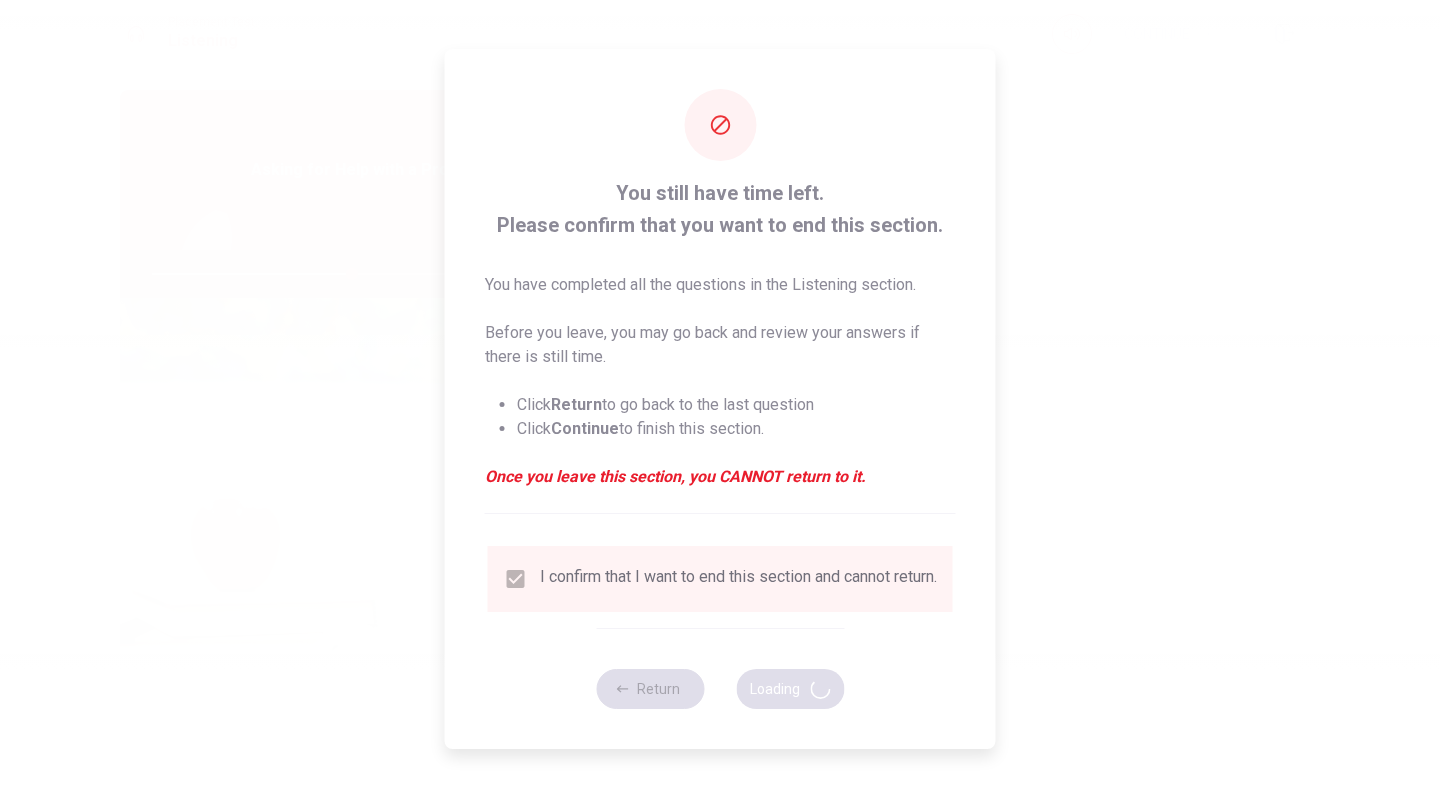 type on "56" 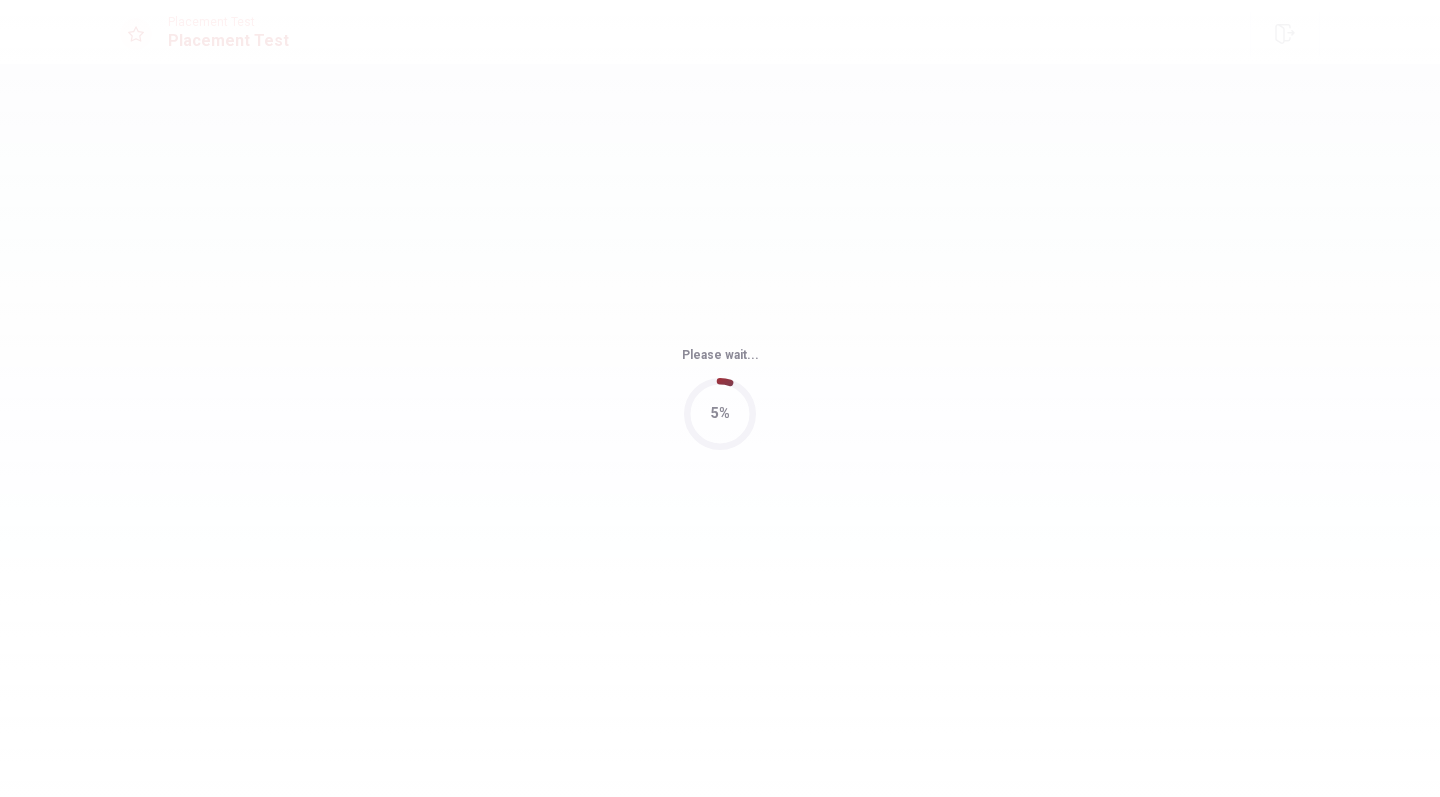 scroll, scrollTop: 0, scrollLeft: 0, axis: both 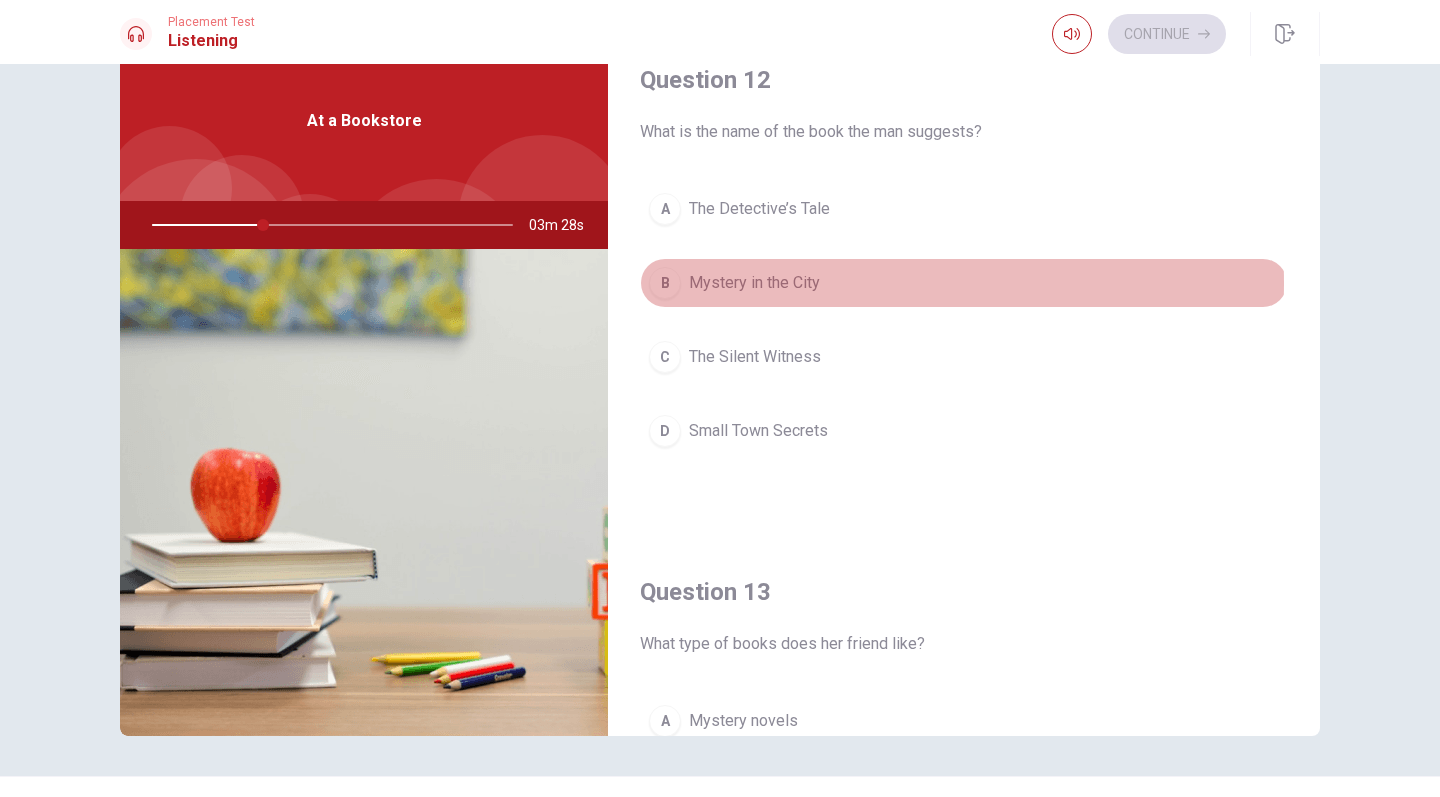 click on "Mystery in the City" at bounding box center (754, 283) 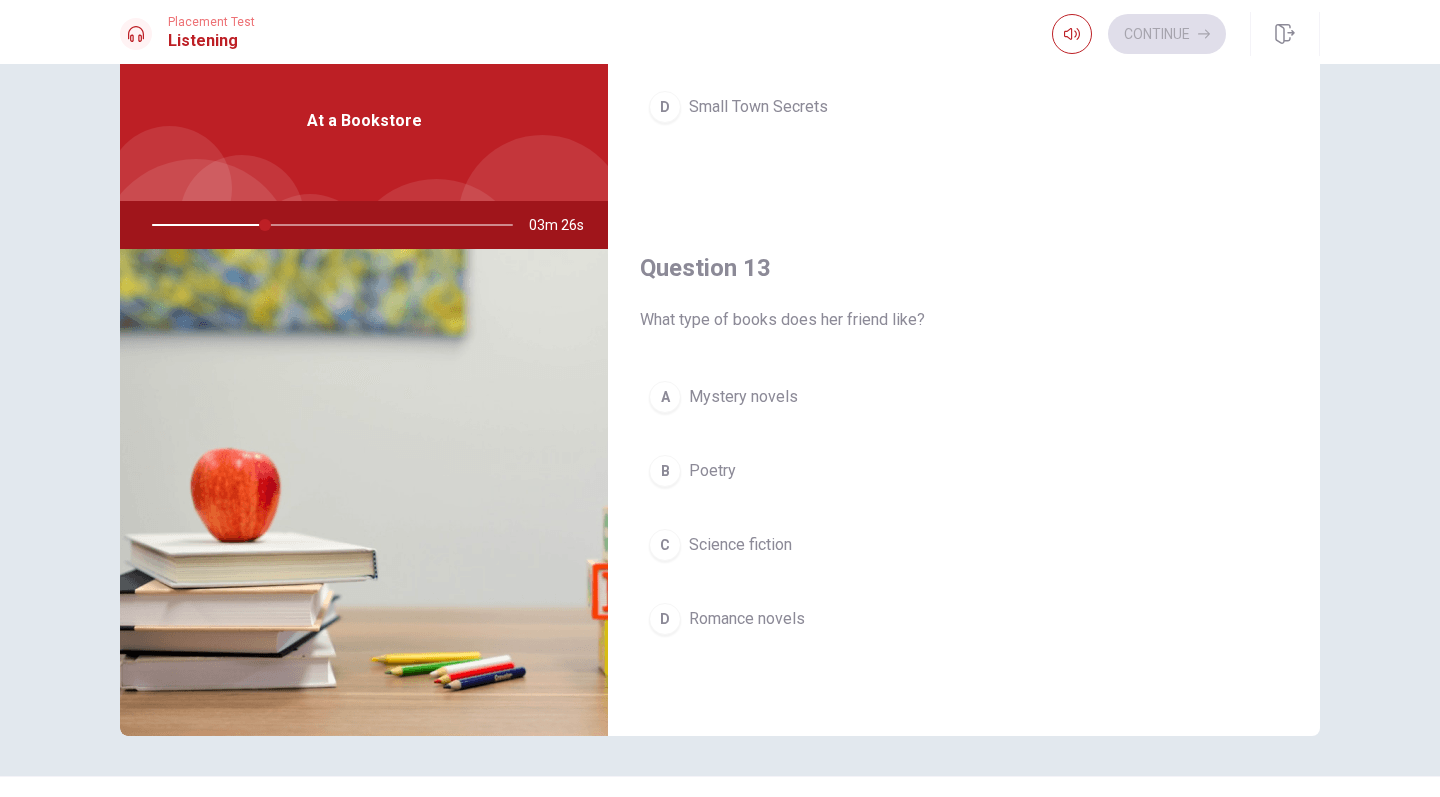 scroll, scrollTop: 1029, scrollLeft: 0, axis: vertical 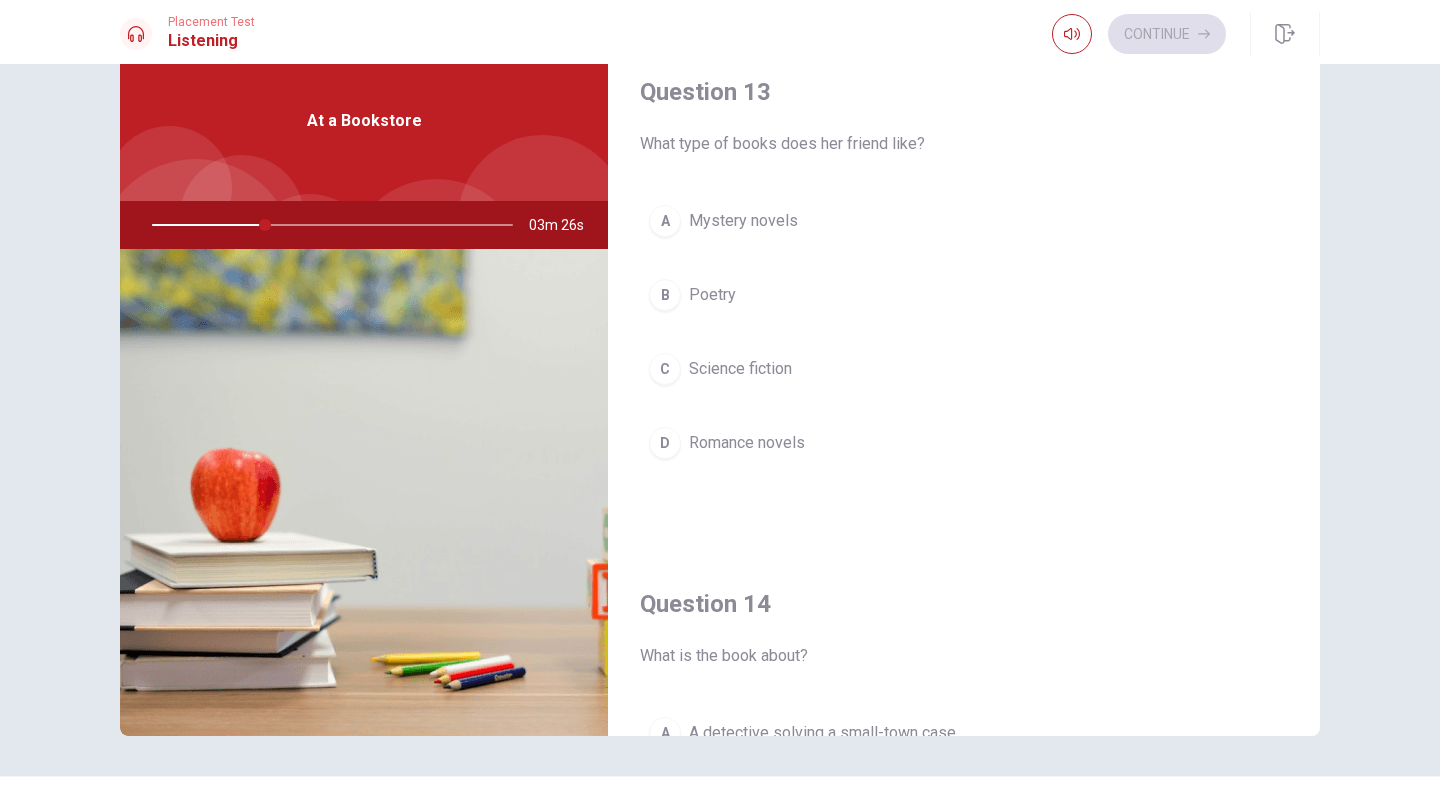 click on "Mystery novels" at bounding box center (743, 221) 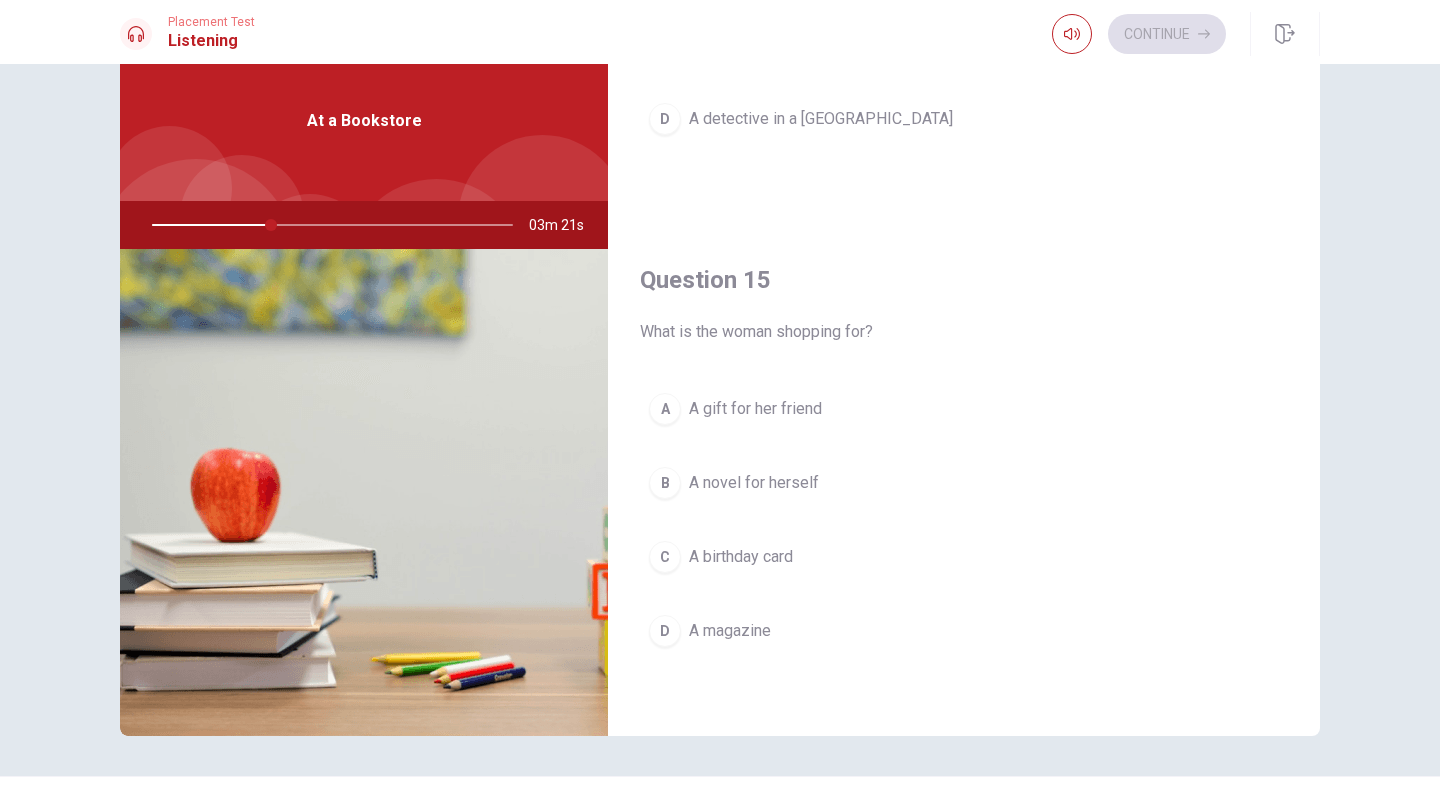 scroll, scrollTop: 1865, scrollLeft: 0, axis: vertical 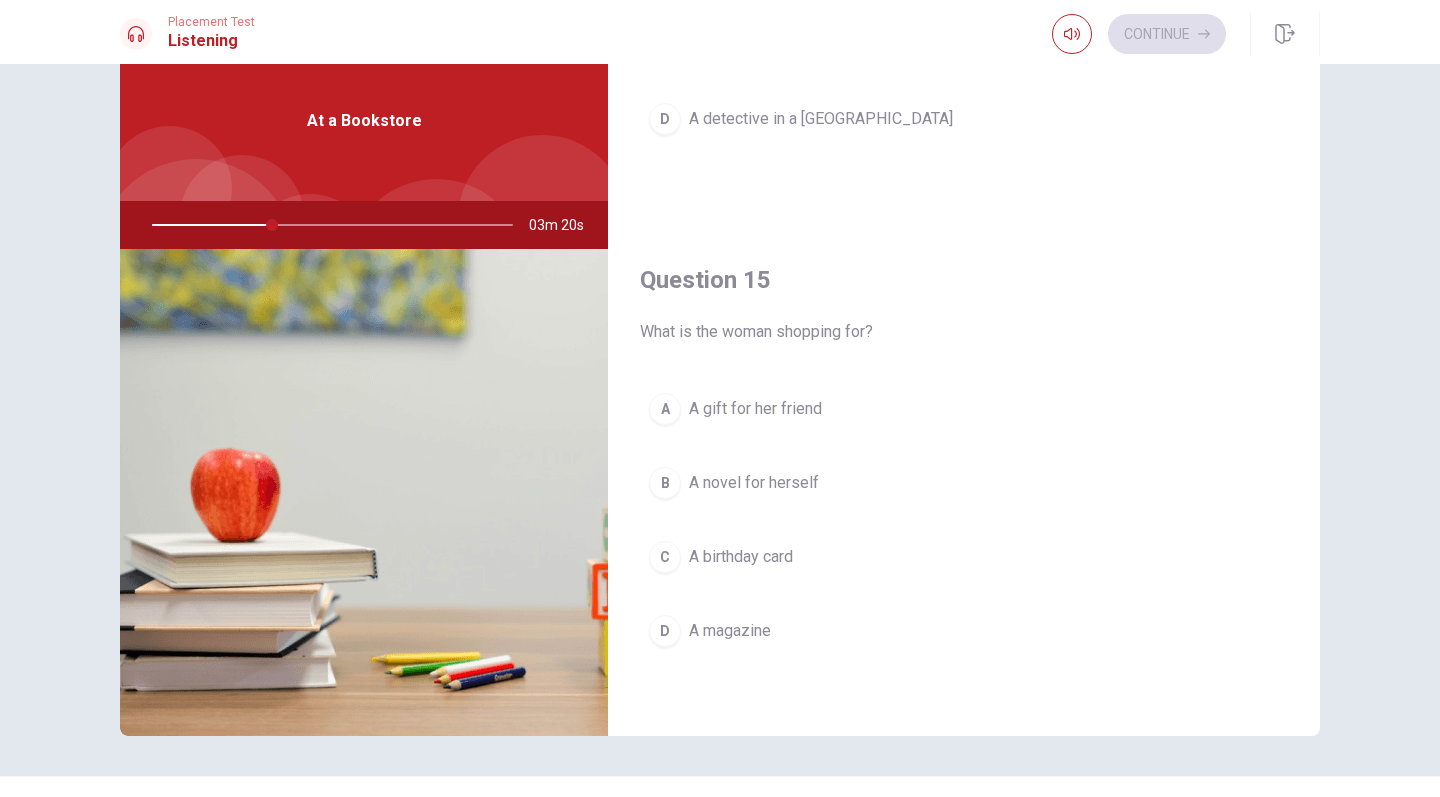 click on "A A gift for her friend" at bounding box center [964, 409] 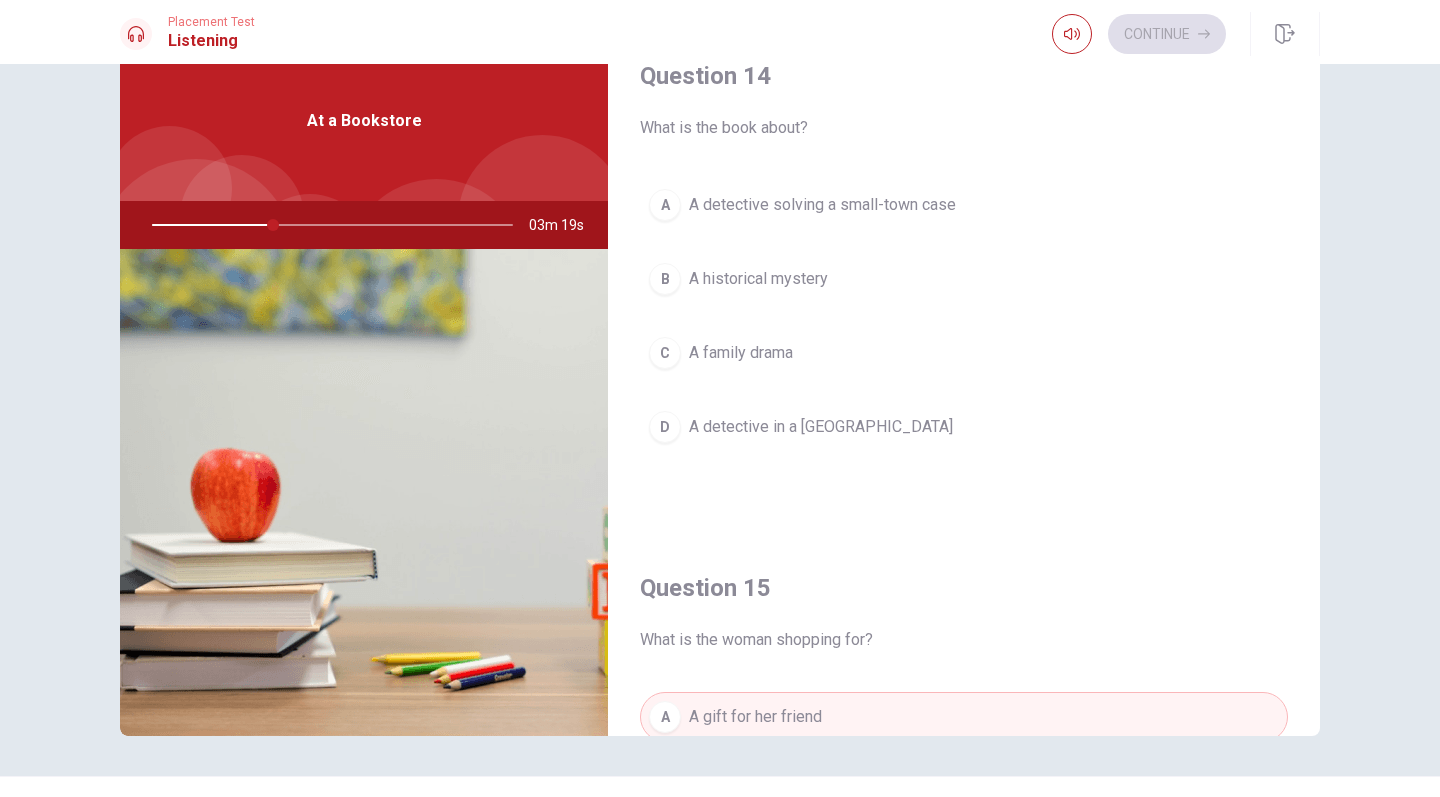scroll, scrollTop: 1465, scrollLeft: 0, axis: vertical 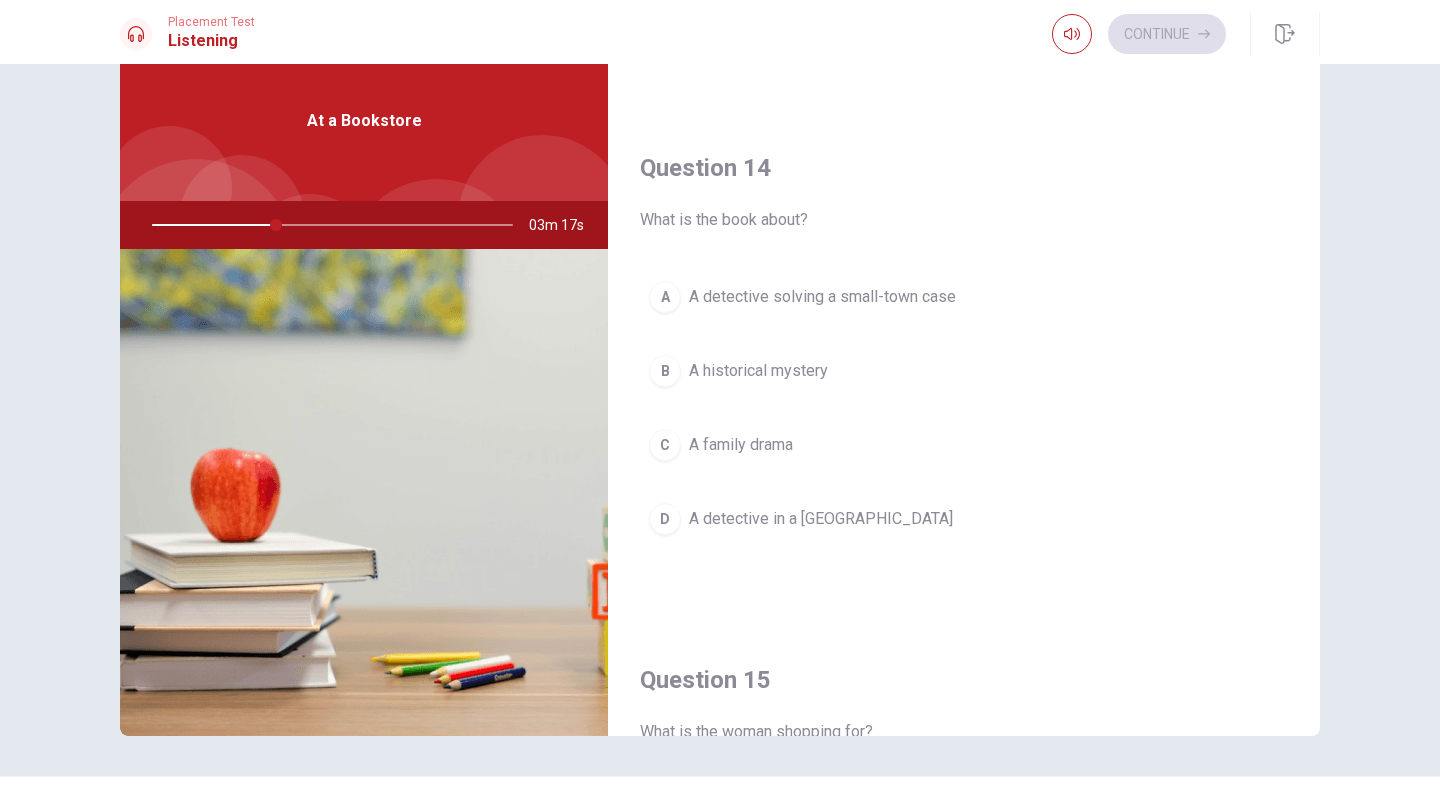 click on "A historical mystery" at bounding box center (758, 371) 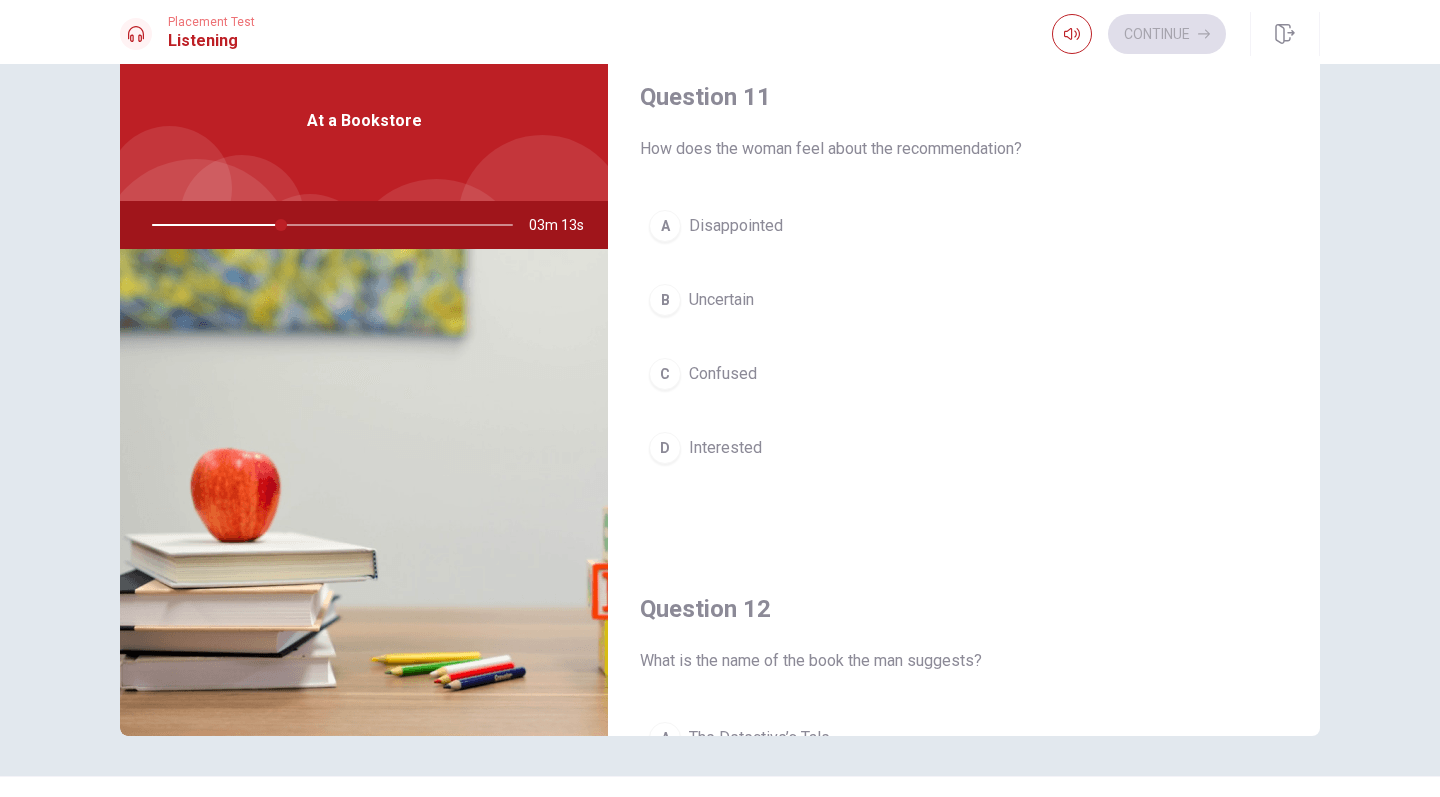 scroll, scrollTop: 0, scrollLeft: 0, axis: both 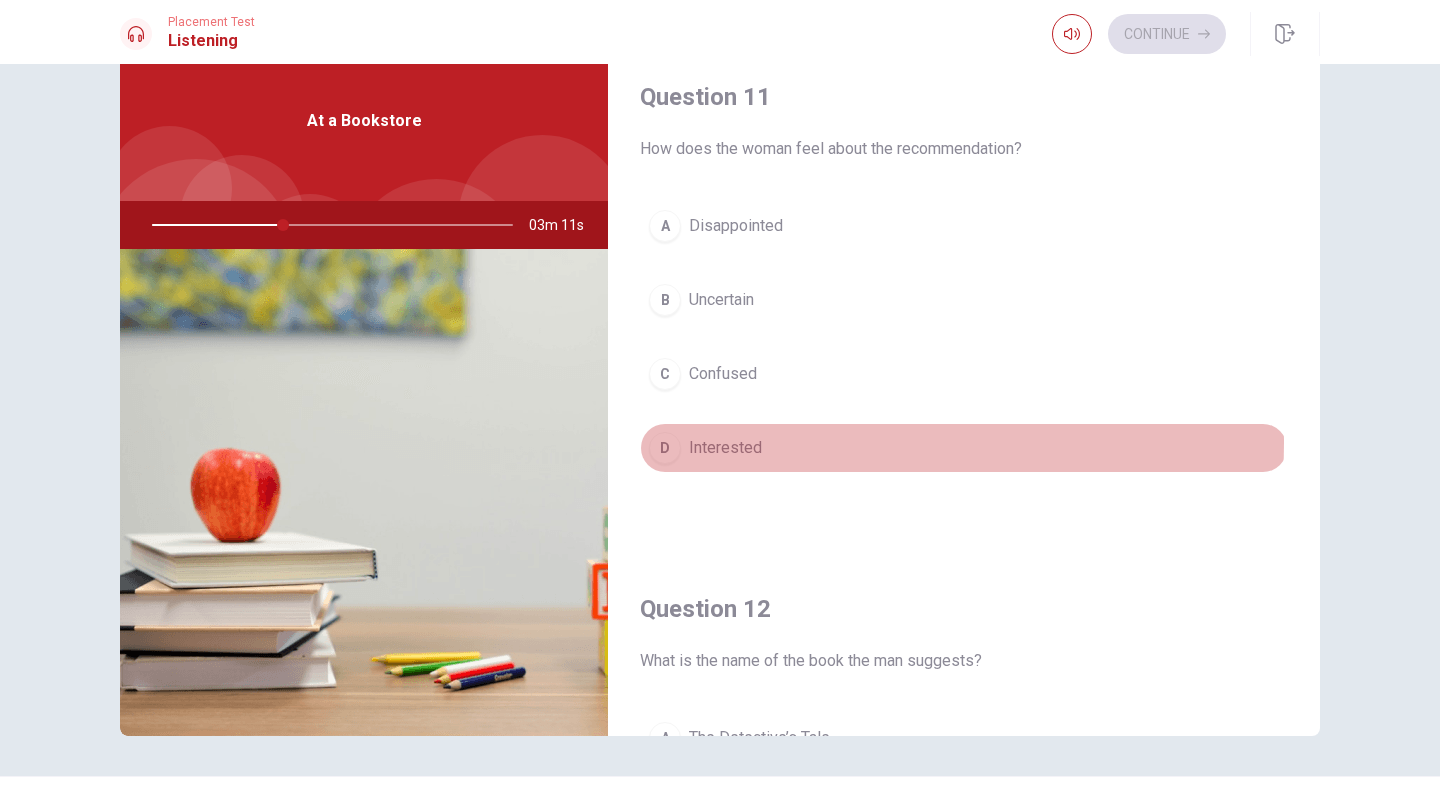 click on "D Interested" at bounding box center [964, 448] 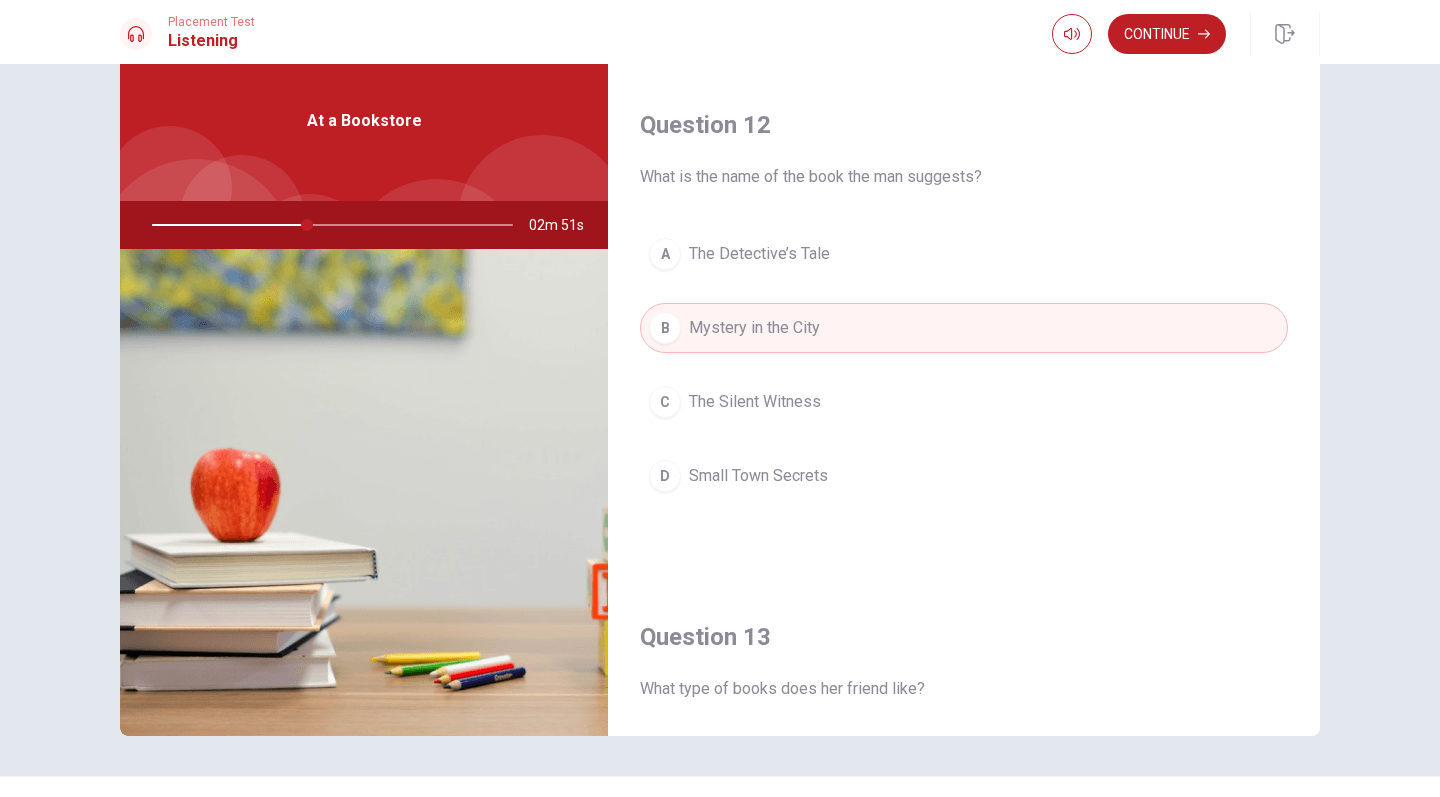 scroll, scrollTop: 480, scrollLeft: 0, axis: vertical 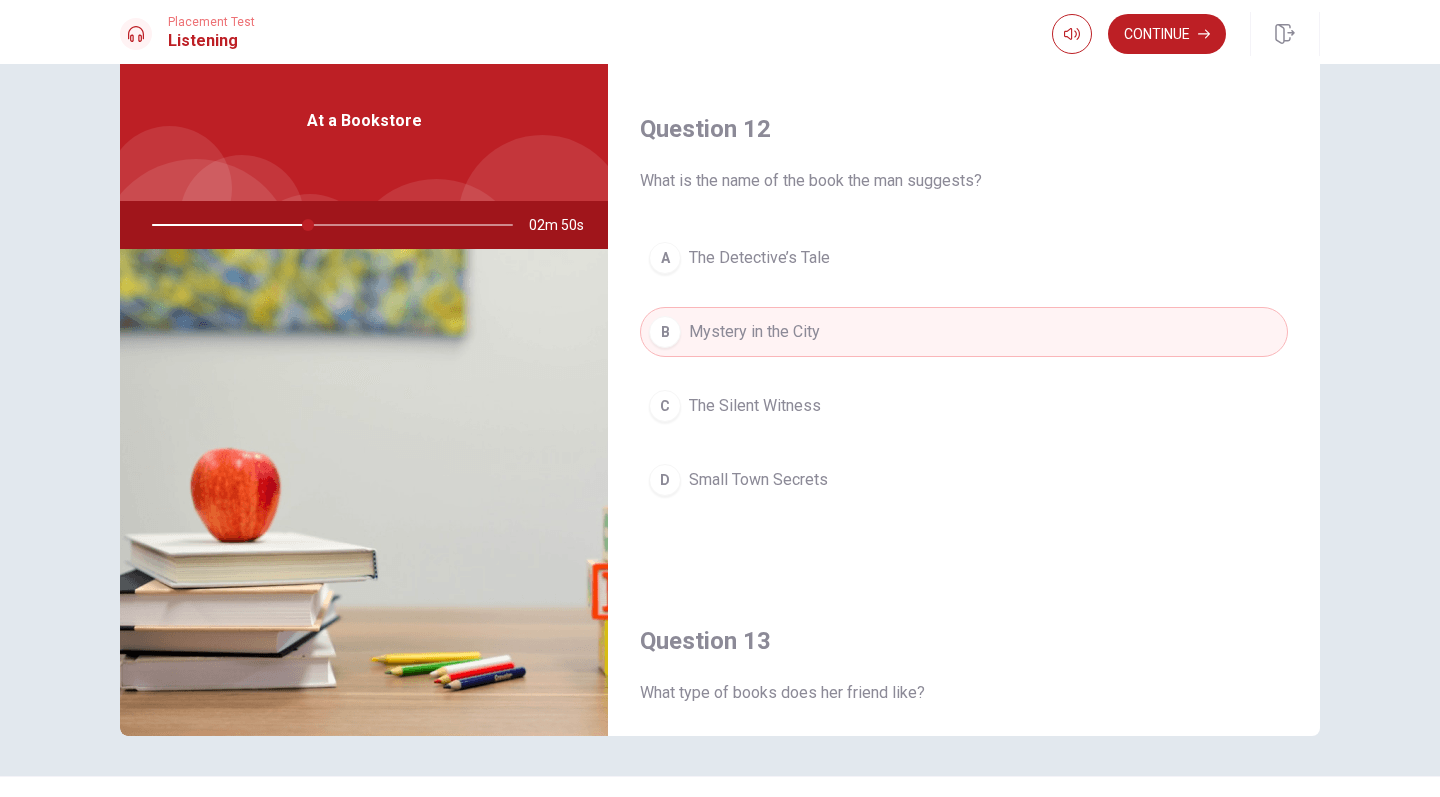 click on "The Silent Witness" at bounding box center [755, 406] 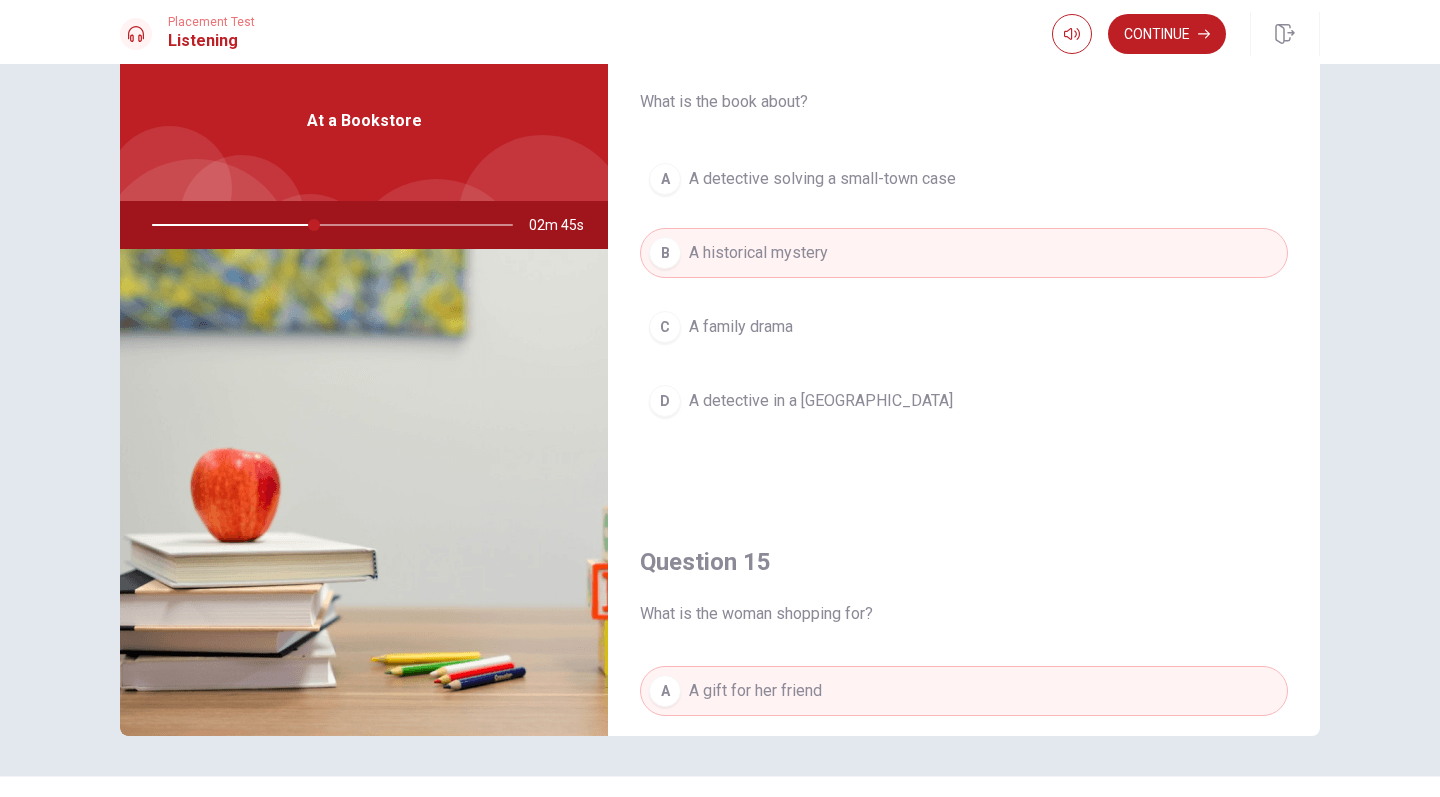 scroll, scrollTop: 1572, scrollLeft: 0, axis: vertical 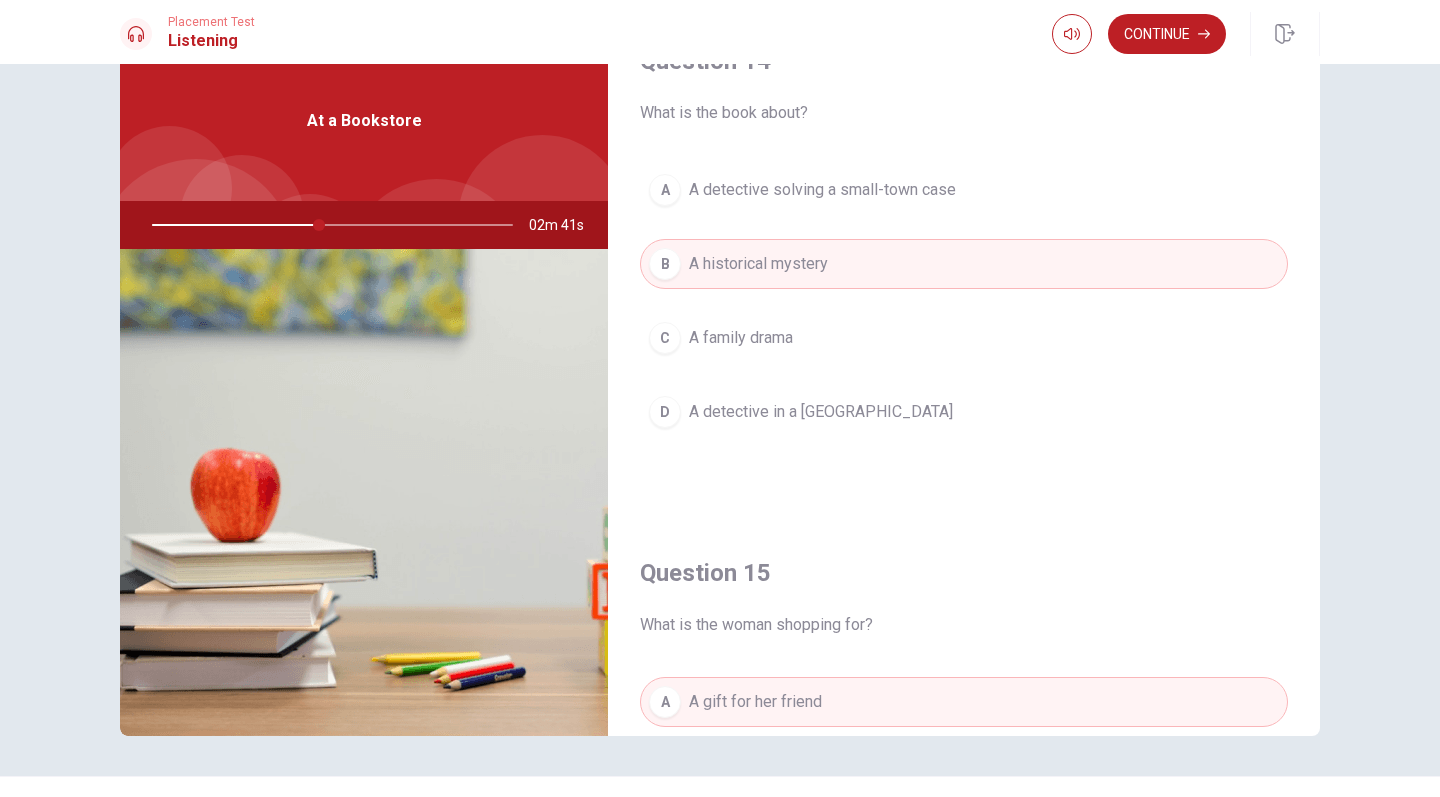 click on "A A detective solving a small-town case" at bounding box center [964, 190] 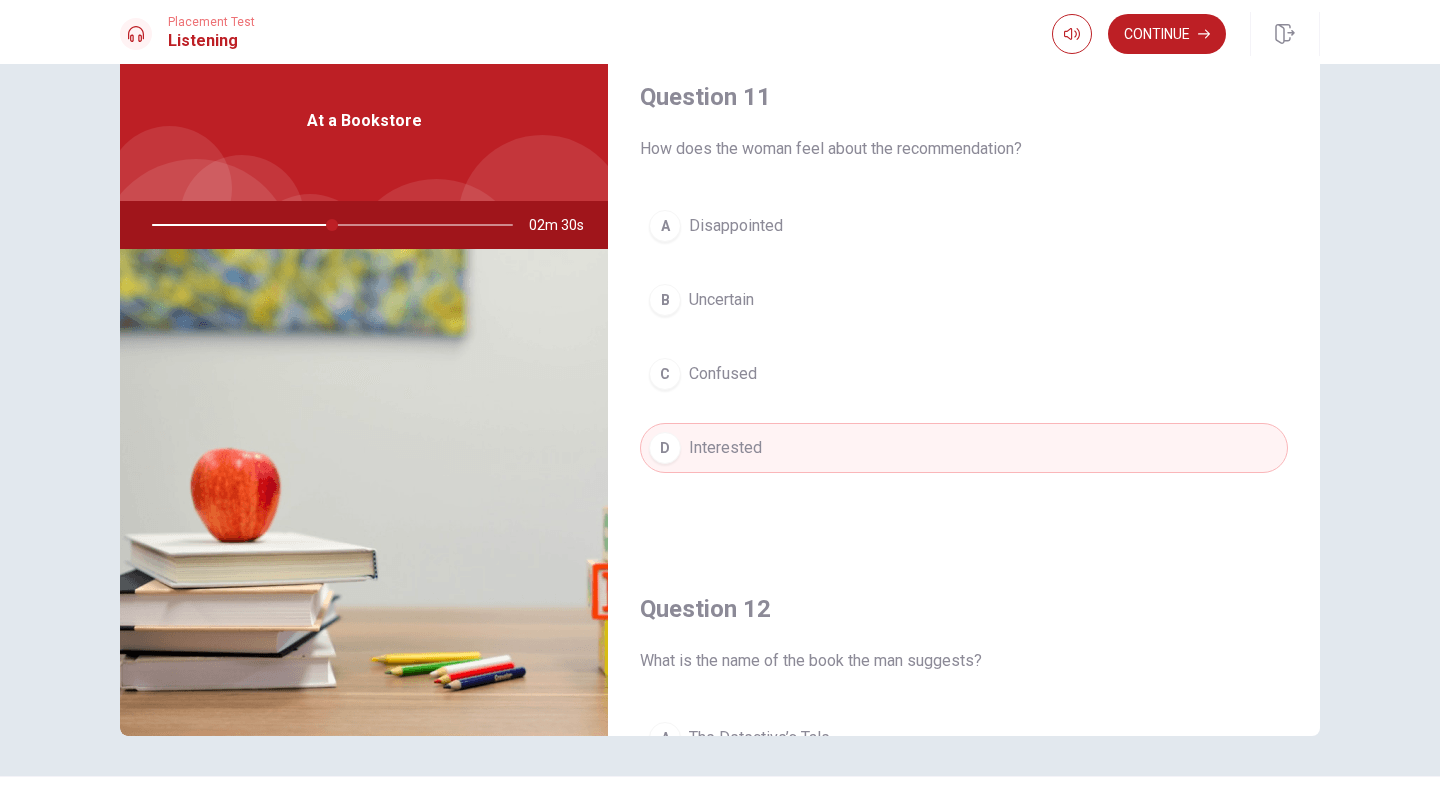 scroll, scrollTop: 0, scrollLeft: 0, axis: both 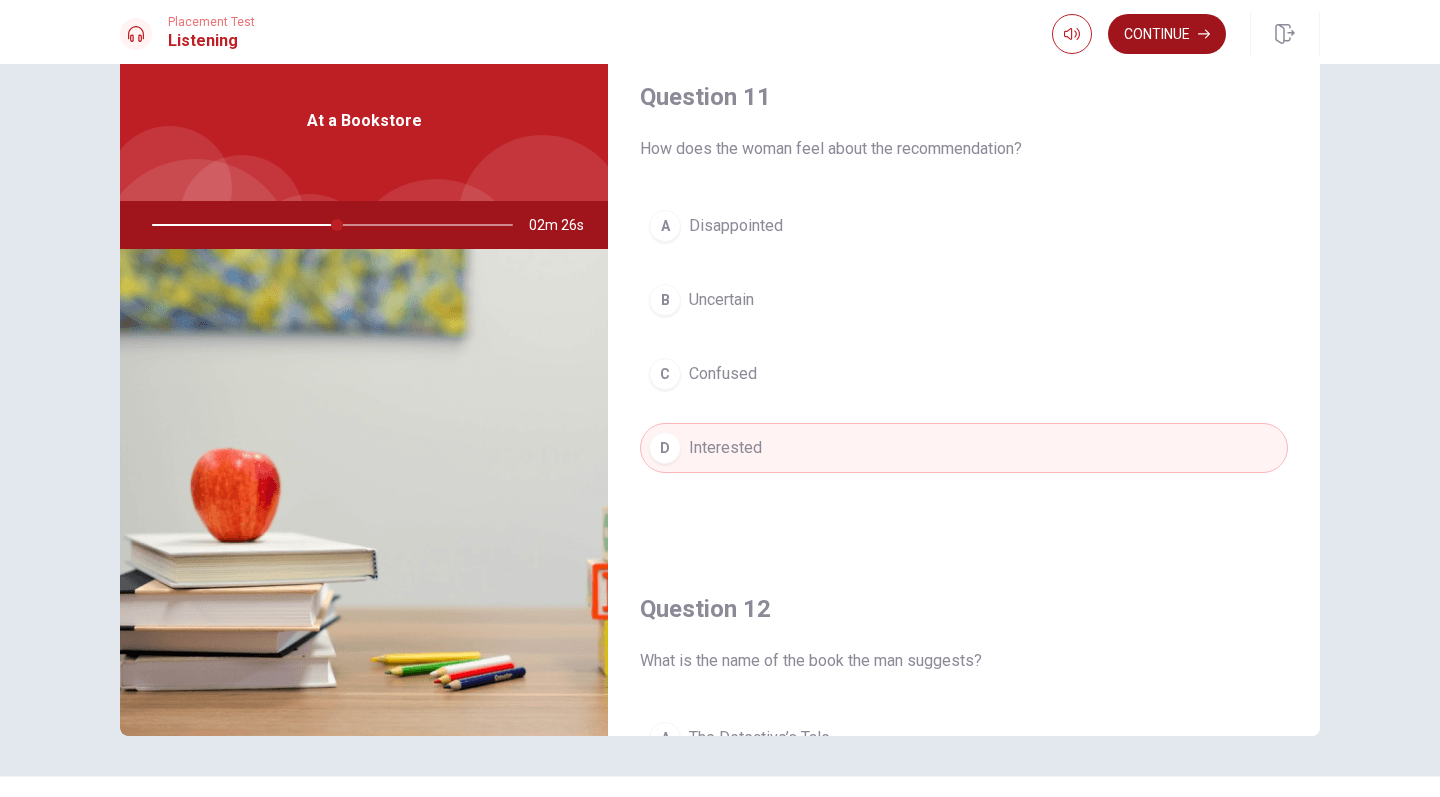 click on "Continue" at bounding box center [1167, 34] 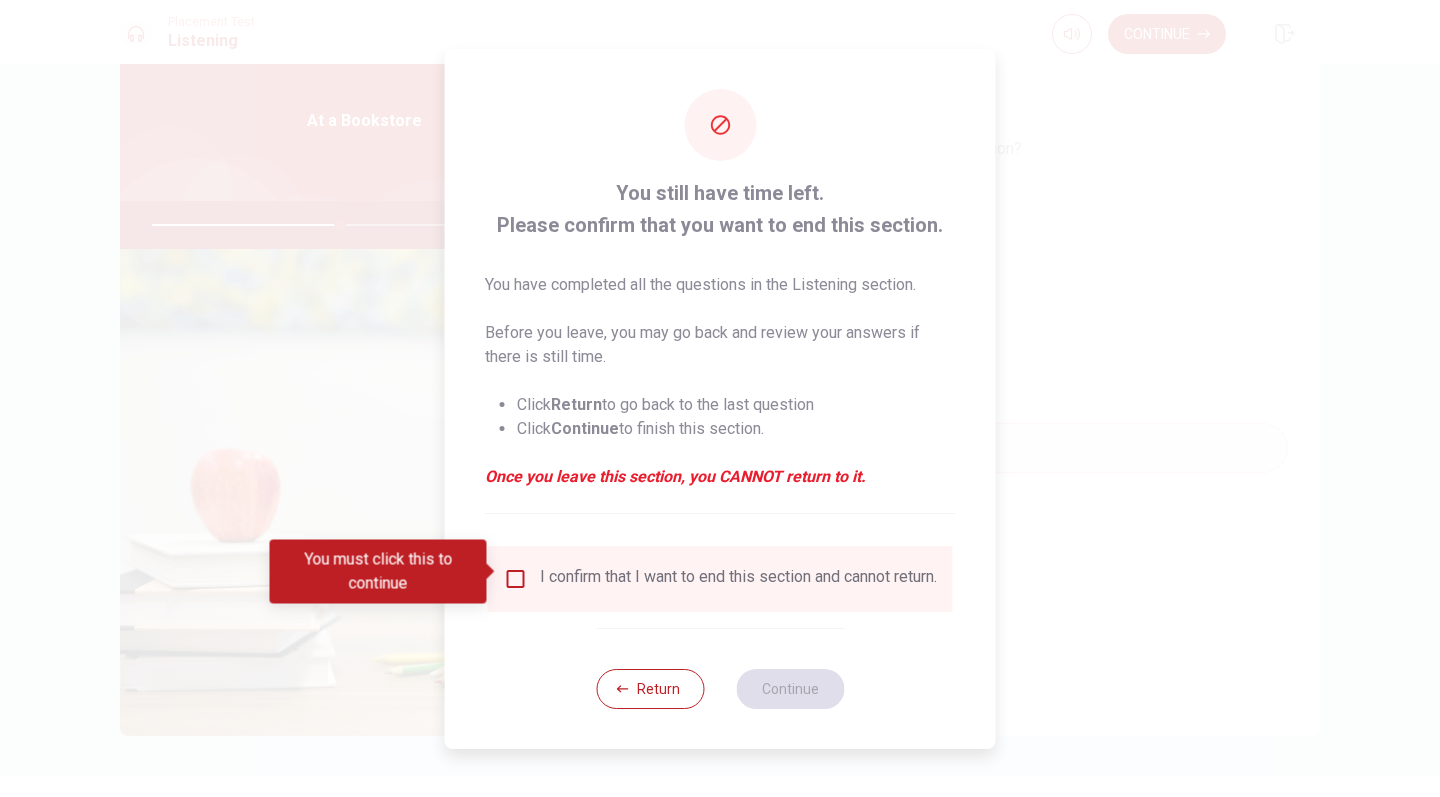 click at bounding box center (516, 579) 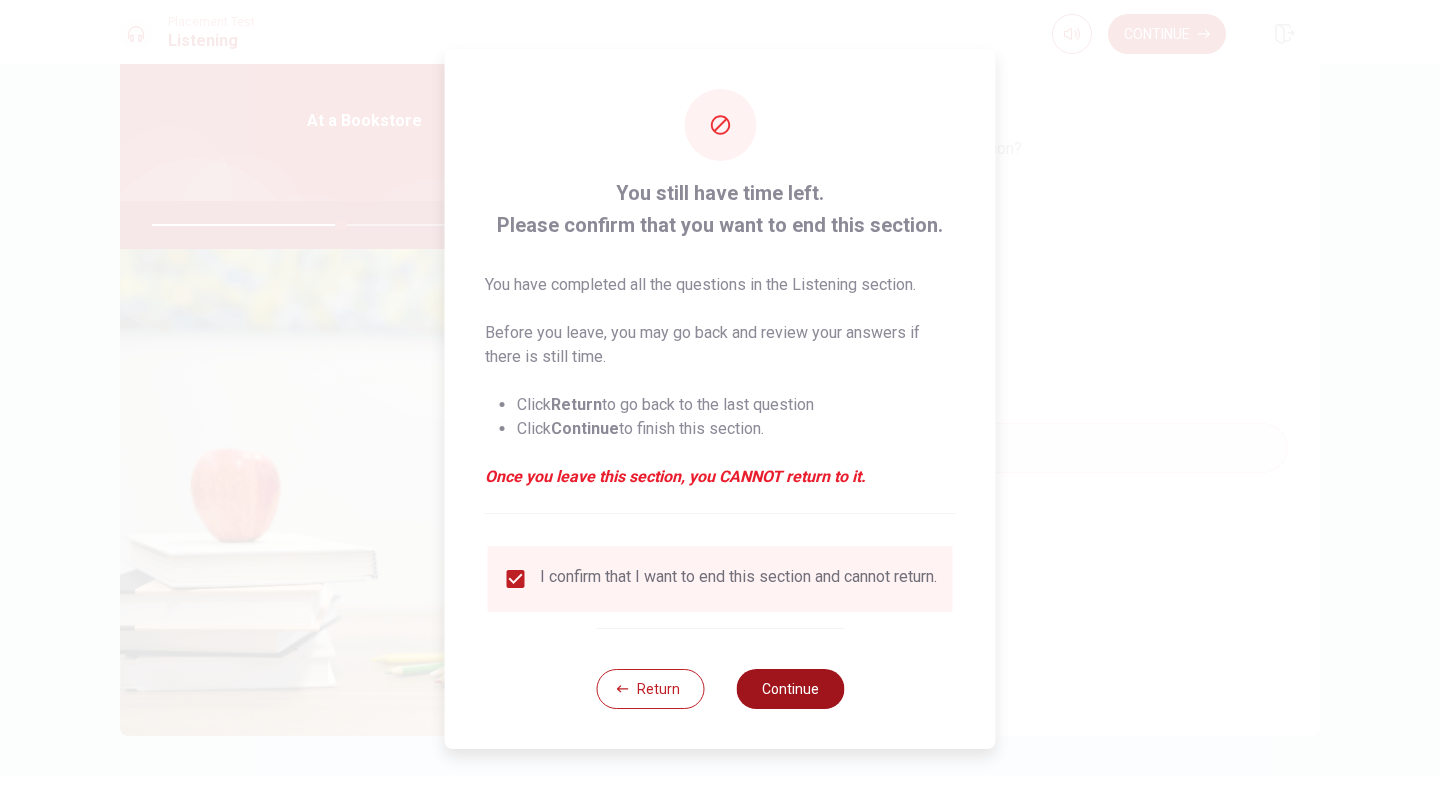 click on "Continue" at bounding box center [790, 689] 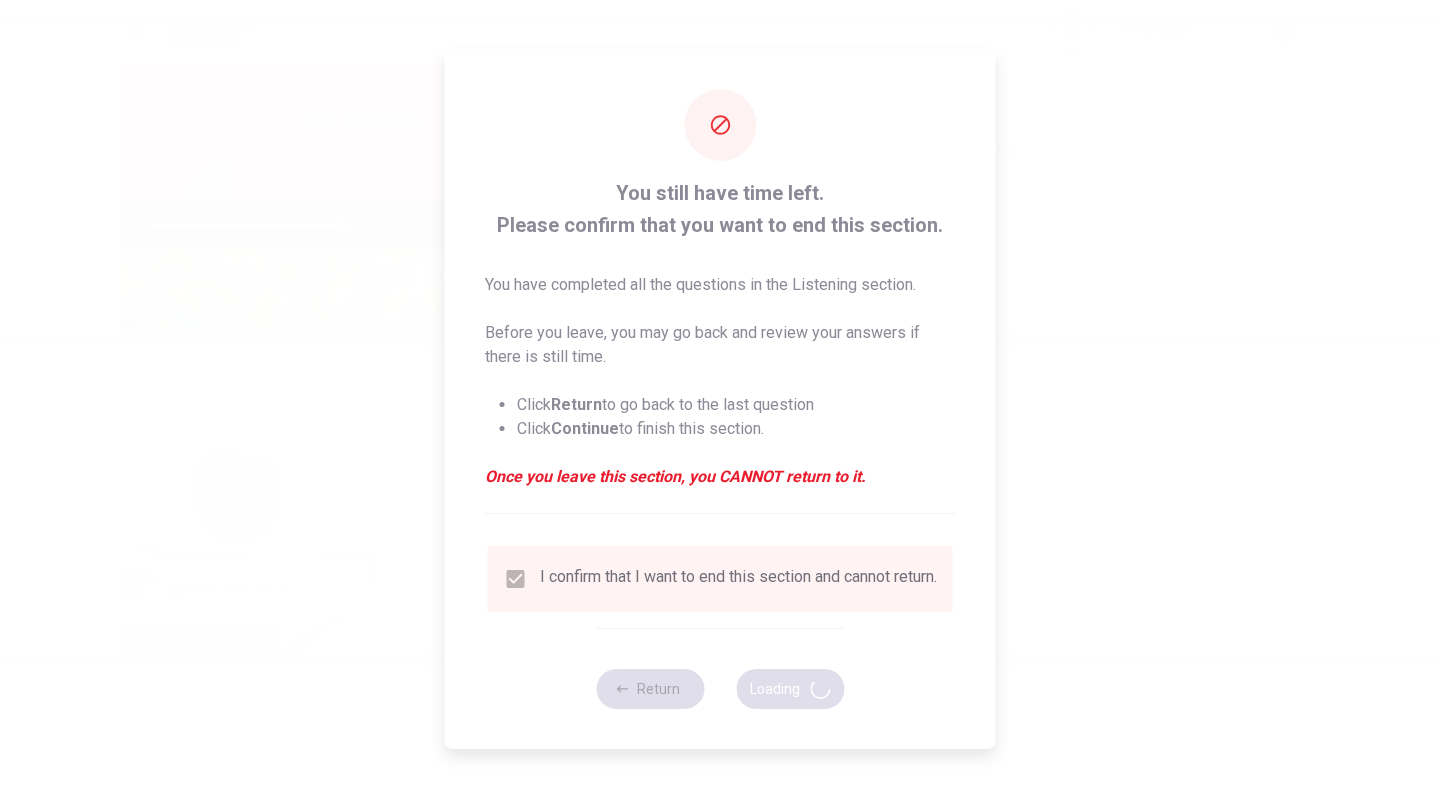 type on "53" 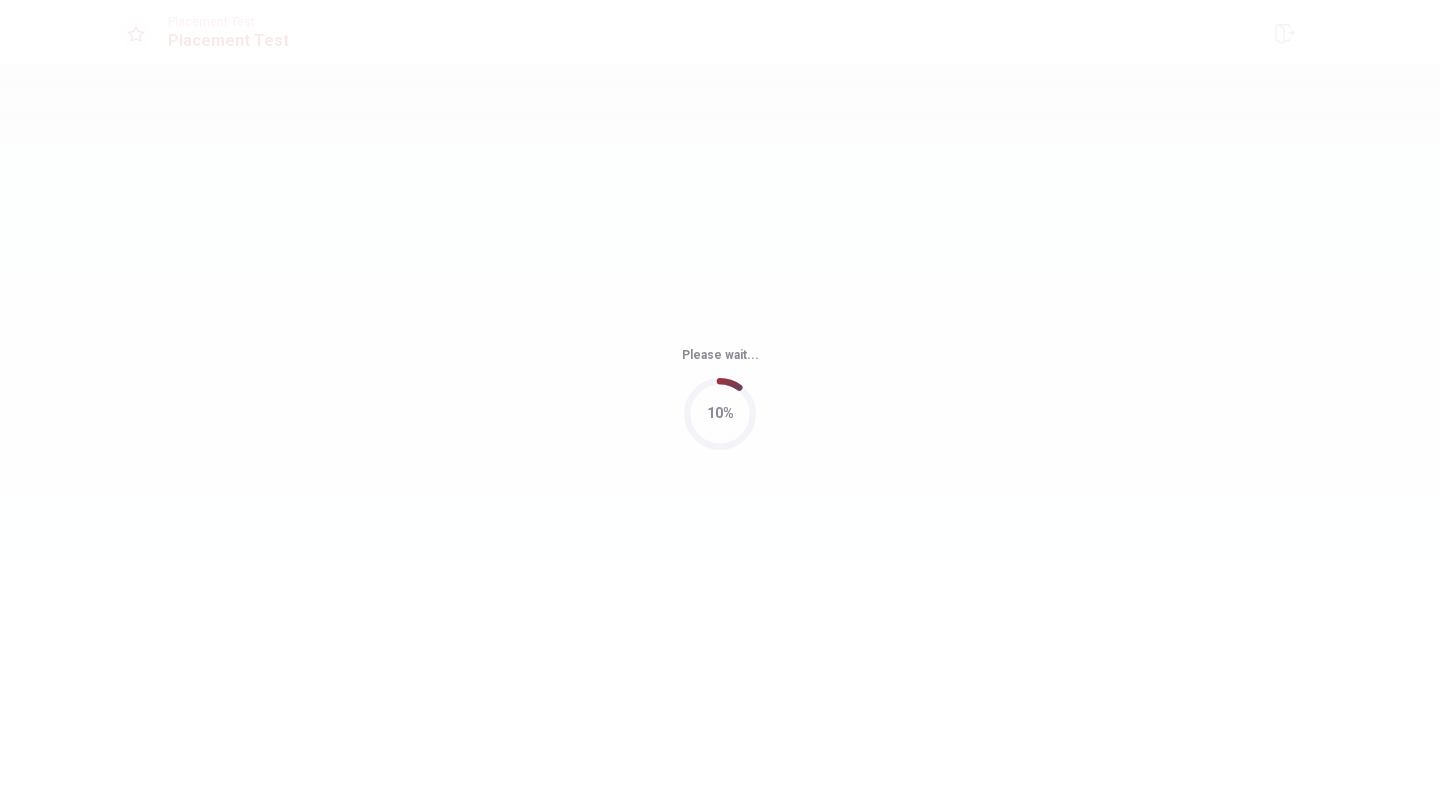 scroll, scrollTop: 0, scrollLeft: 0, axis: both 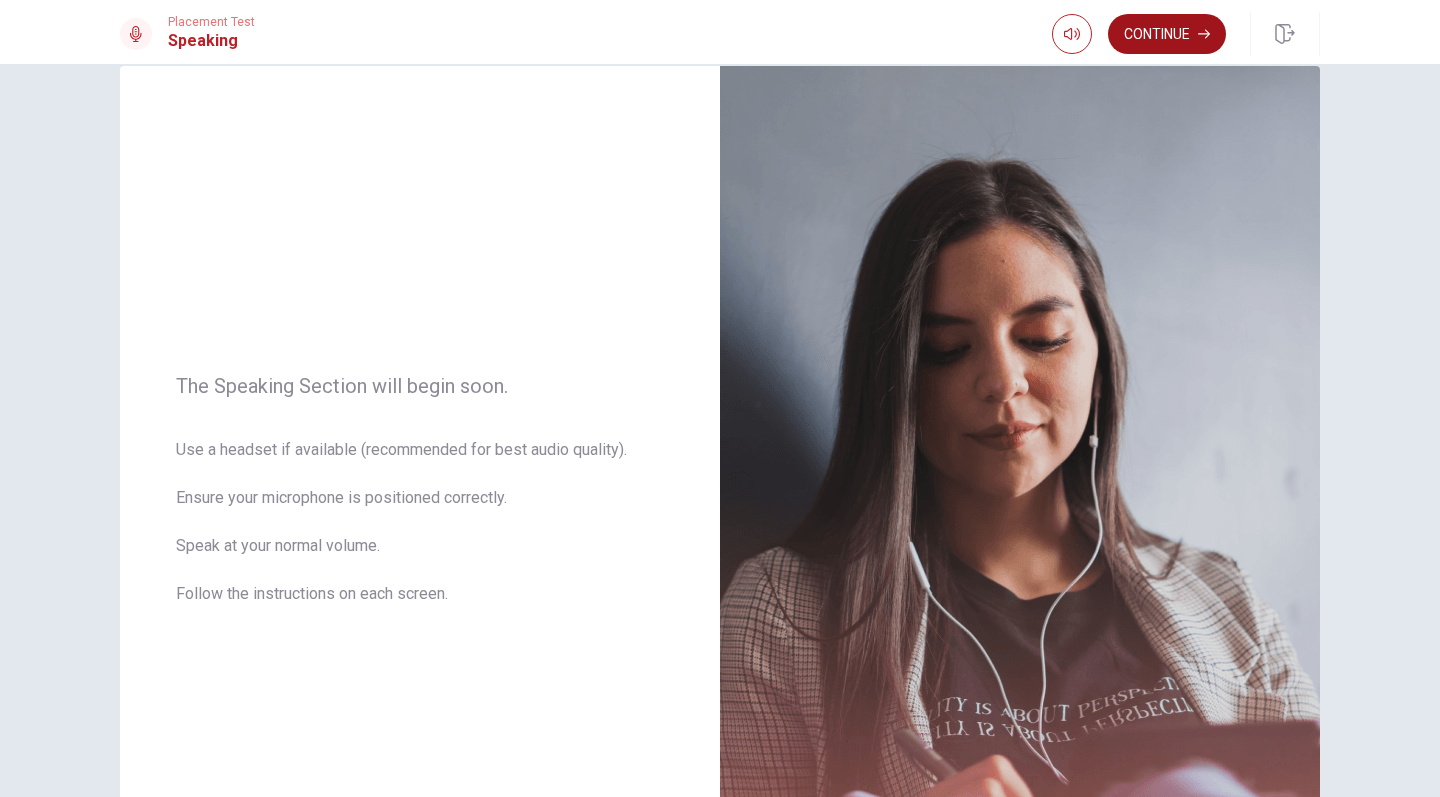 click on "Continue" at bounding box center (1167, 34) 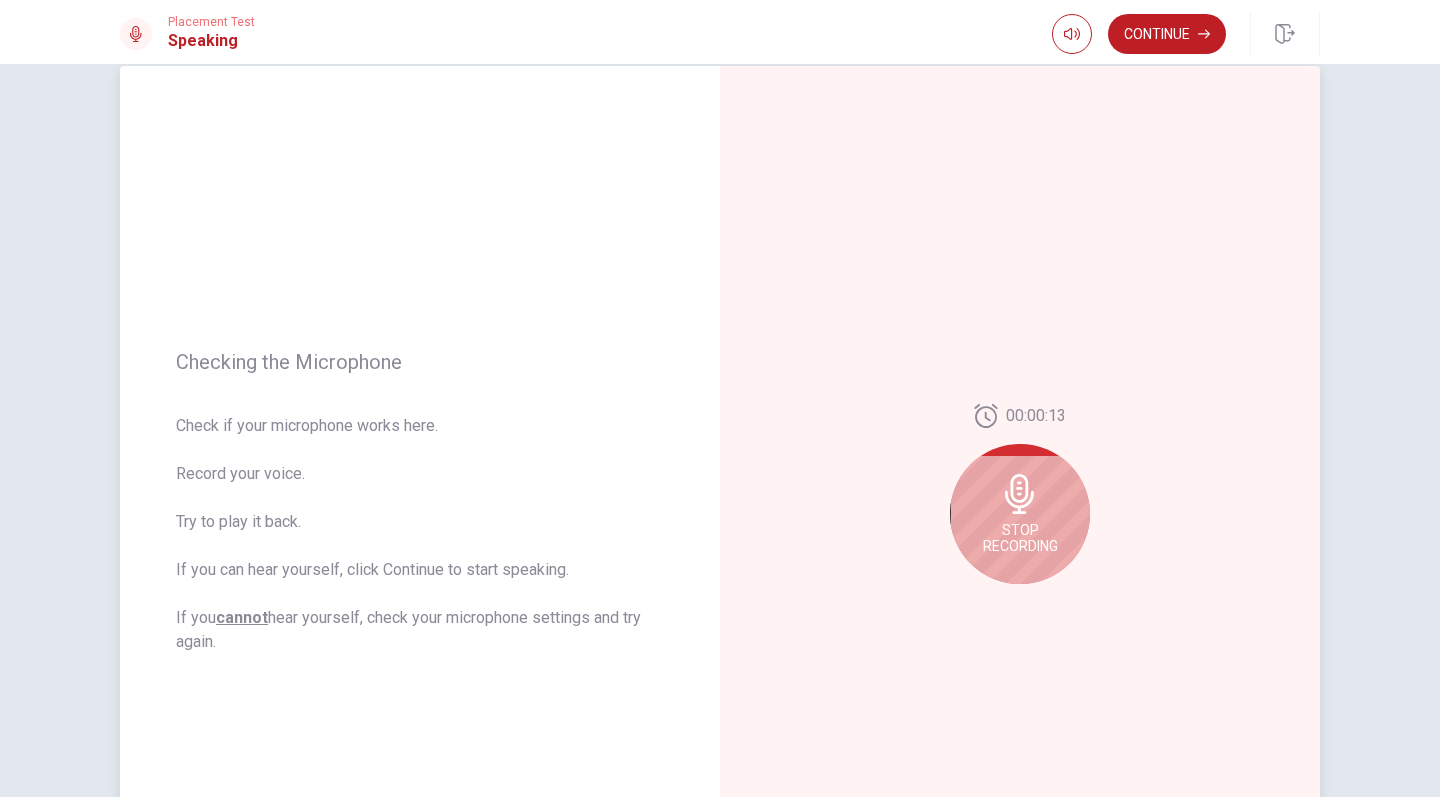 click 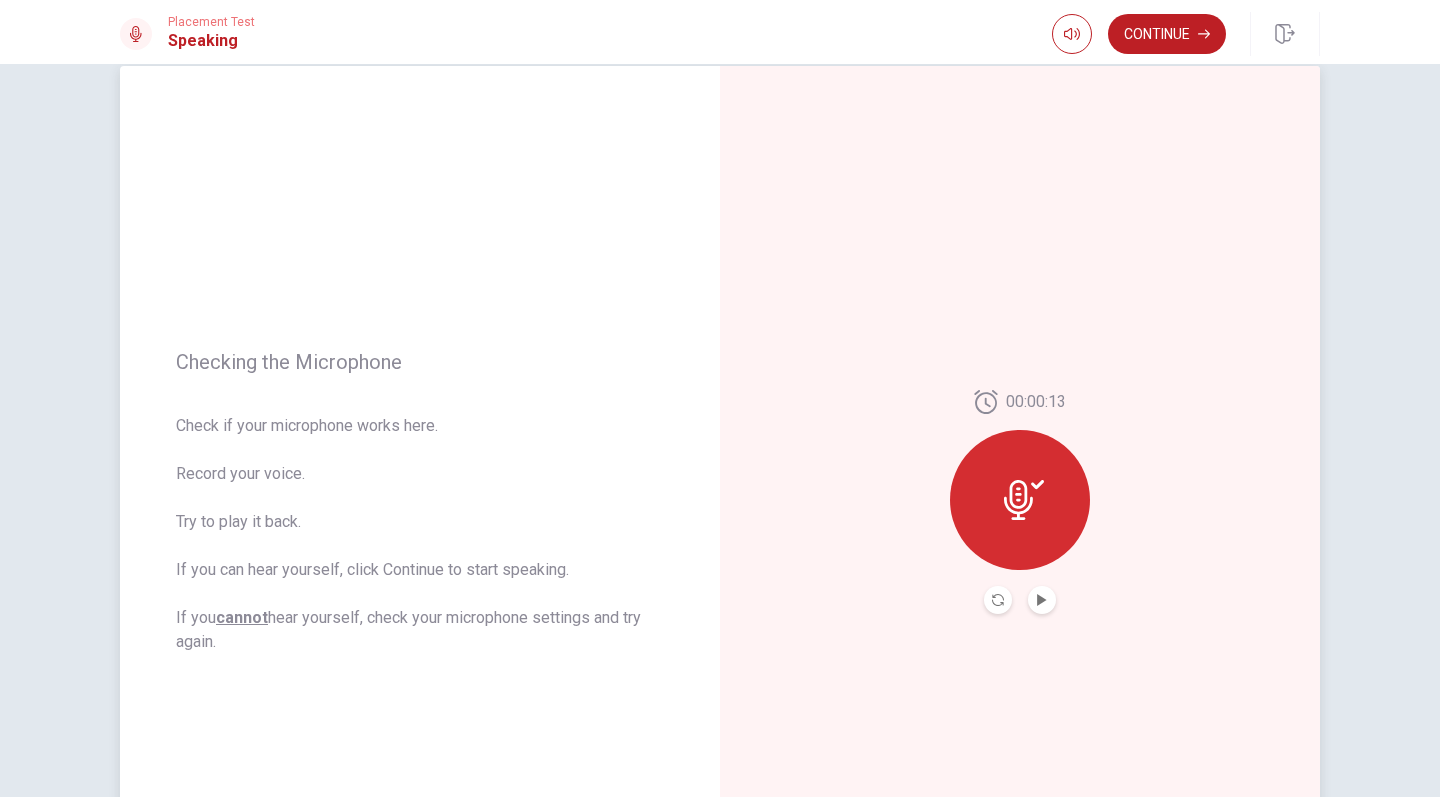 click at bounding box center (1020, 500) 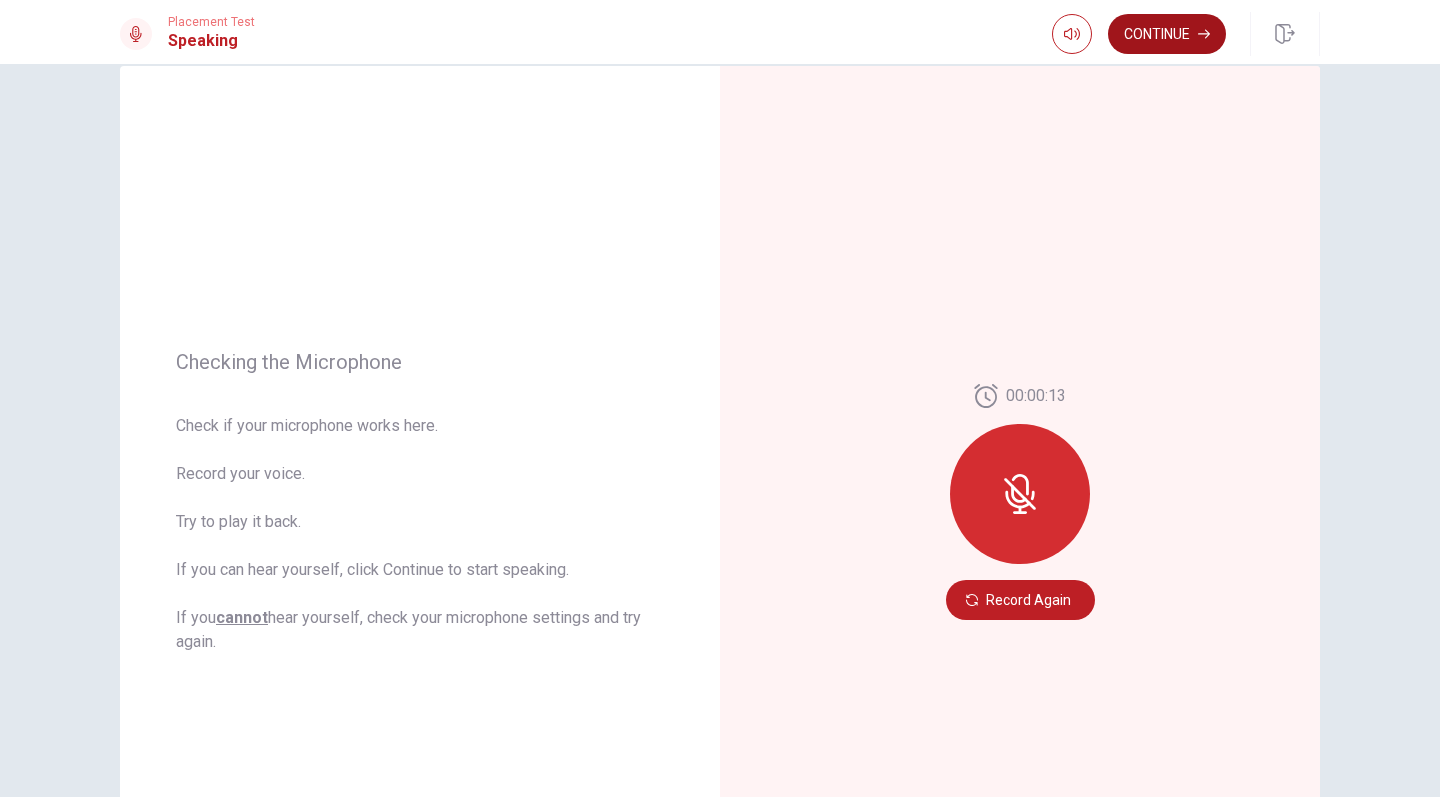 click on "Continue" at bounding box center [1167, 34] 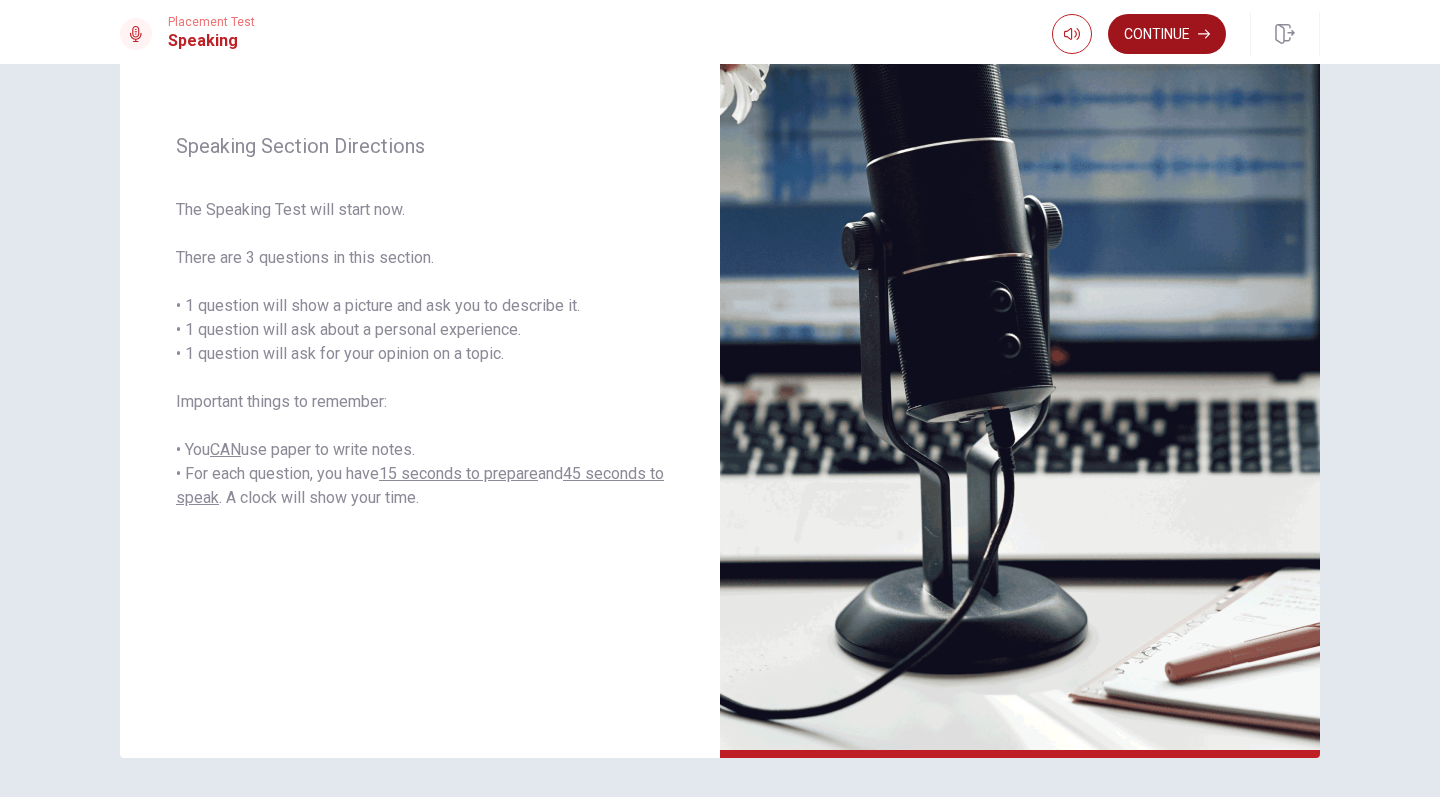 click on "Continue" at bounding box center (1167, 34) 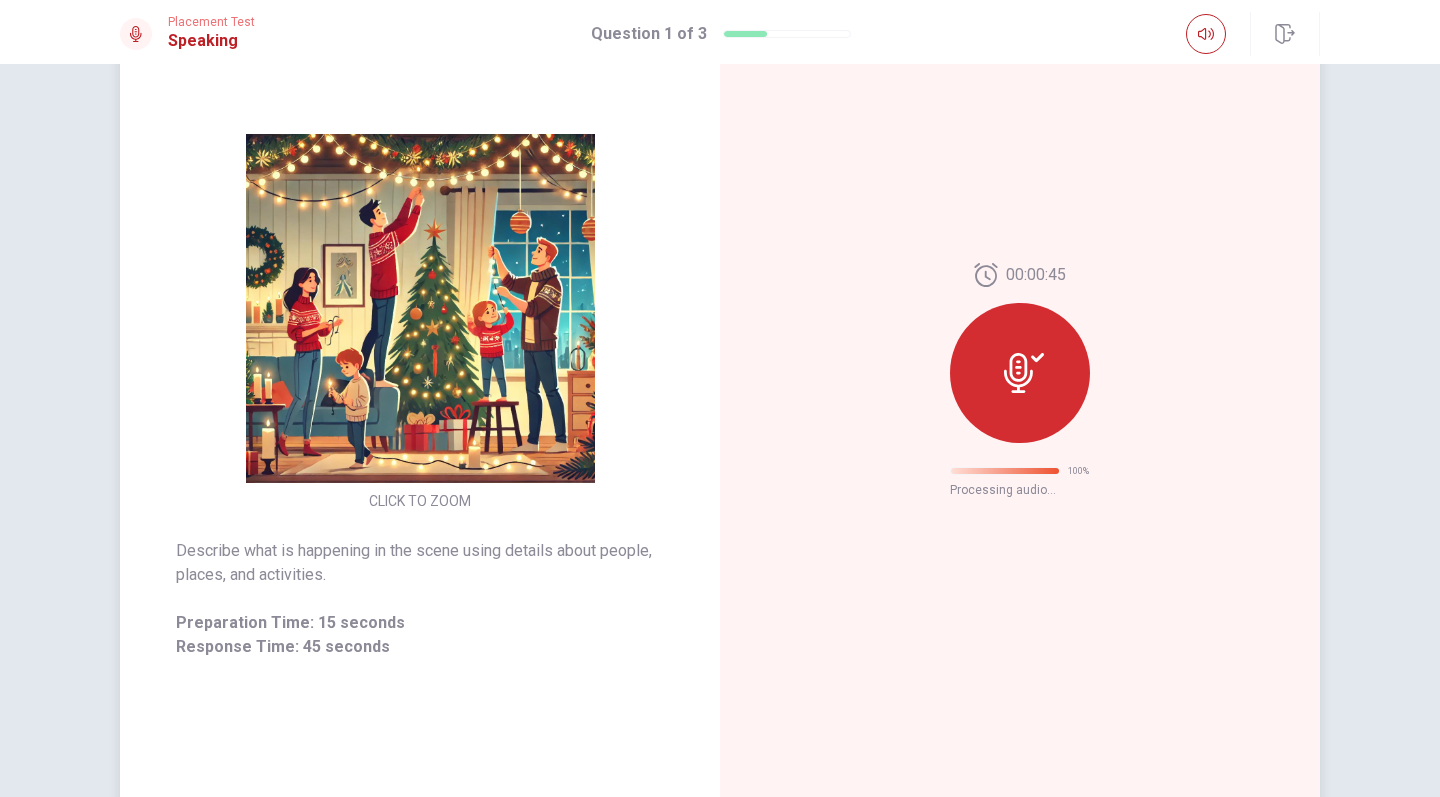 scroll, scrollTop: 227, scrollLeft: 0, axis: vertical 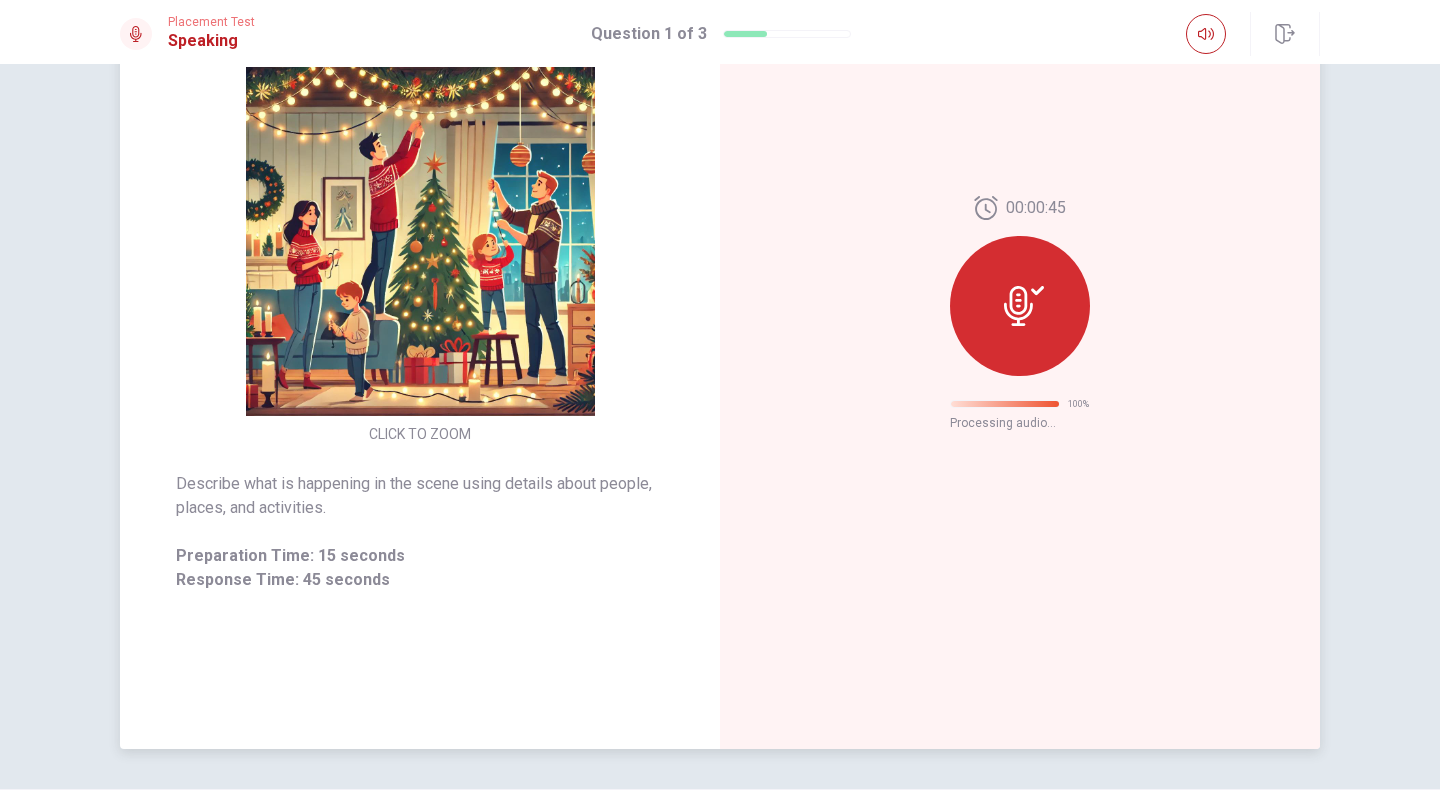 click at bounding box center (1020, 306) 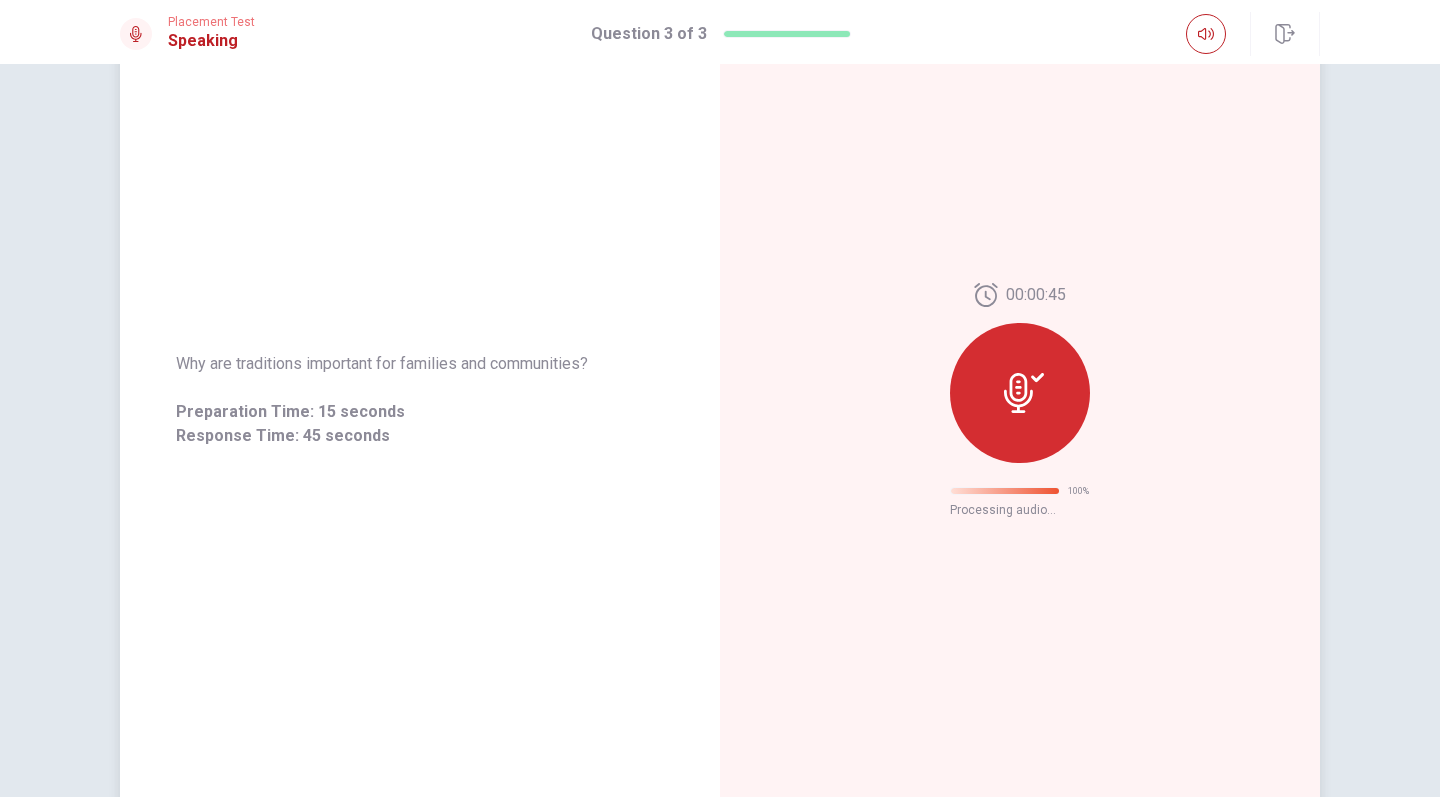 scroll, scrollTop: 0, scrollLeft: 0, axis: both 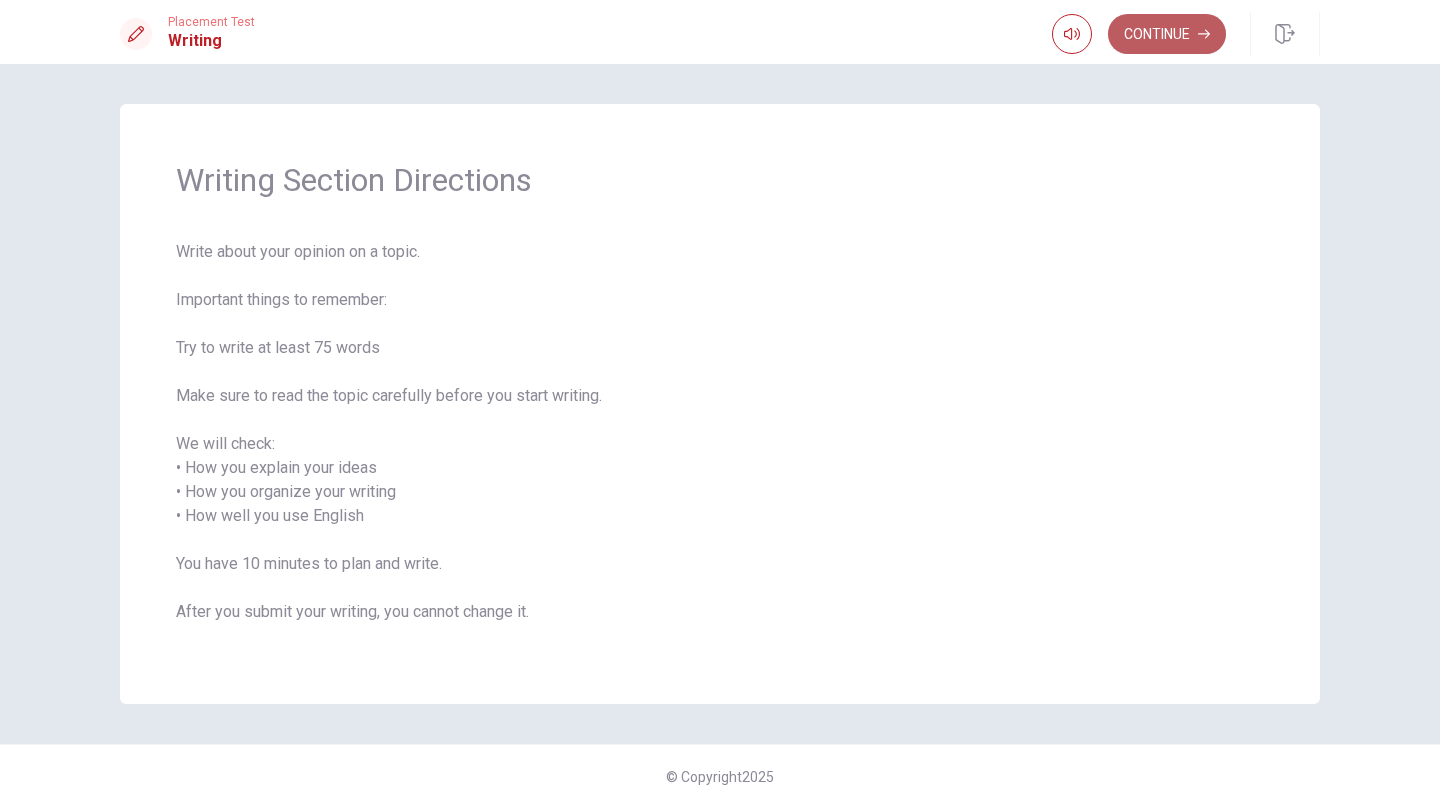 click on "Continue" at bounding box center (1167, 34) 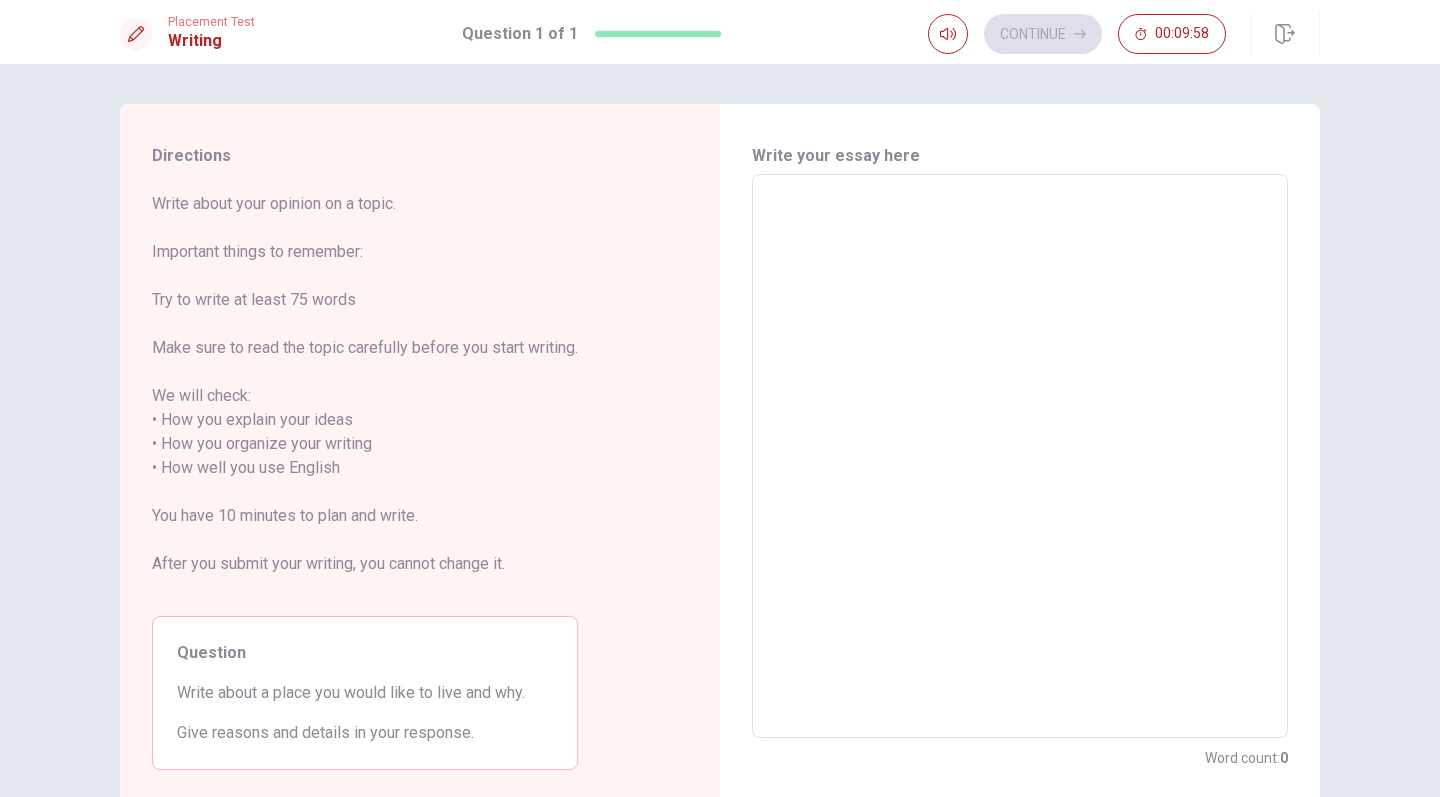 scroll, scrollTop: 0, scrollLeft: 0, axis: both 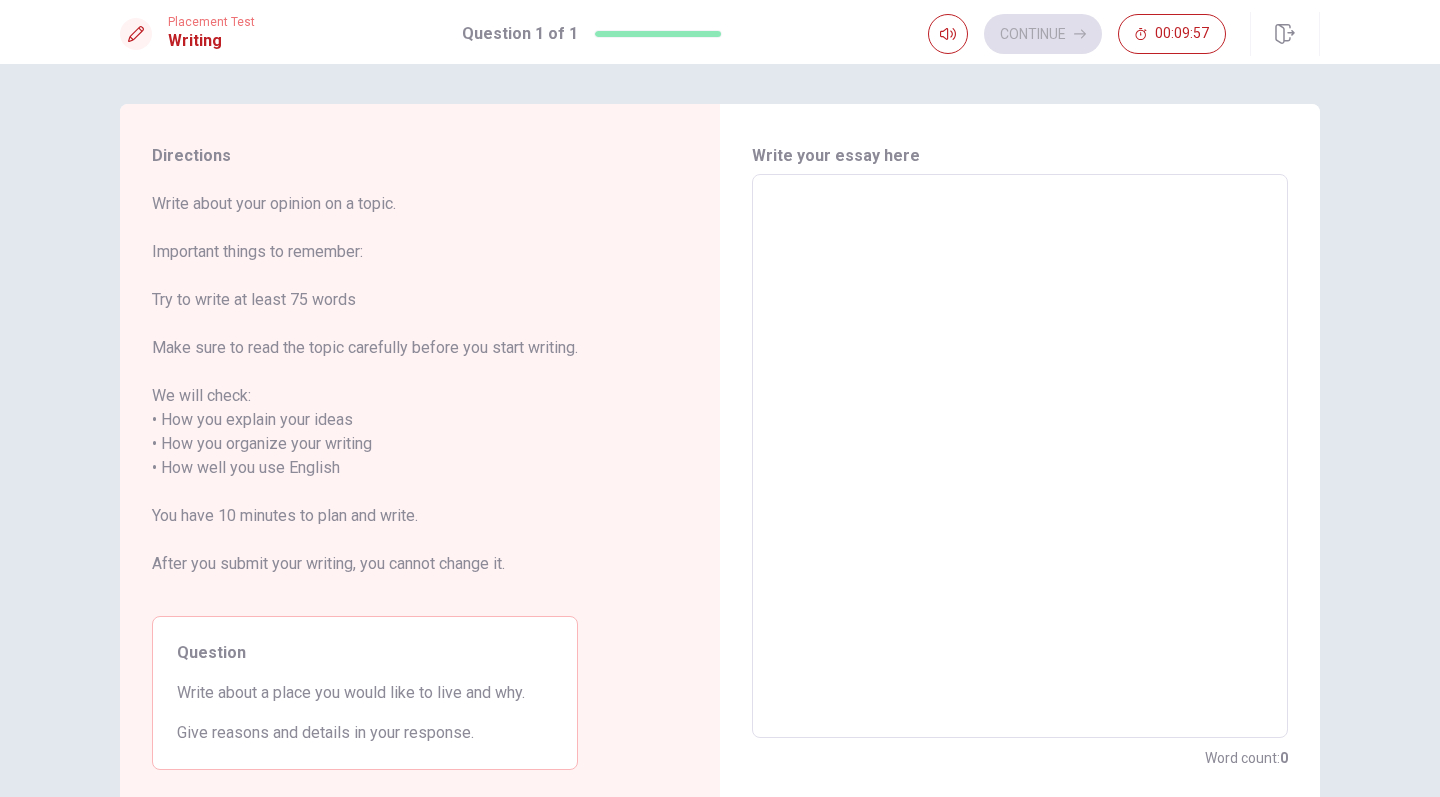click at bounding box center (1020, 456) 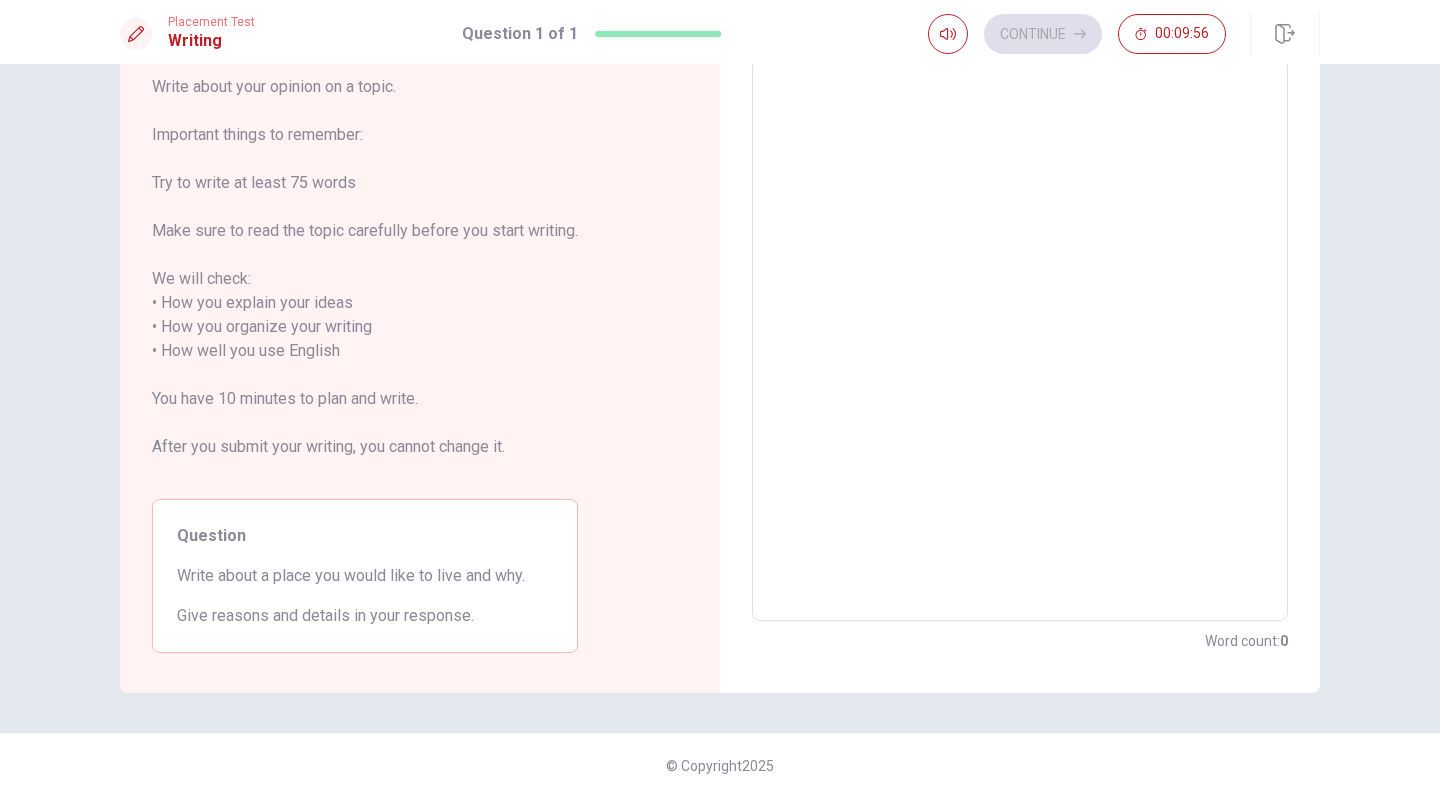 scroll, scrollTop: 117, scrollLeft: 0, axis: vertical 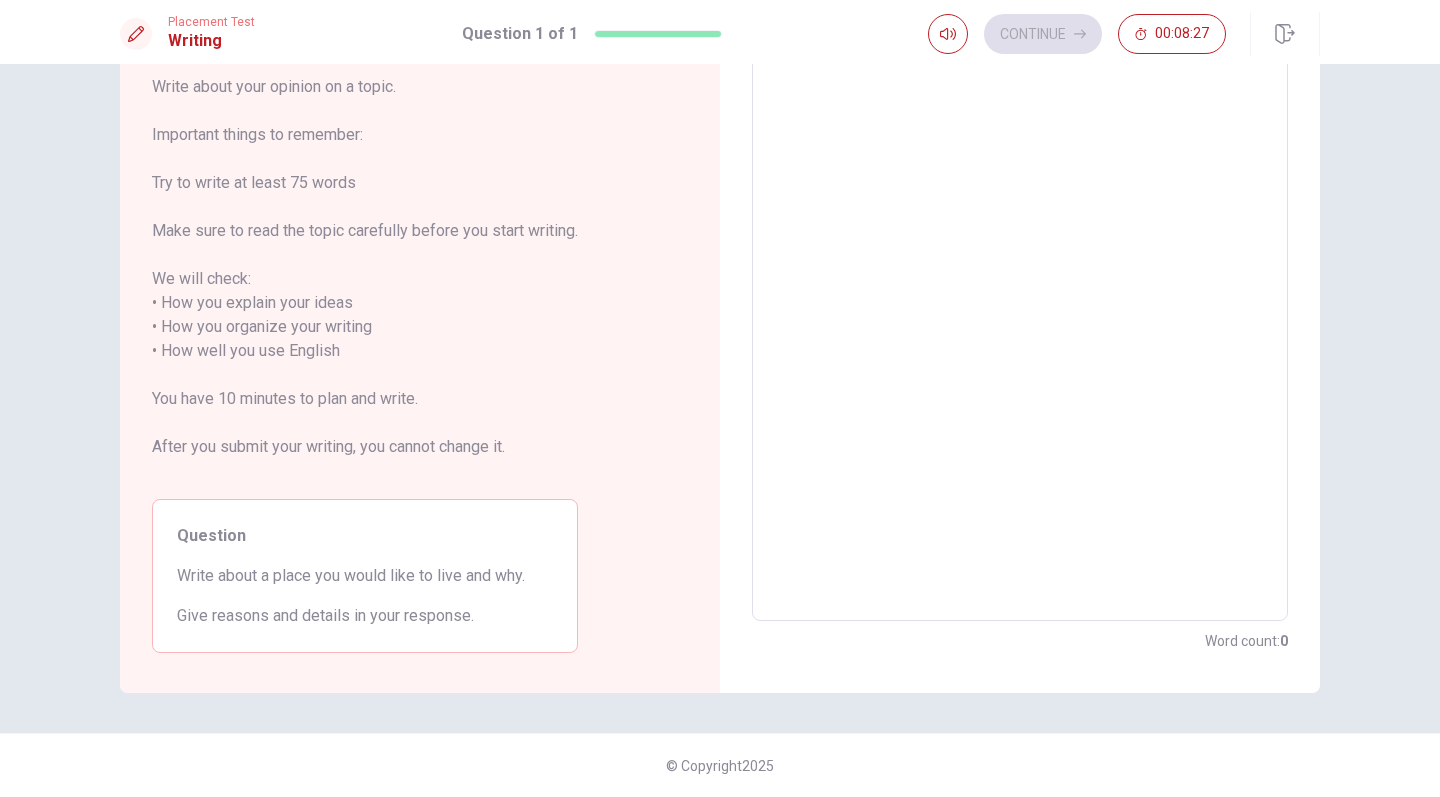 click at bounding box center (1020, 339) 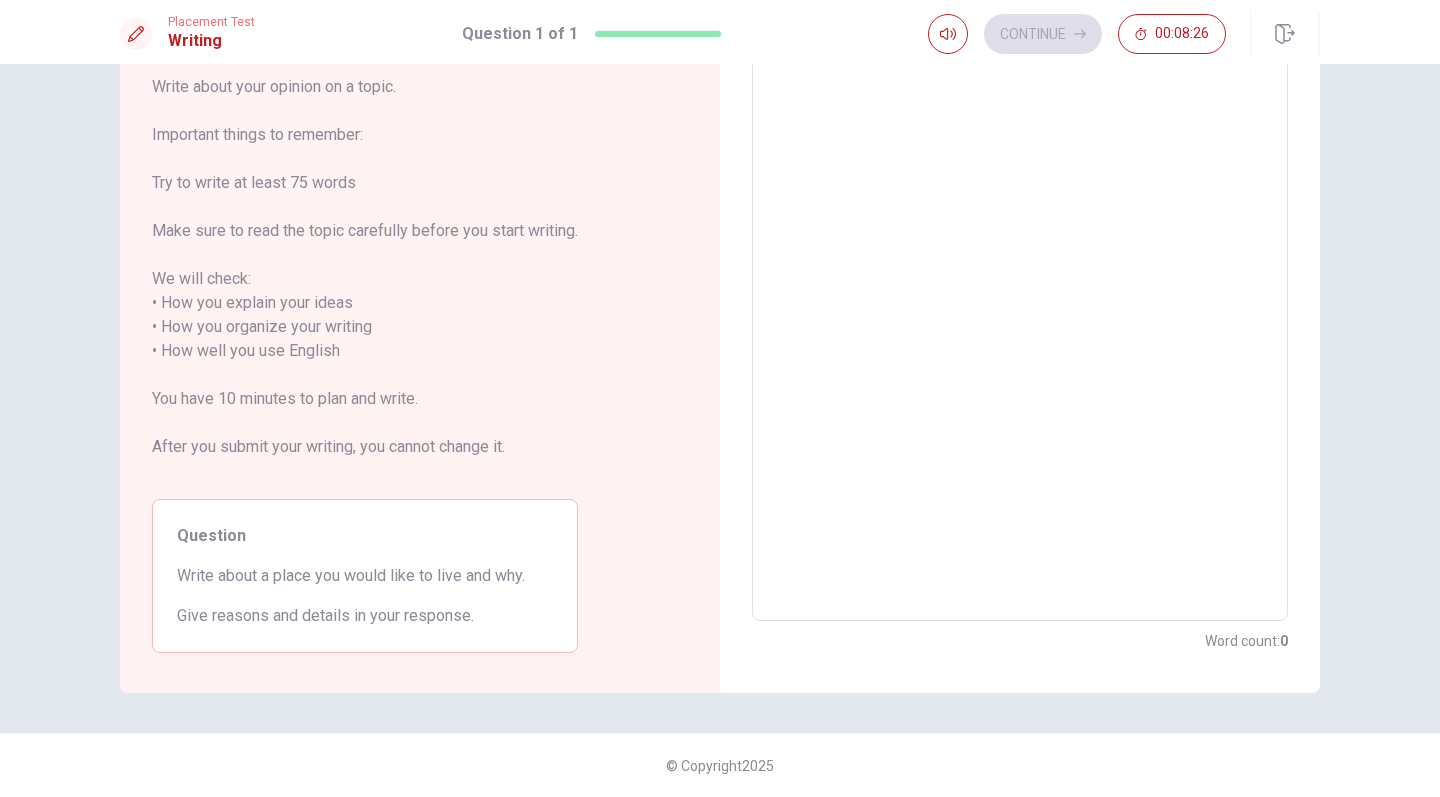 scroll, scrollTop: 117, scrollLeft: 0, axis: vertical 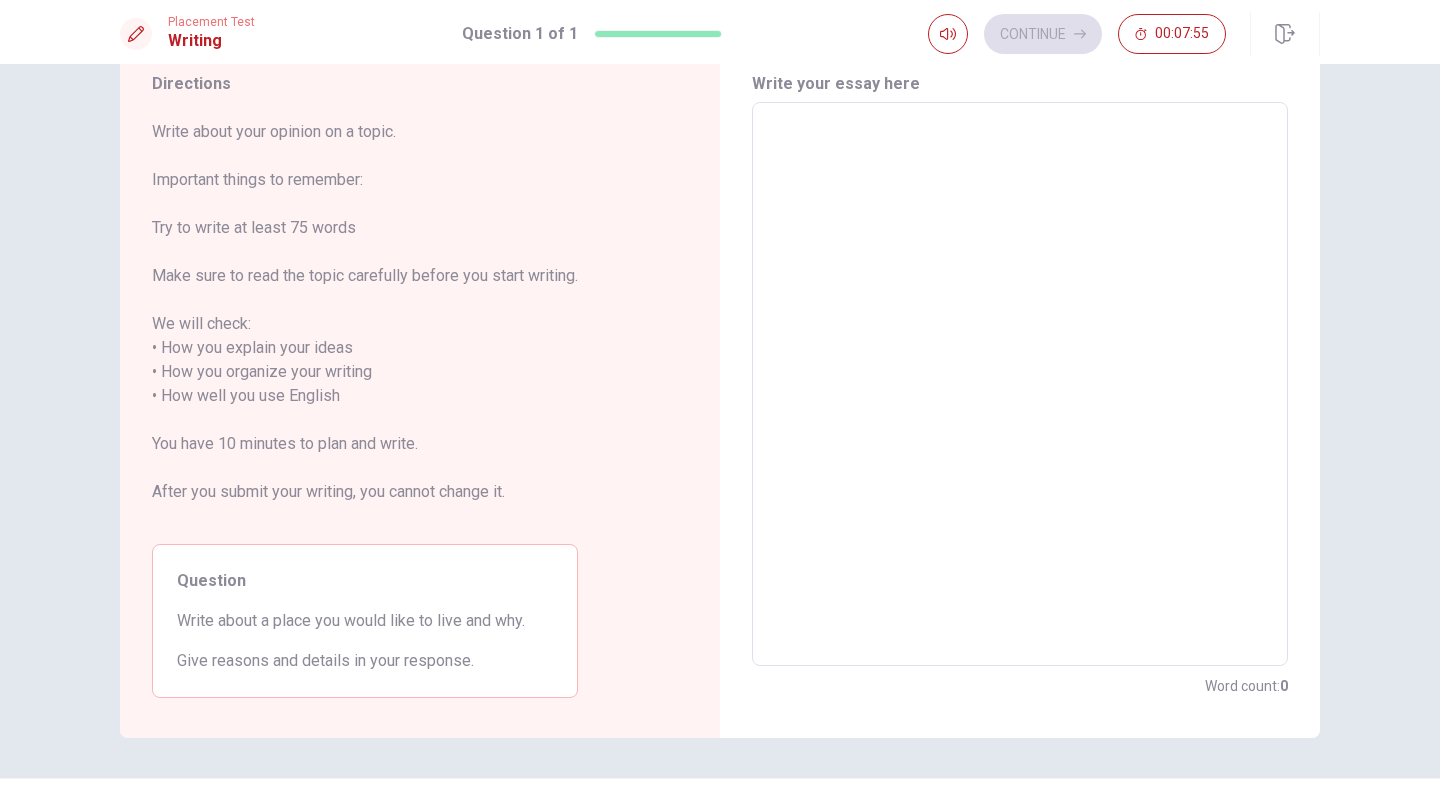 type on "i" 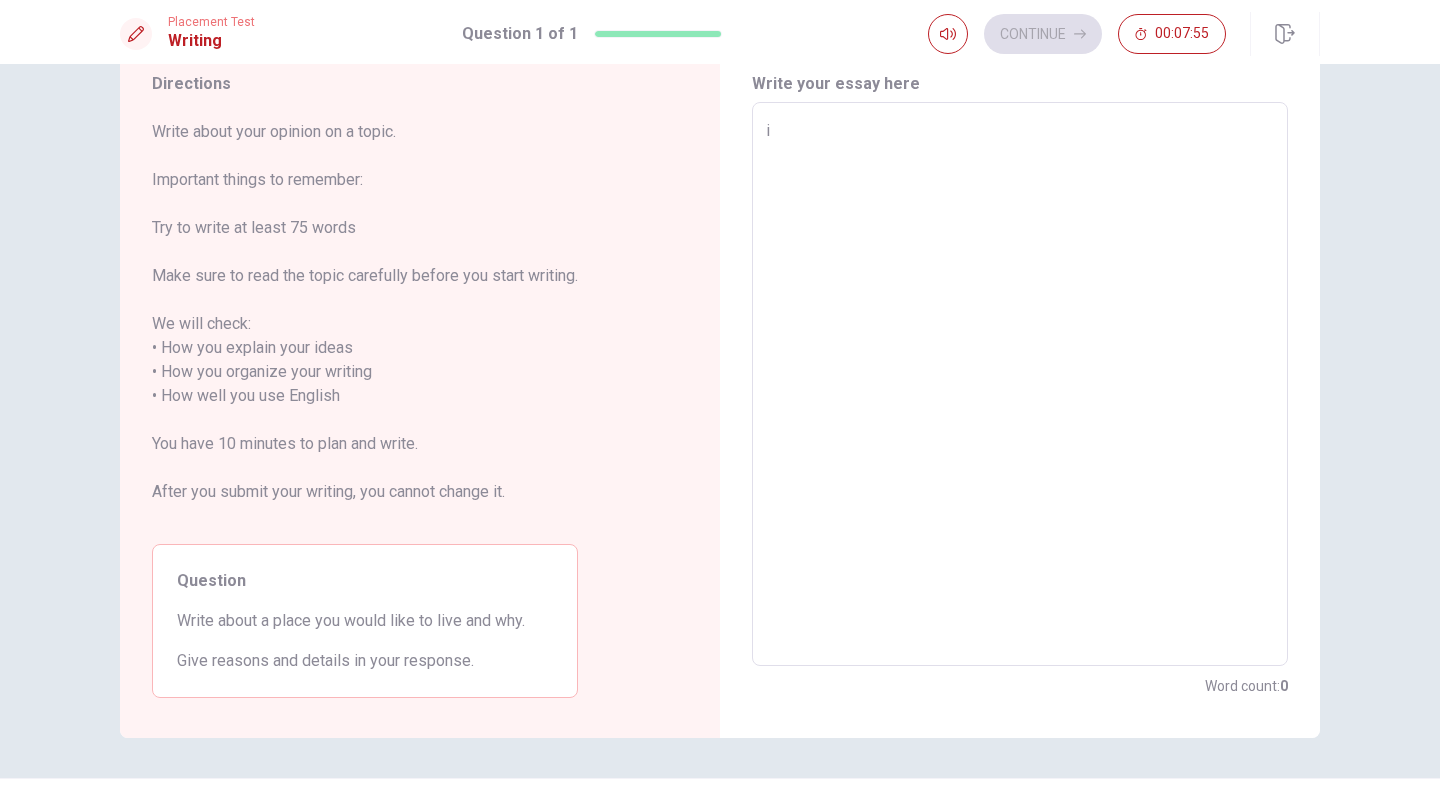 type on "x" 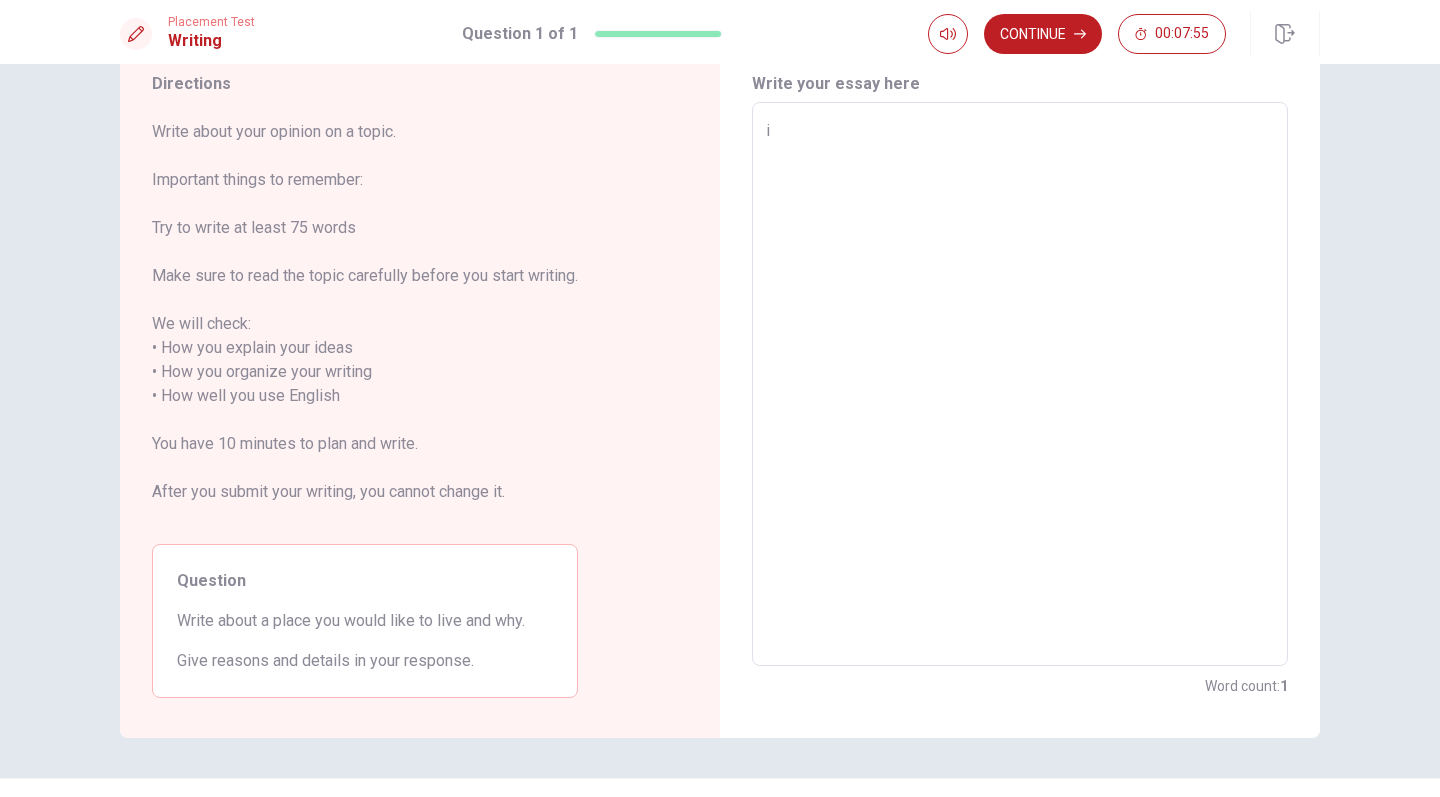 type on "x" 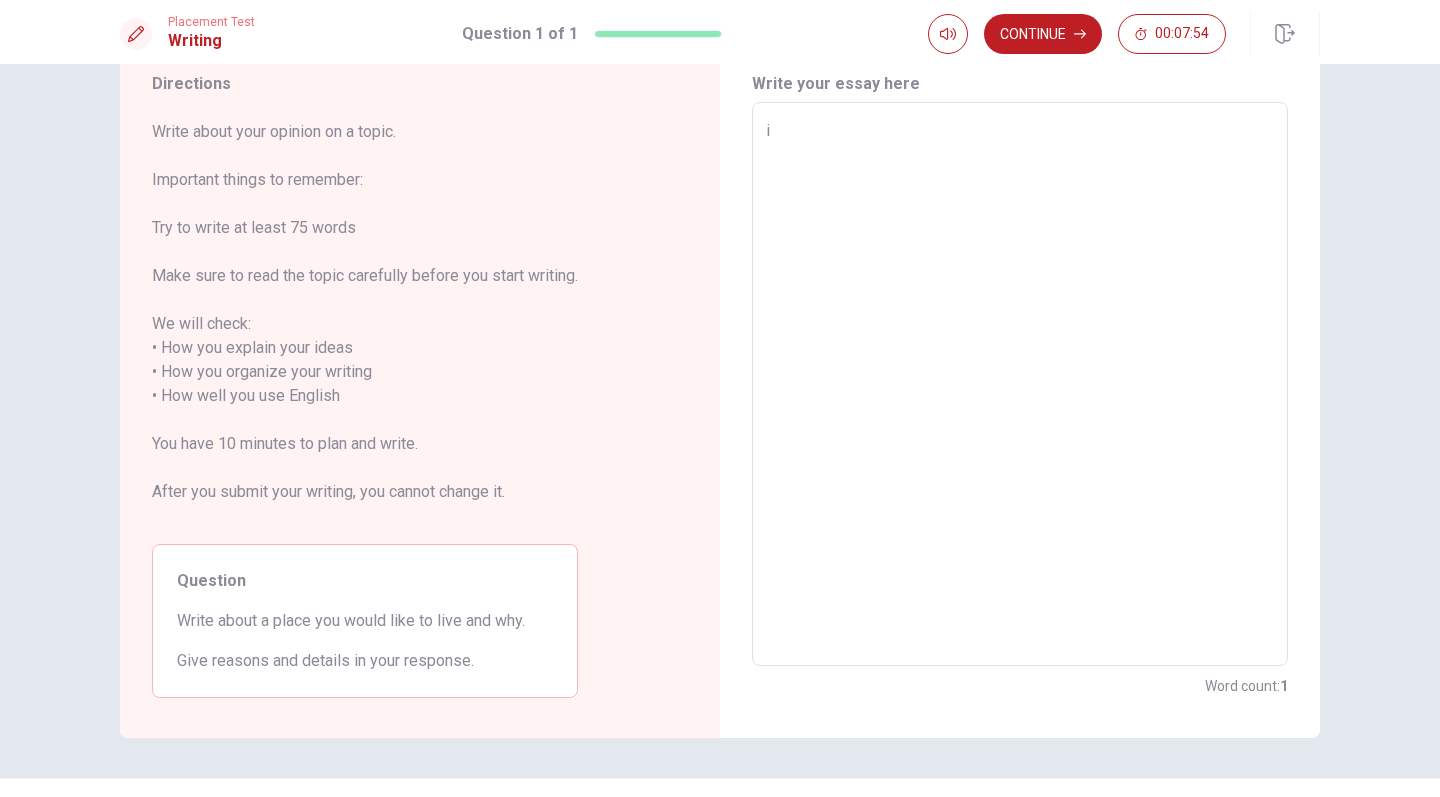 type on "i w" 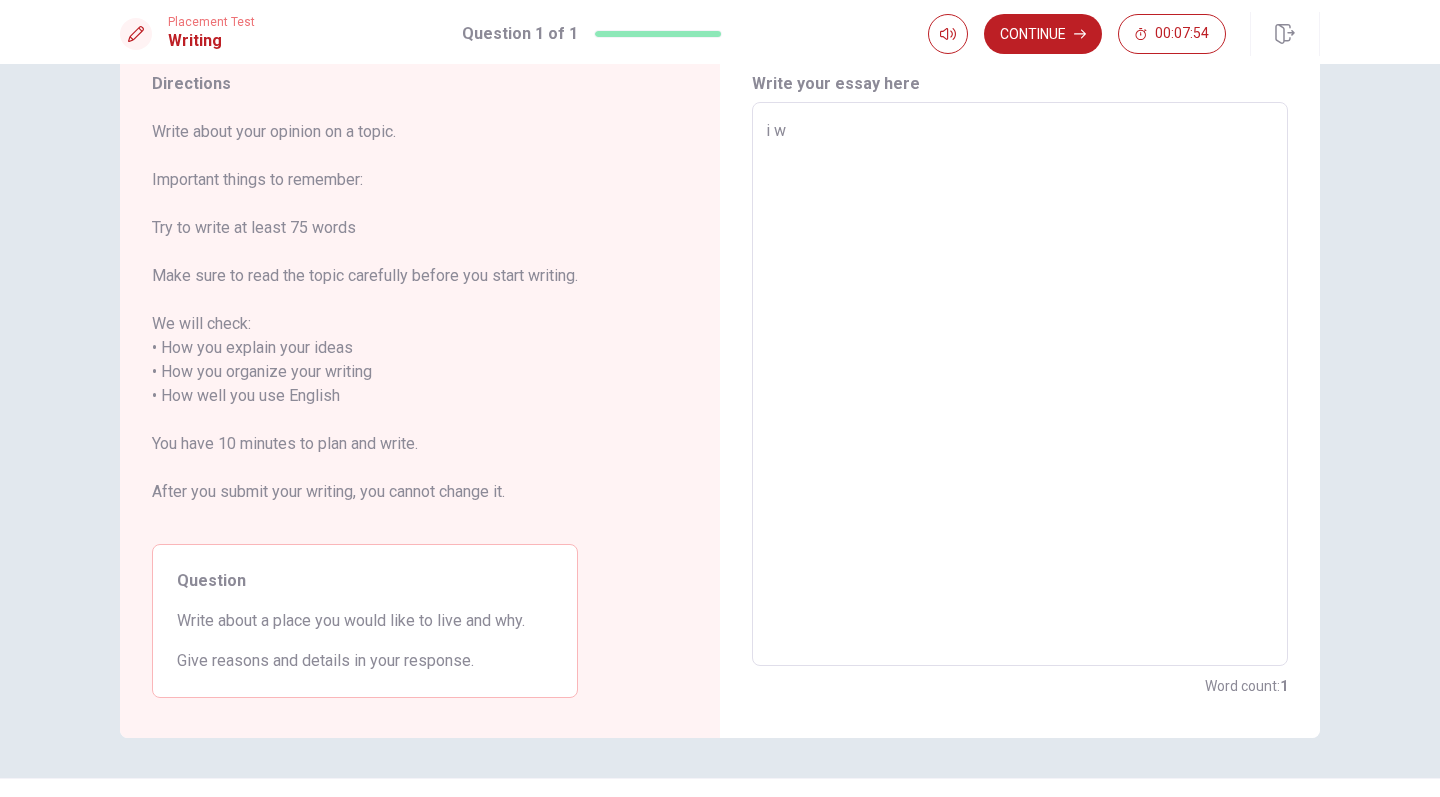 type on "x" 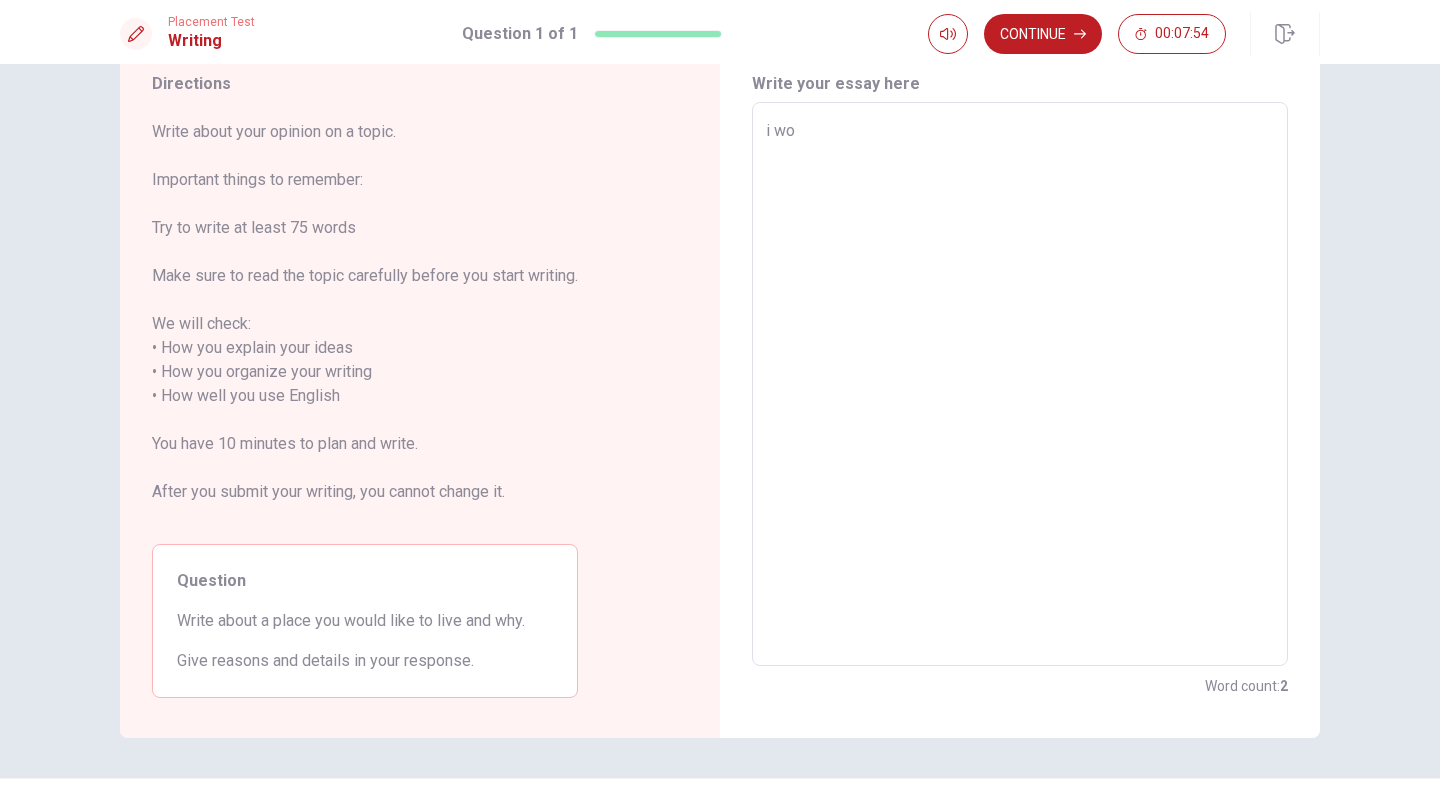 type on "x" 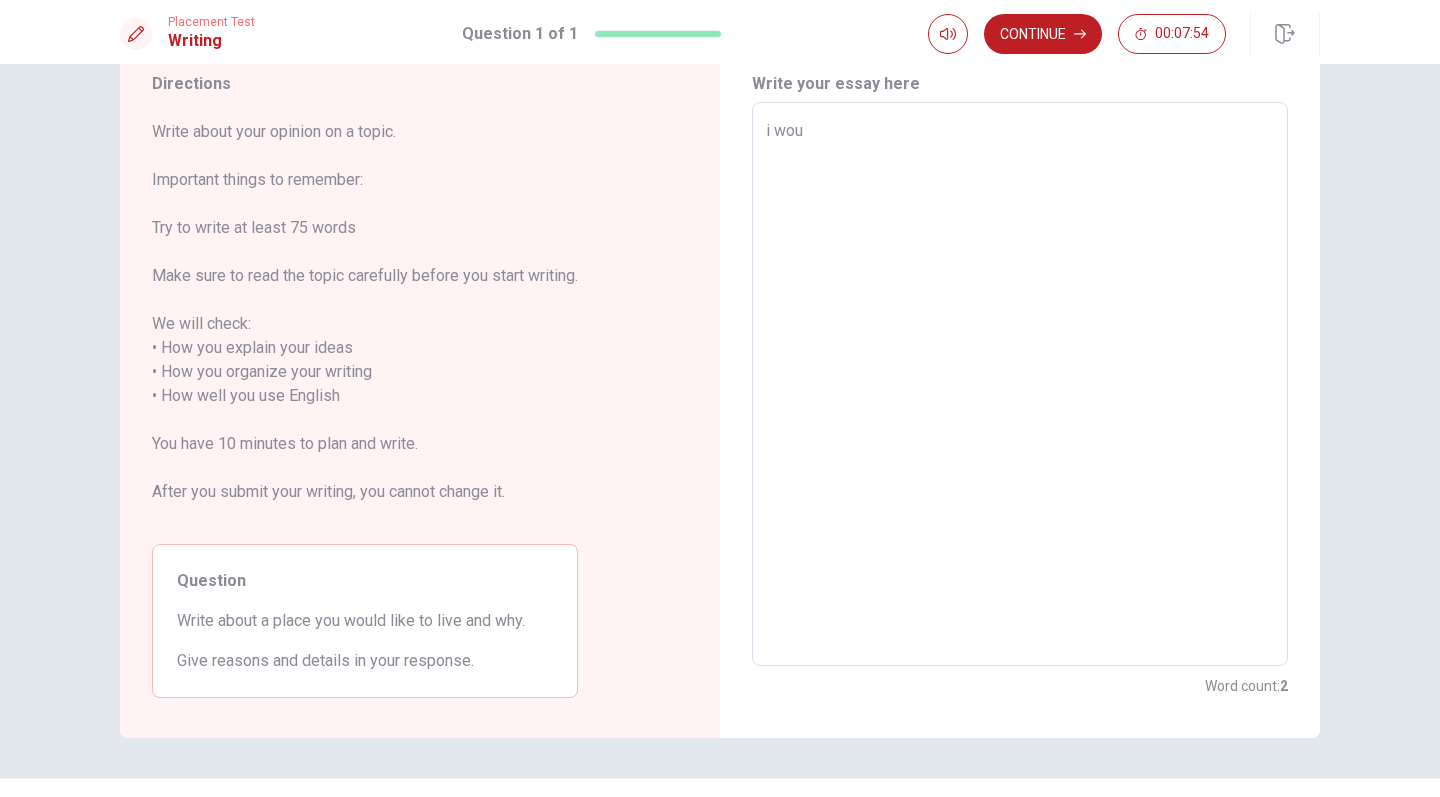type on "x" 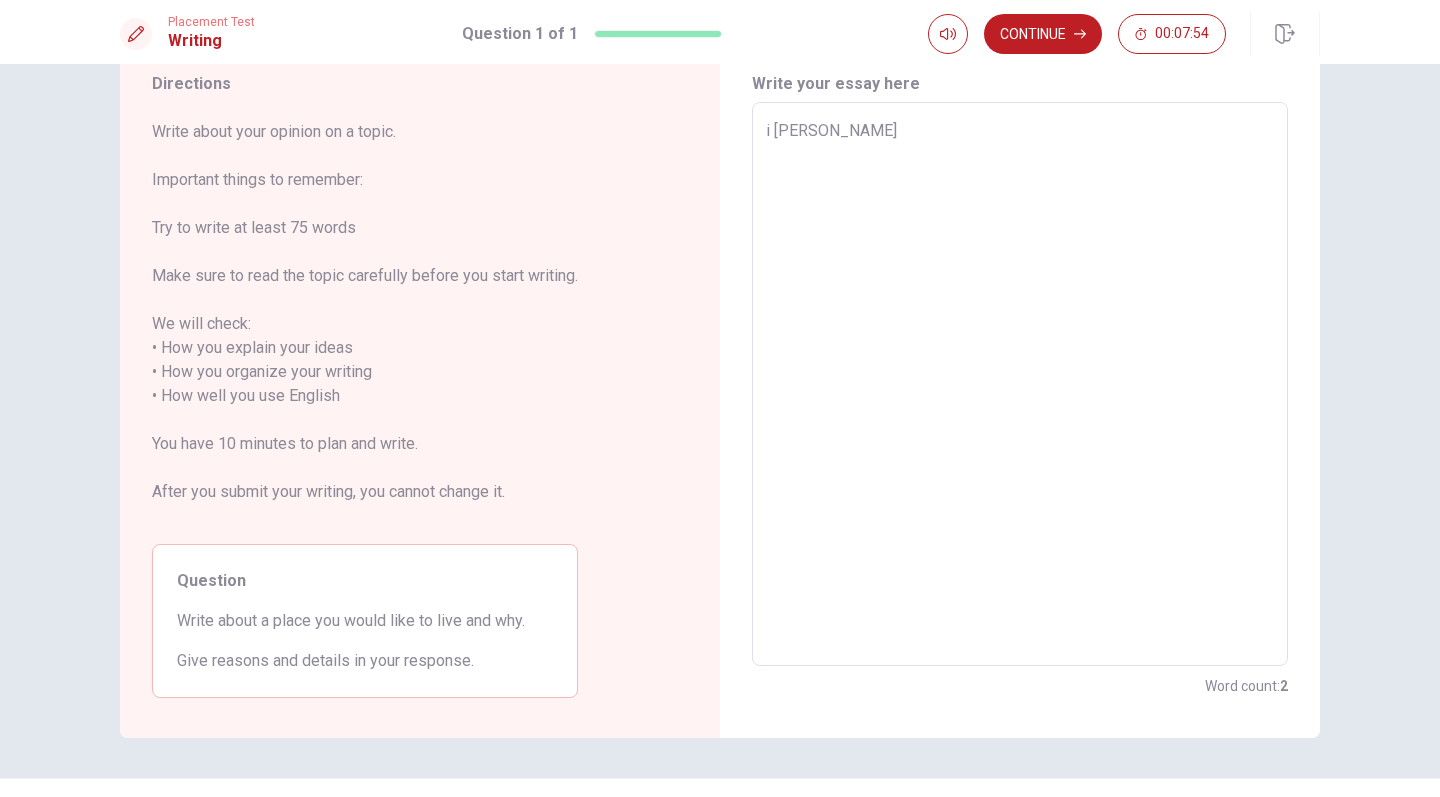 type on "i woukl" 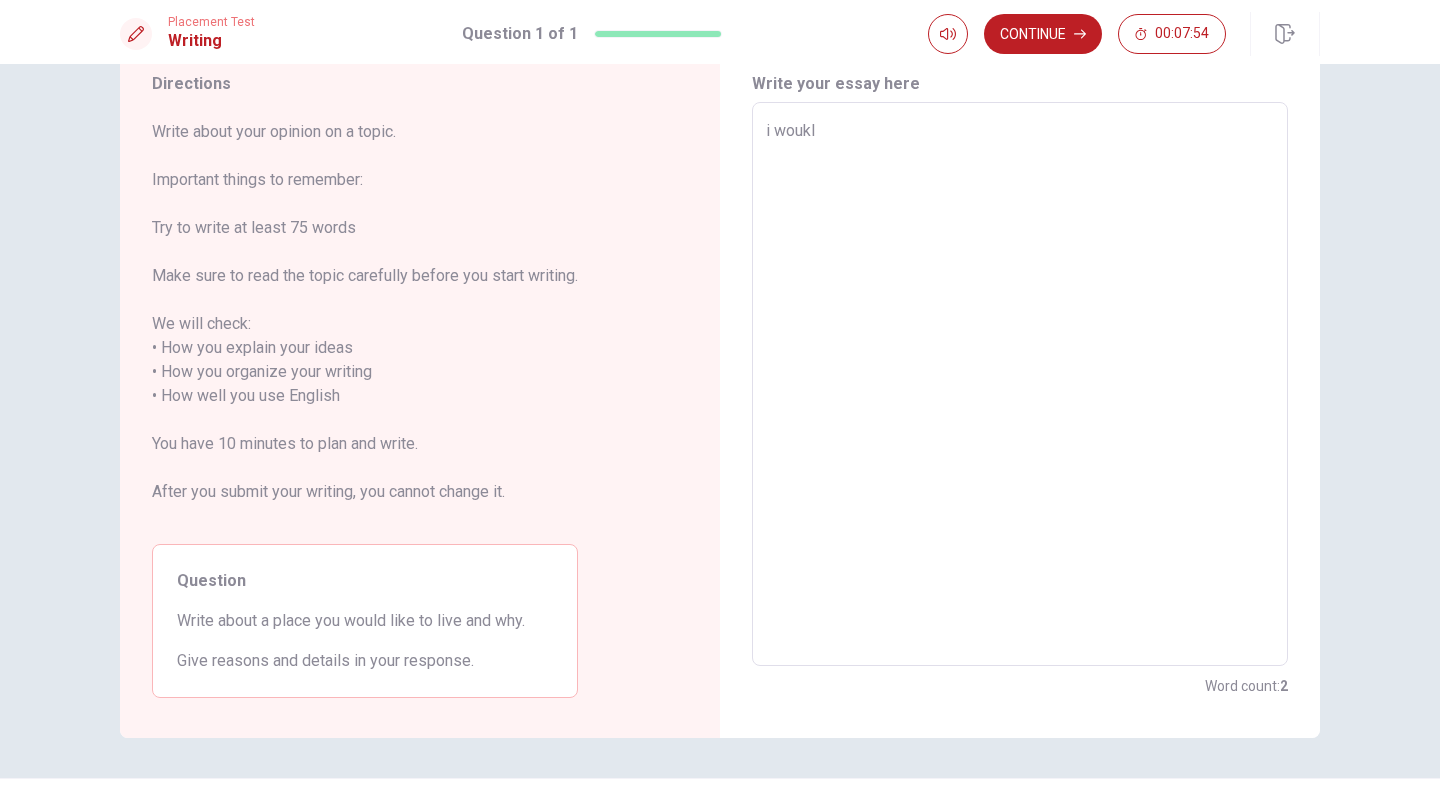 type on "i woukld" 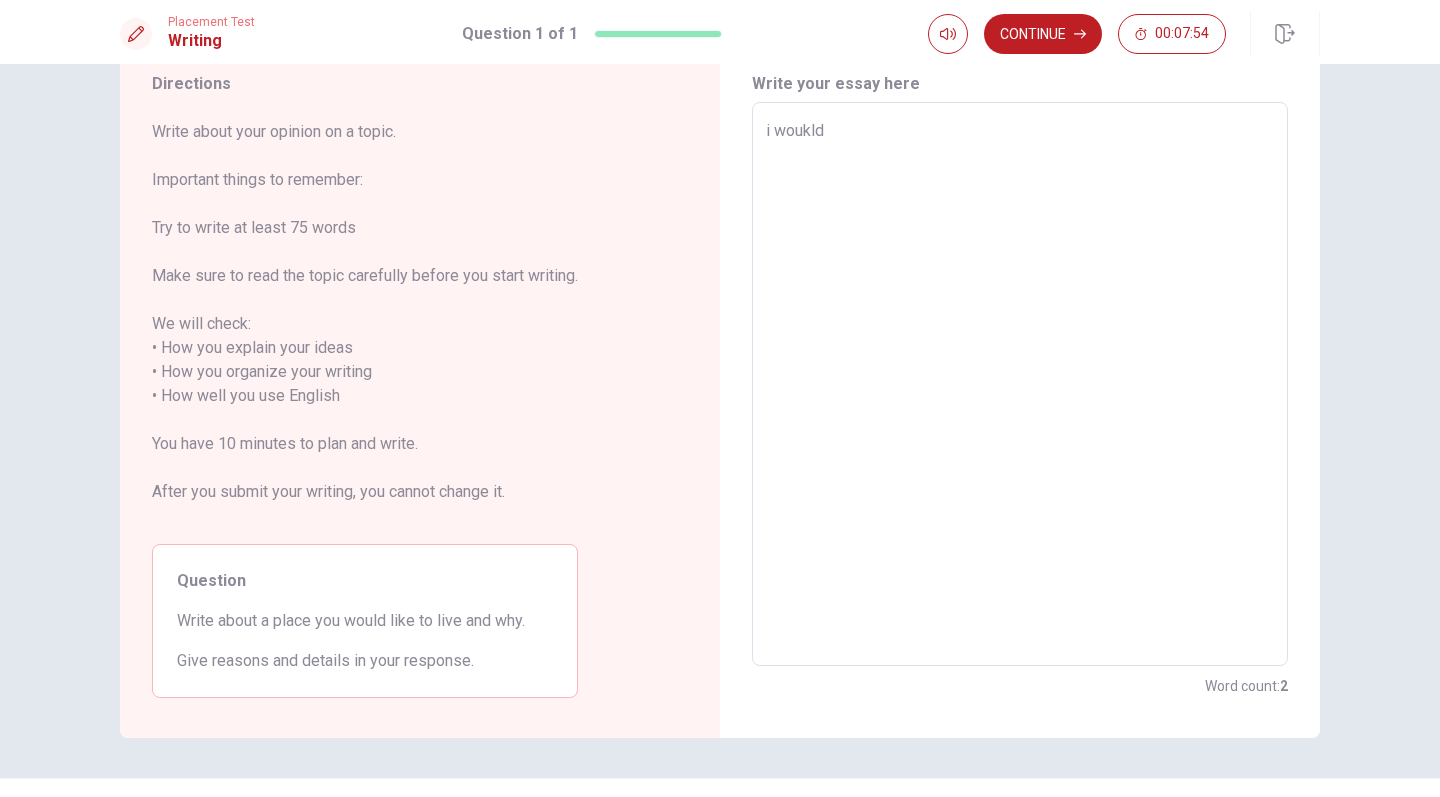 type on "x" 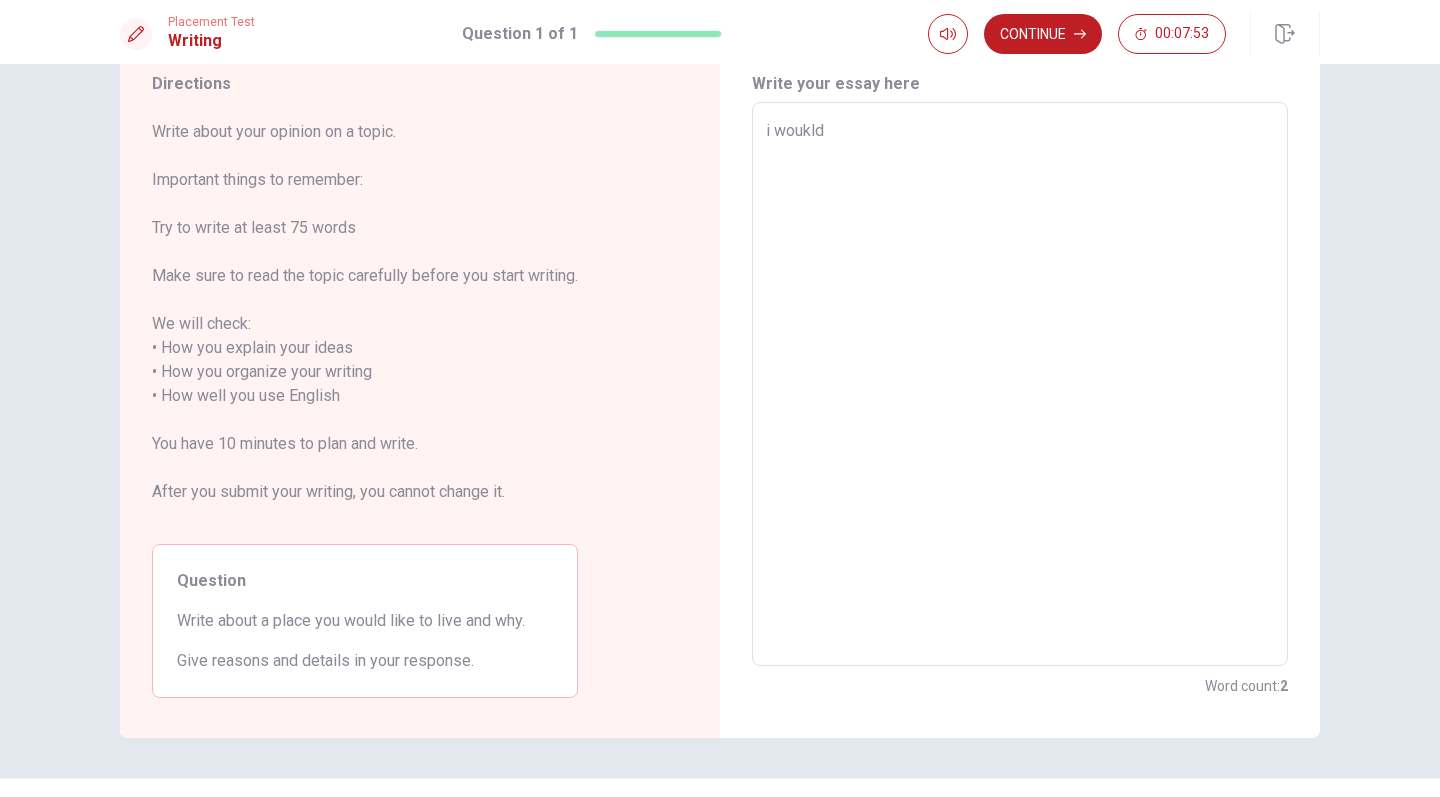 type on "i woukl" 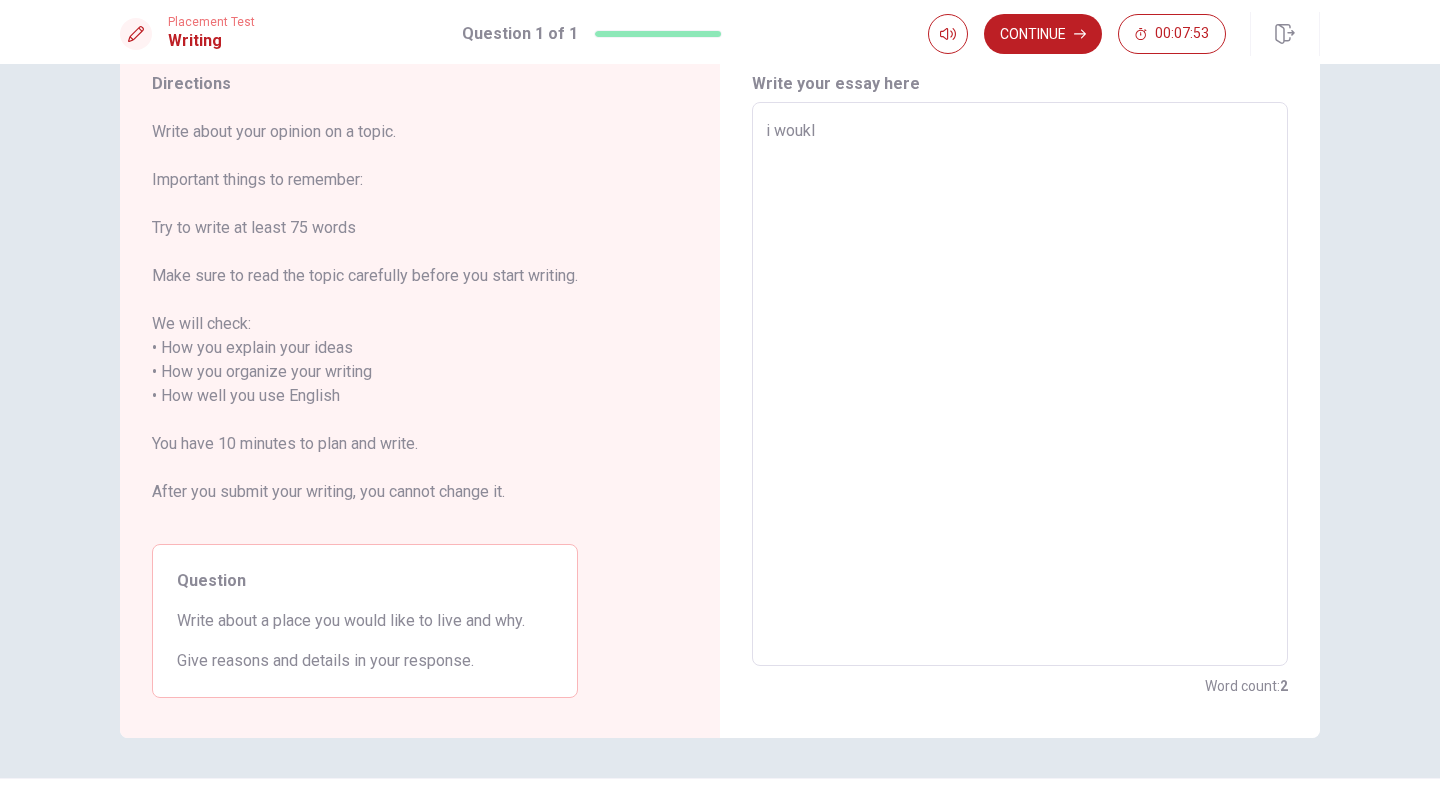 type on "x" 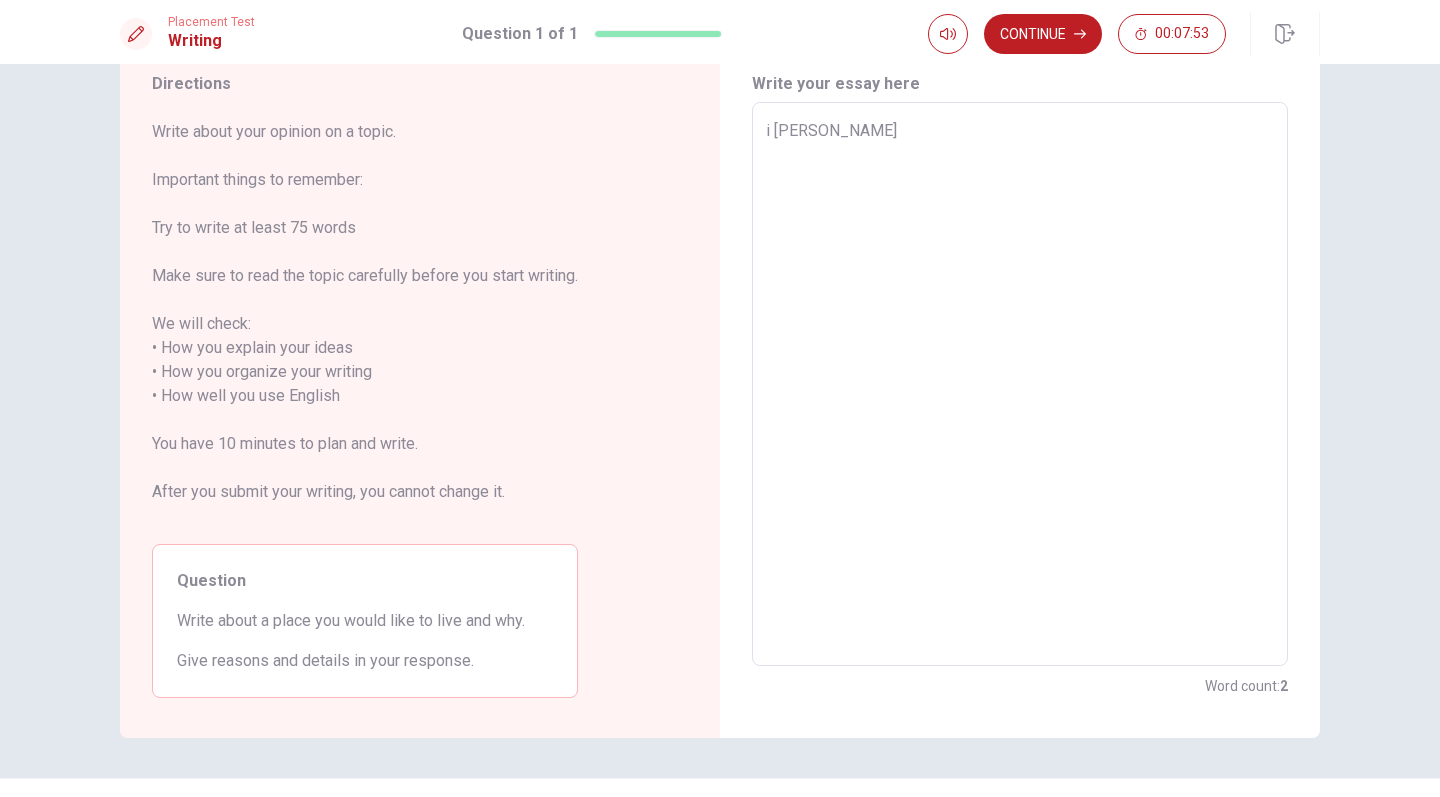 type on "x" 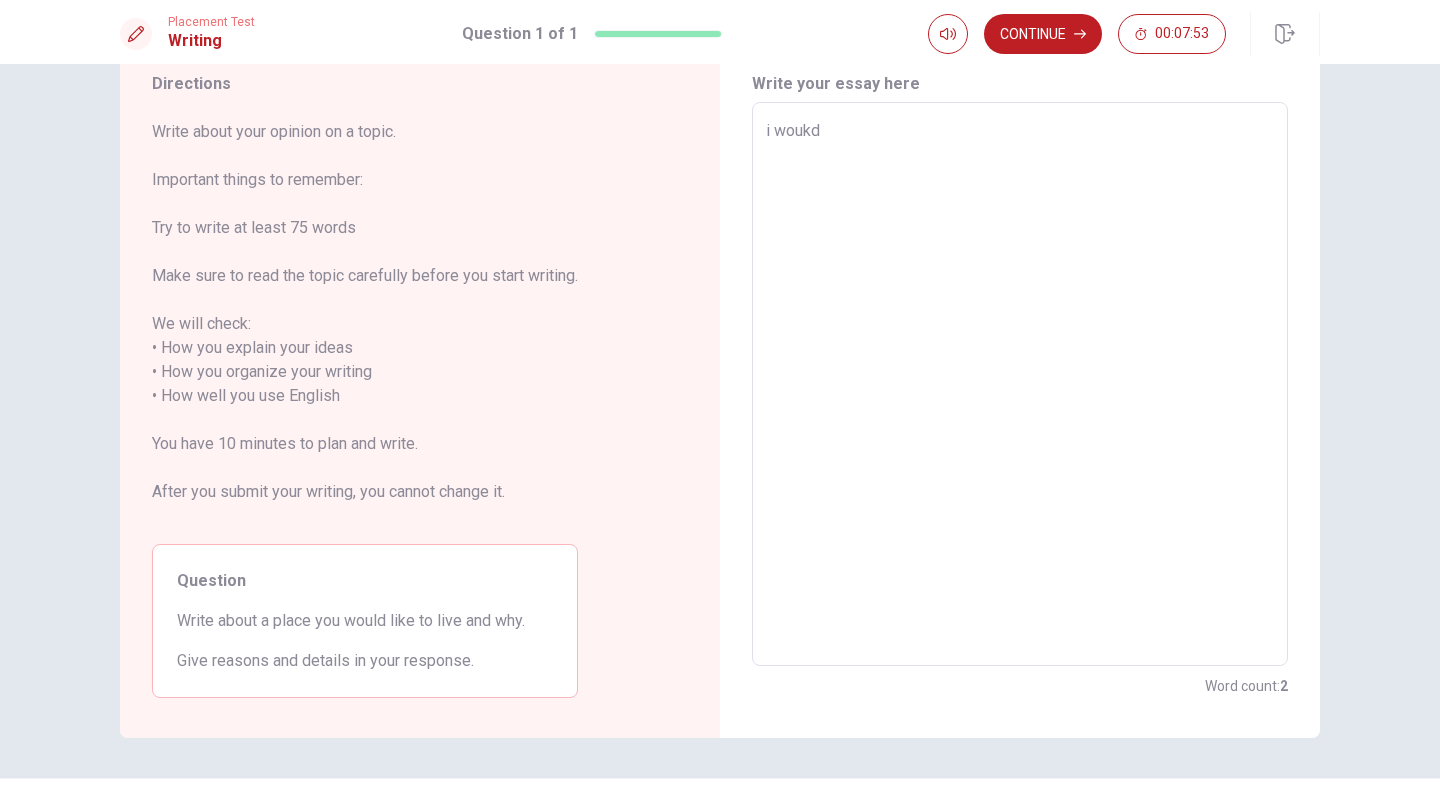 type on "x" 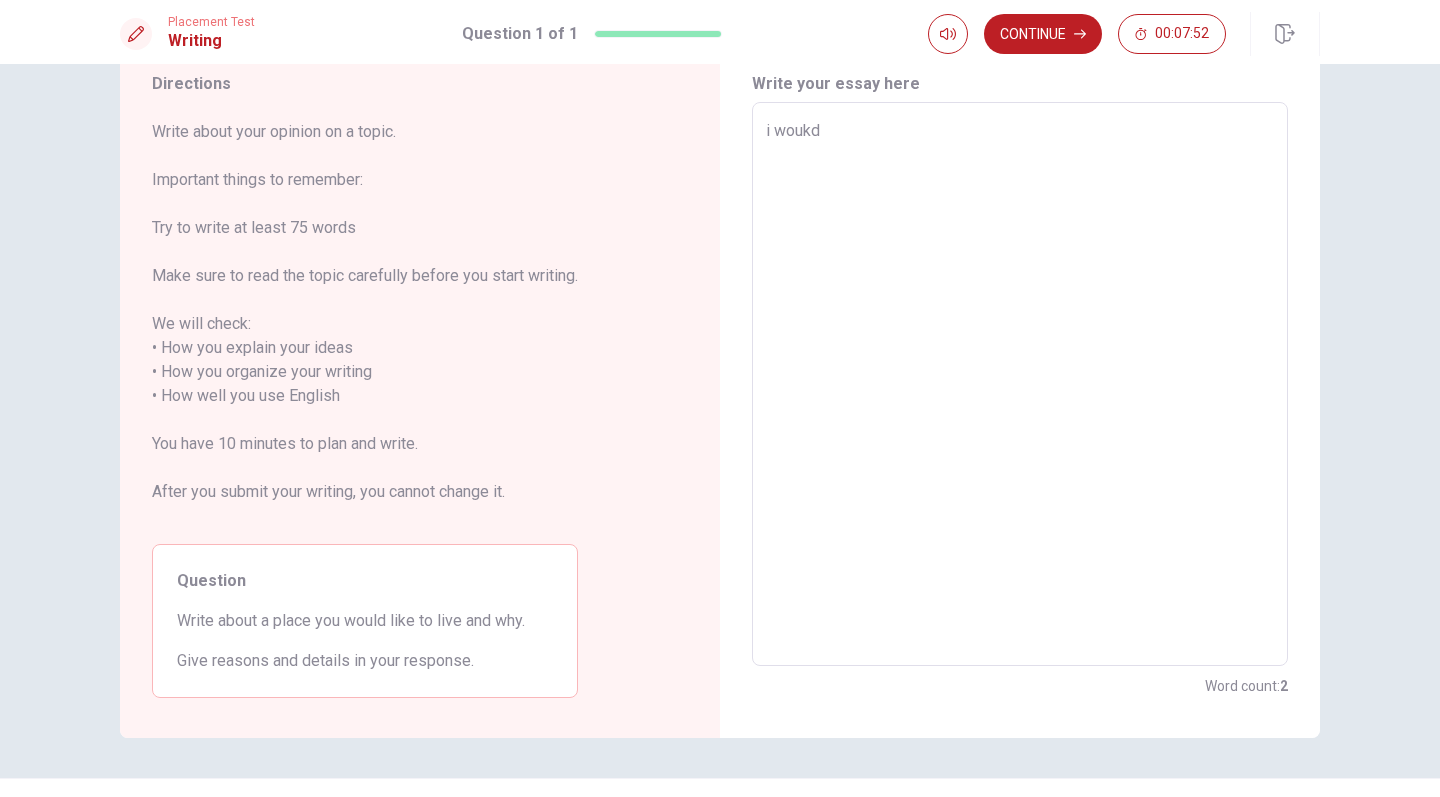 type on "i woukd" 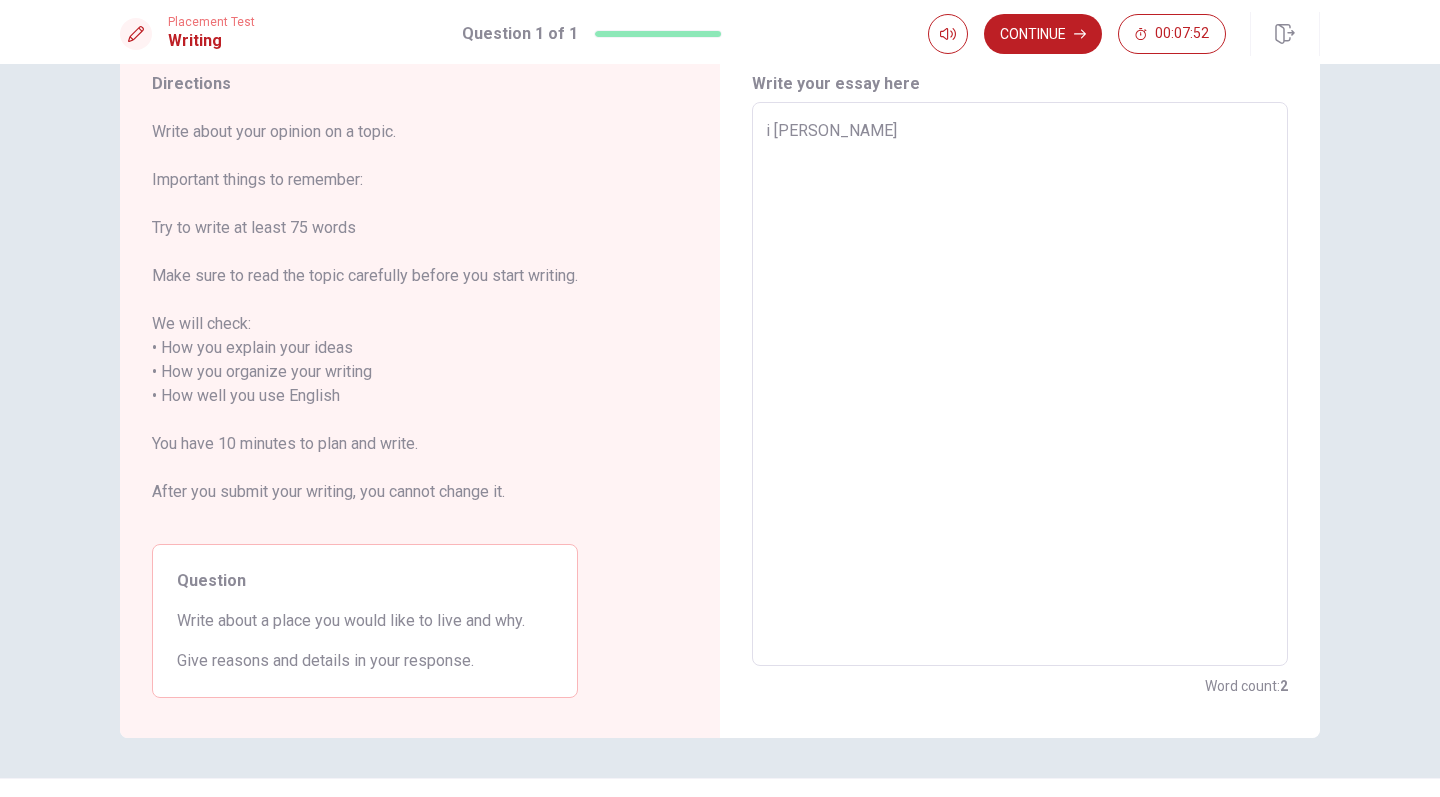 type on "i wou" 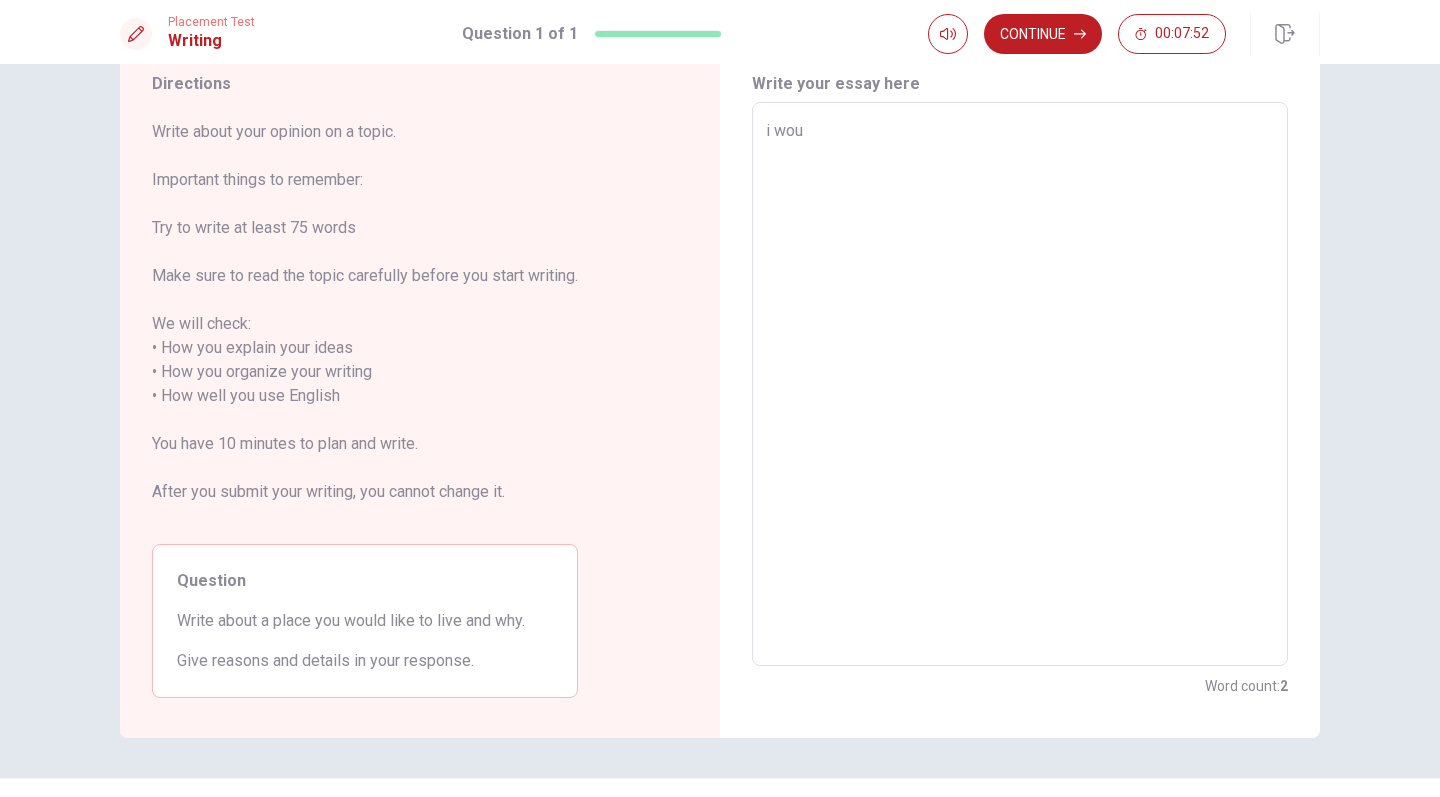 type on "x" 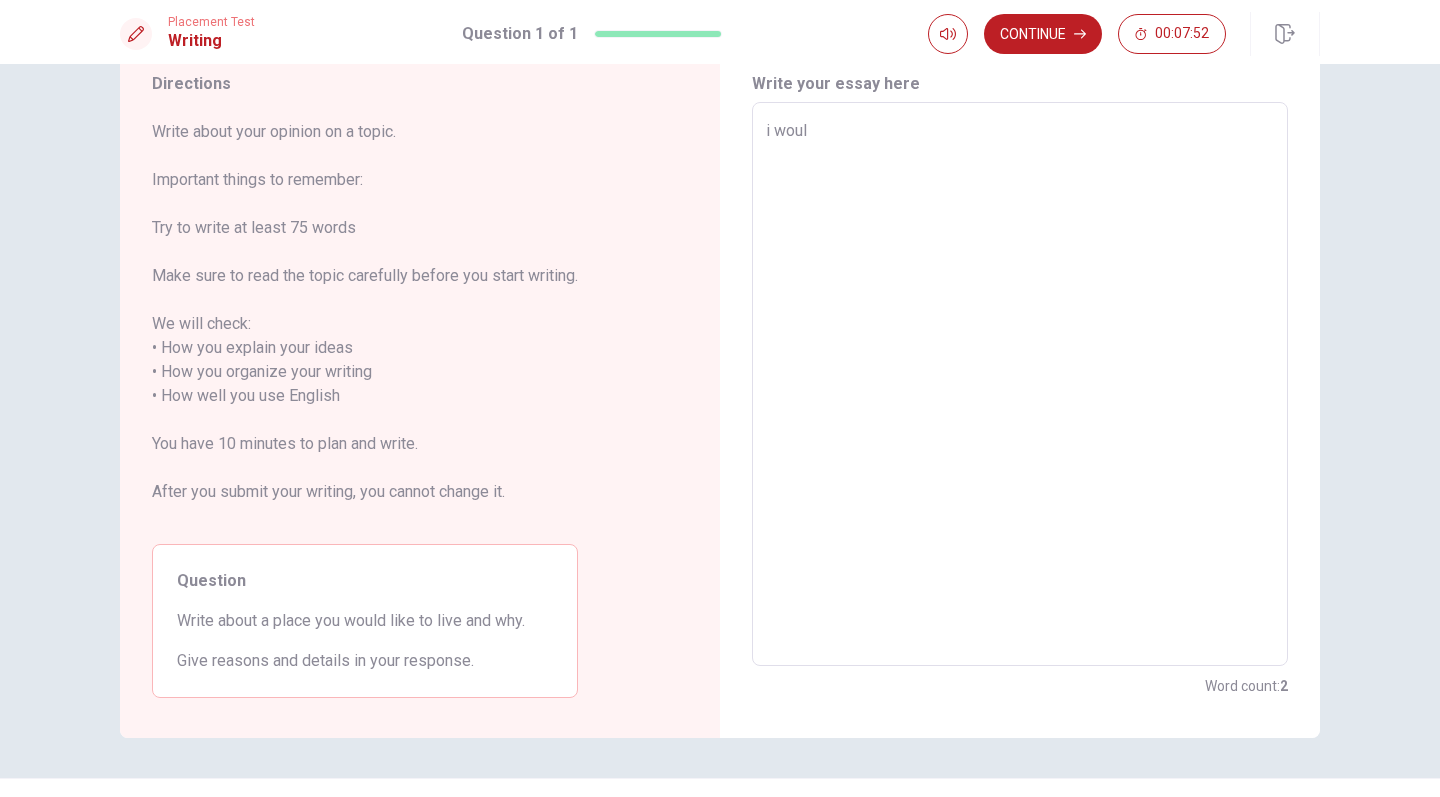 type on "x" 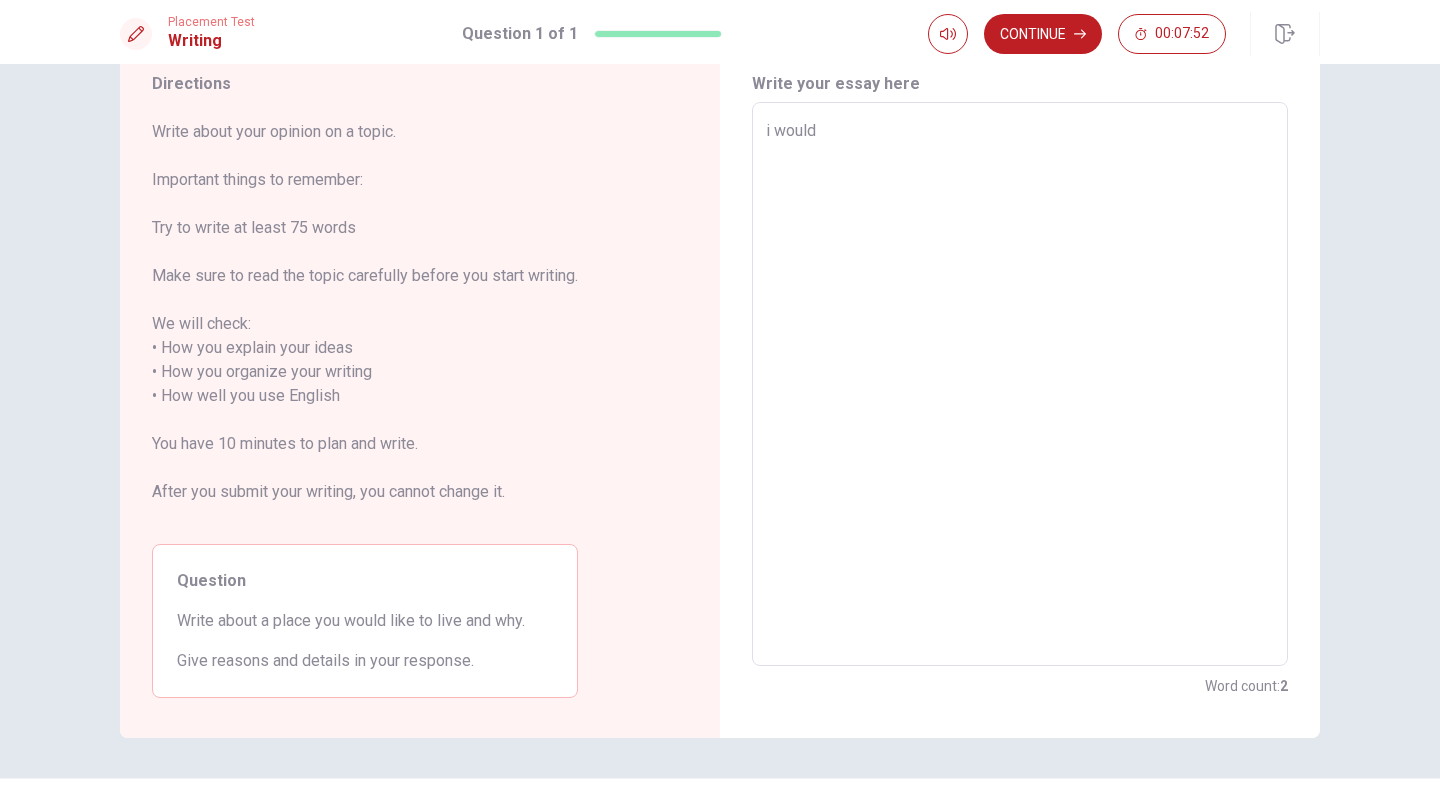 type on "x" 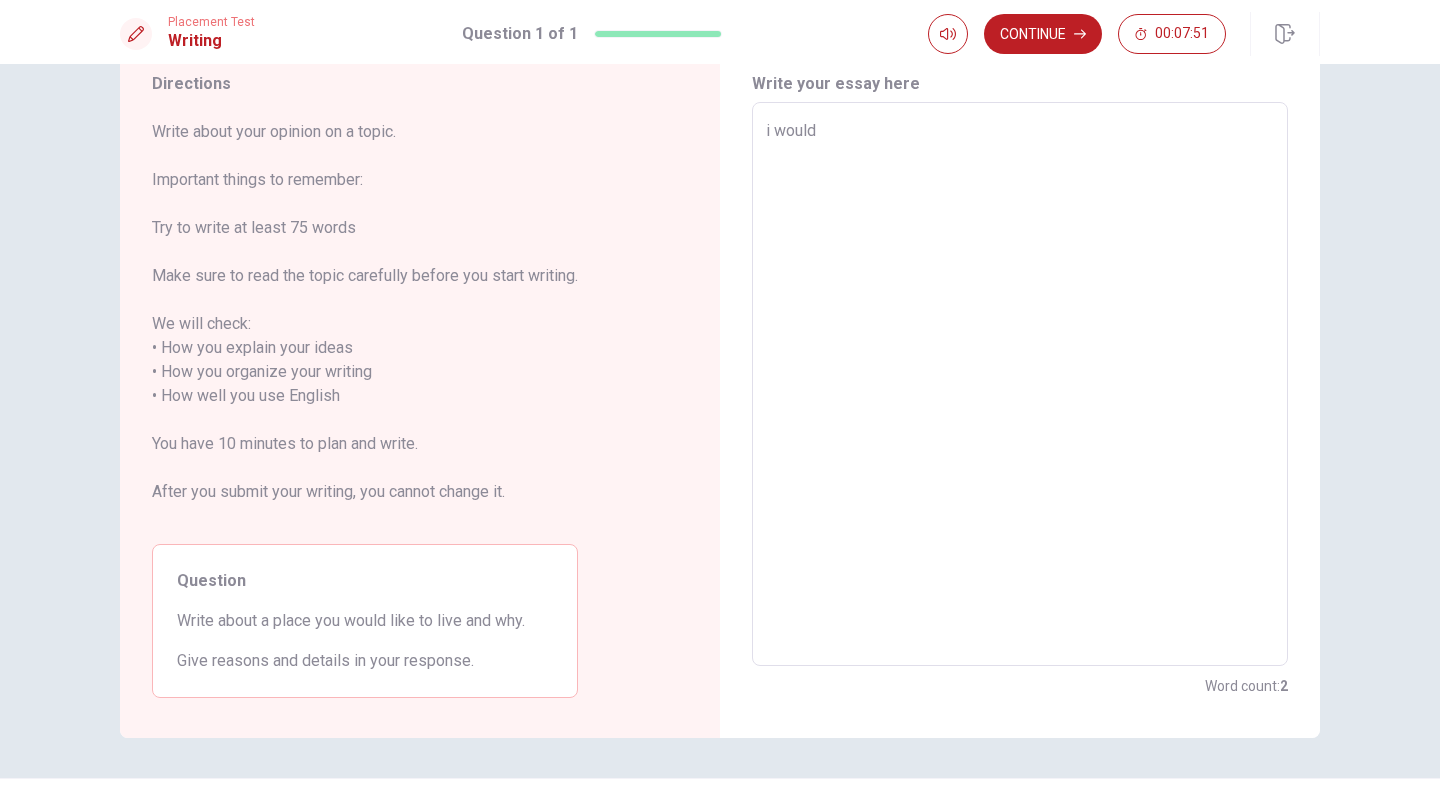 type on "i would" 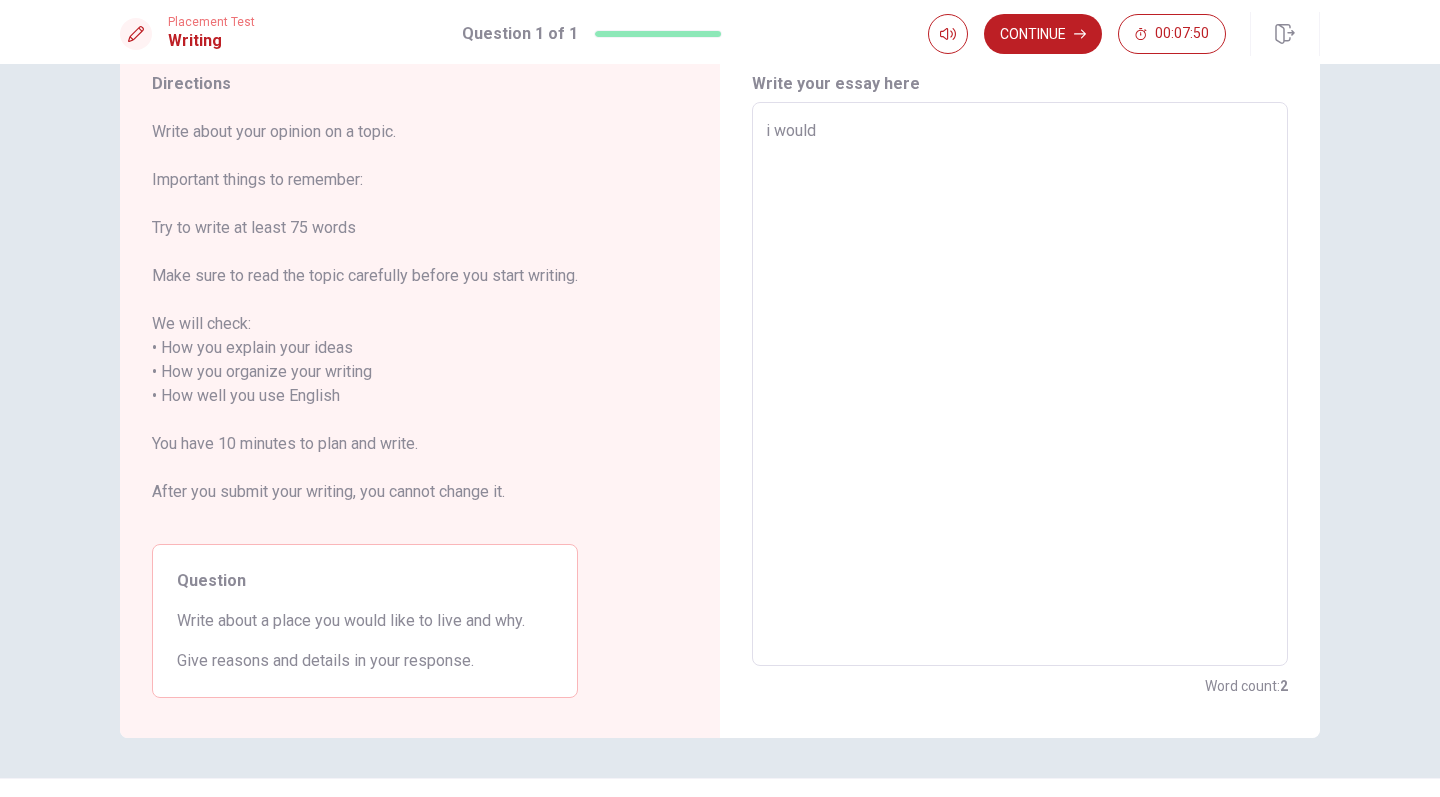 type on "i would l" 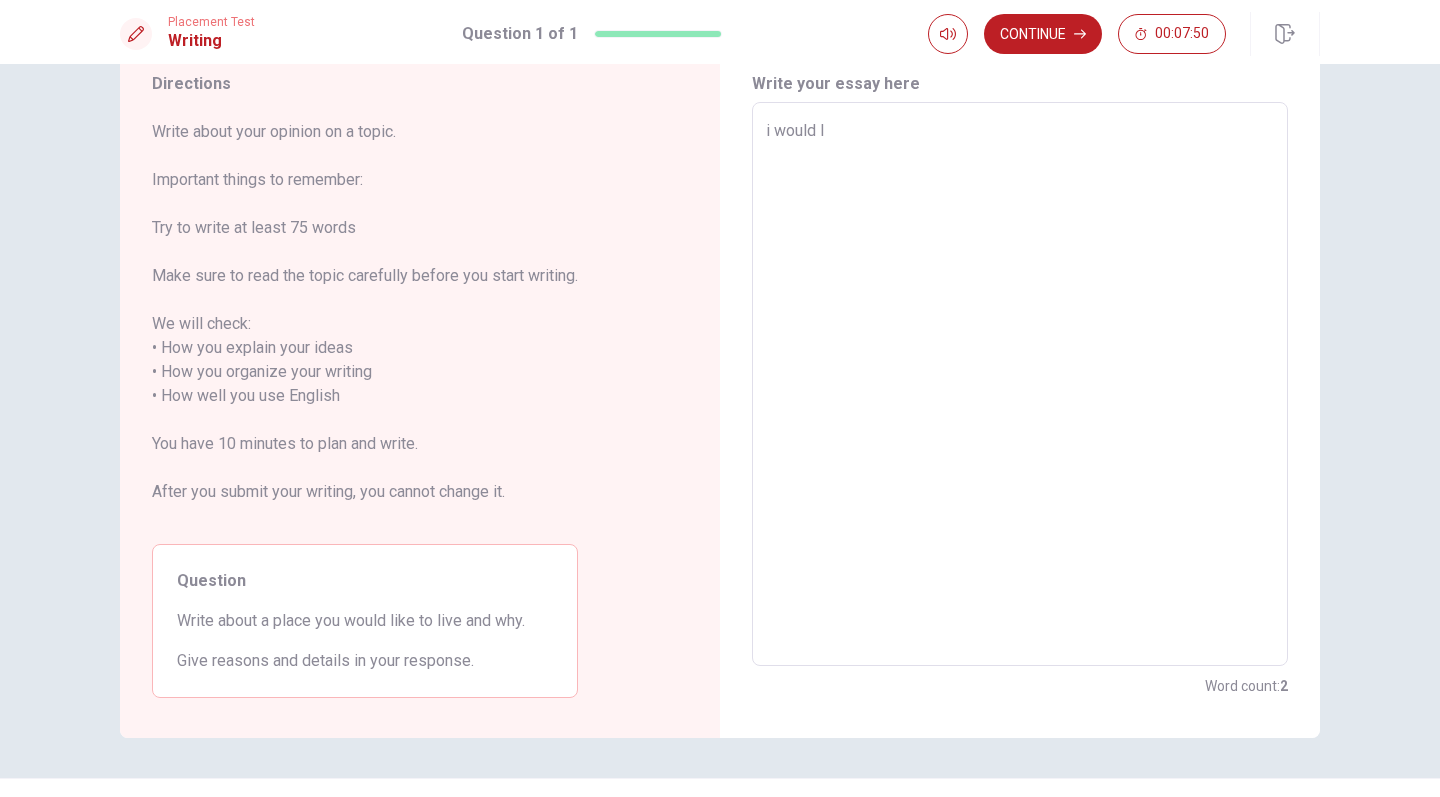 type on "x" 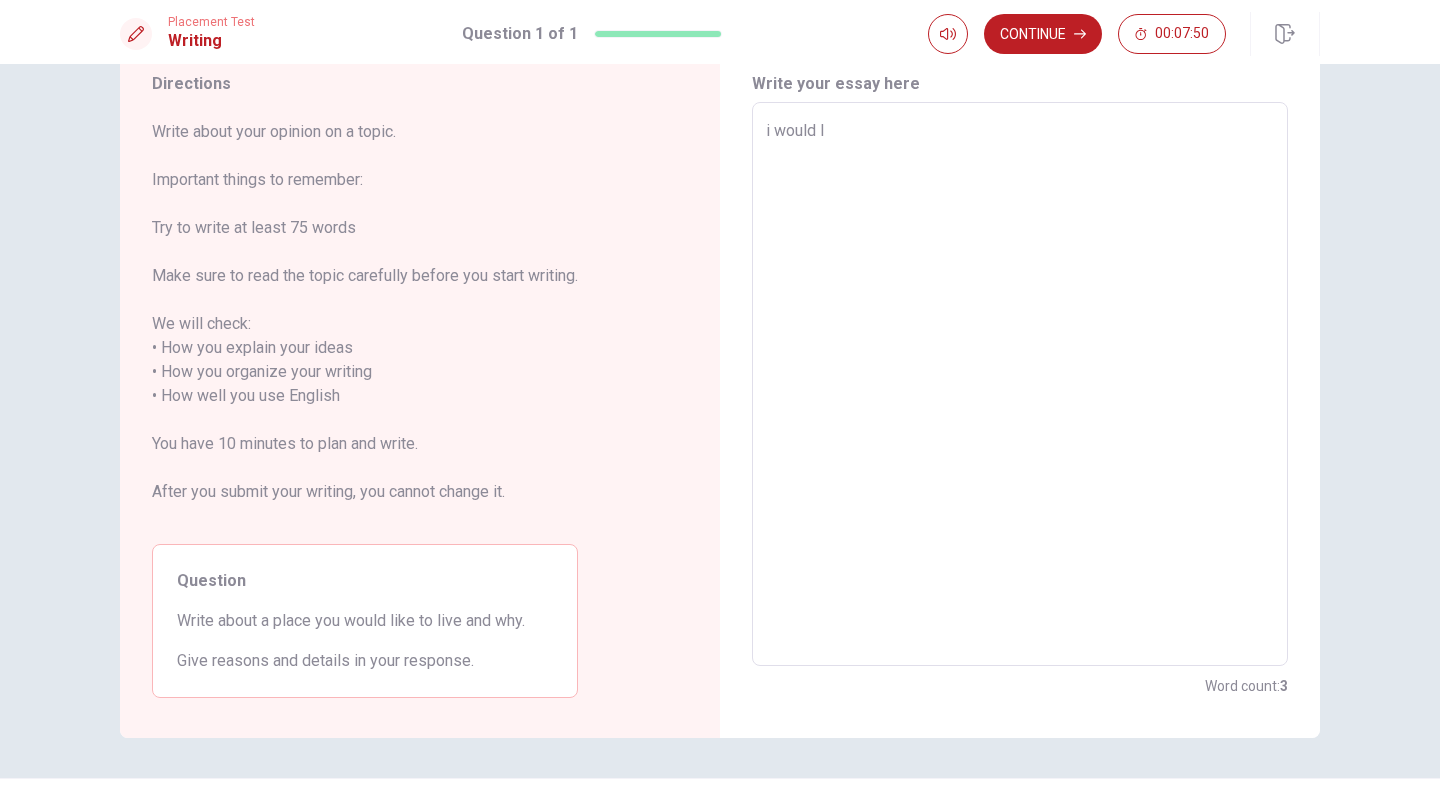 type on "i would li" 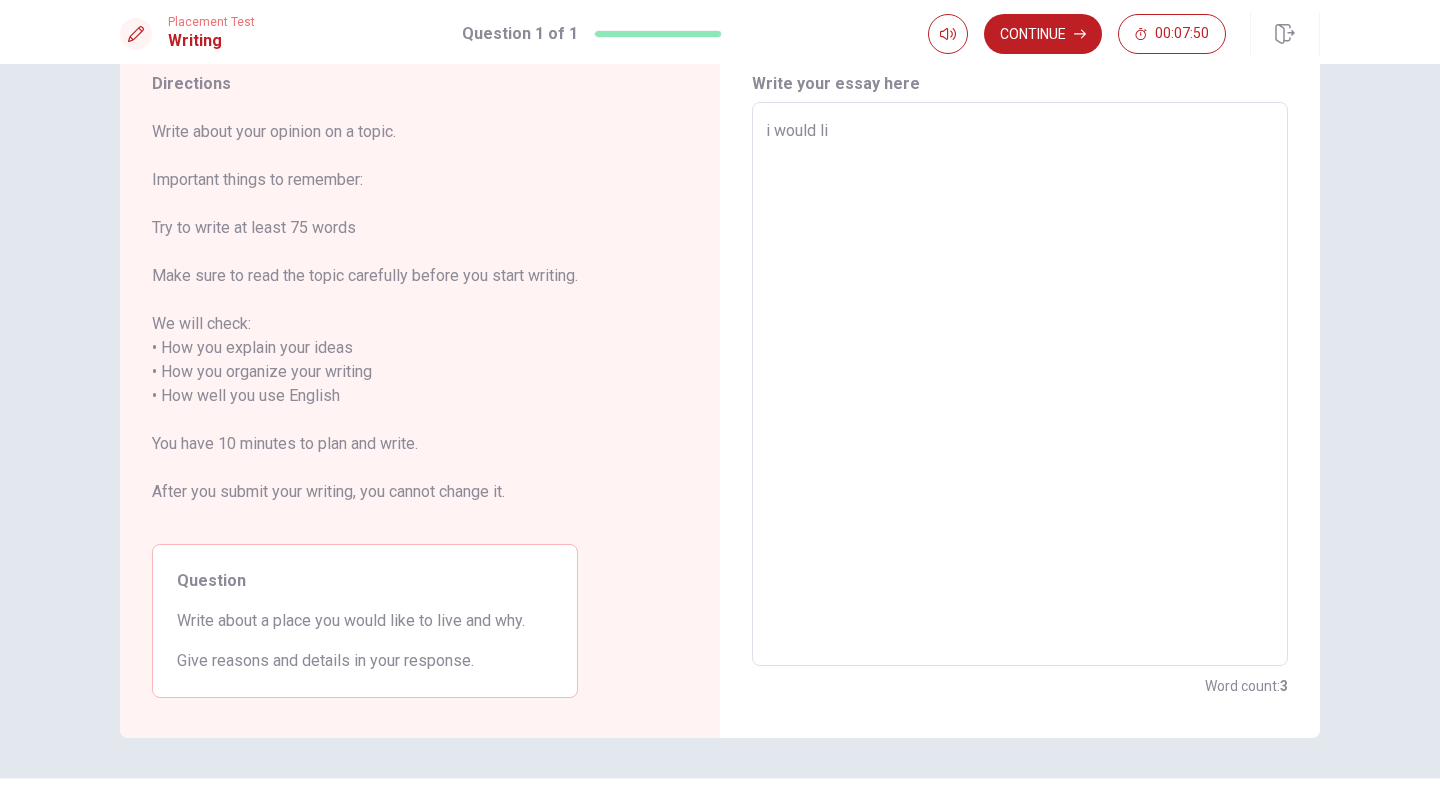 type on "x" 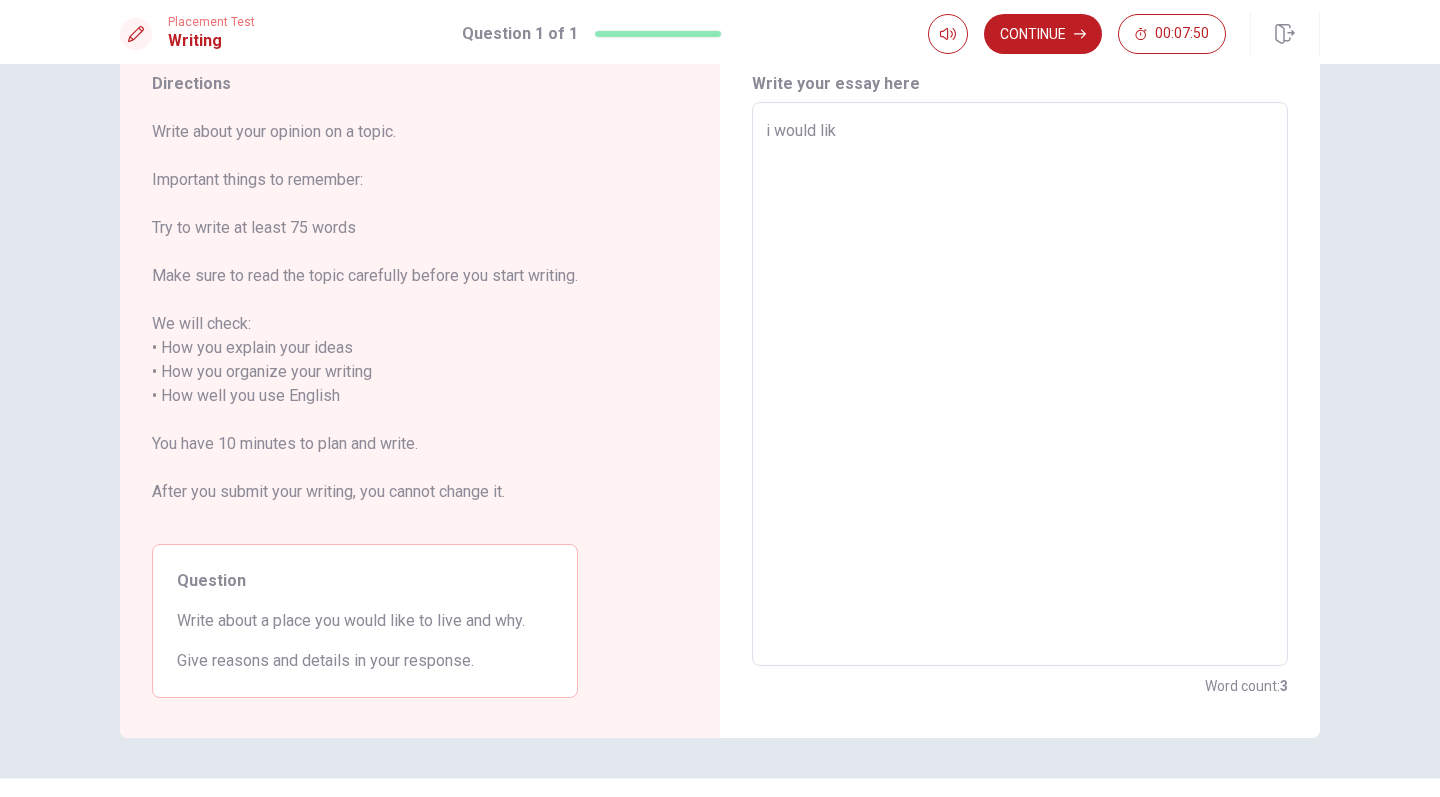 type on "x" 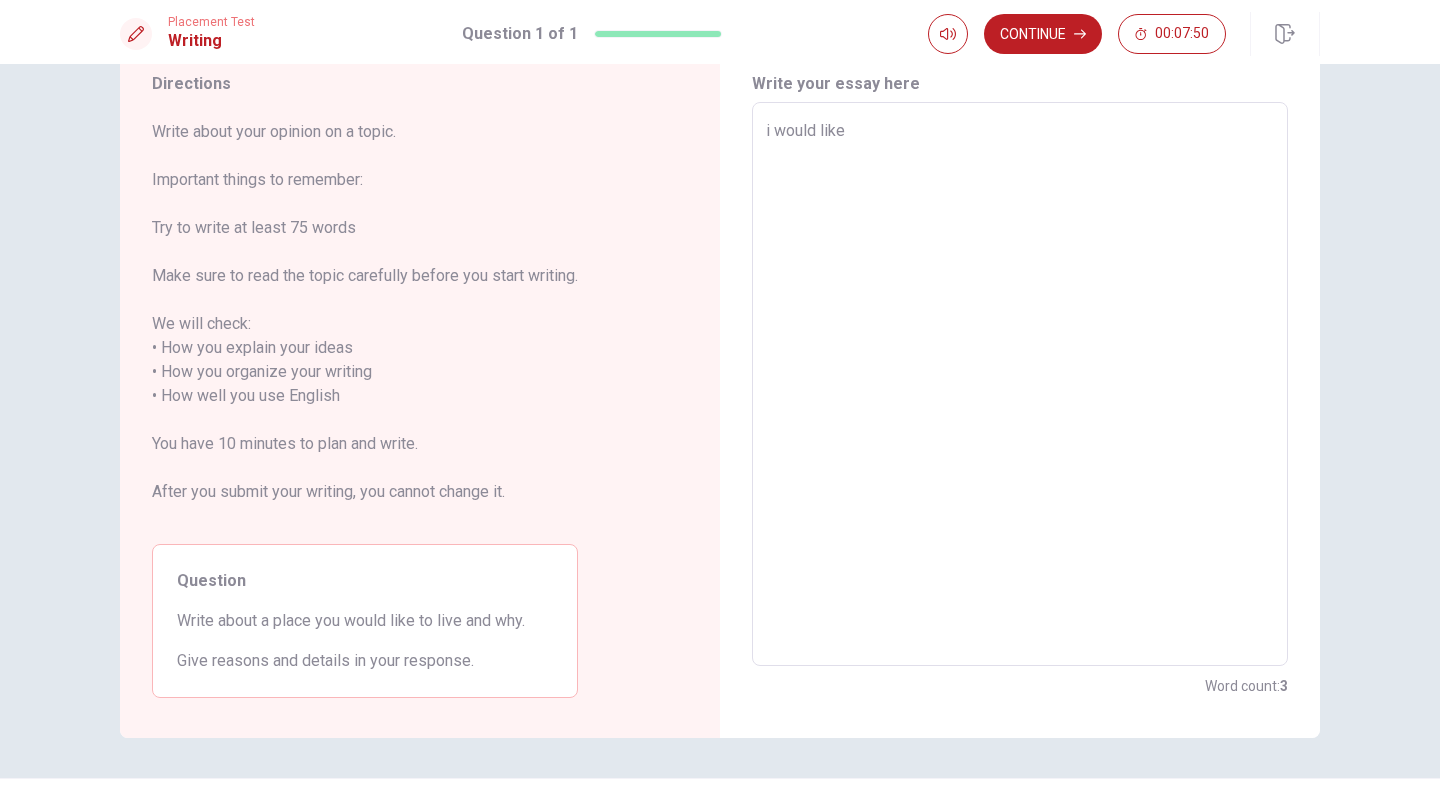 type on "x" 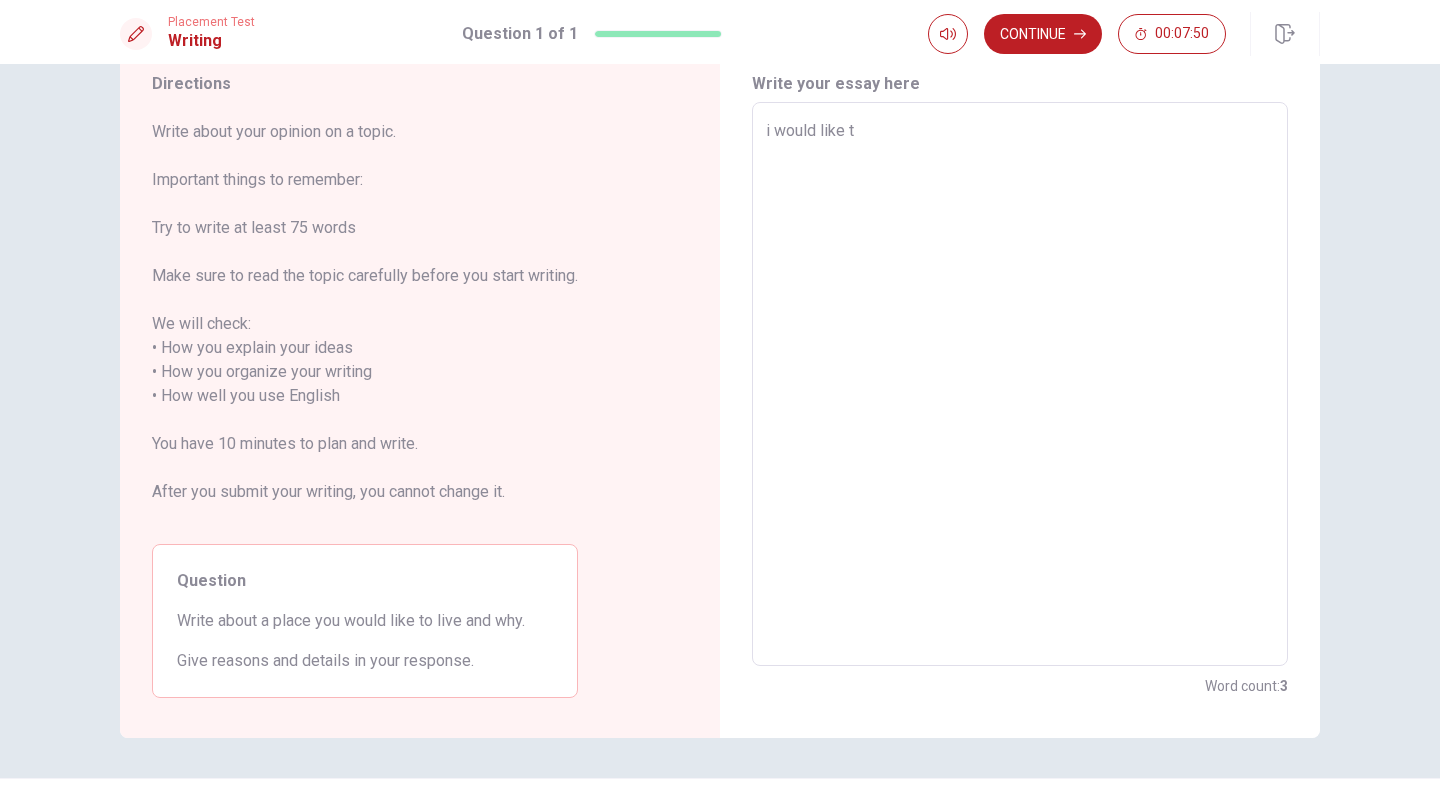 type on "x" 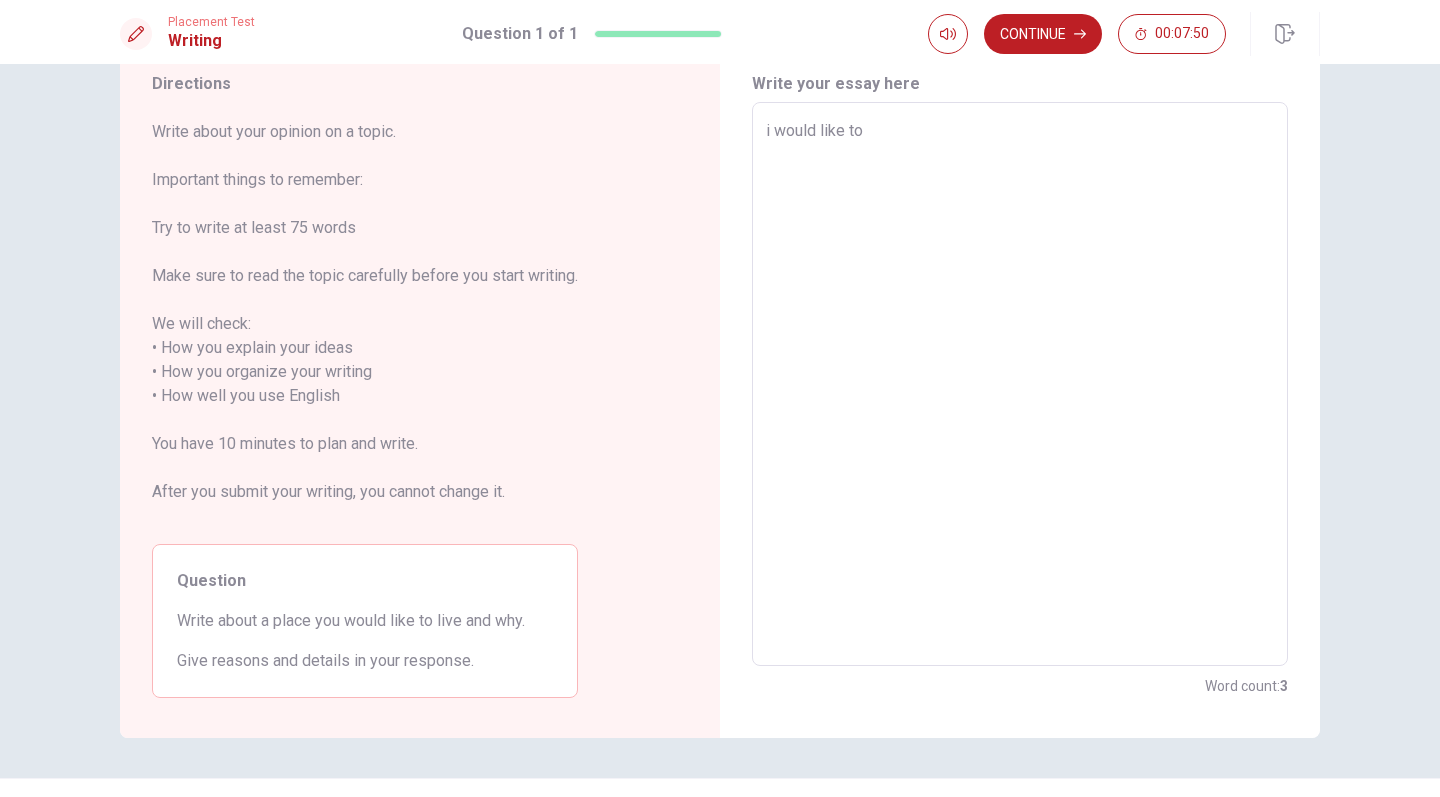 type on "x" 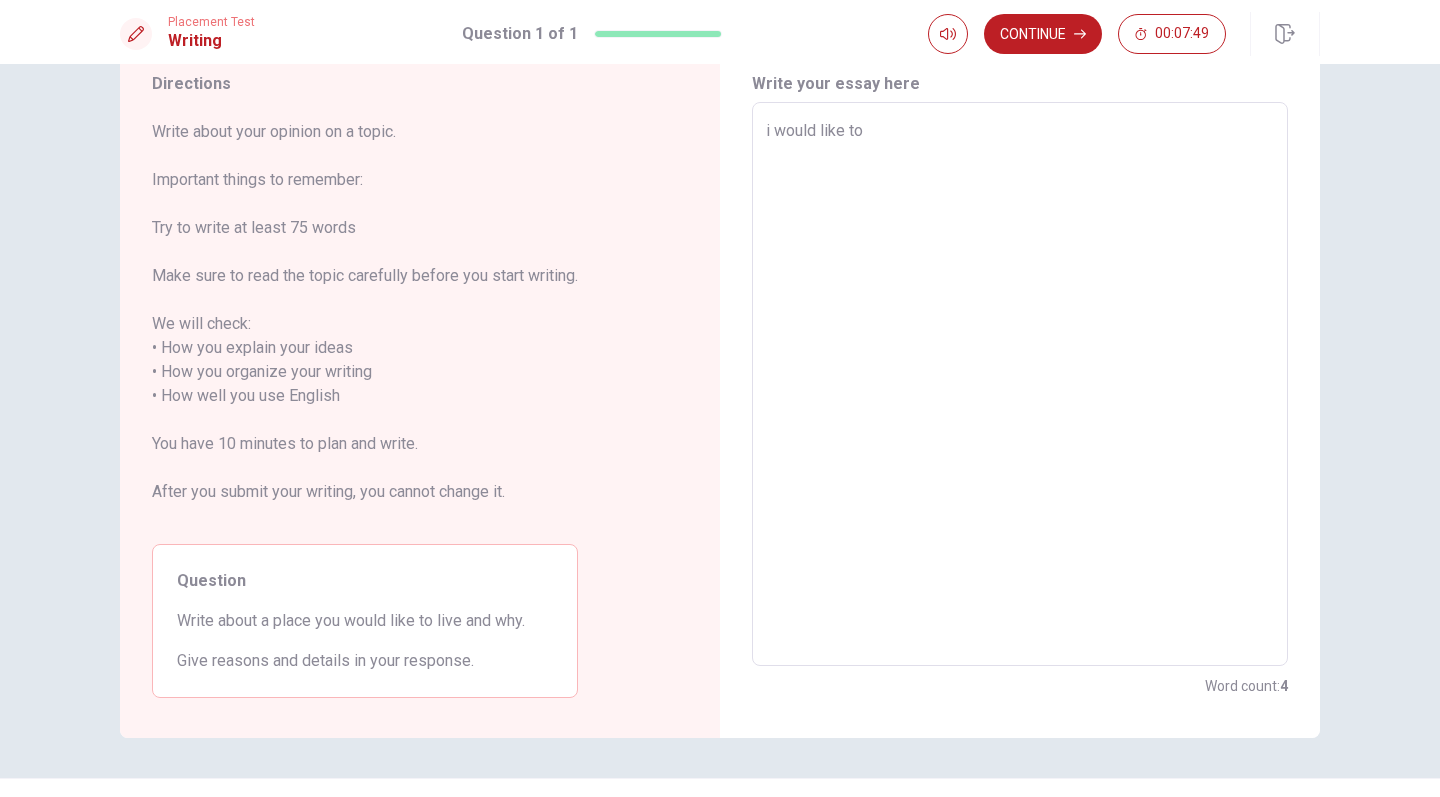 type on "i would like to" 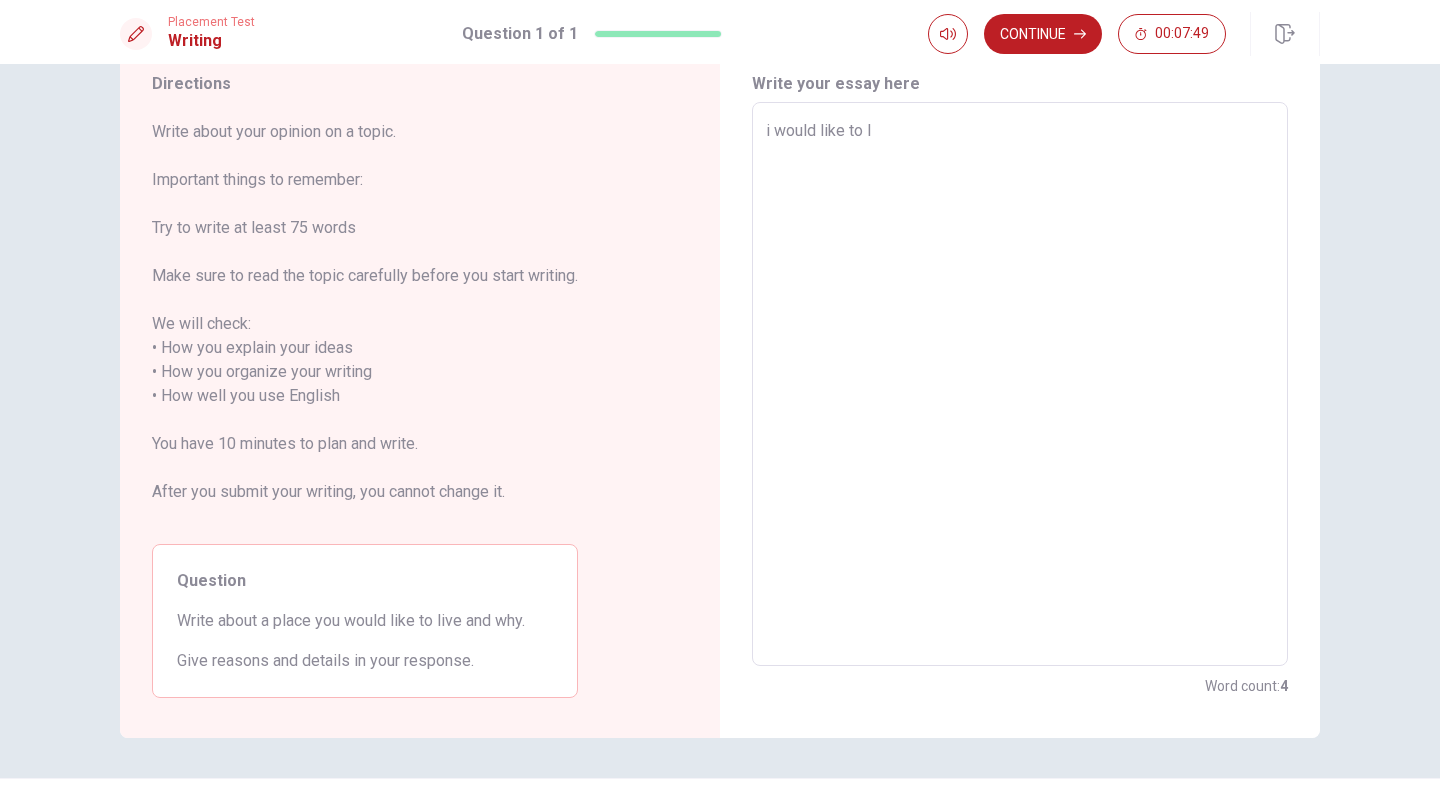 type on "x" 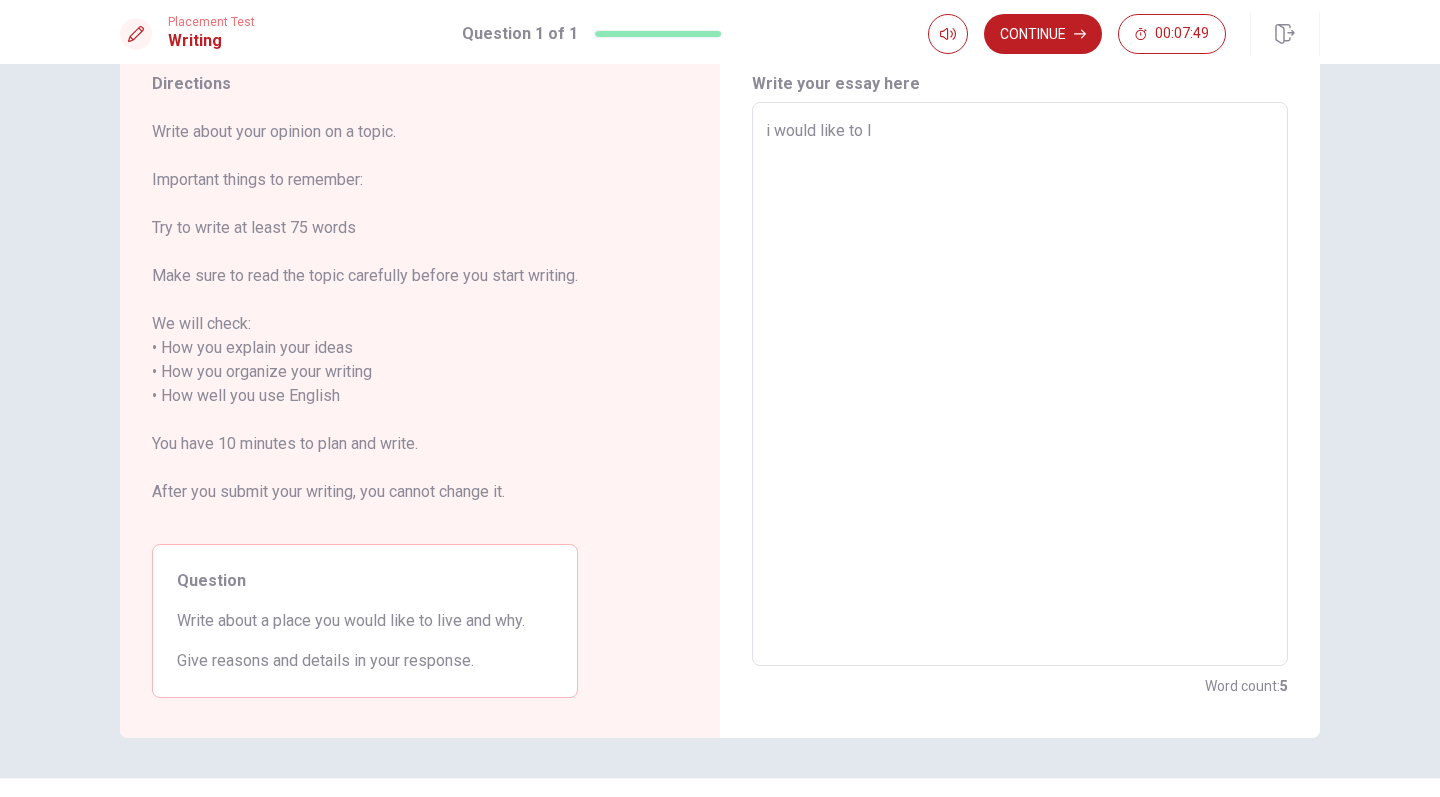 type on "i would like to li" 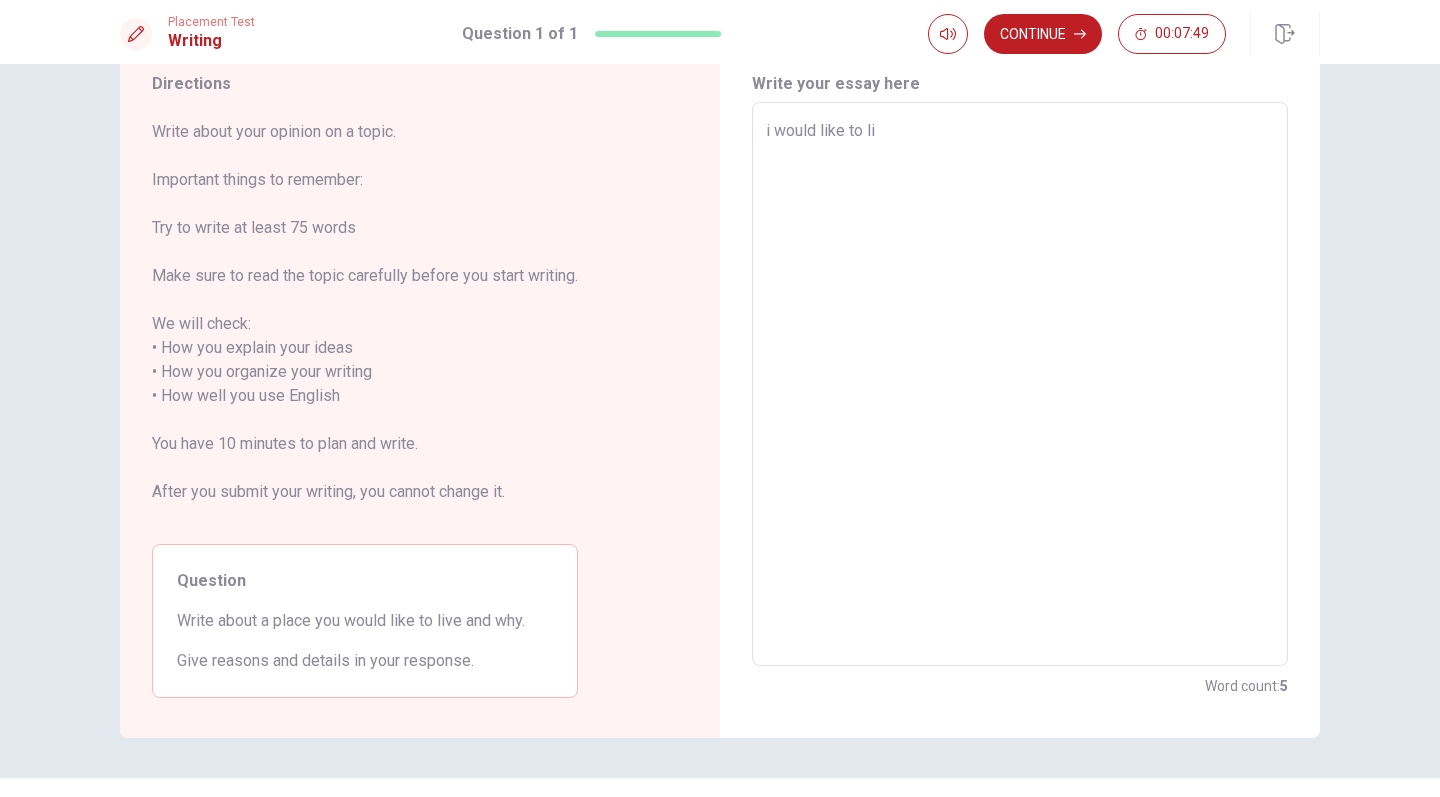 type on "x" 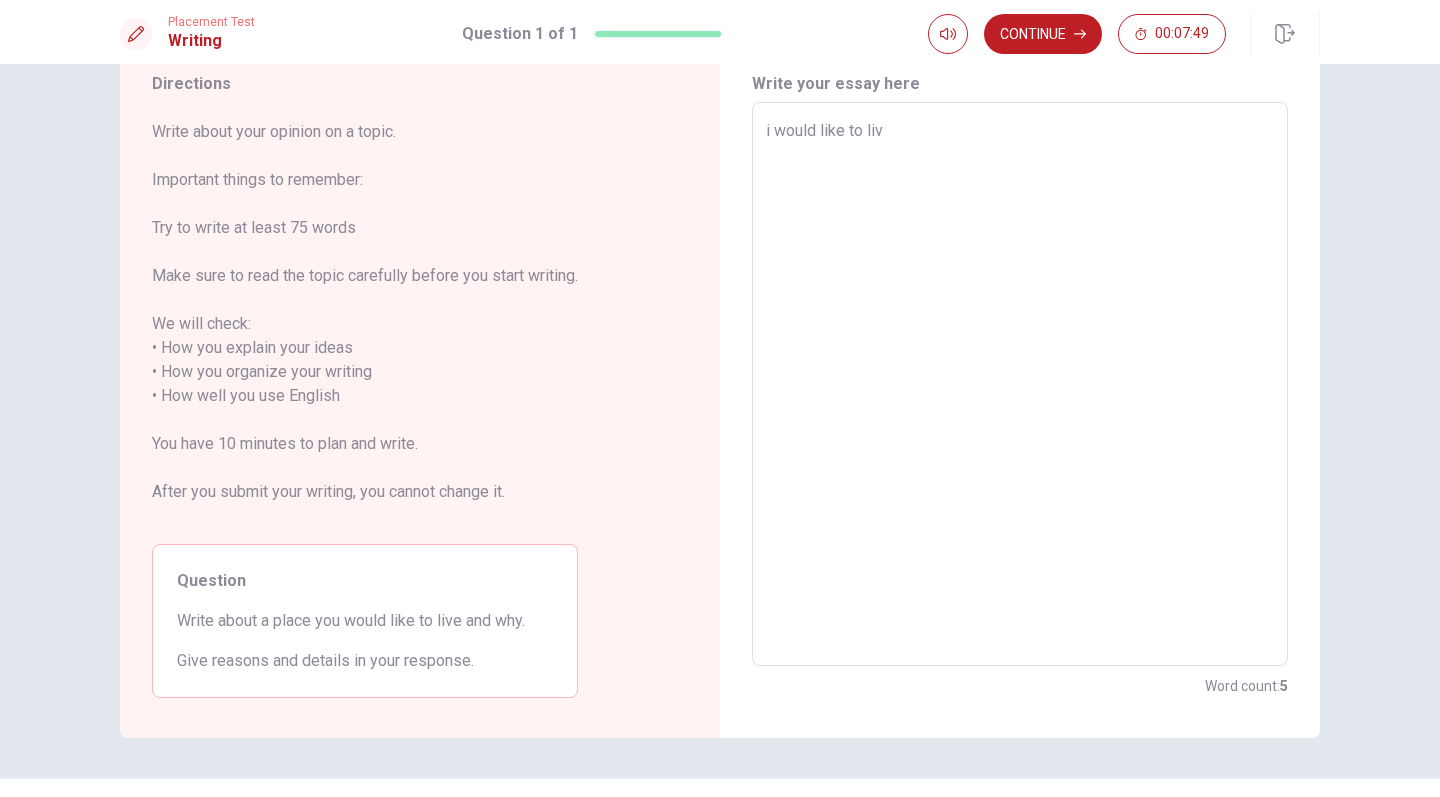 type on "x" 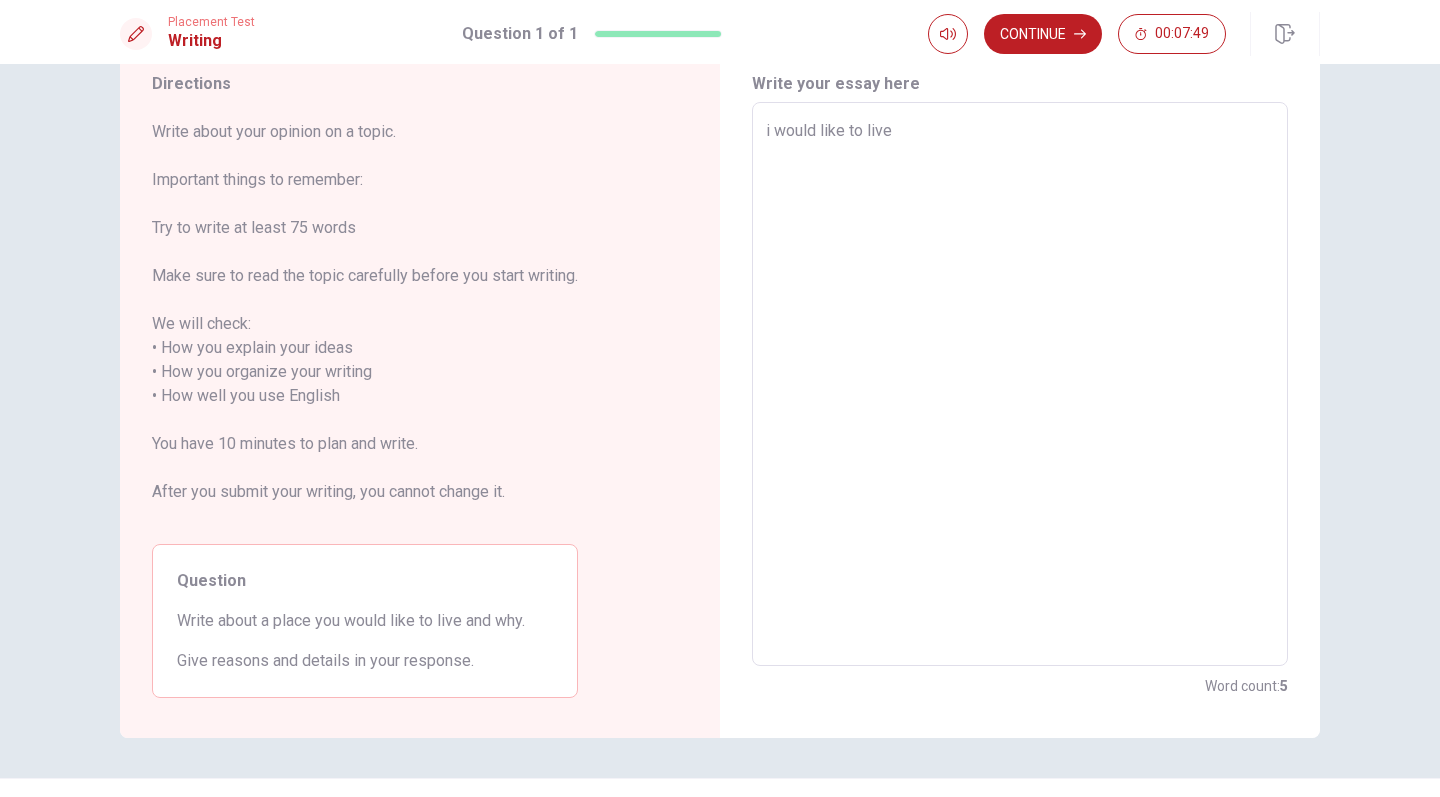 type on "x" 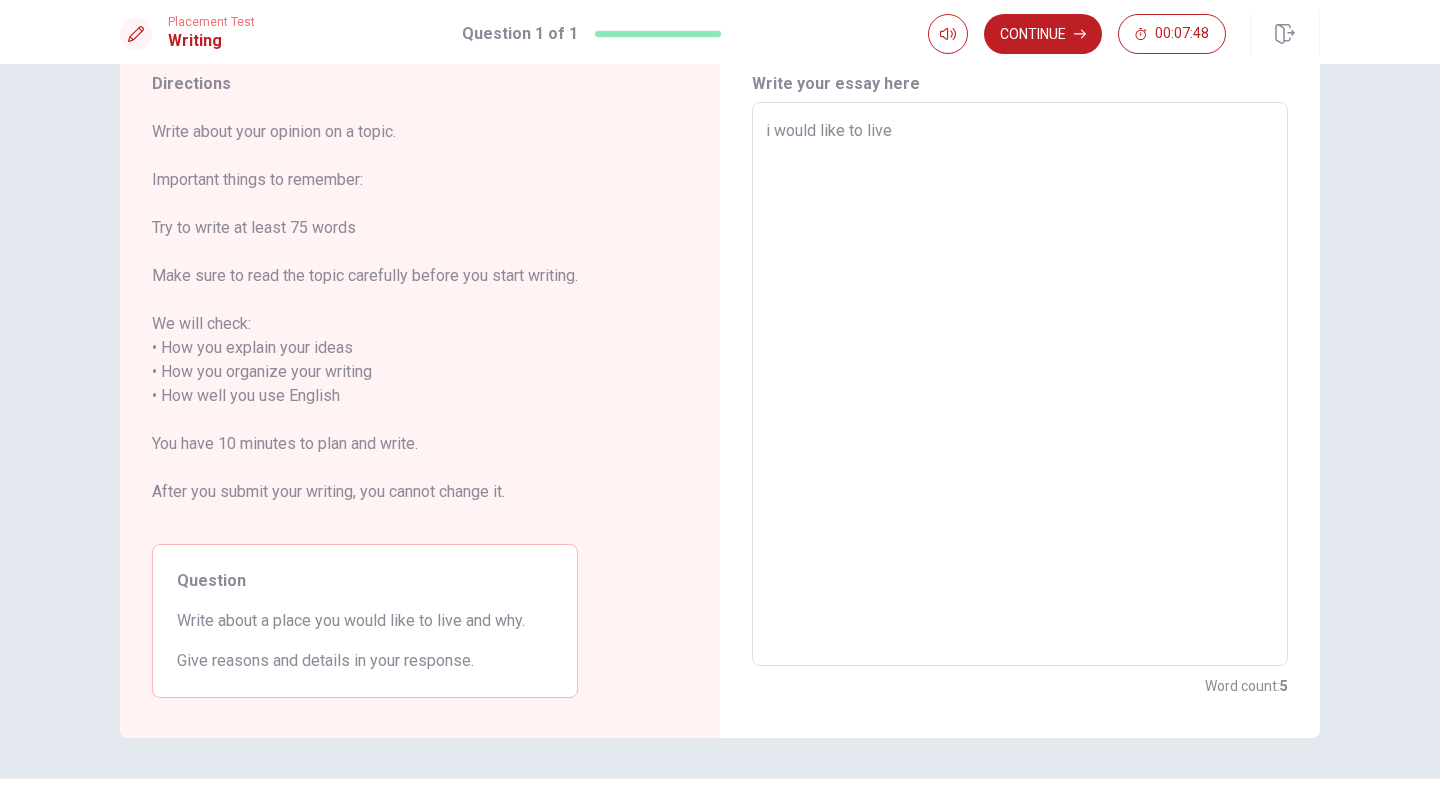 type on "i would like to live" 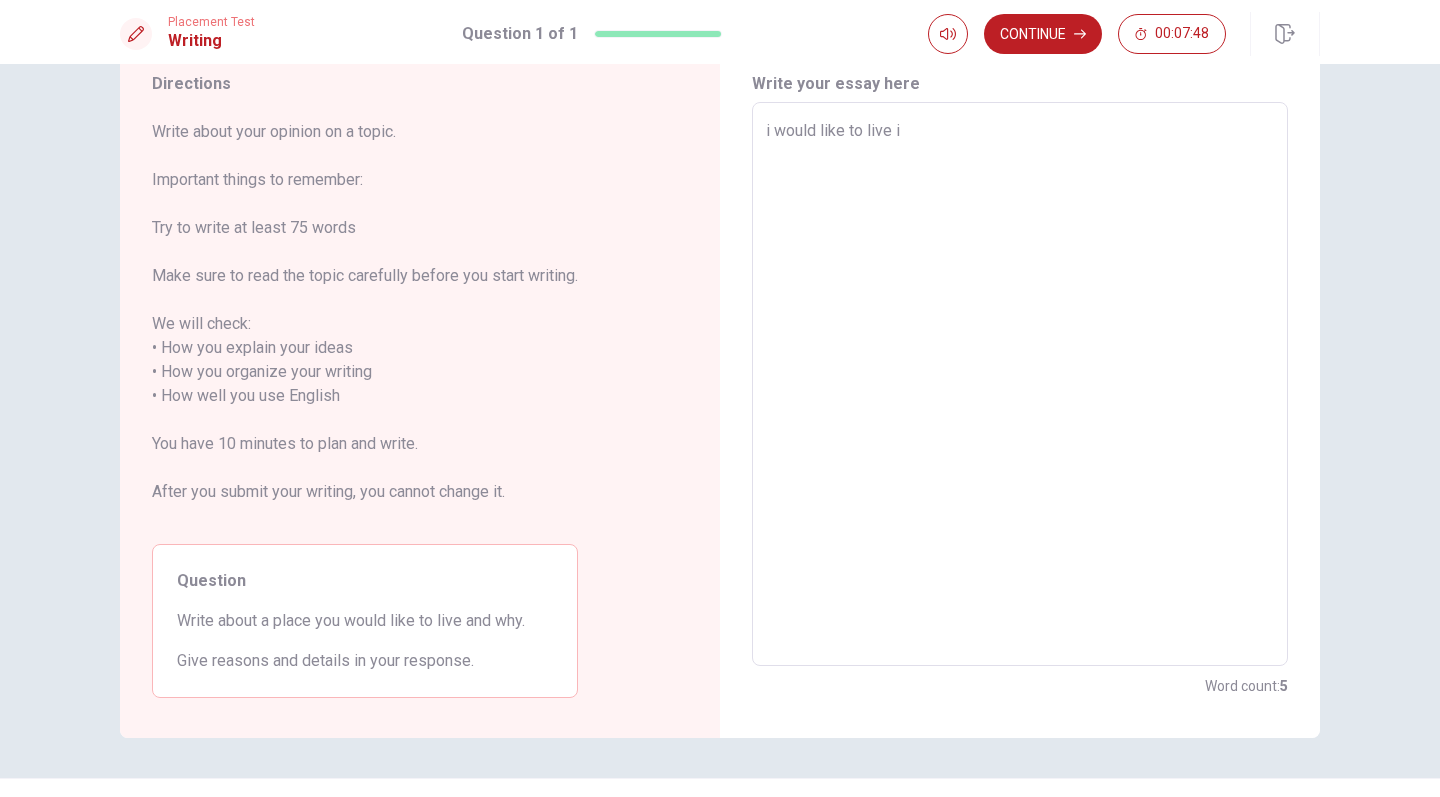 type on "x" 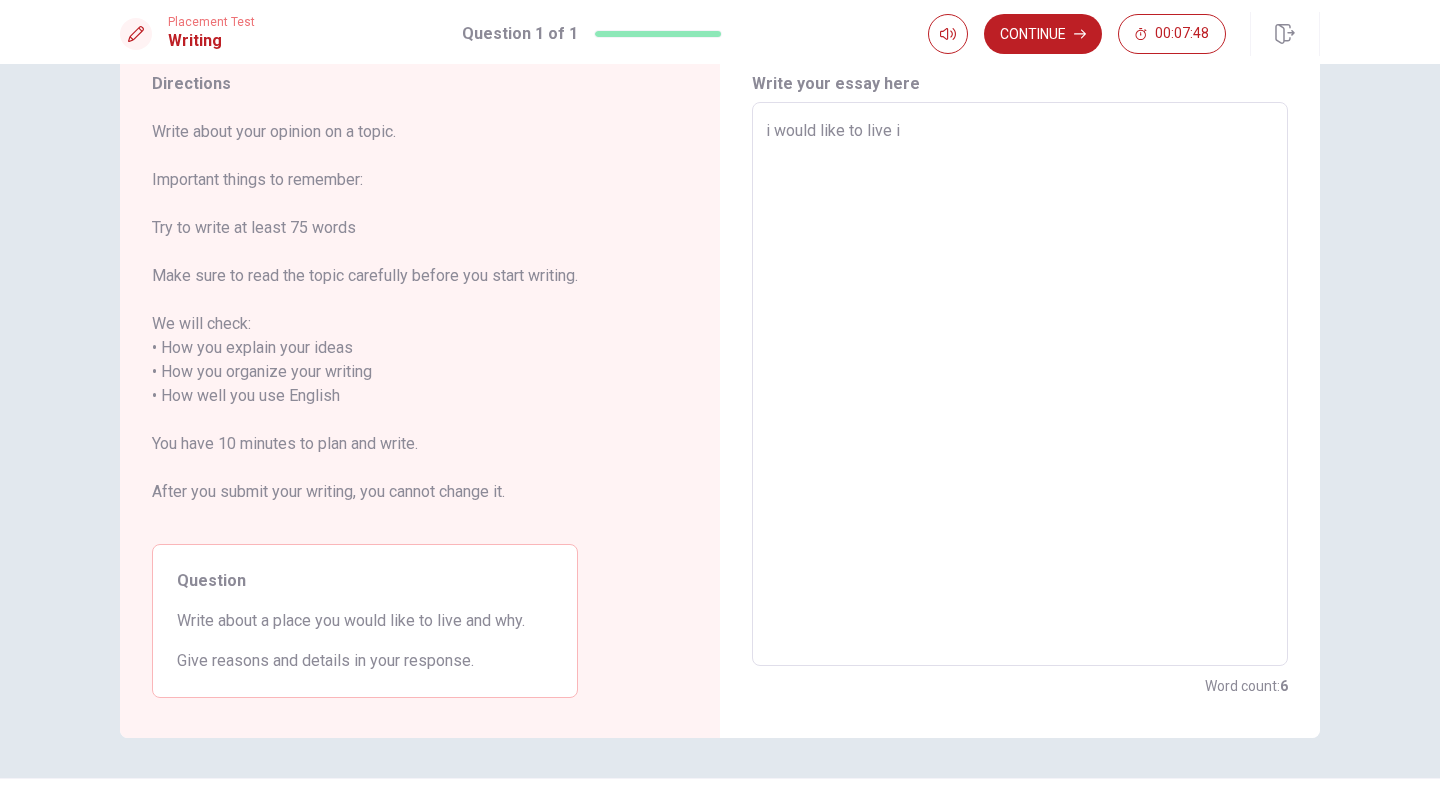 type on "i would like to live in" 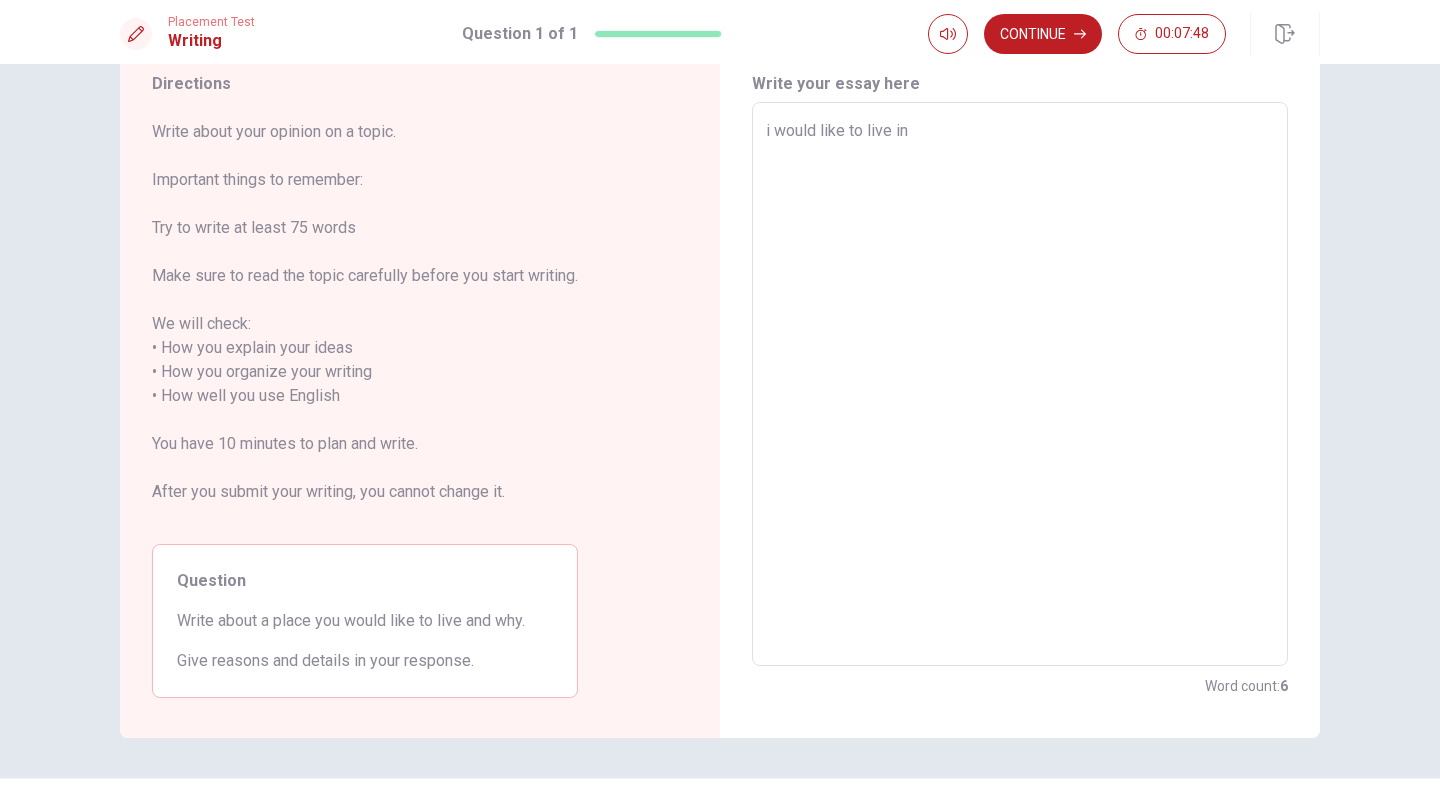 type on "x" 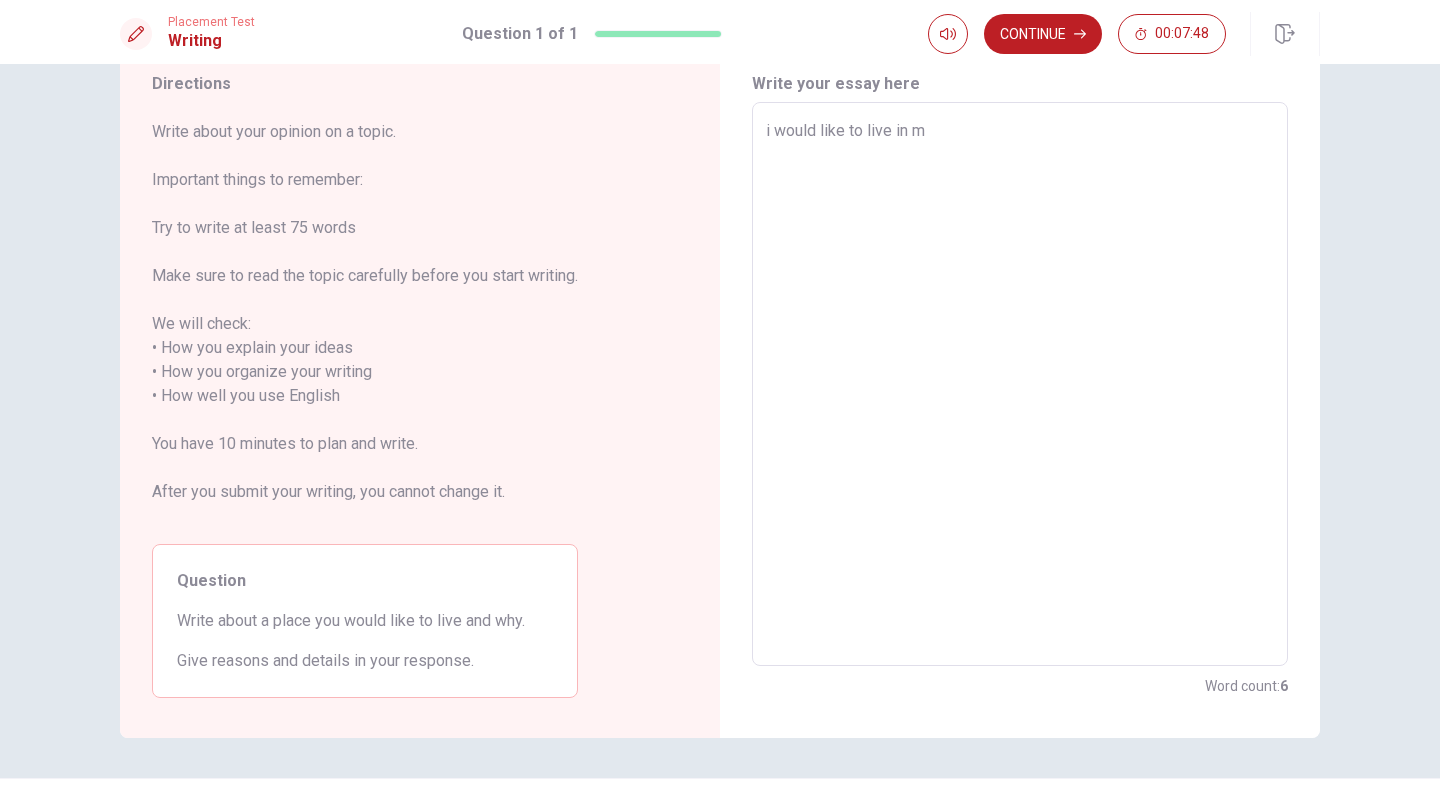 type on "x" 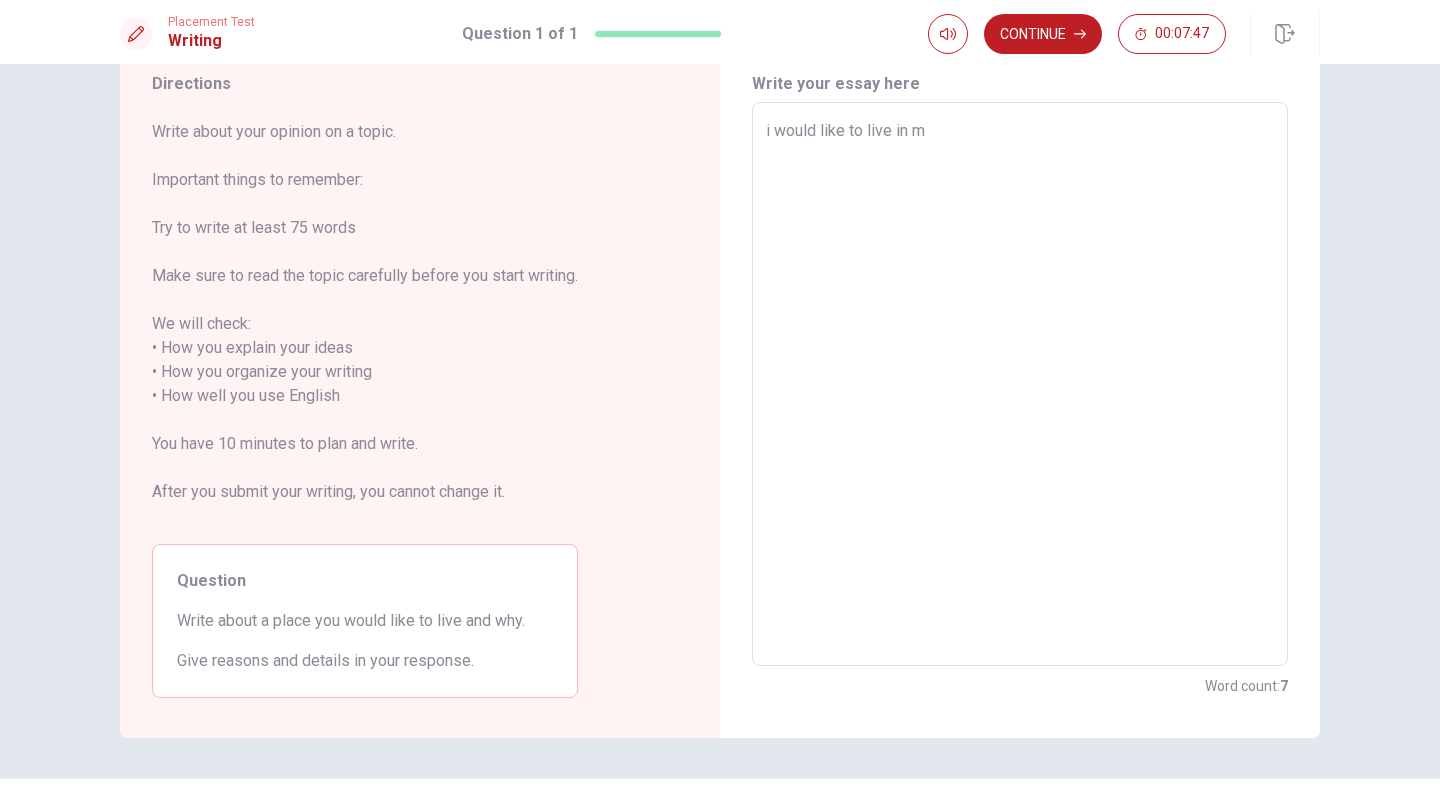 type on "i would like to live in [GEOGRAPHIC_DATA]" 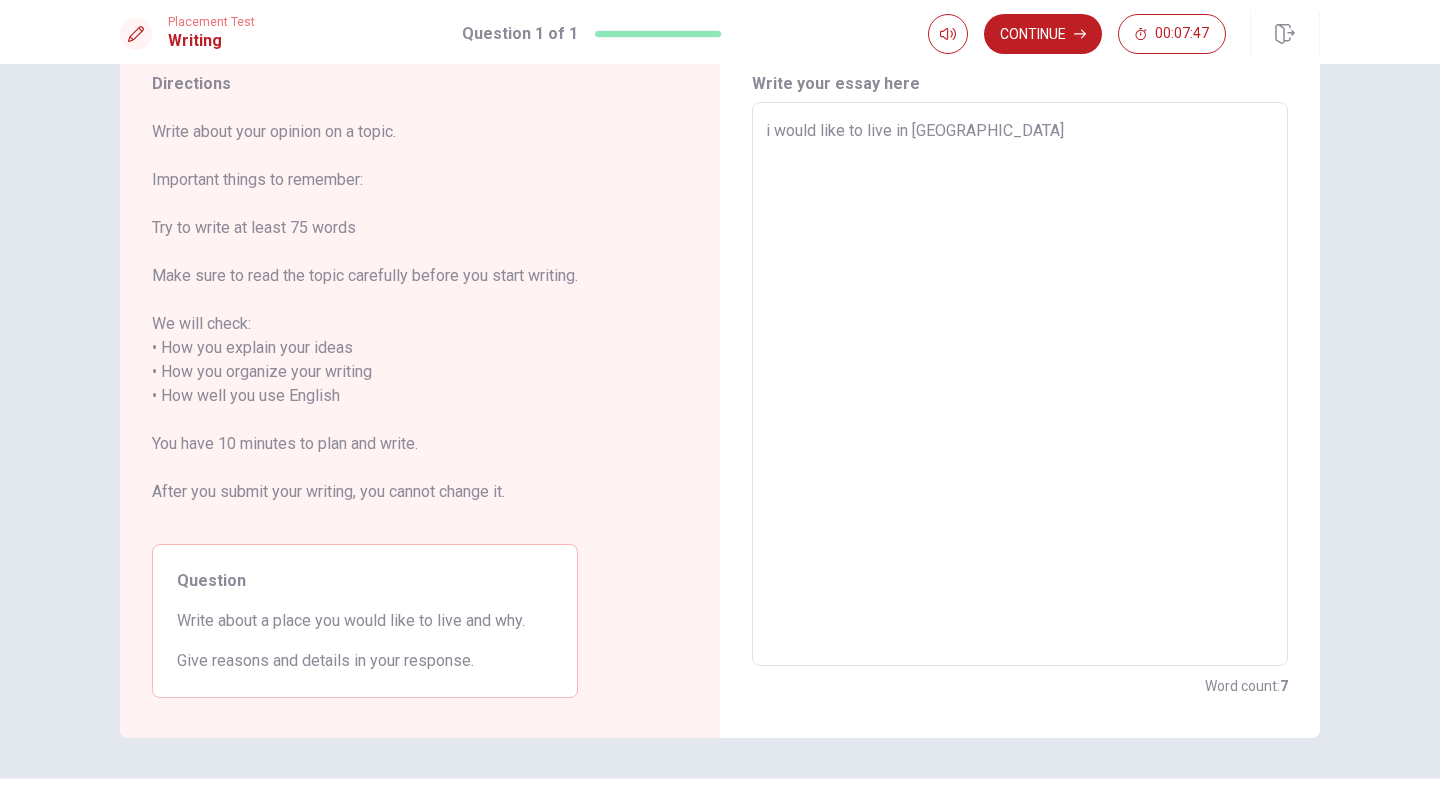 type on "x" 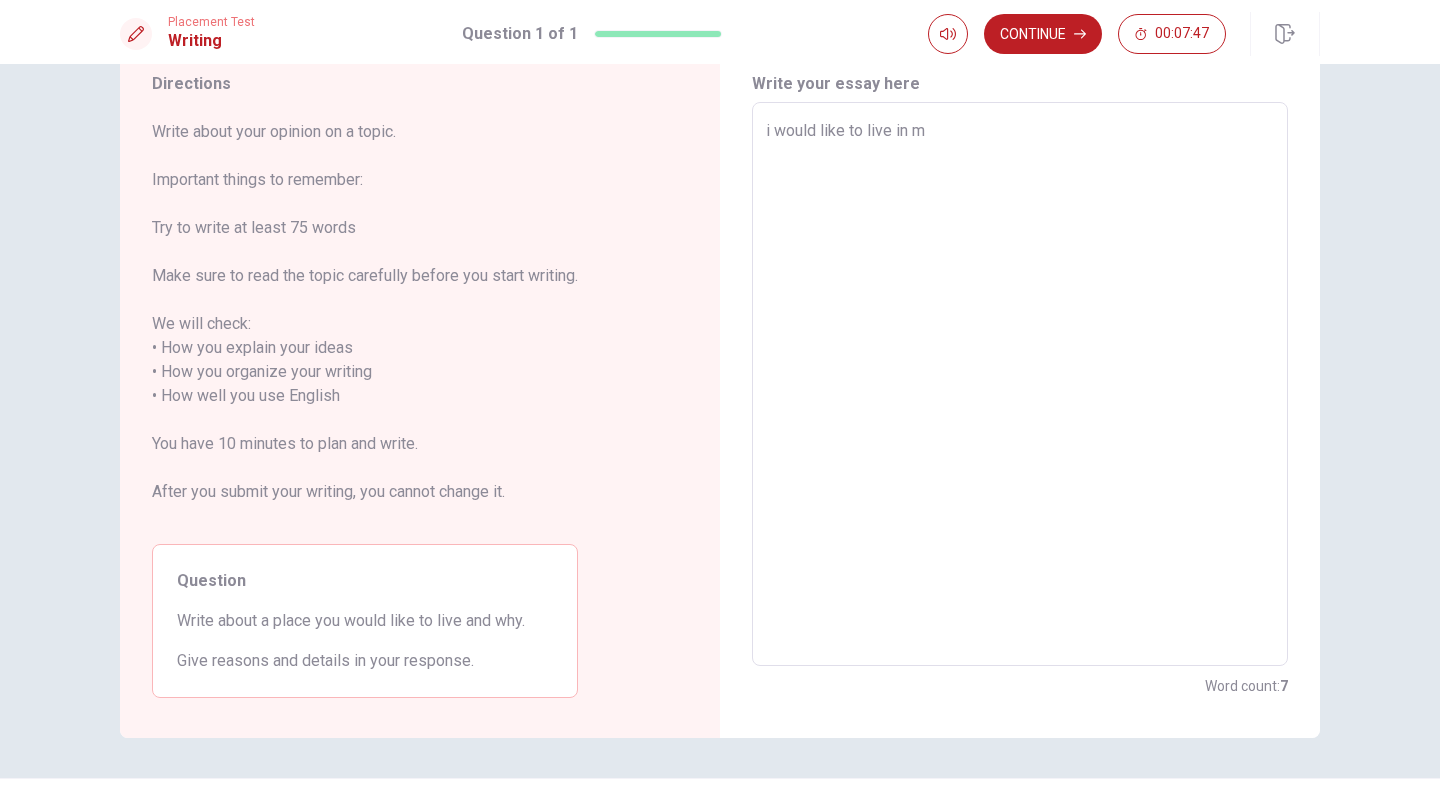 type on "x" 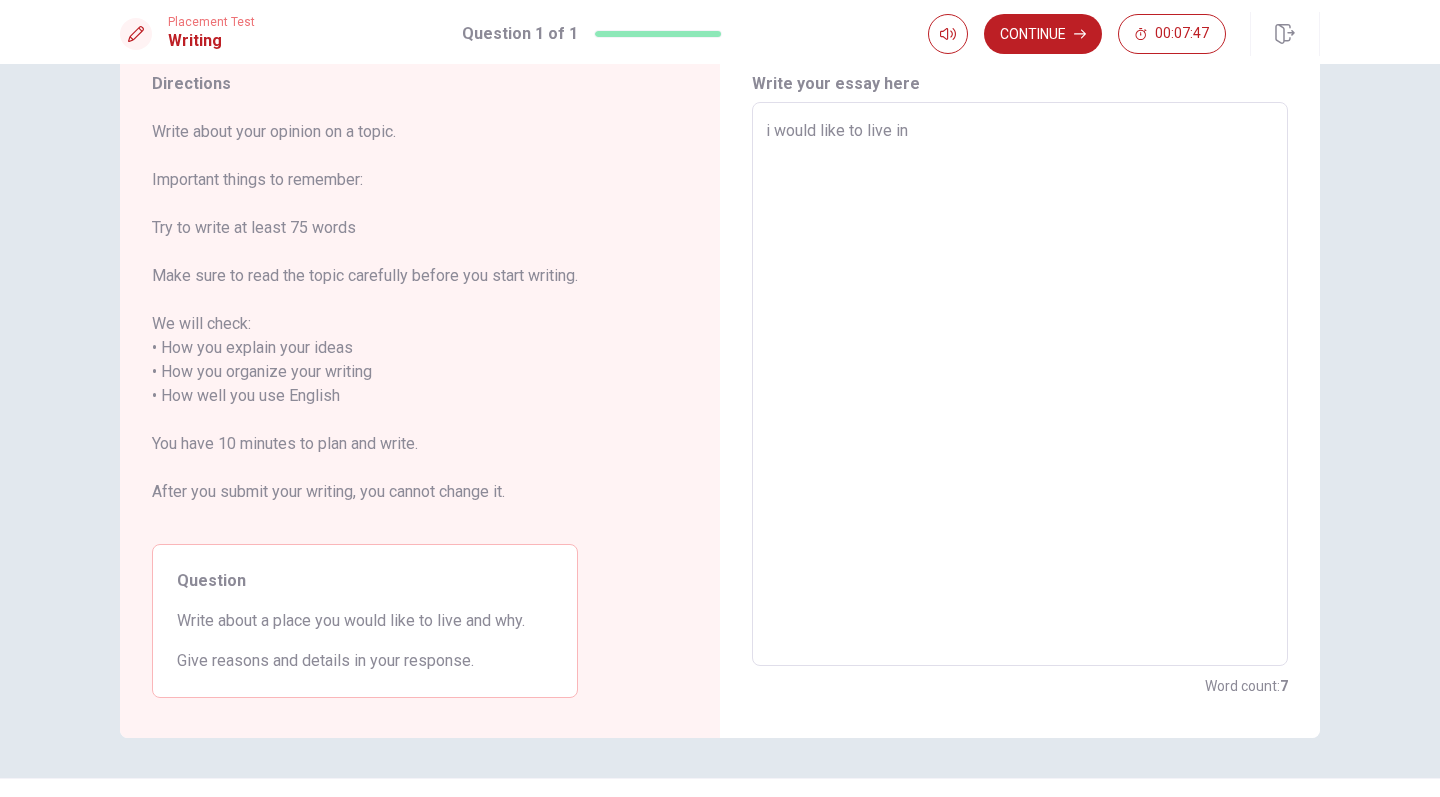 type on "x" 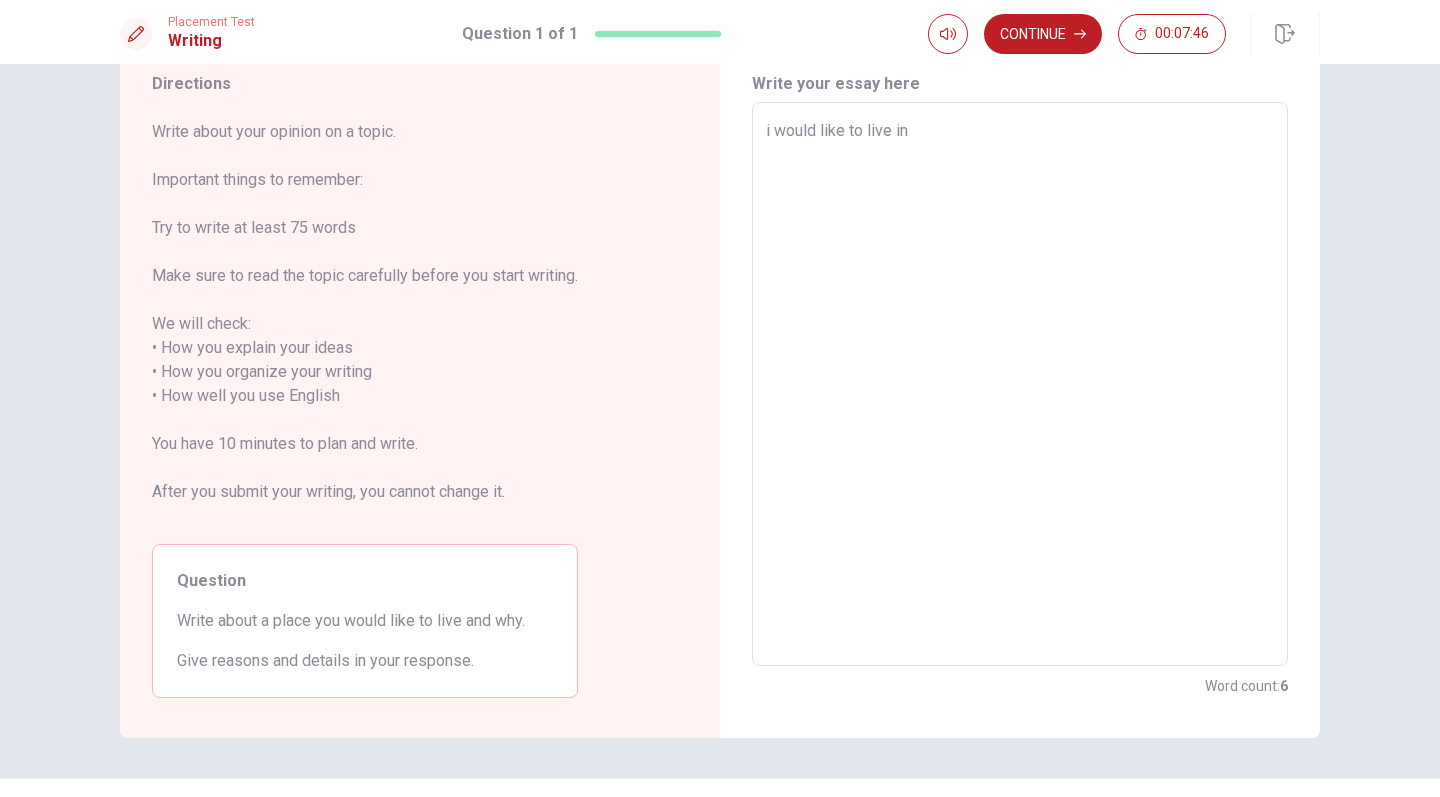 type on "i would like to live in M" 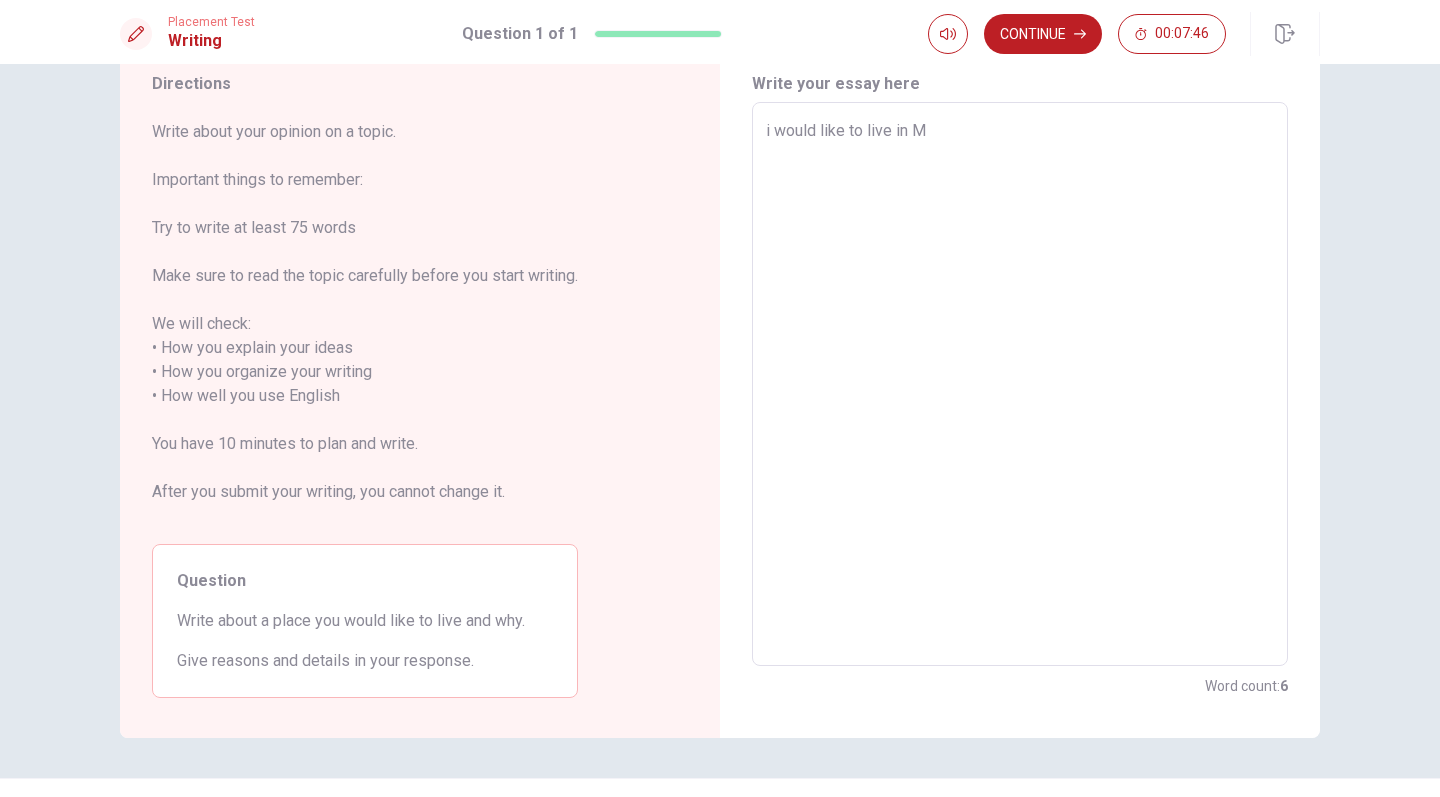 type on "x" 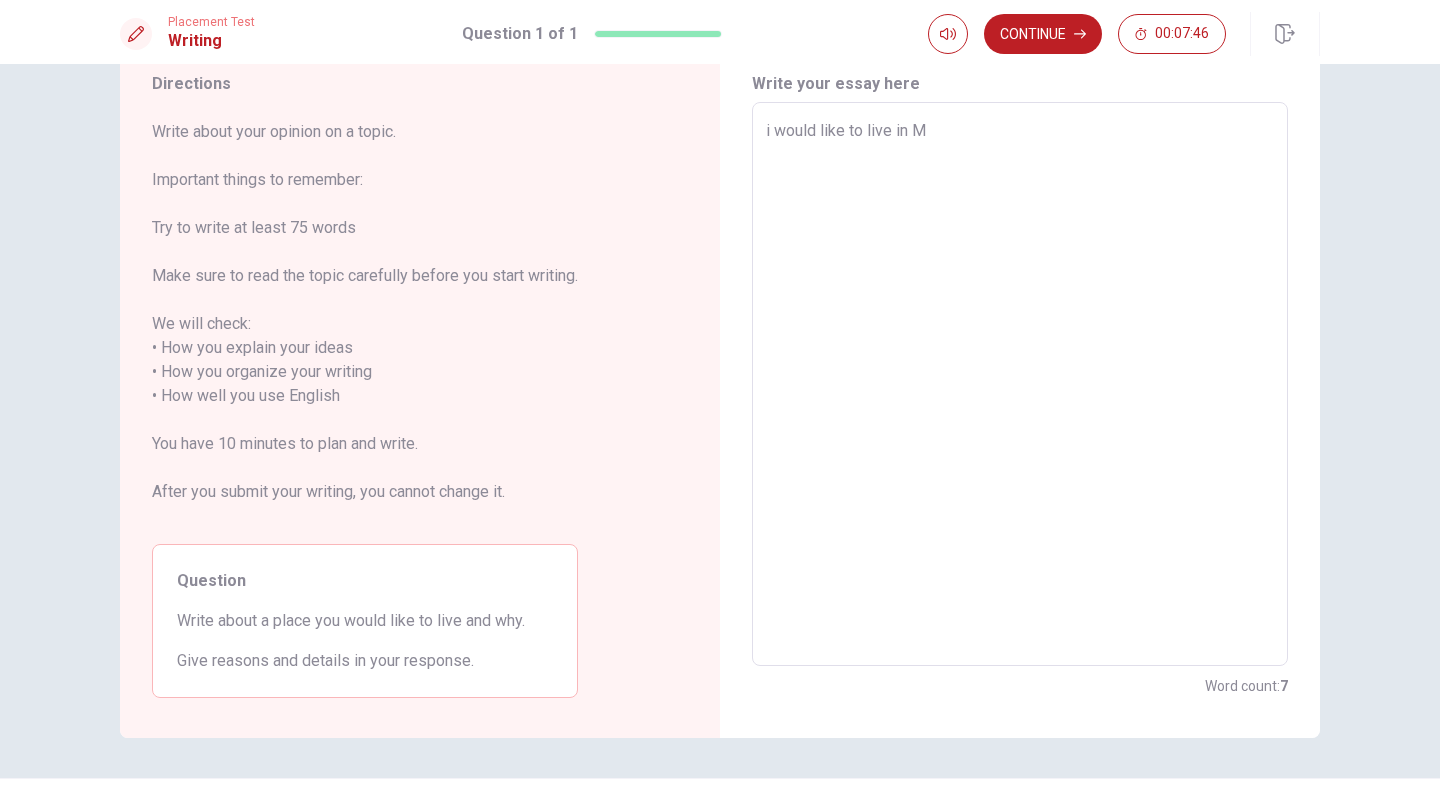 type on "i would like to live in [GEOGRAPHIC_DATA]" 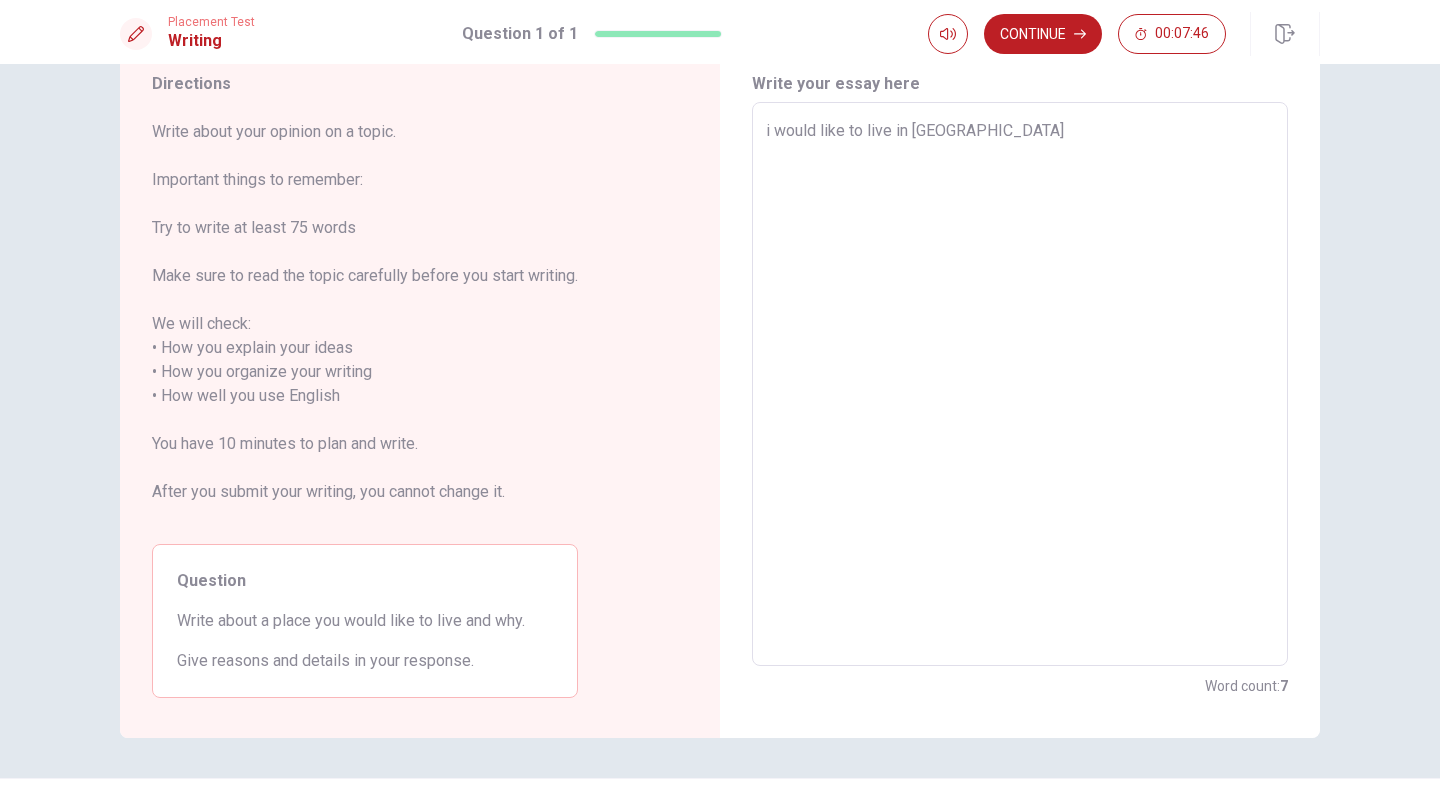 type on "x" 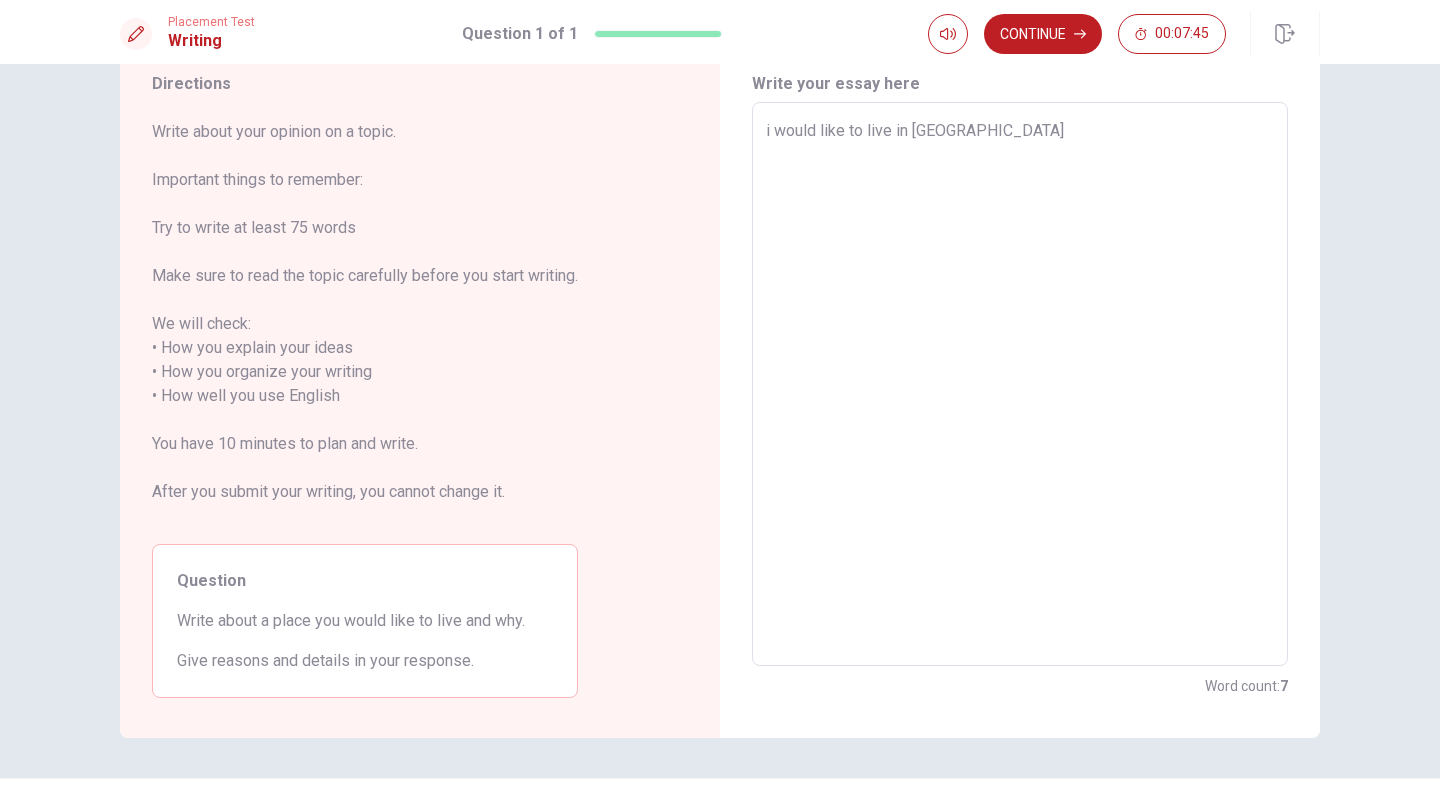 type on "x" 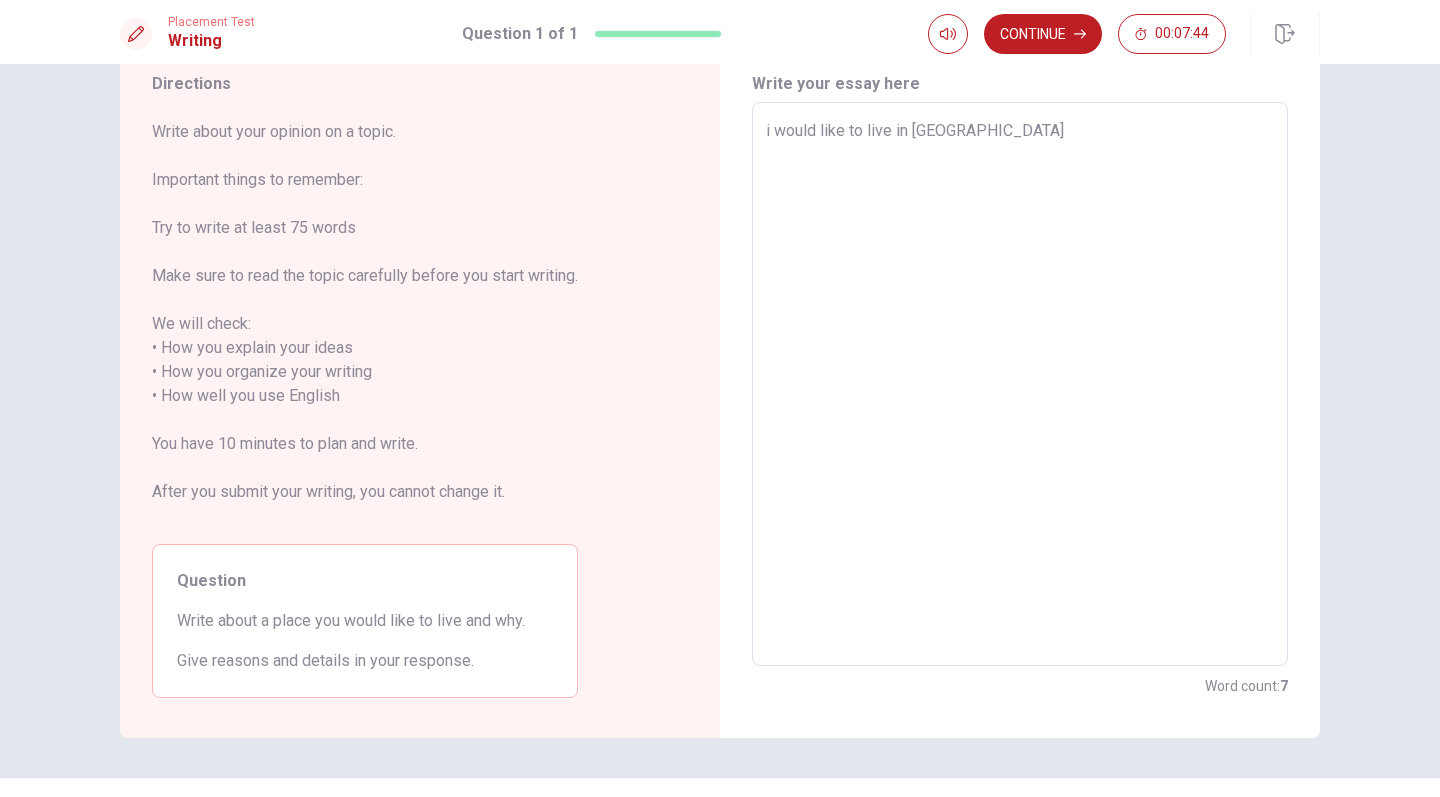 type on "i would like to live in [DEMOGRAPHIC_DATA]" 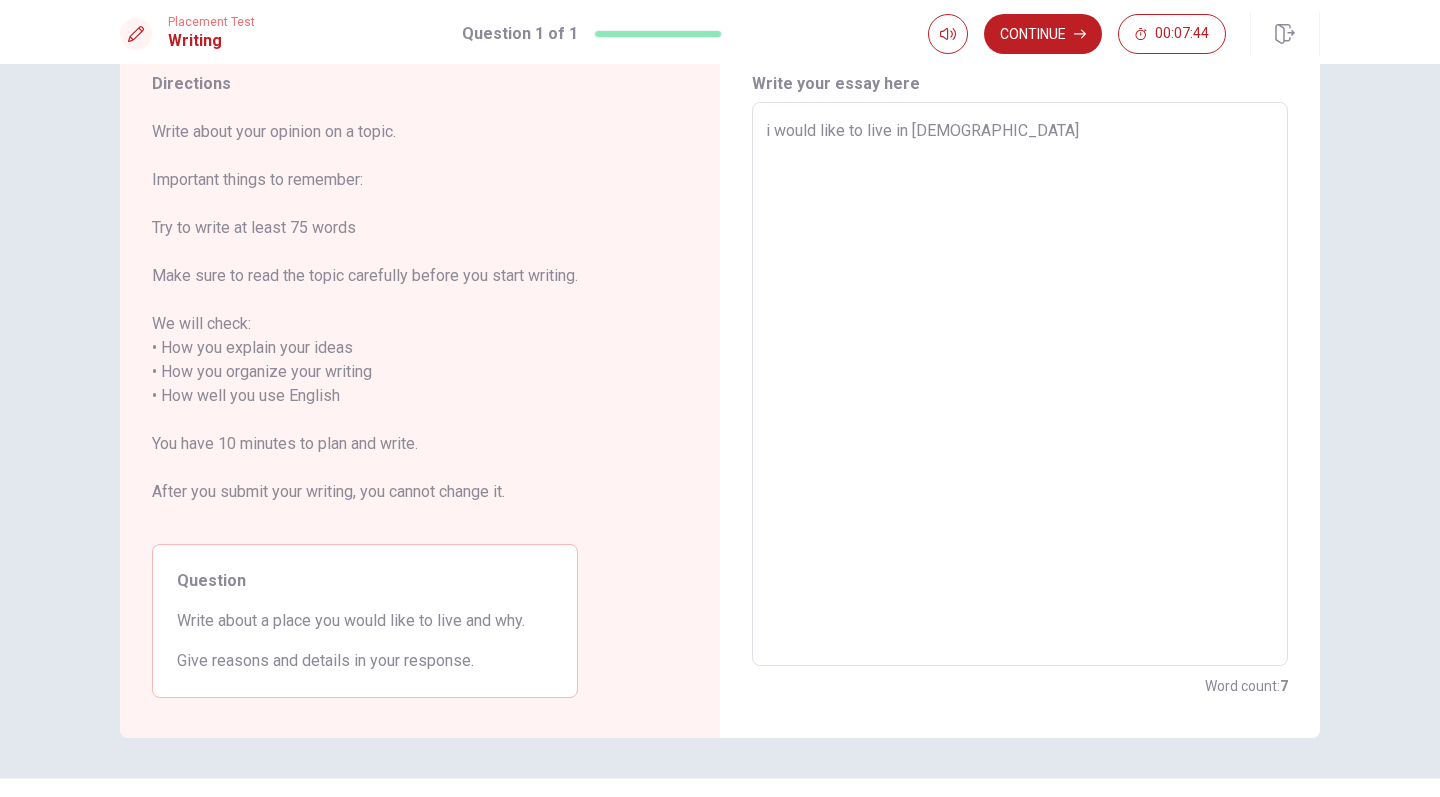 type on "x" 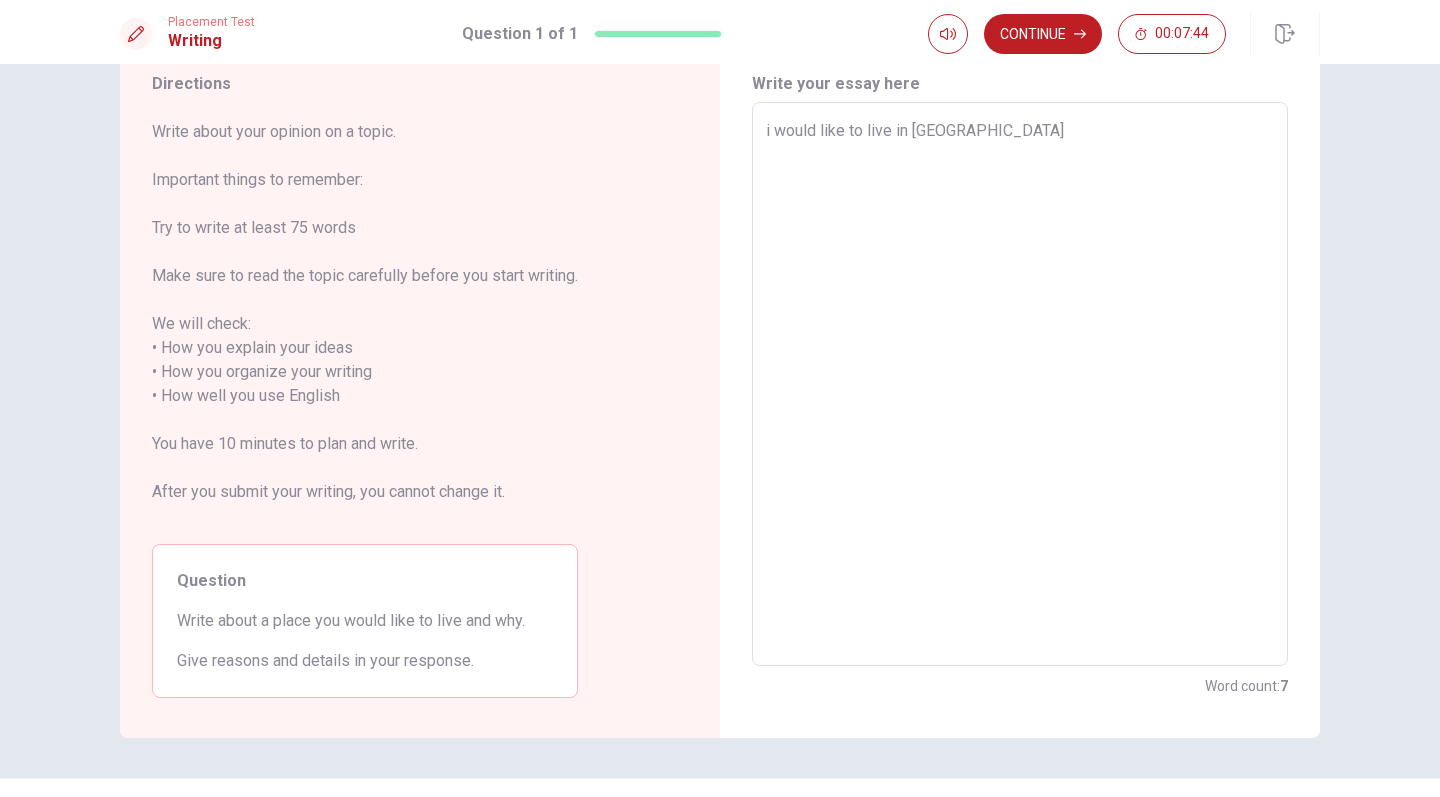 type on "x" 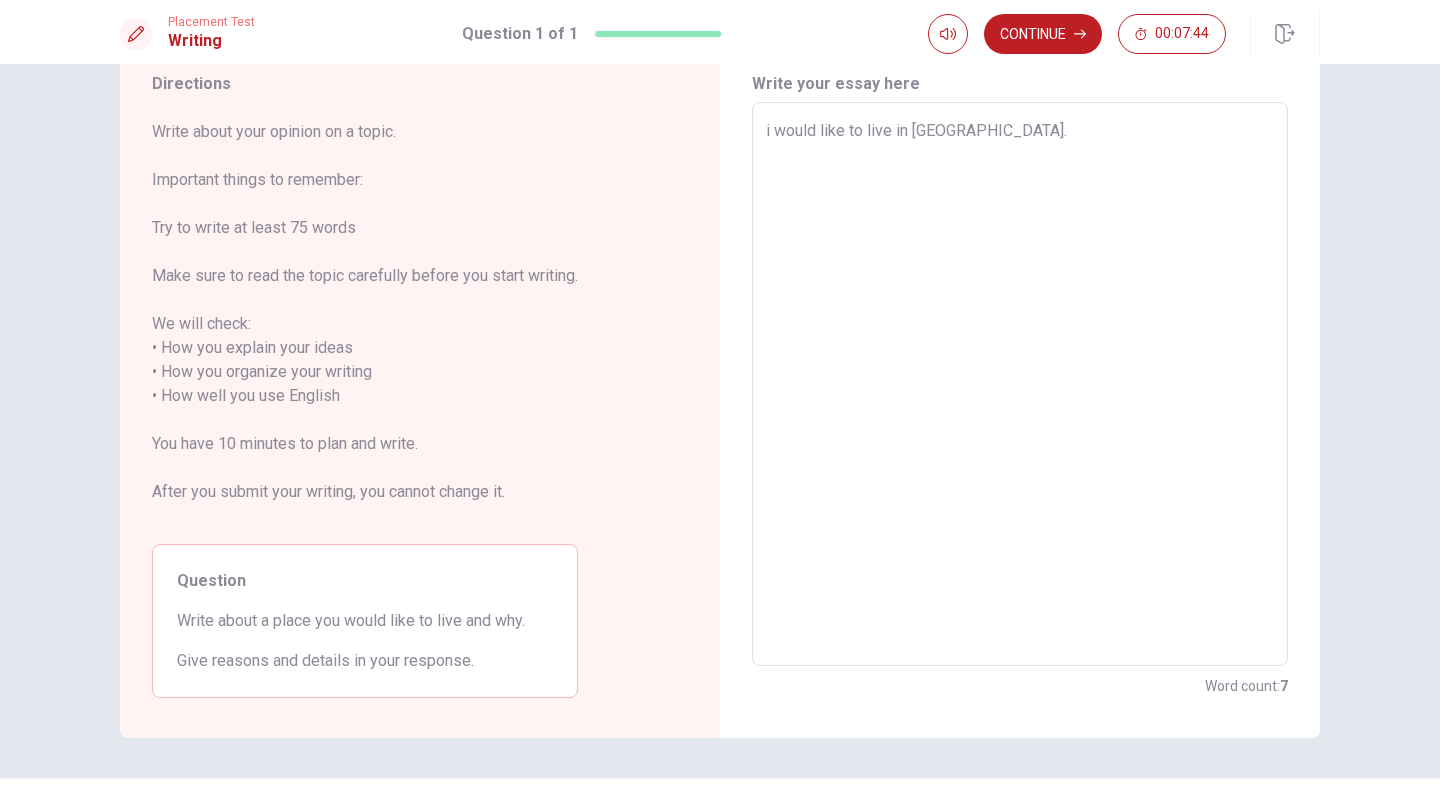 type on "x" 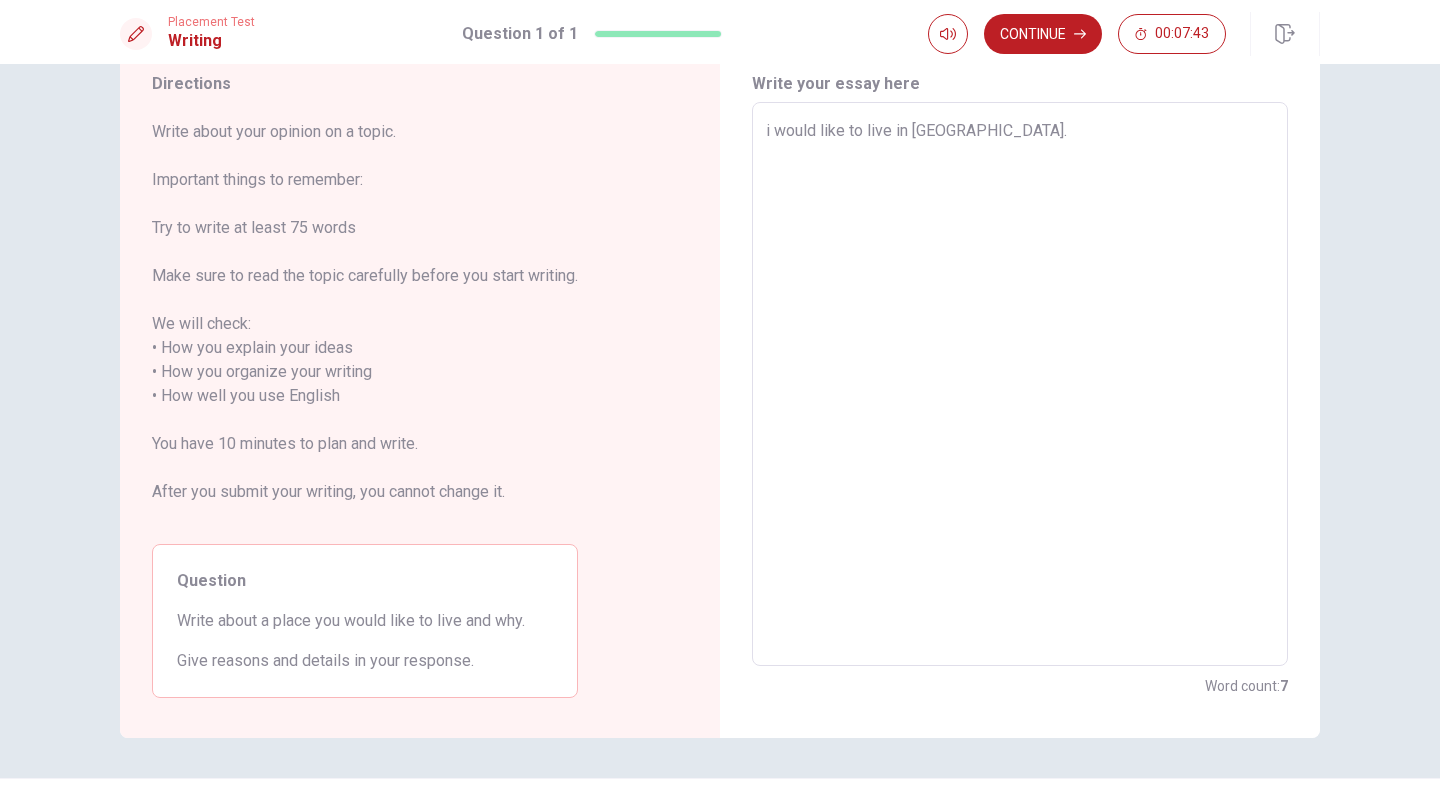 type on "i would like to live in [GEOGRAPHIC_DATA]" 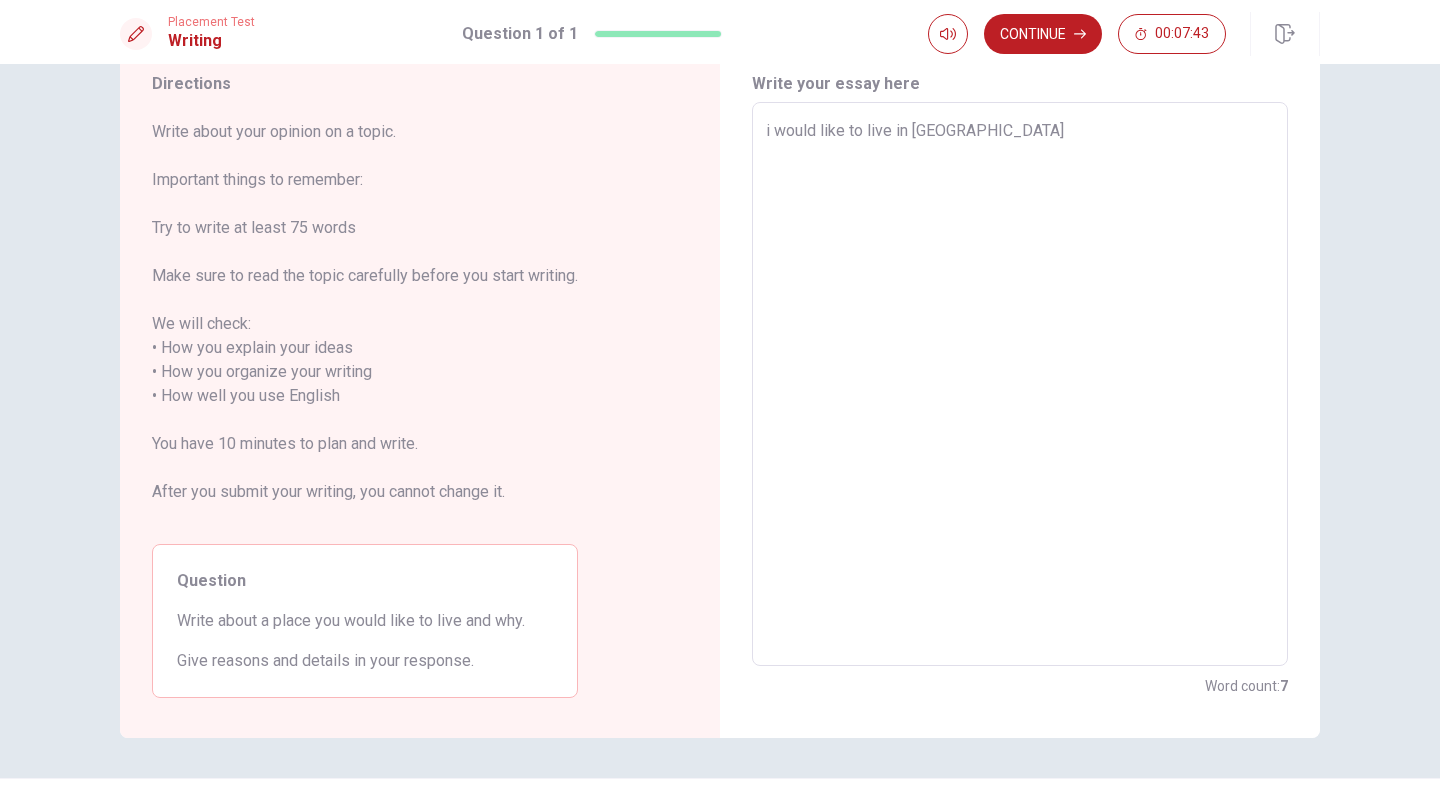 type on "x" 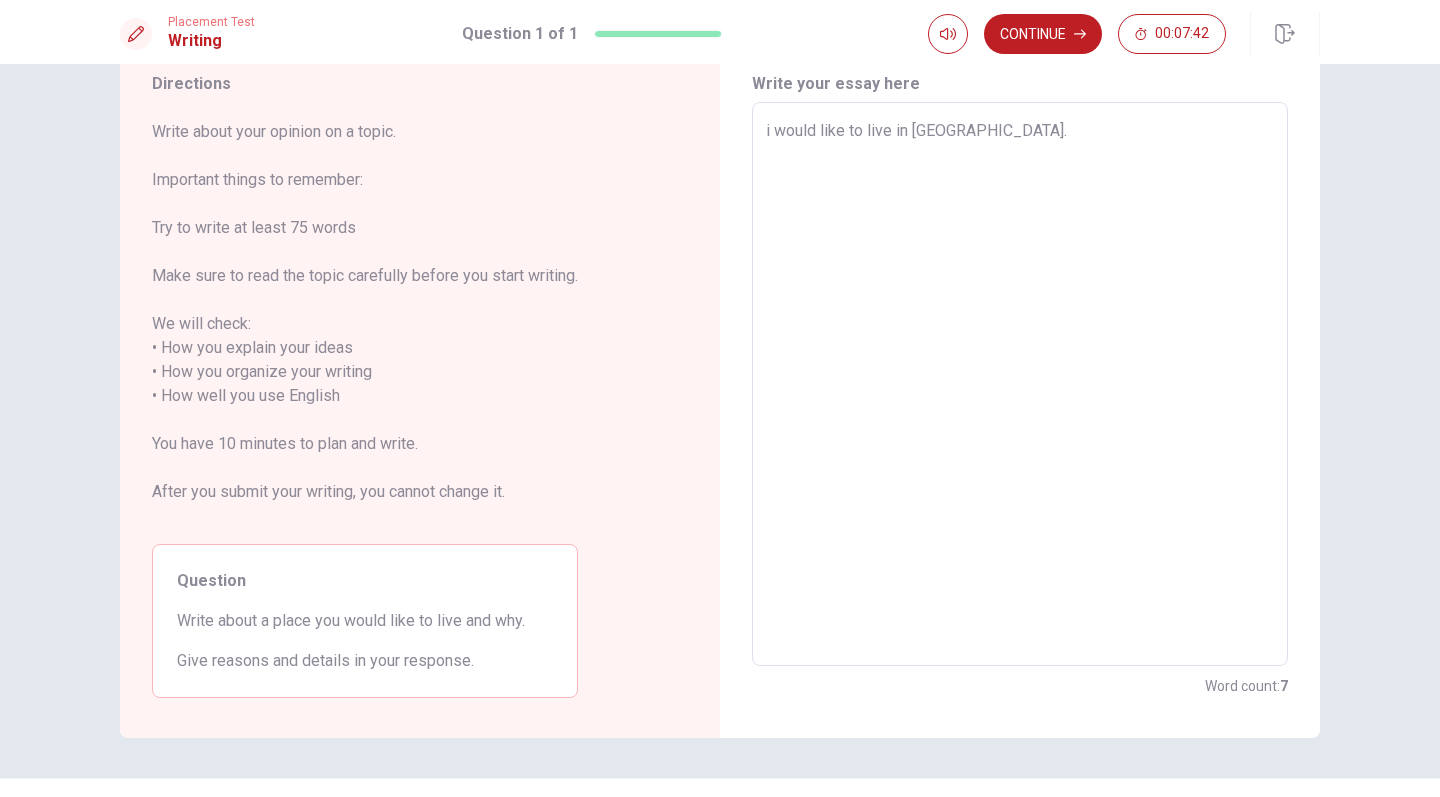 type on "i would like to live in [GEOGRAPHIC_DATA]." 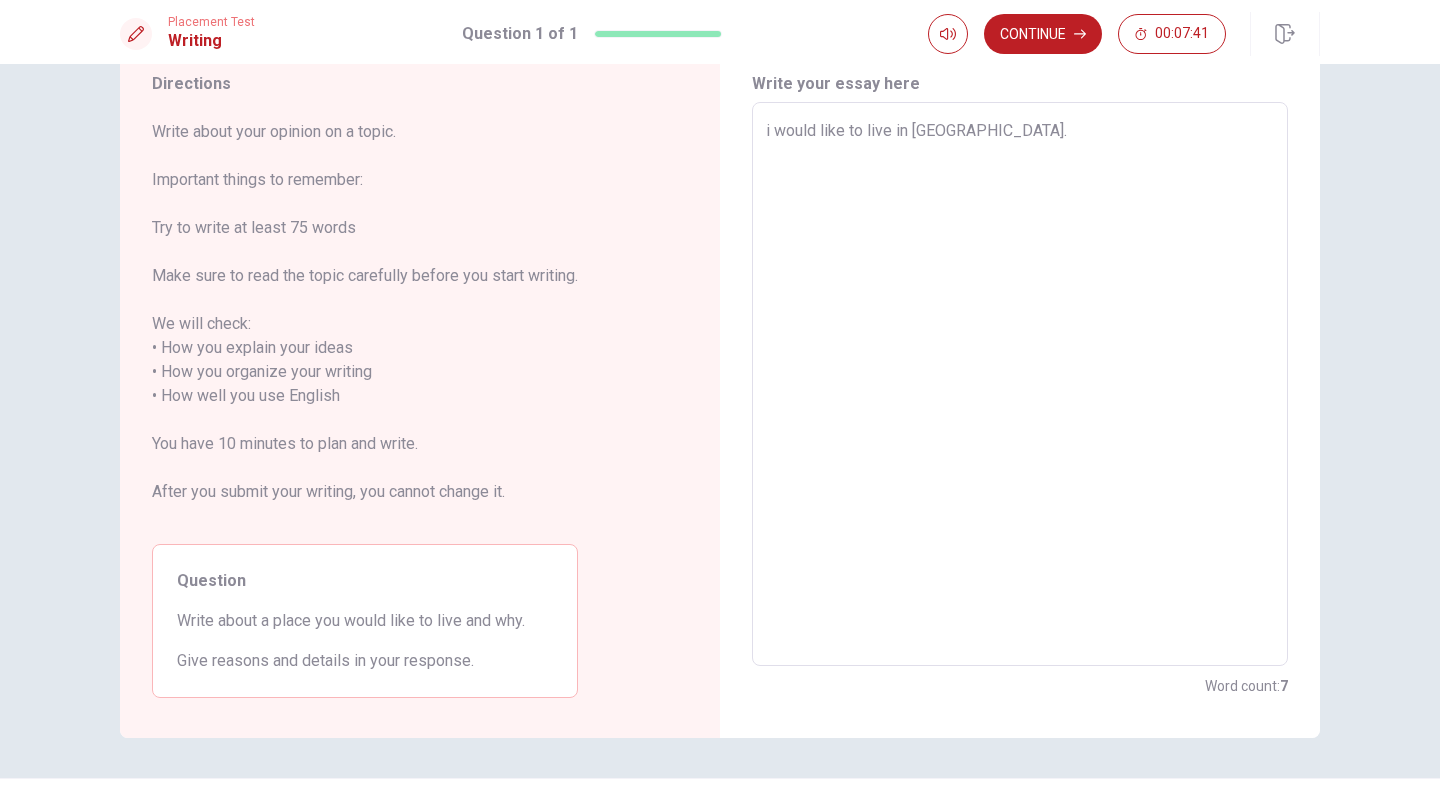 type on "i would like to live in [GEOGRAPHIC_DATA].
M" 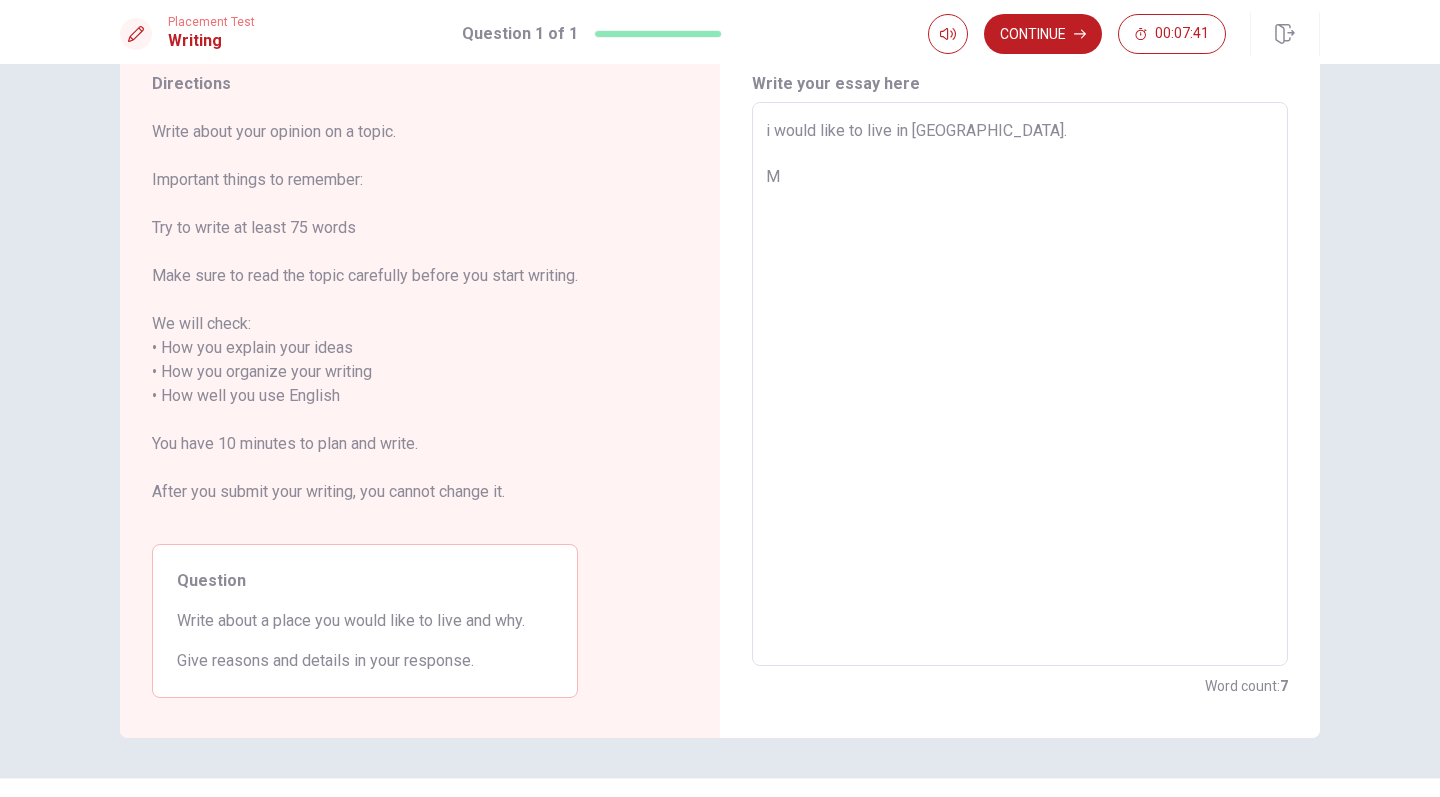 type on "x" 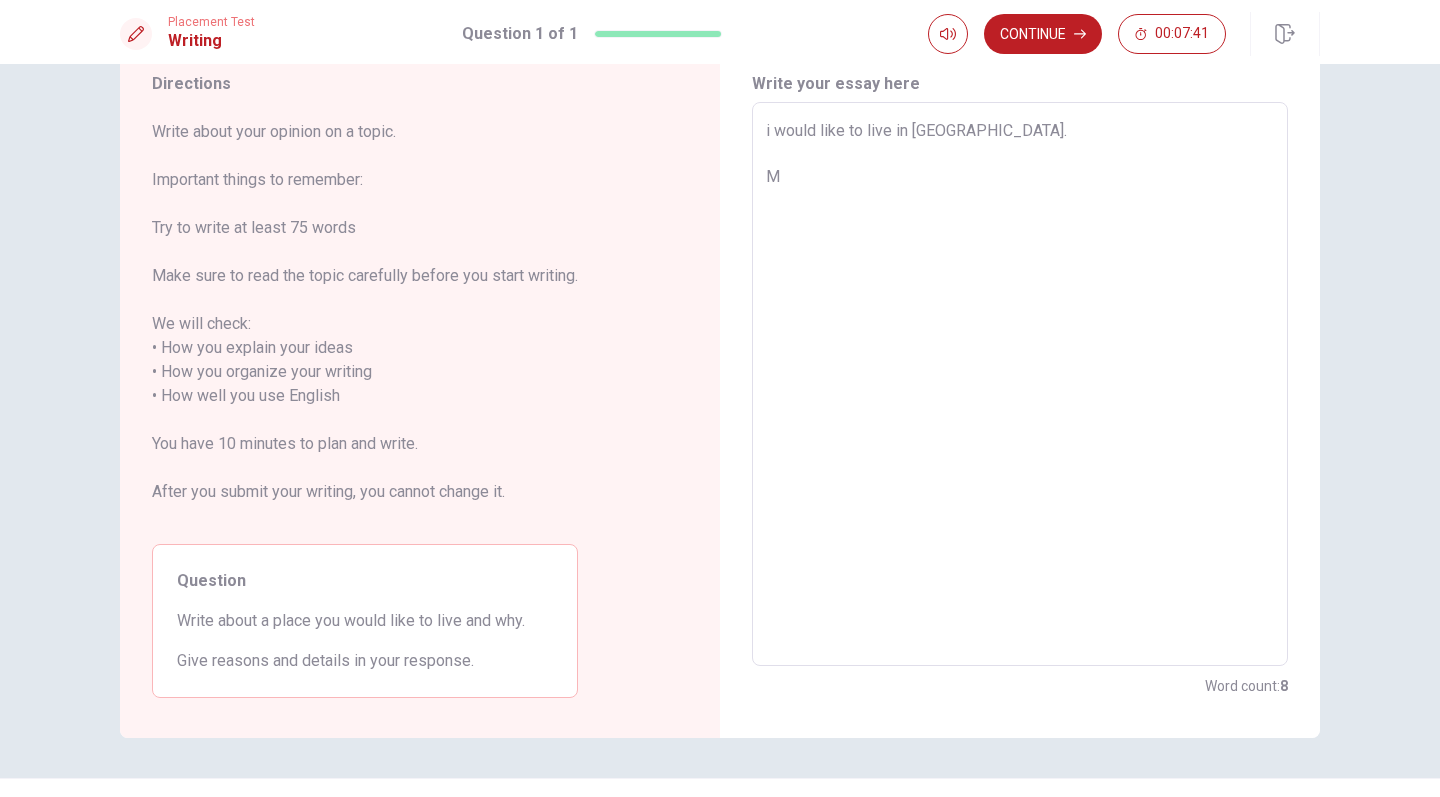 type on "i would like to live in [GEOGRAPHIC_DATA].
Ma" 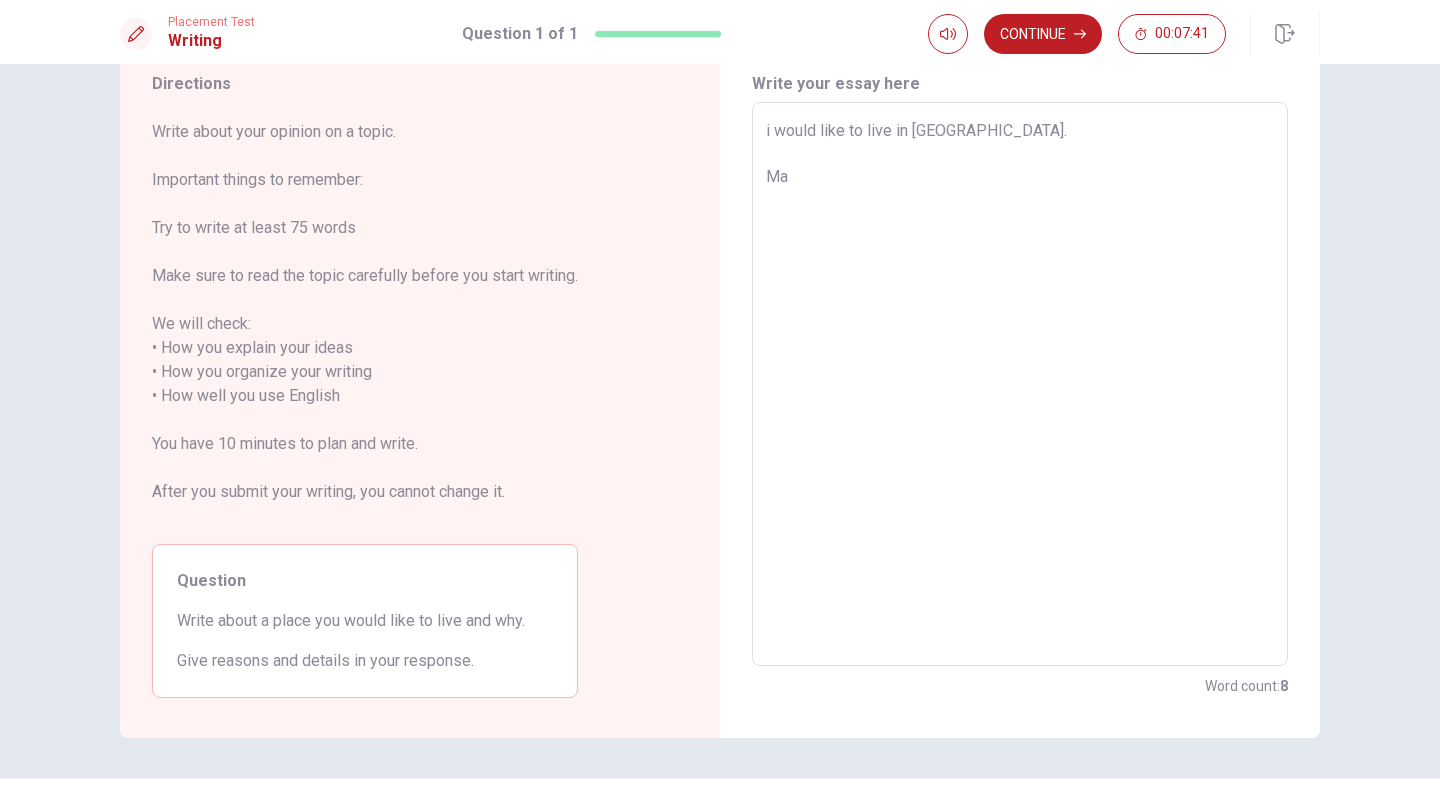 type on "x" 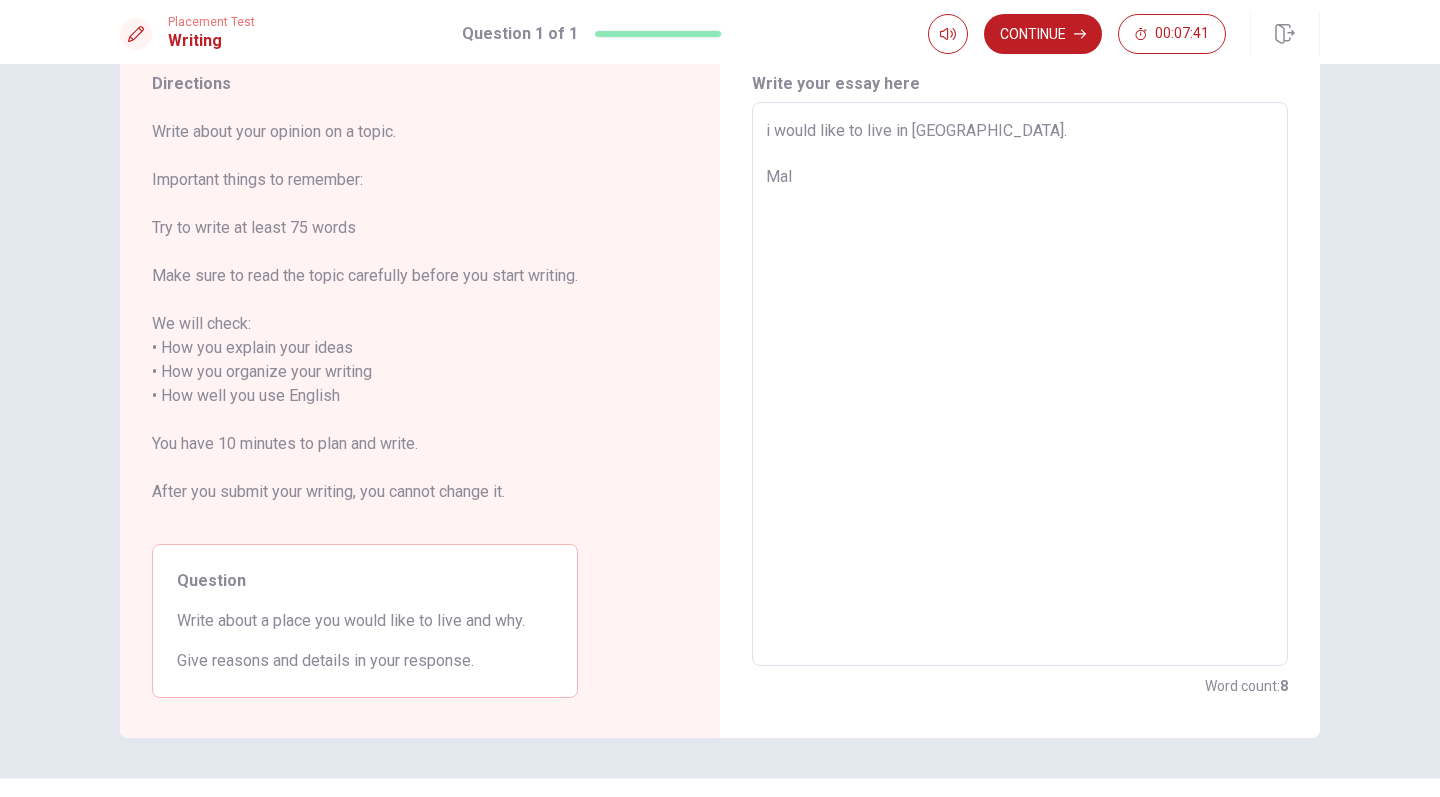 type on "x" 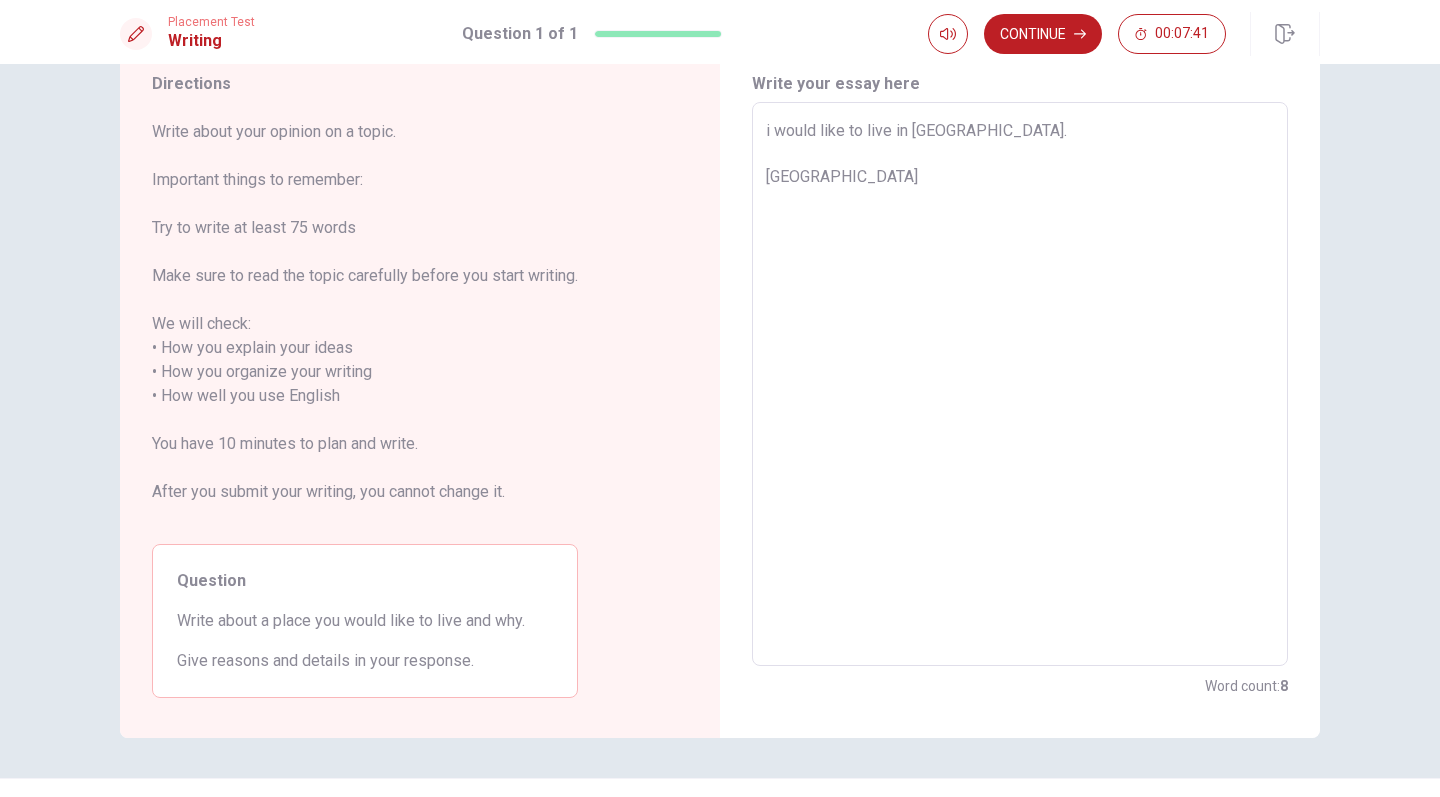 type on "x" 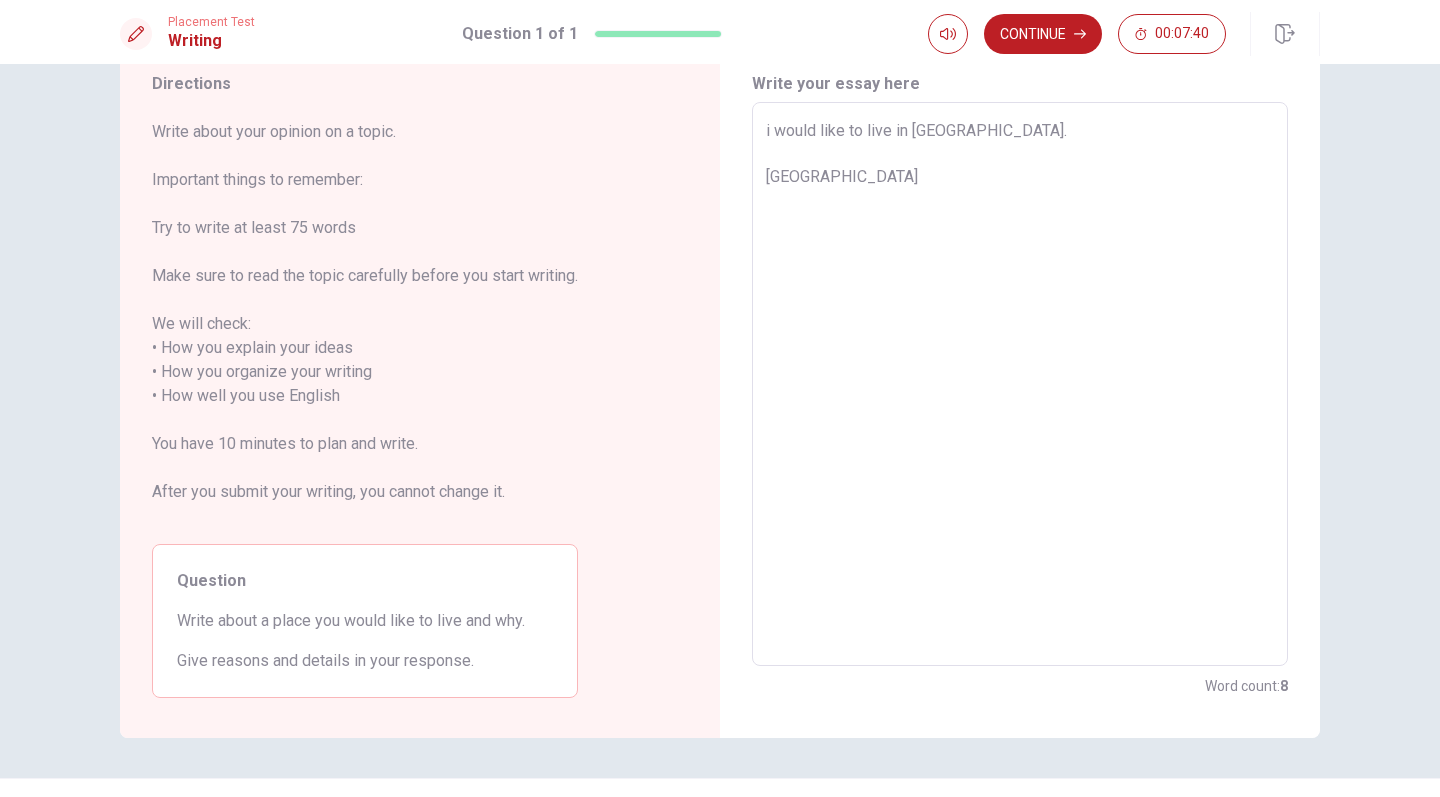 type on "i would like to live in [GEOGRAPHIC_DATA].
Malay" 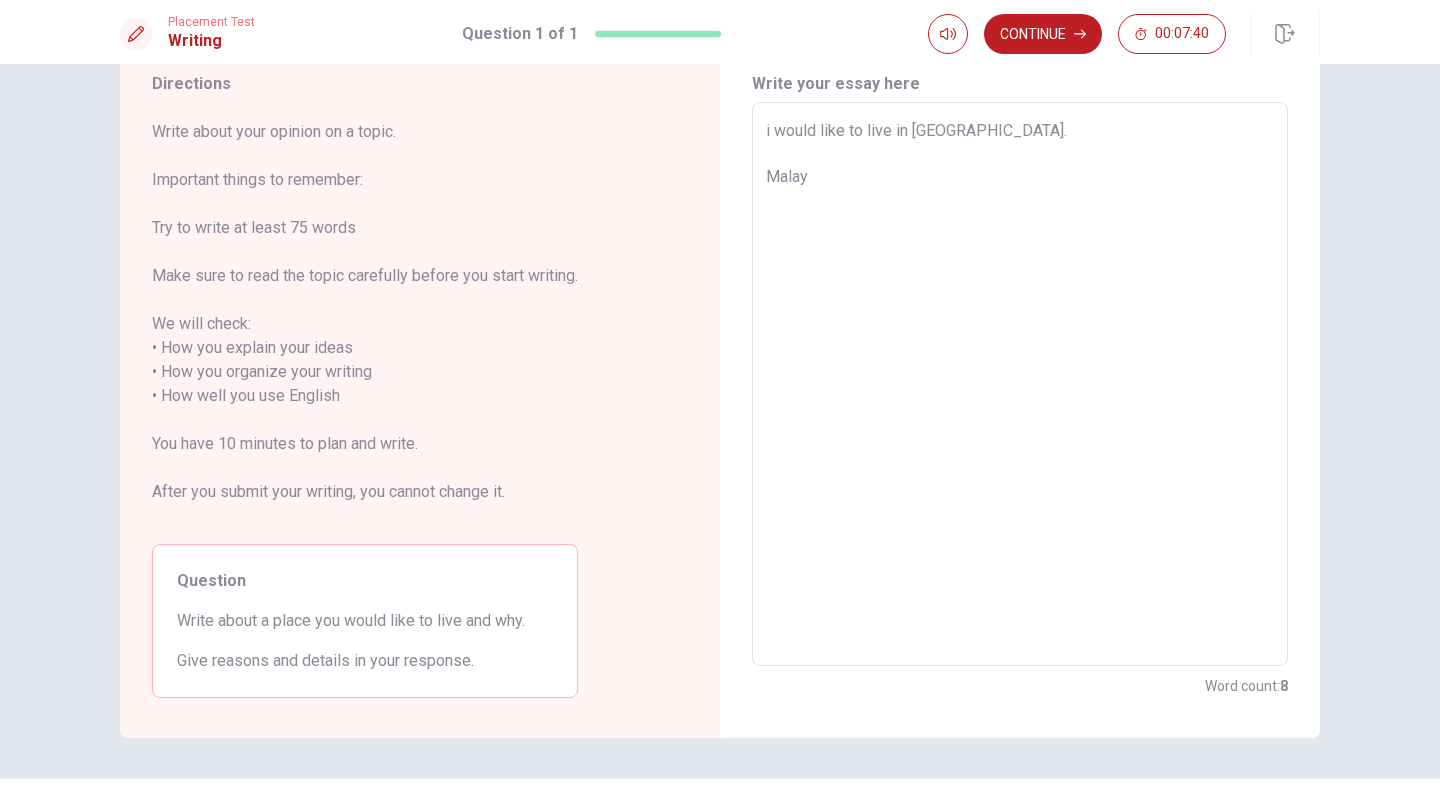 type on "x" 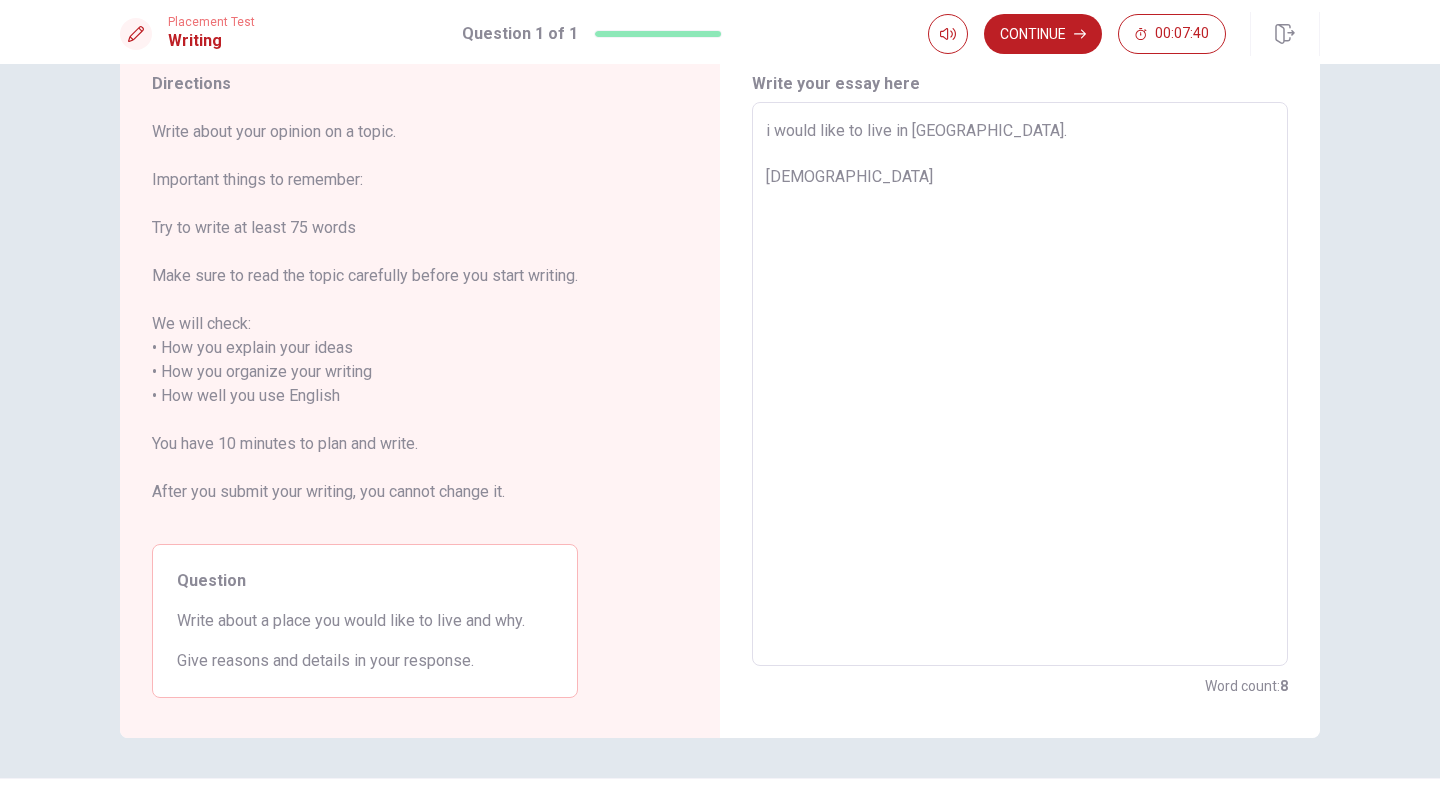 type on "x" 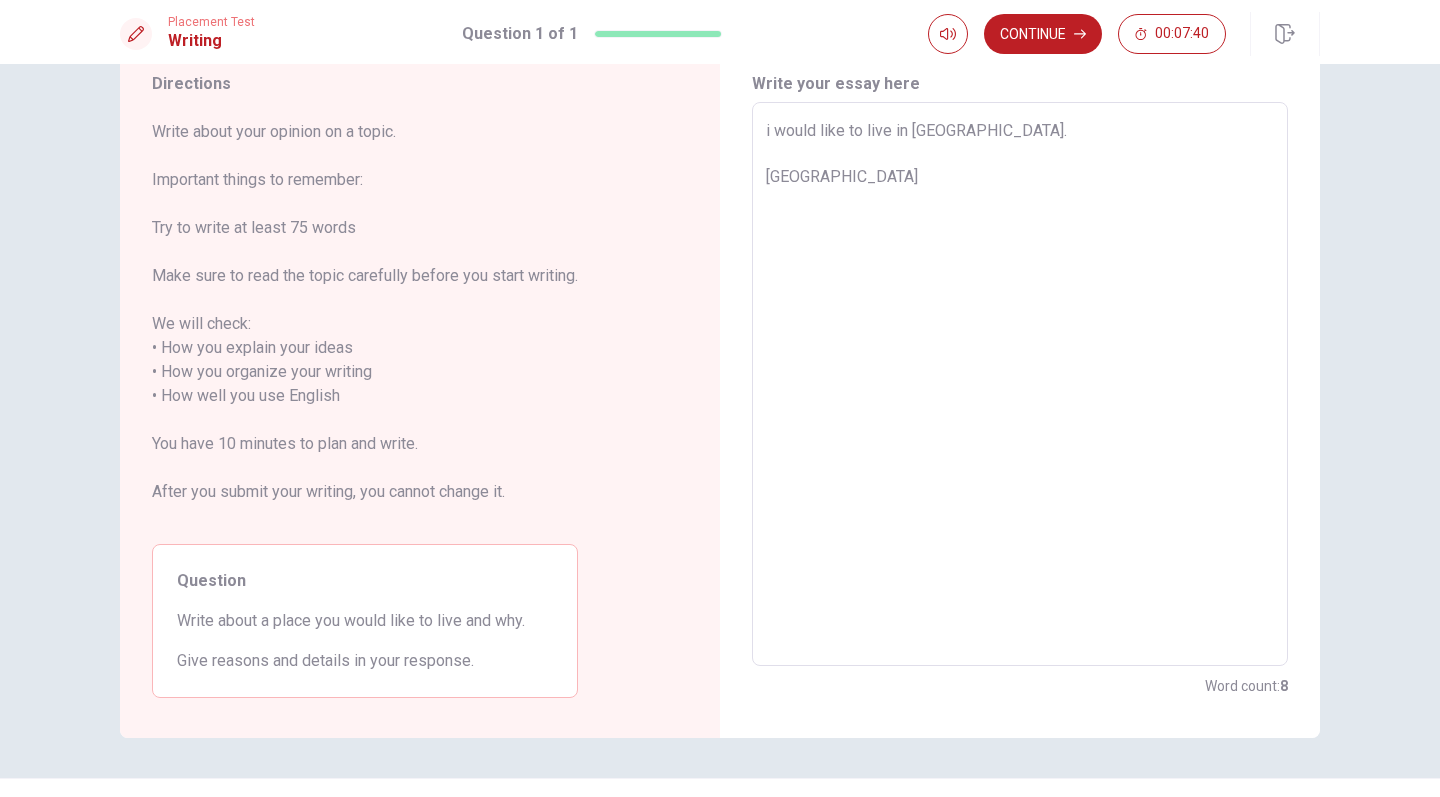 type on "x" 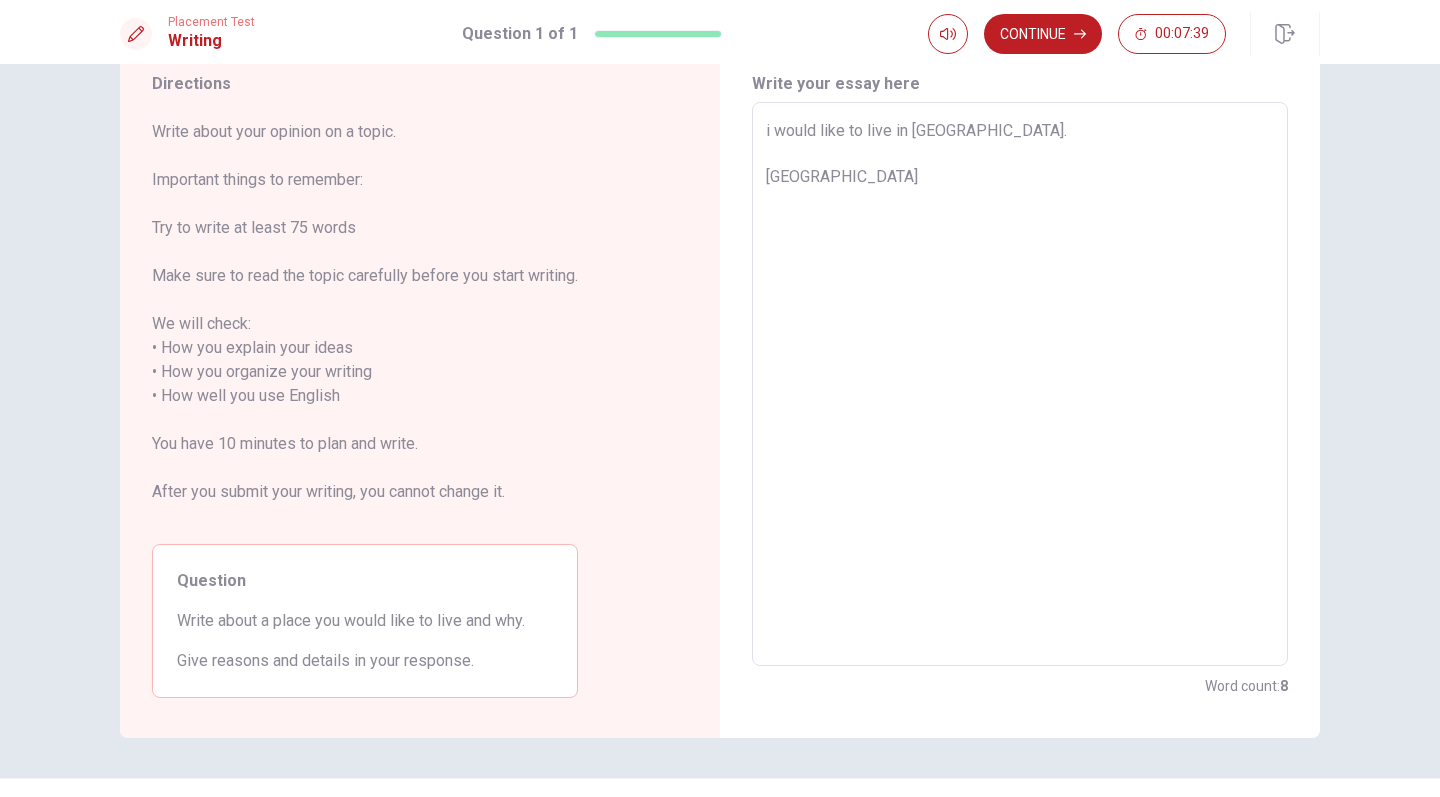 type on "x" 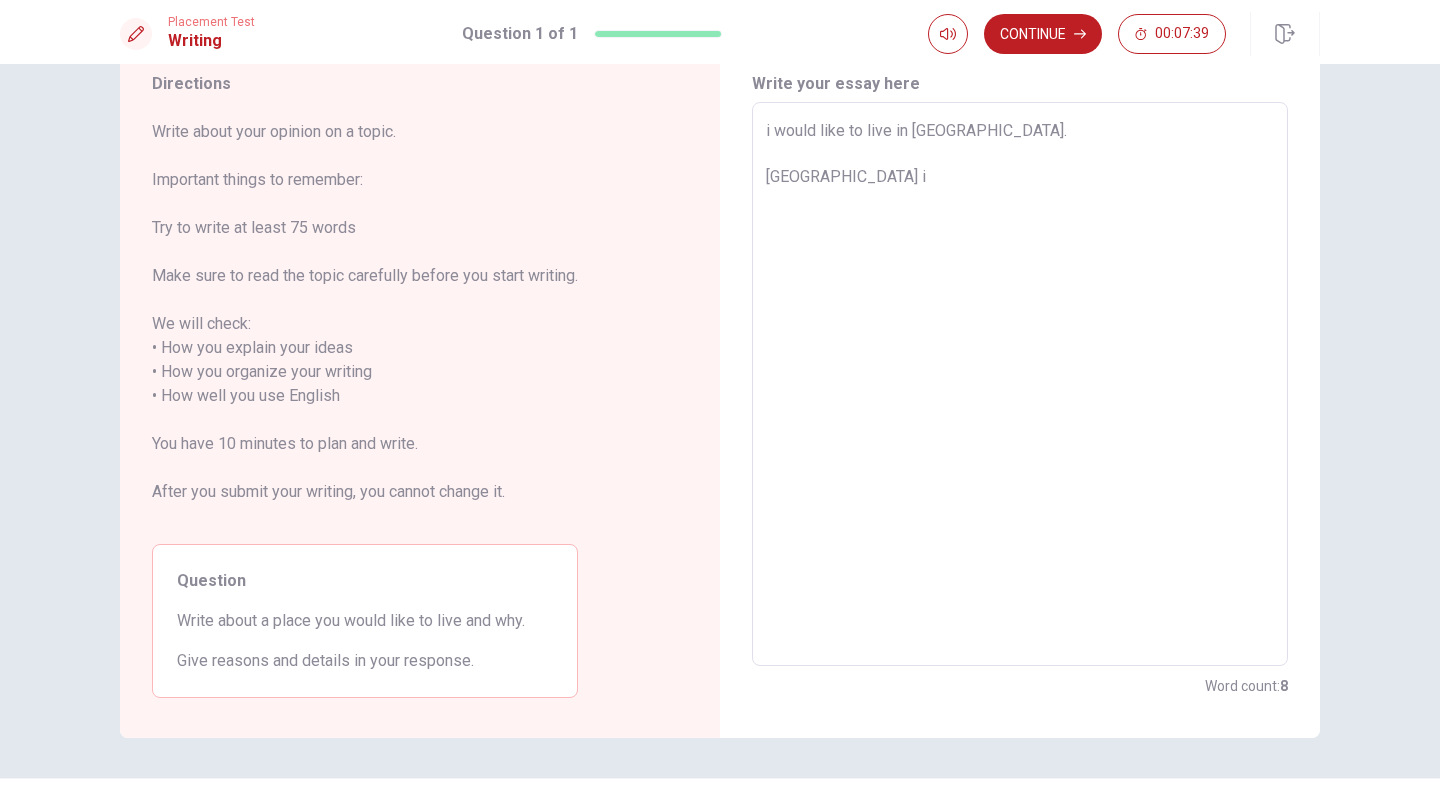 type on "x" 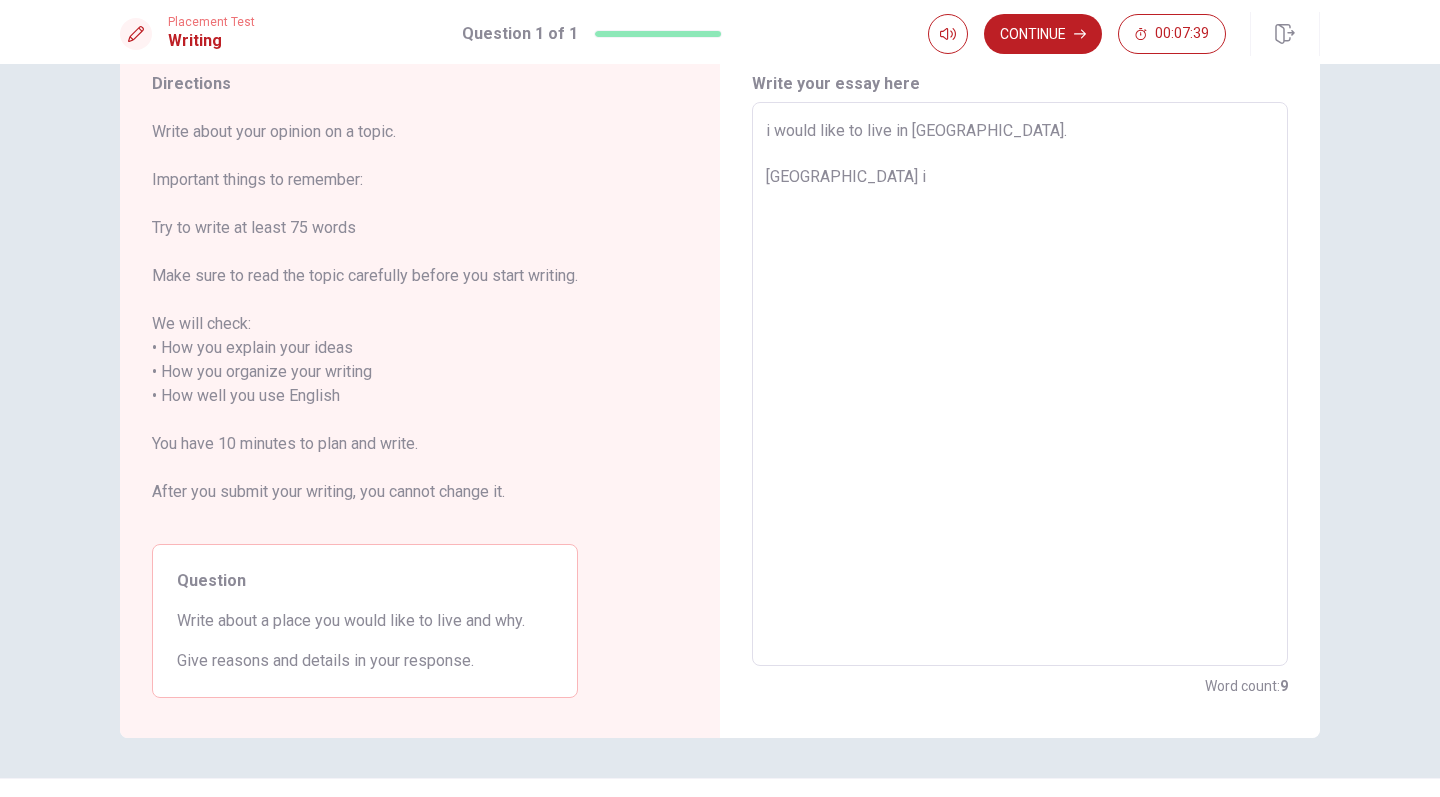 type on "i would like to live in [GEOGRAPHIC_DATA].
[GEOGRAPHIC_DATA] i" 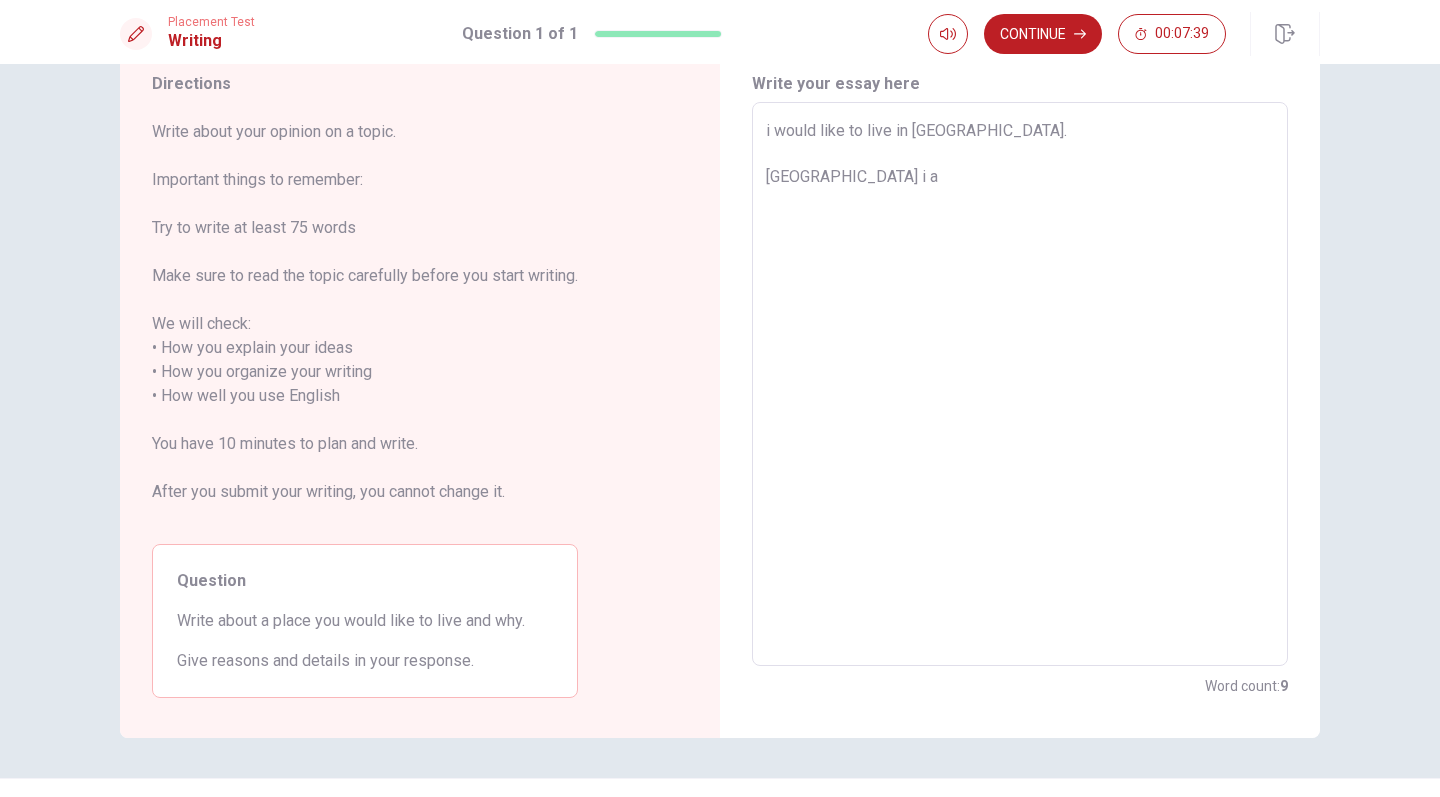 type on "x" 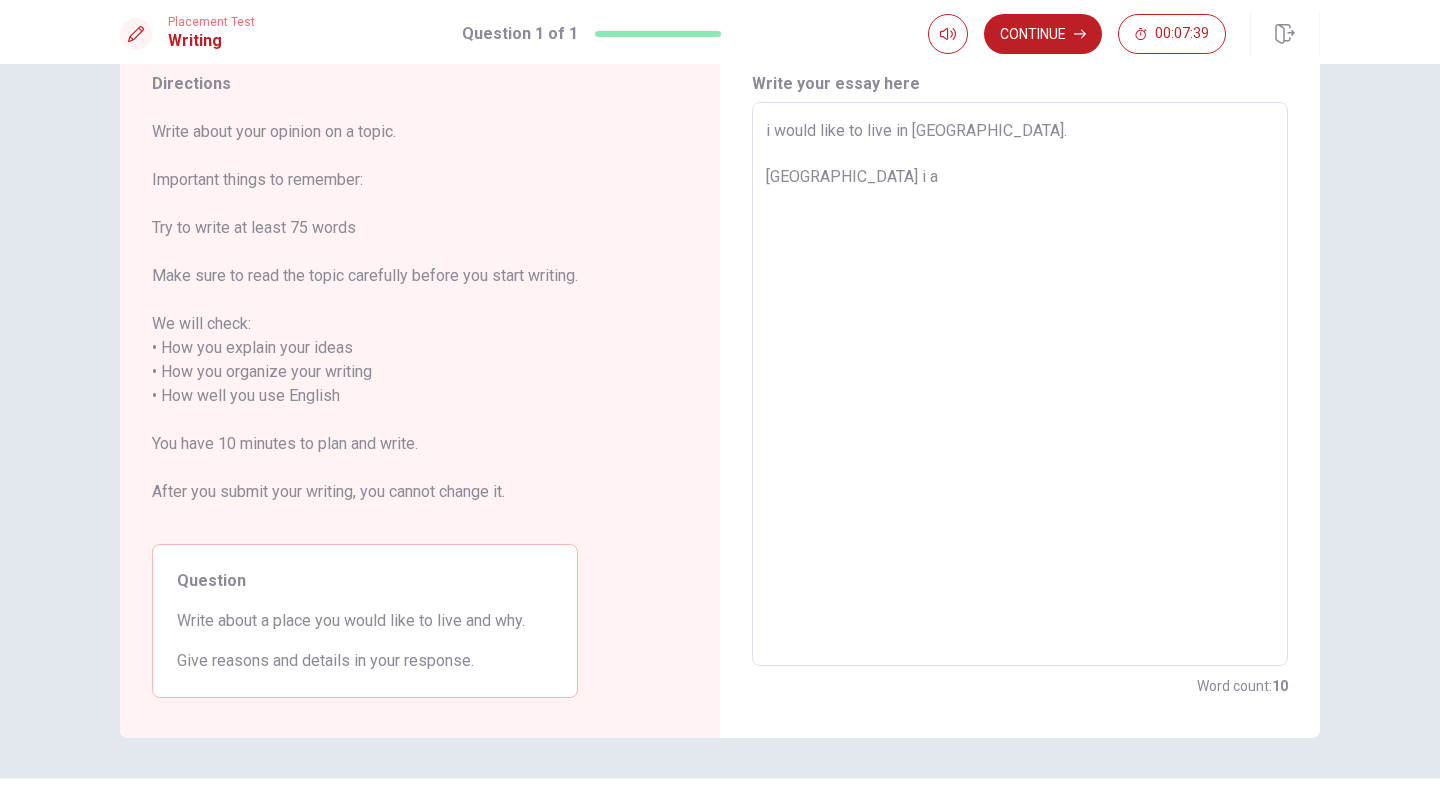 type on "x" 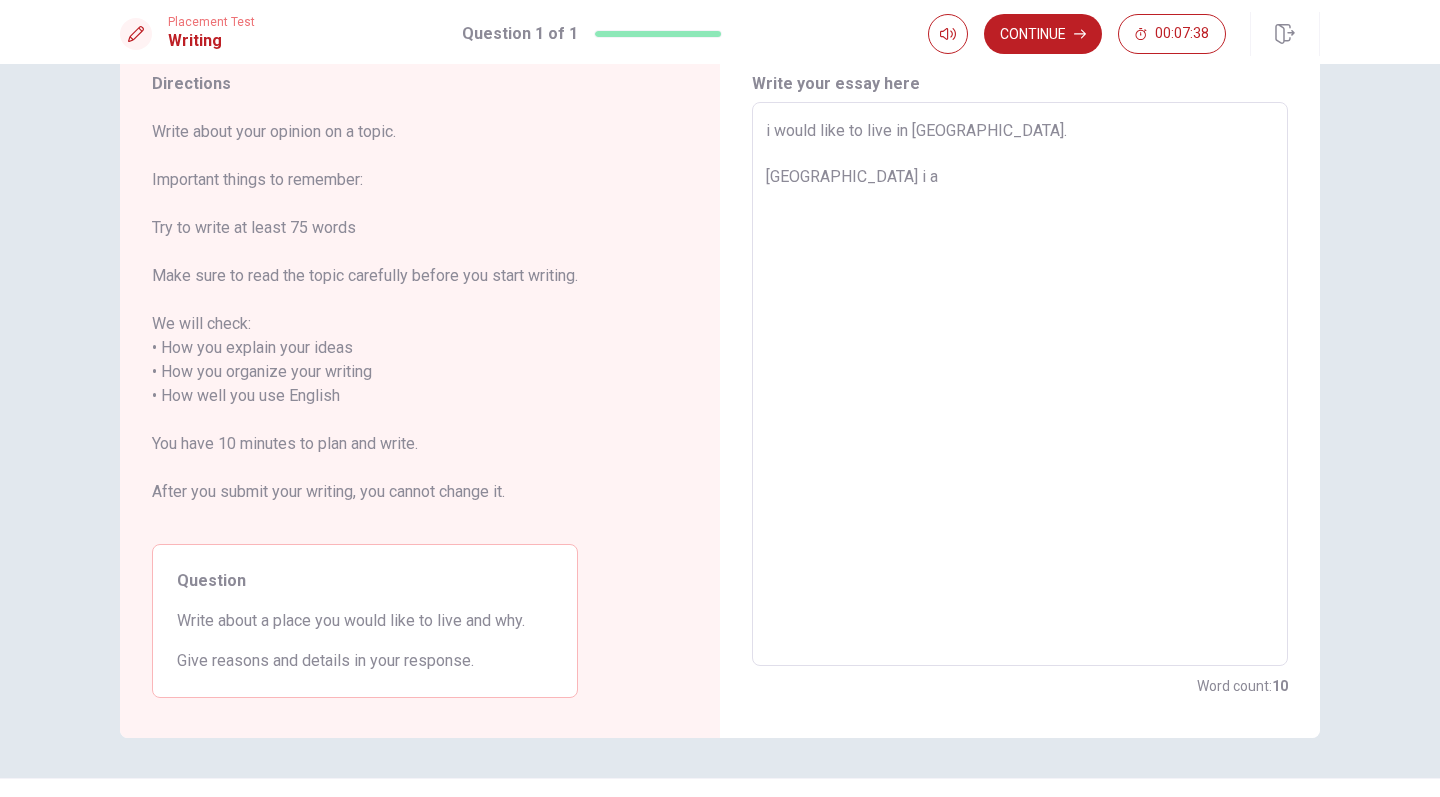 type on "i would like to live in [GEOGRAPHIC_DATA].
[GEOGRAPHIC_DATA] i a" 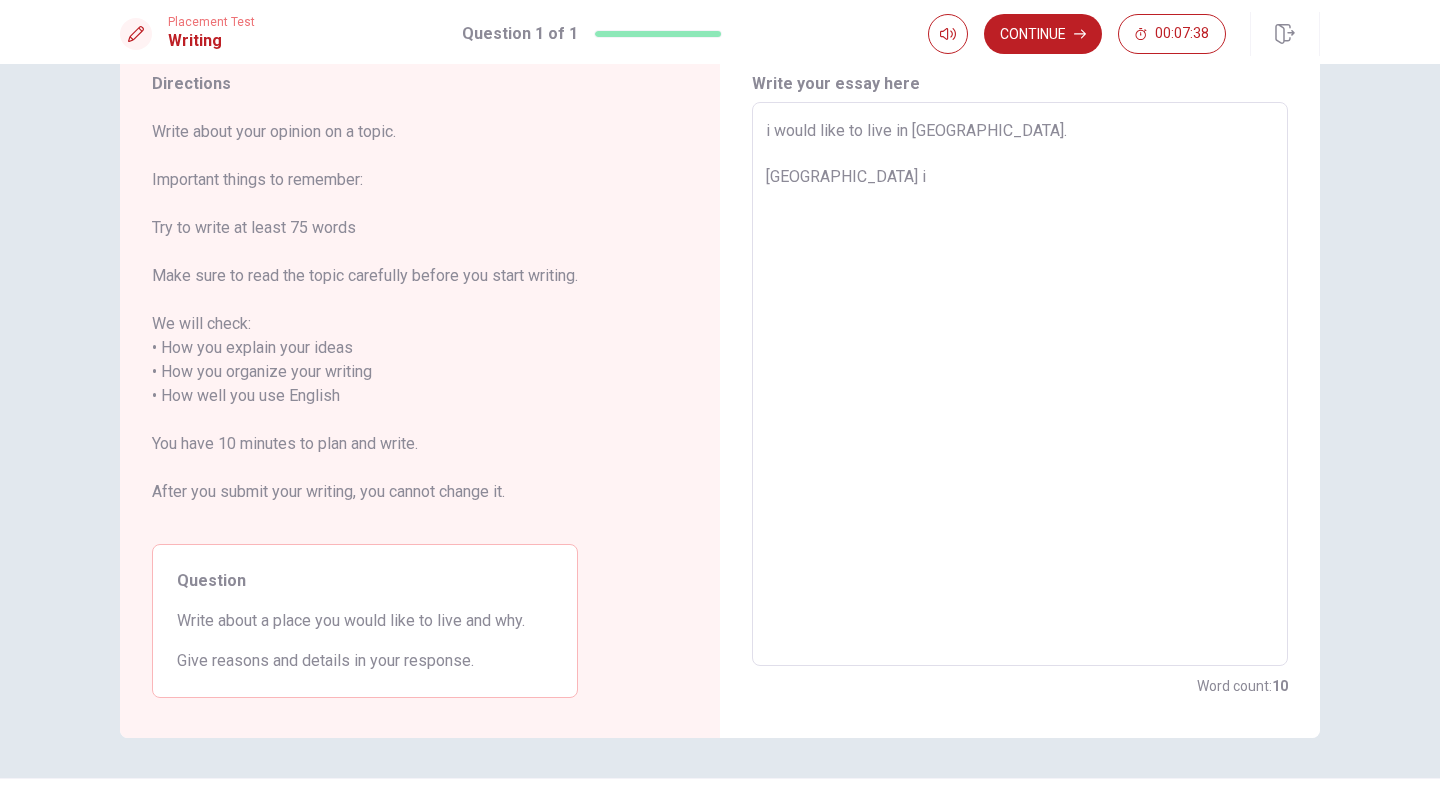 type on "x" 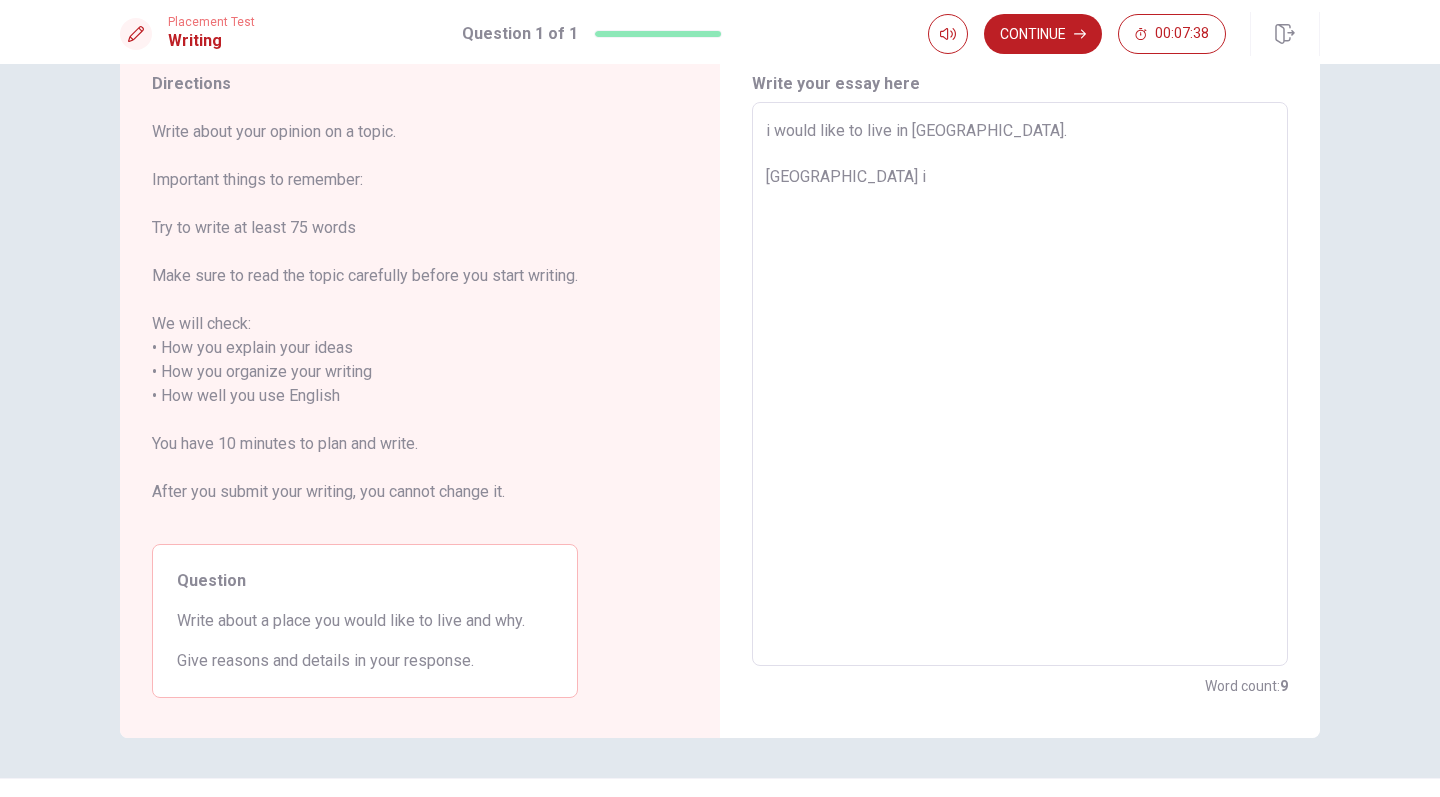 type on "i would like to live in [GEOGRAPHIC_DATA].
[GEOGRAPHIC_DATA] i" 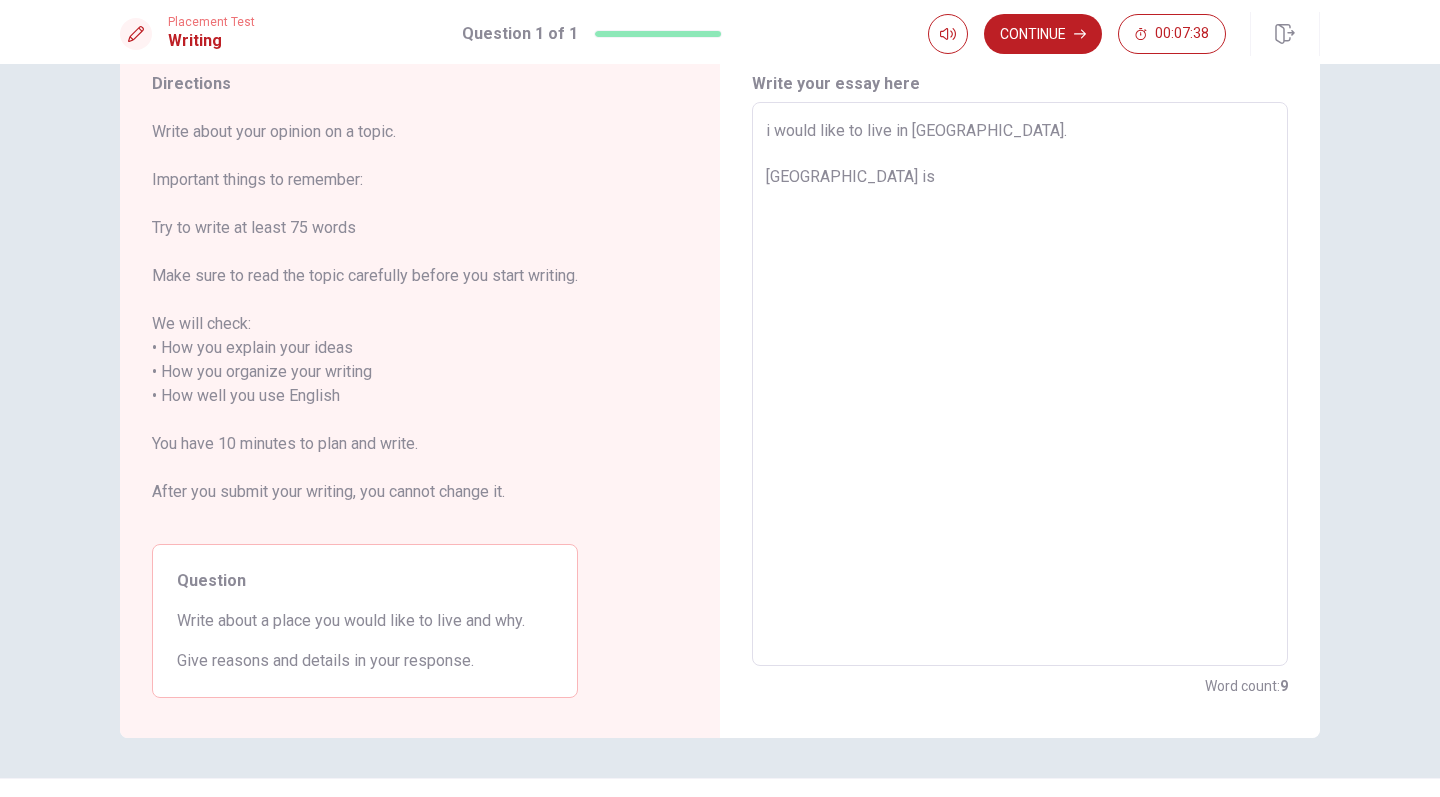 type on "x" 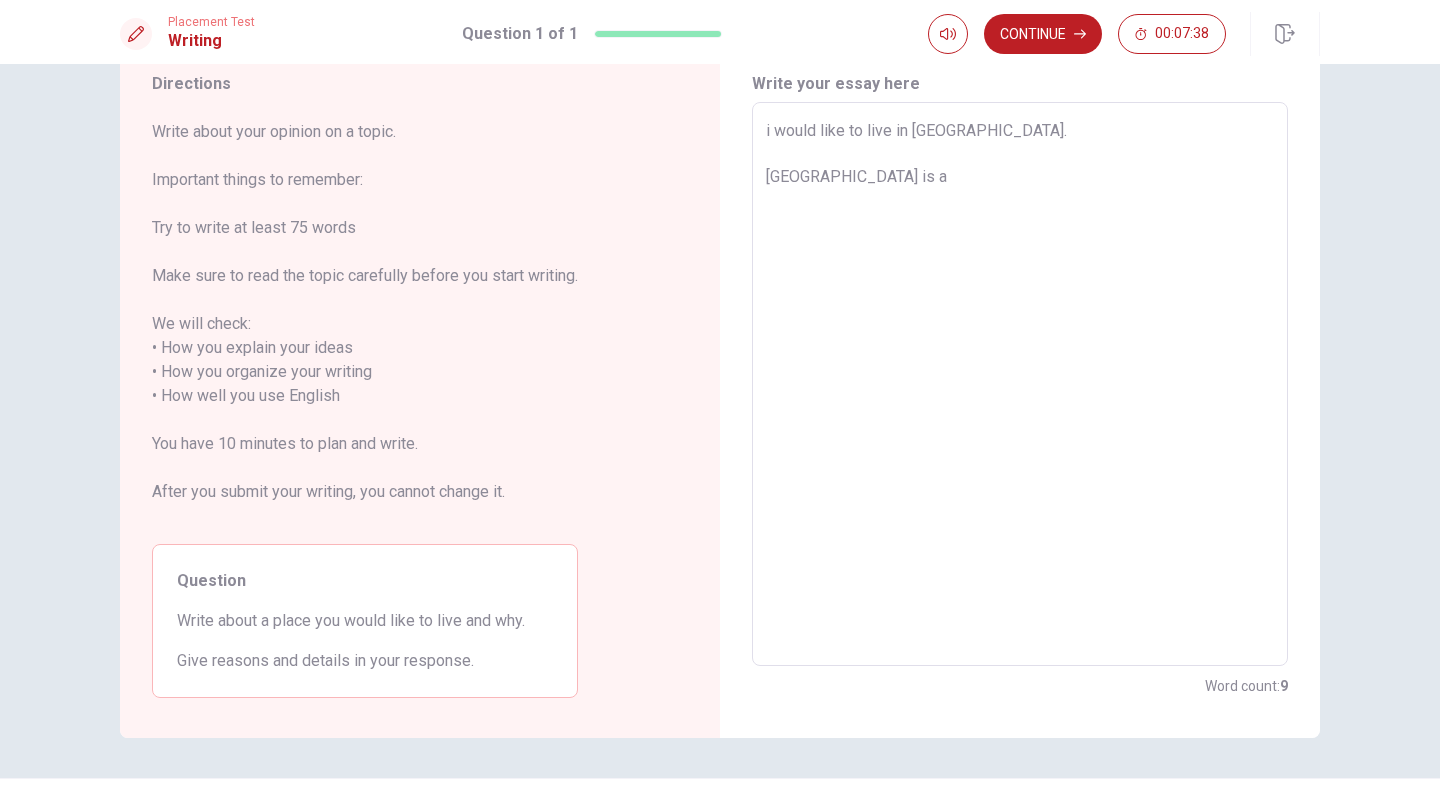 type on "x" 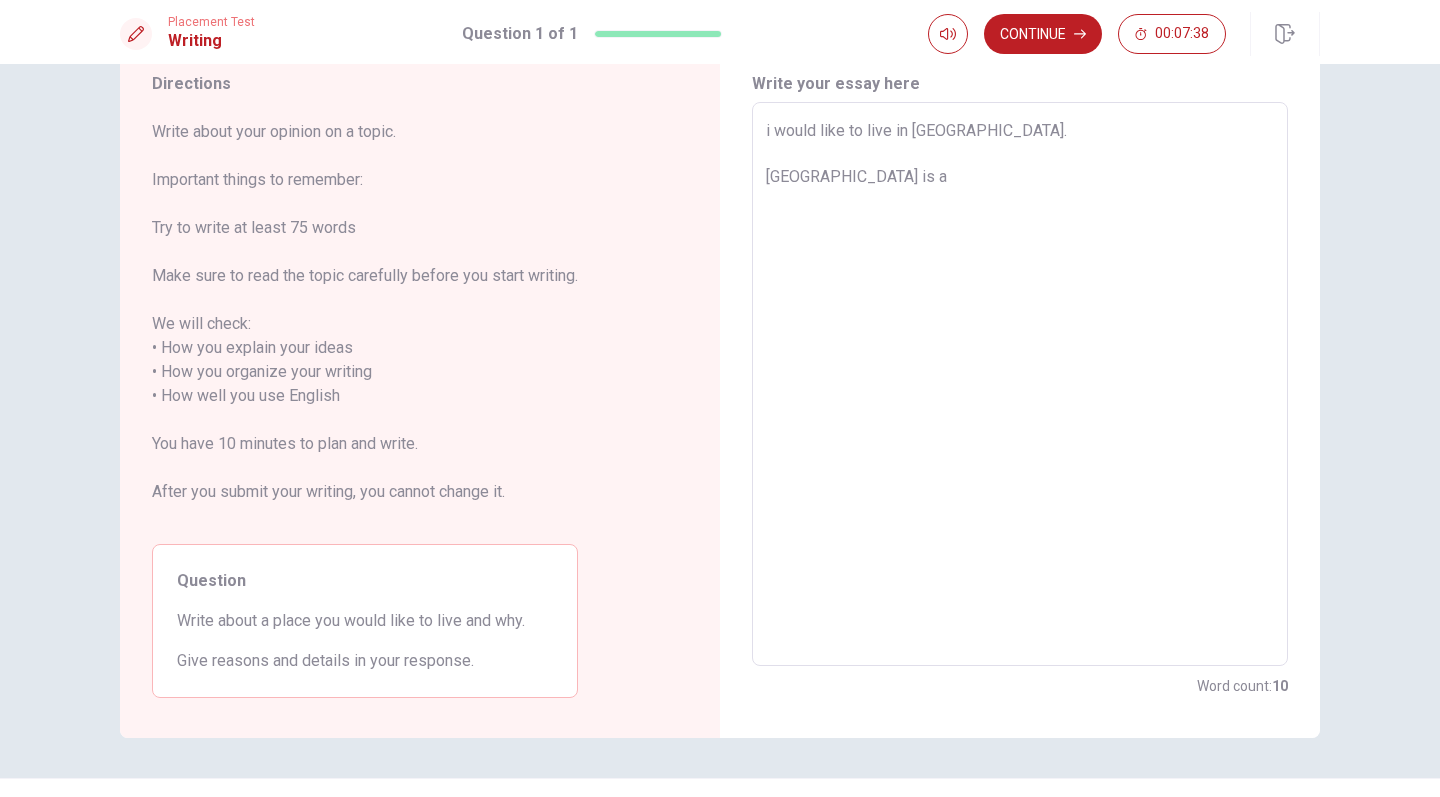 type on "i would like to live in [GEOGRAPHIC_DATA].
[GEOGRAPHIC_DATA] is a" 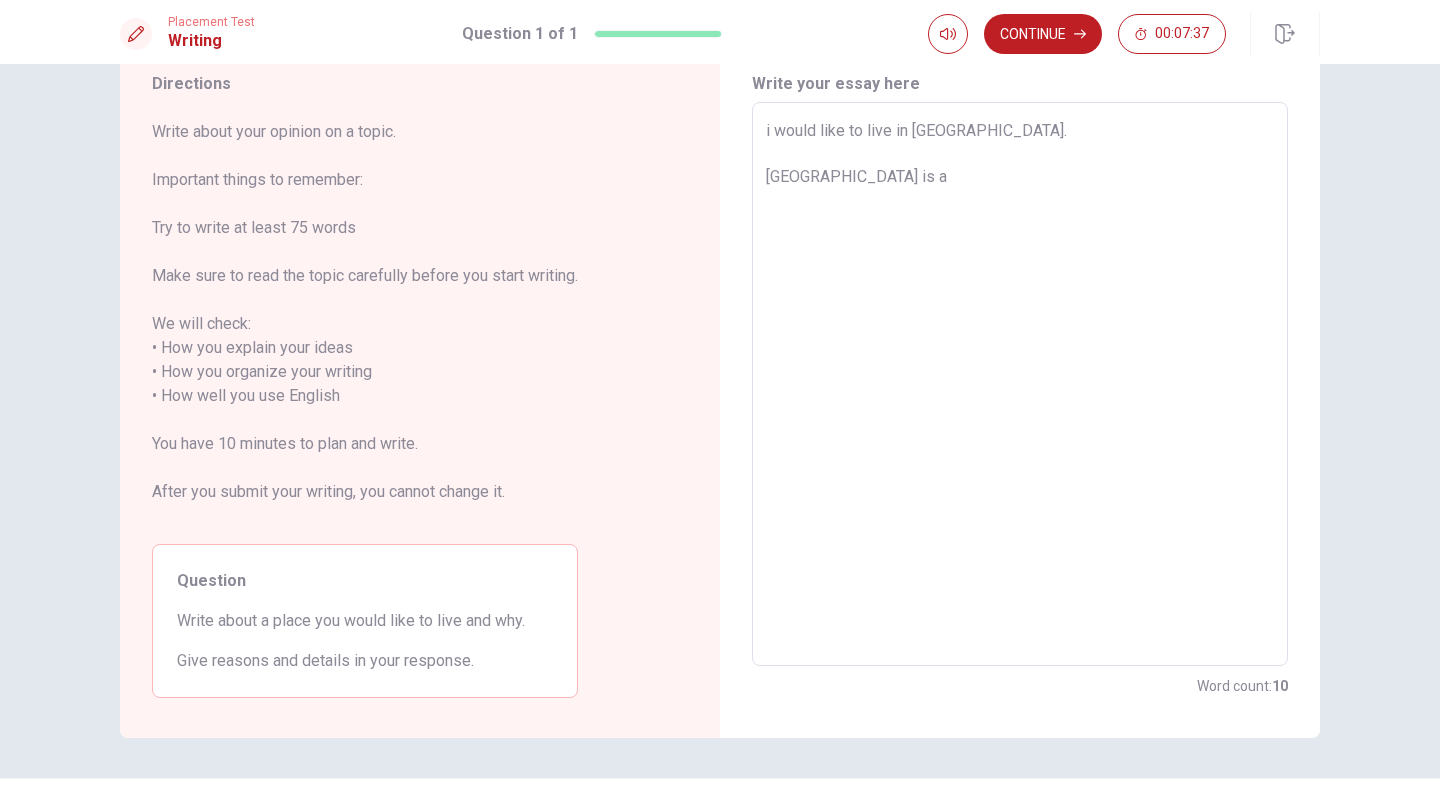 type on "i would like to live in [GEOGRAPHIC_DATA].
[GEOGRAPHIC_DATA] is a b" 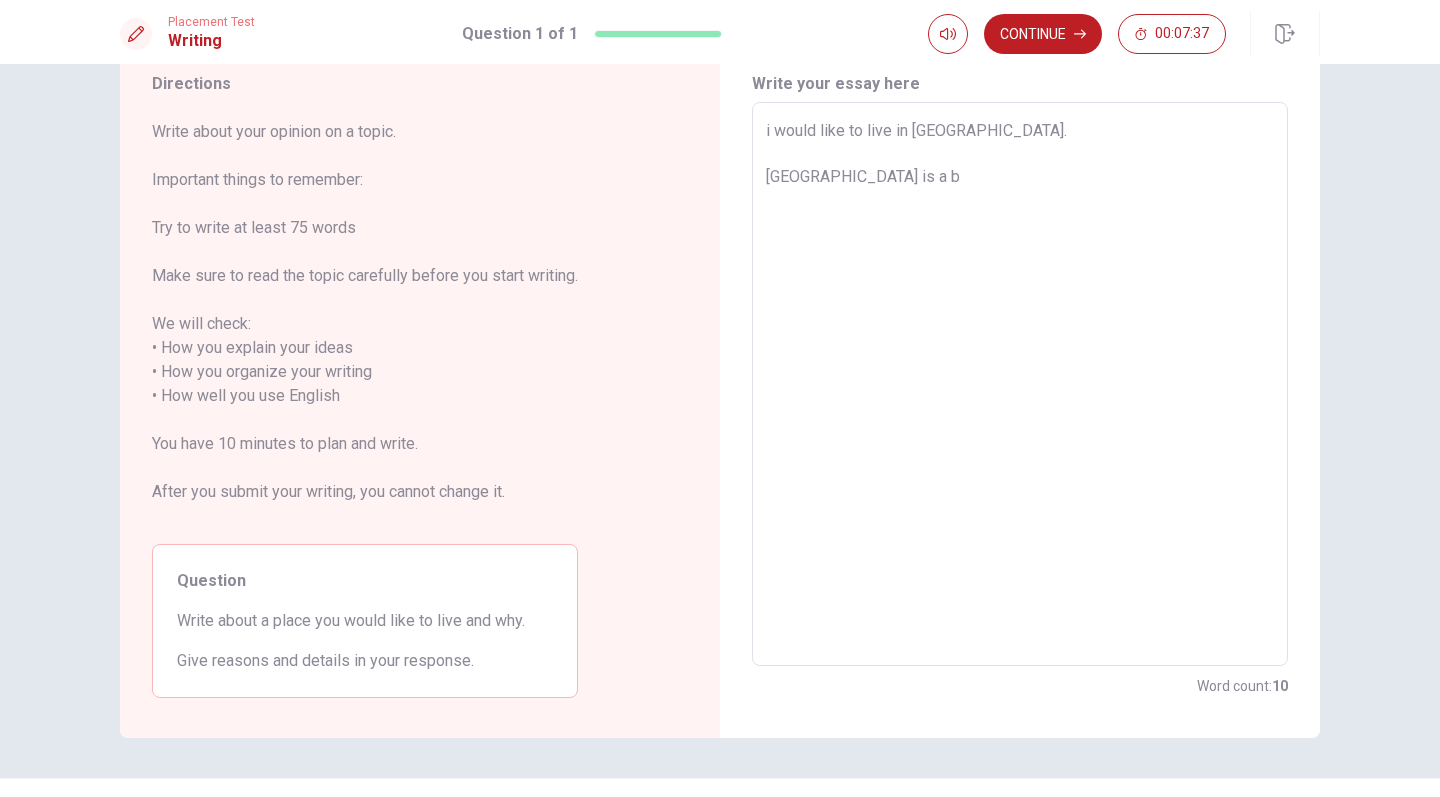 type on "x" 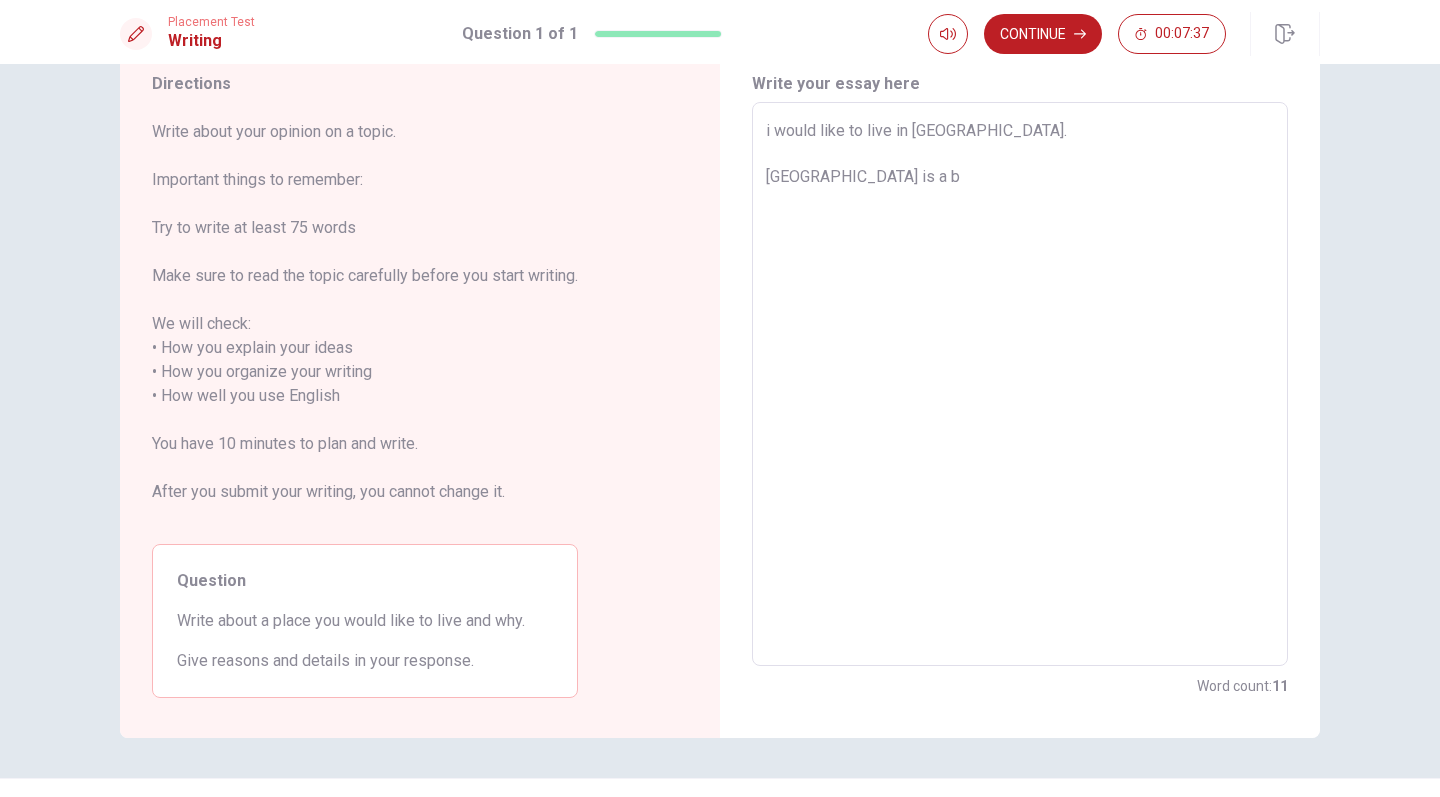 type on "i would like to live in [GEOGRAPHIC_DATA].
[GEOGRAPHIC_DATA] is a be" 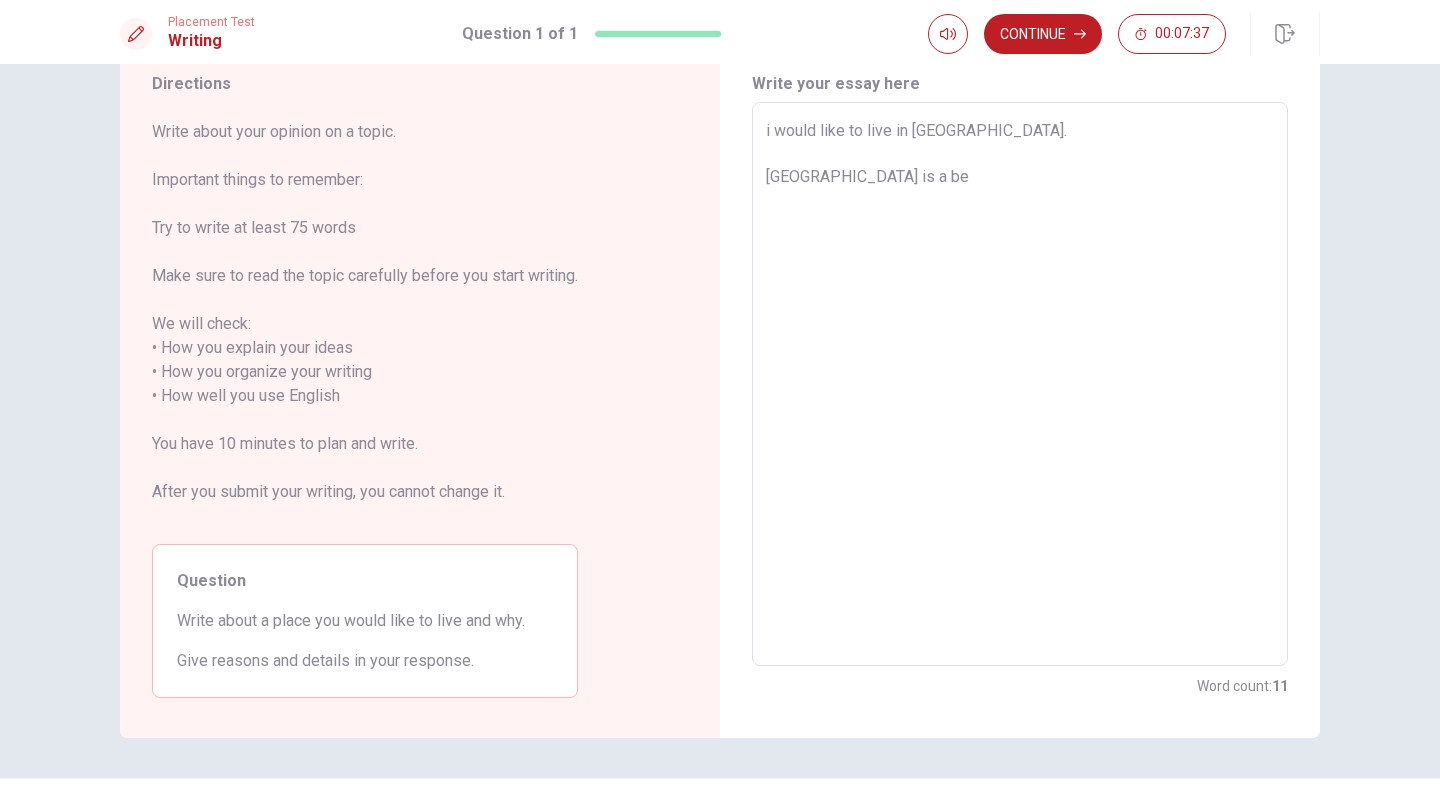type on "x" 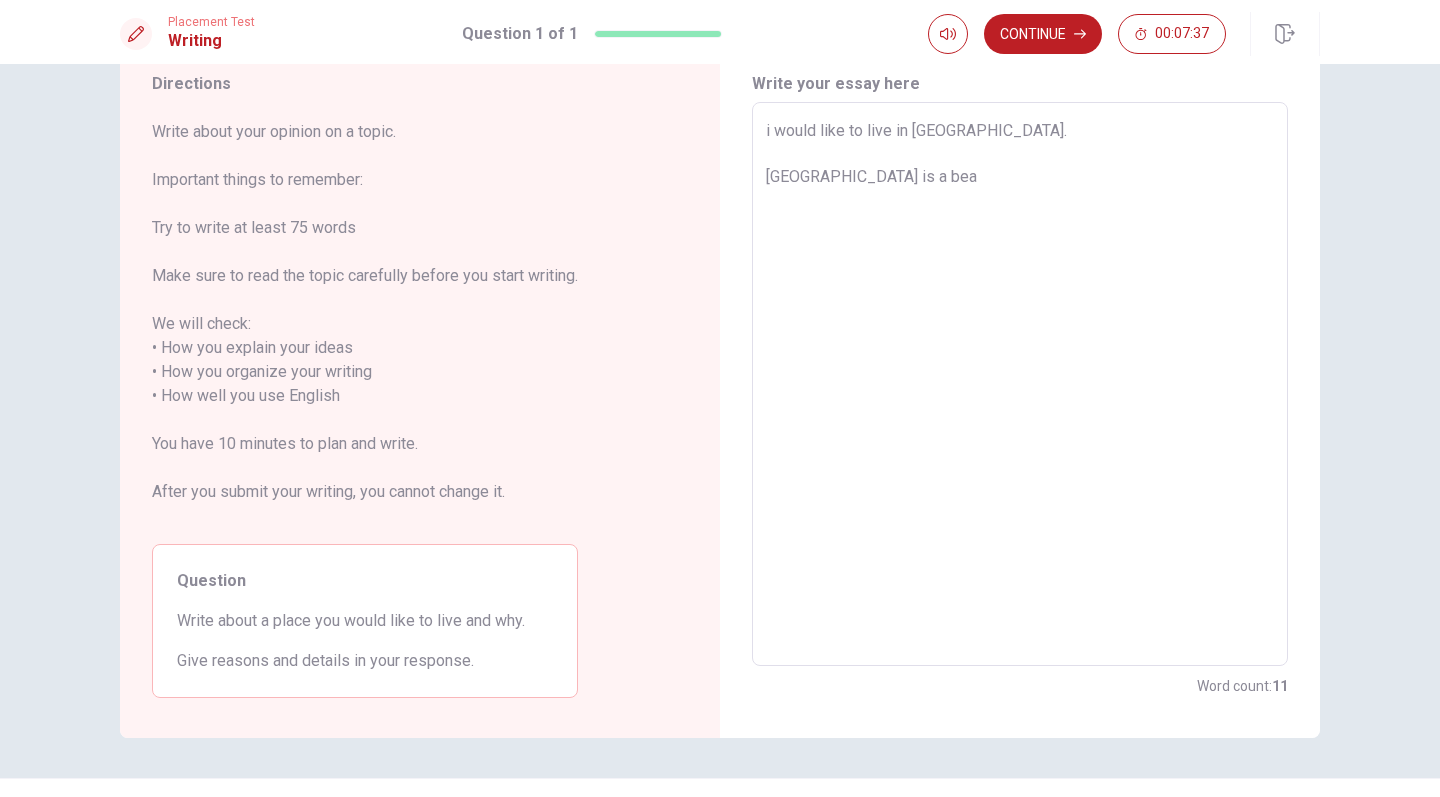 type on "x" 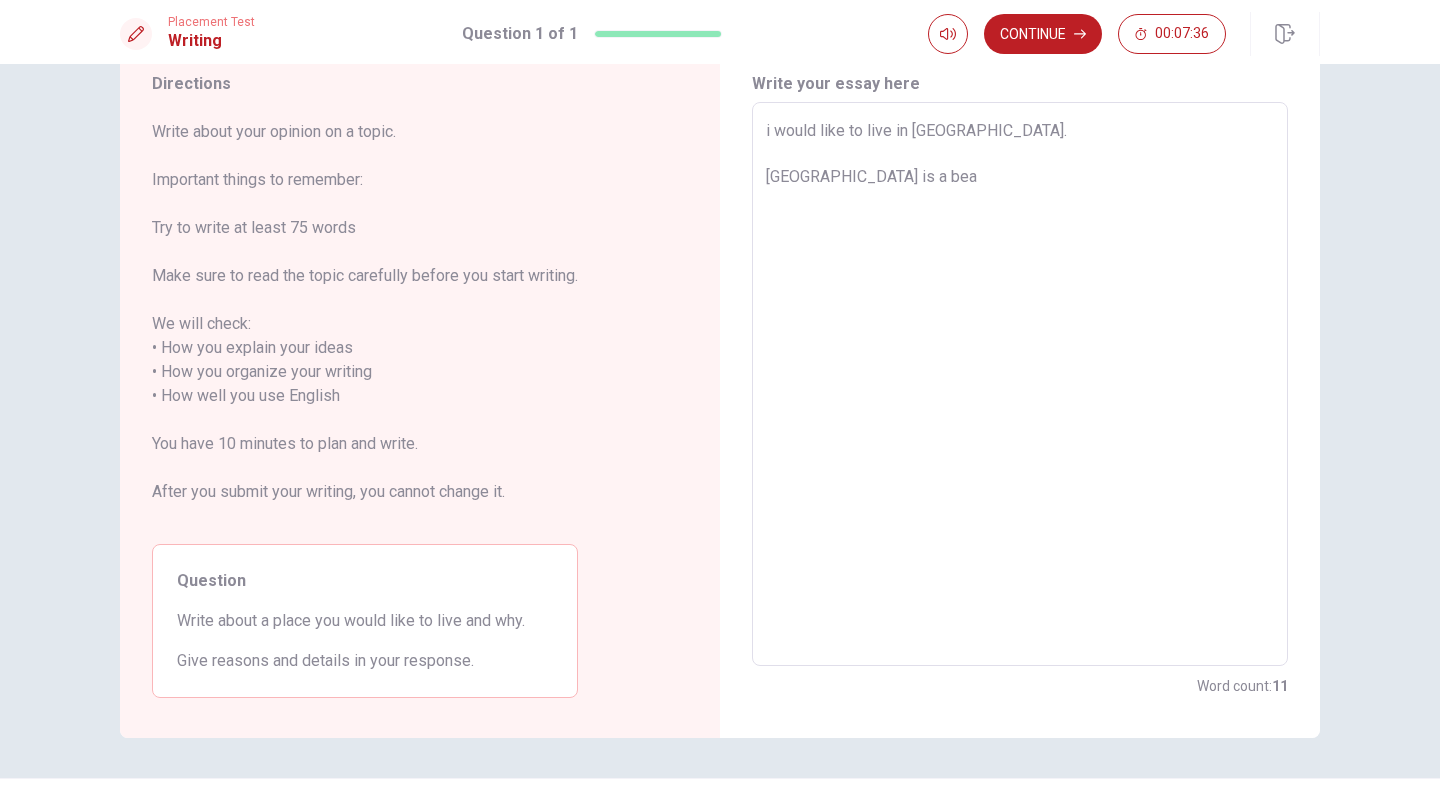 type on "i would like to live in [GEOGRAPHIC_DATA].
[GEOGRAPHIC_DATA] is a beau" 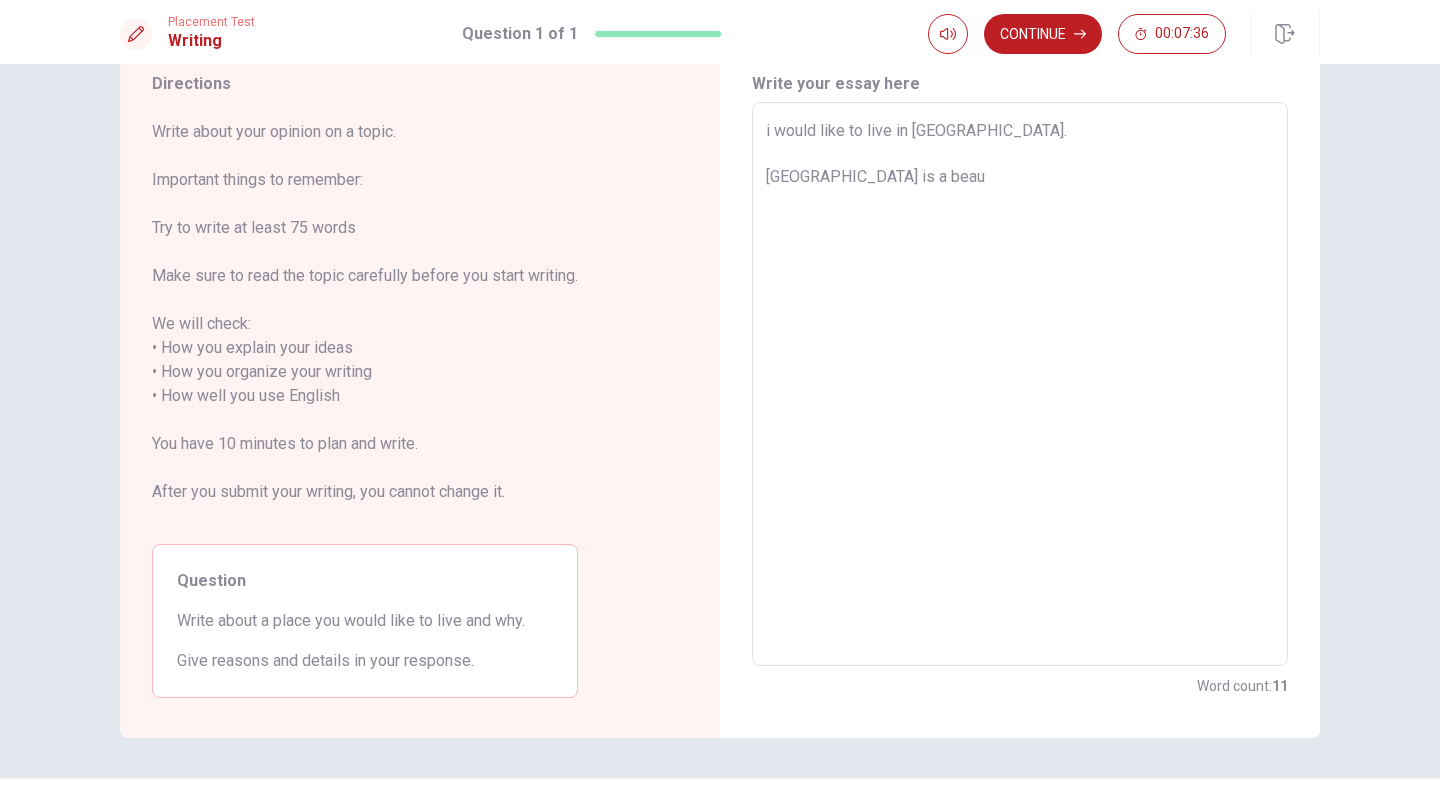 type on "x" 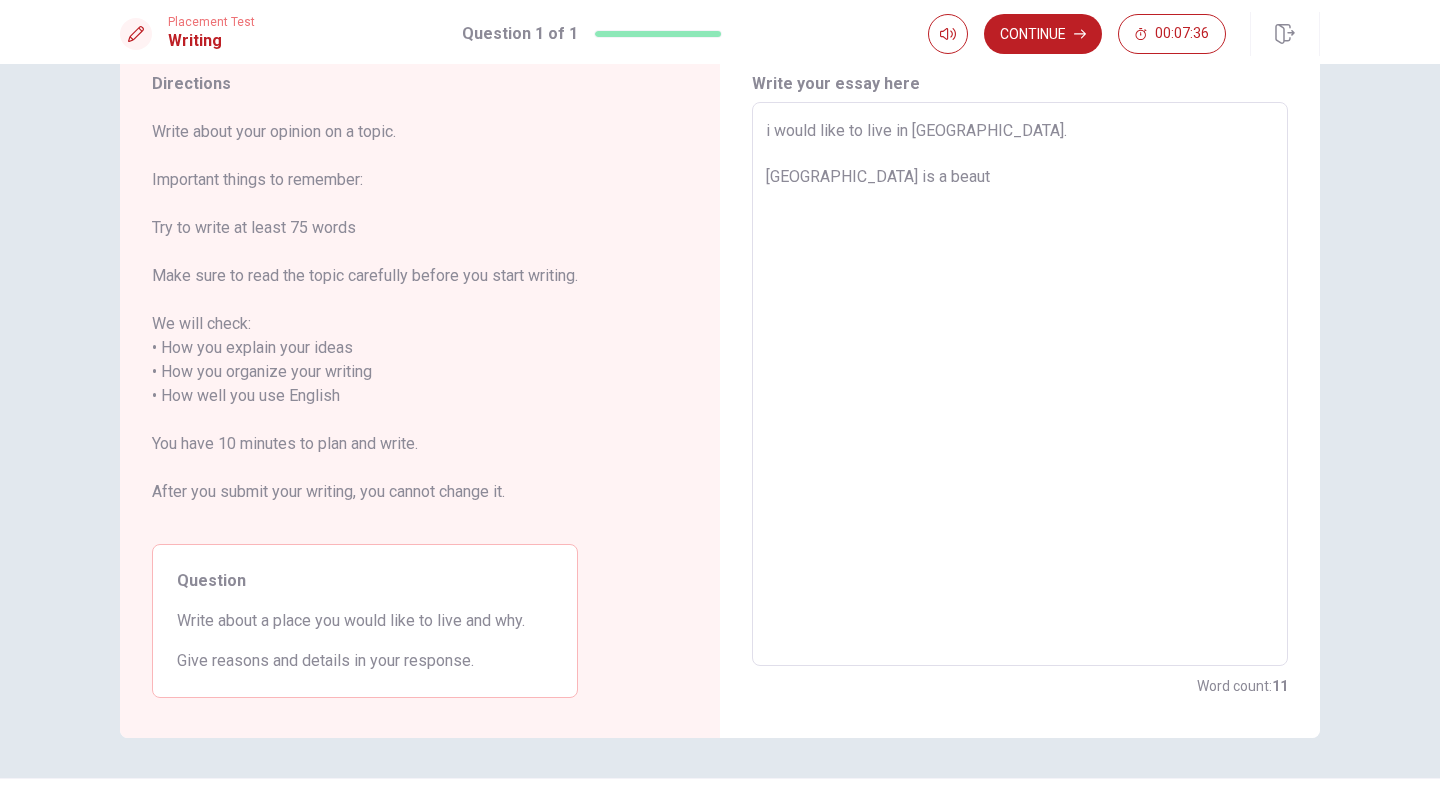 type on "x" 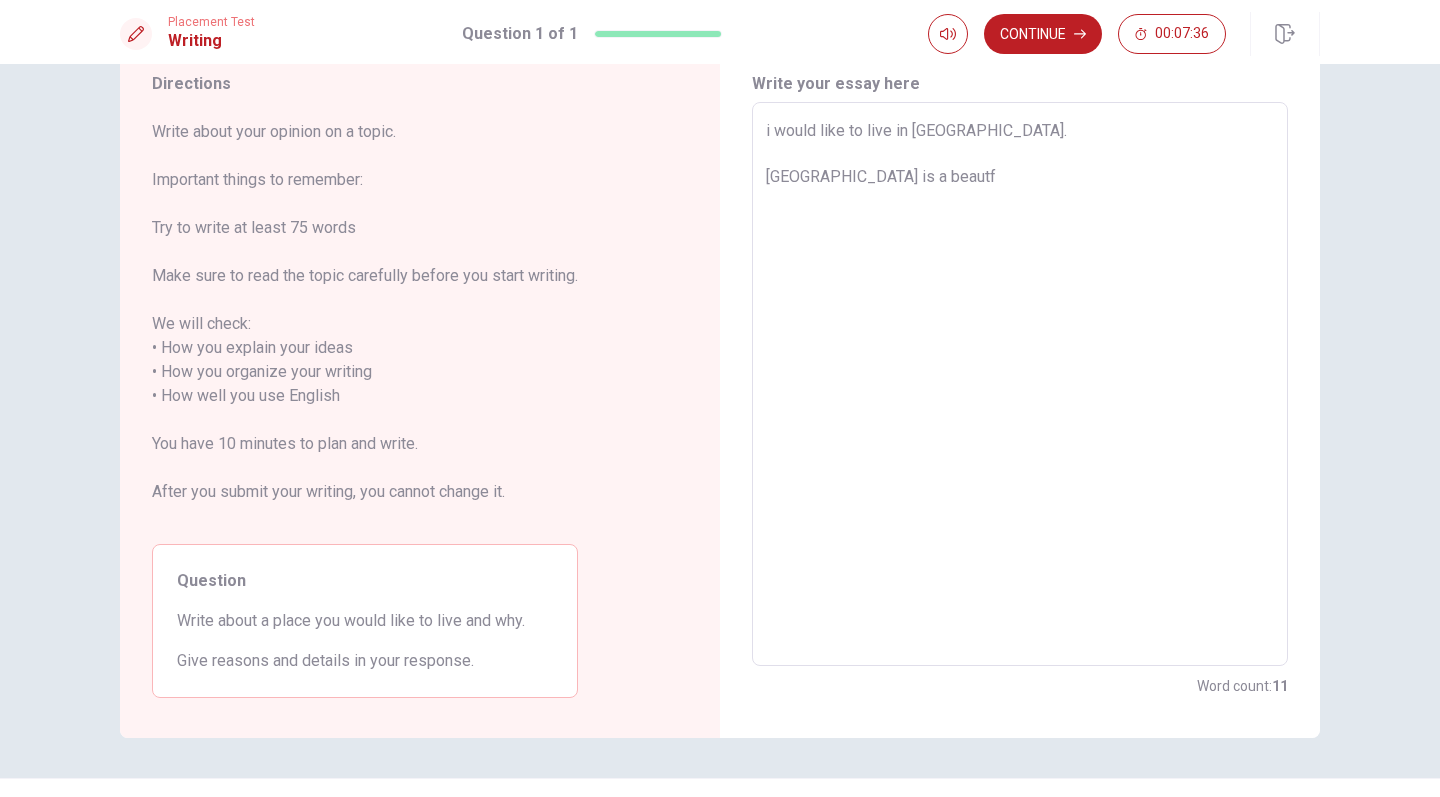 type on "x" 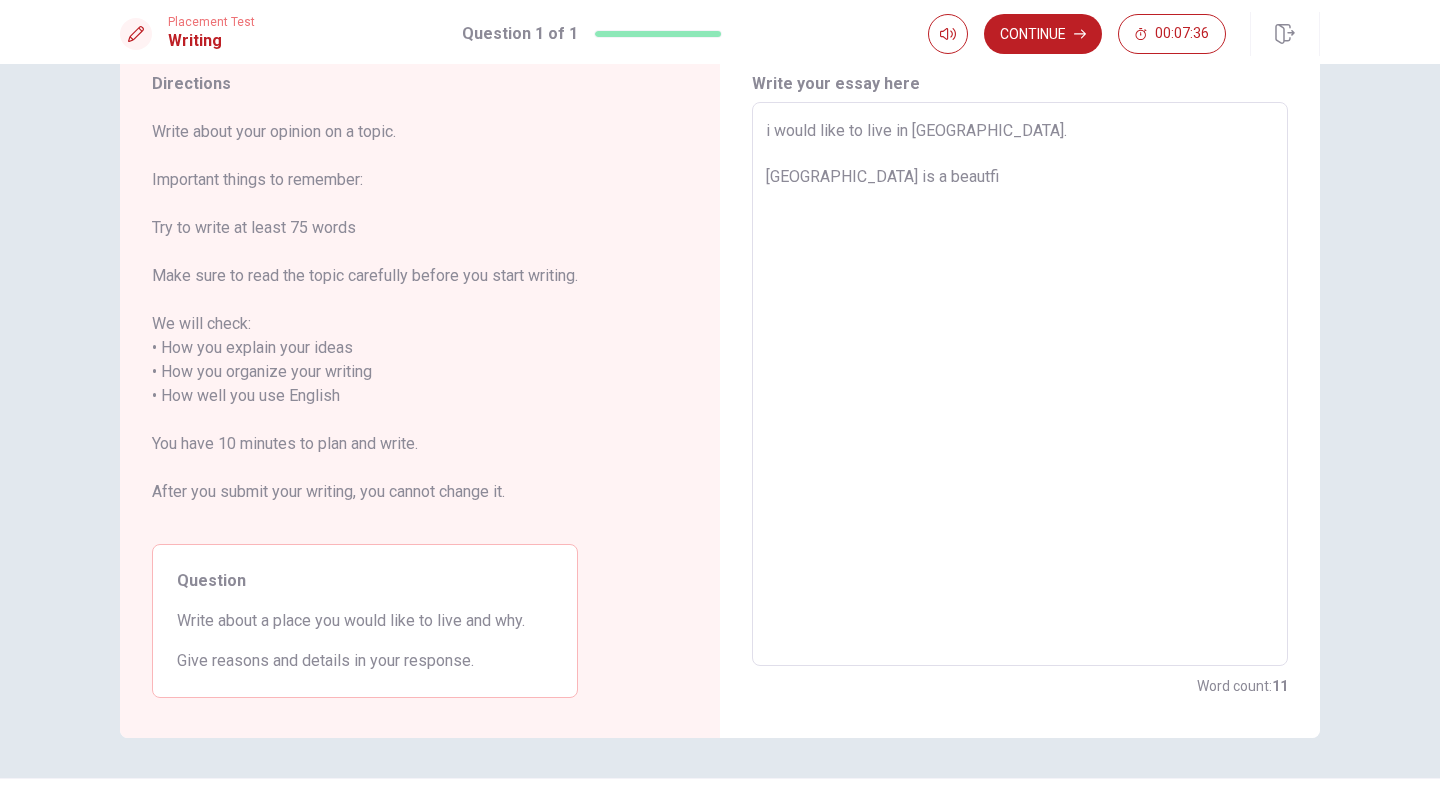 type on "x" 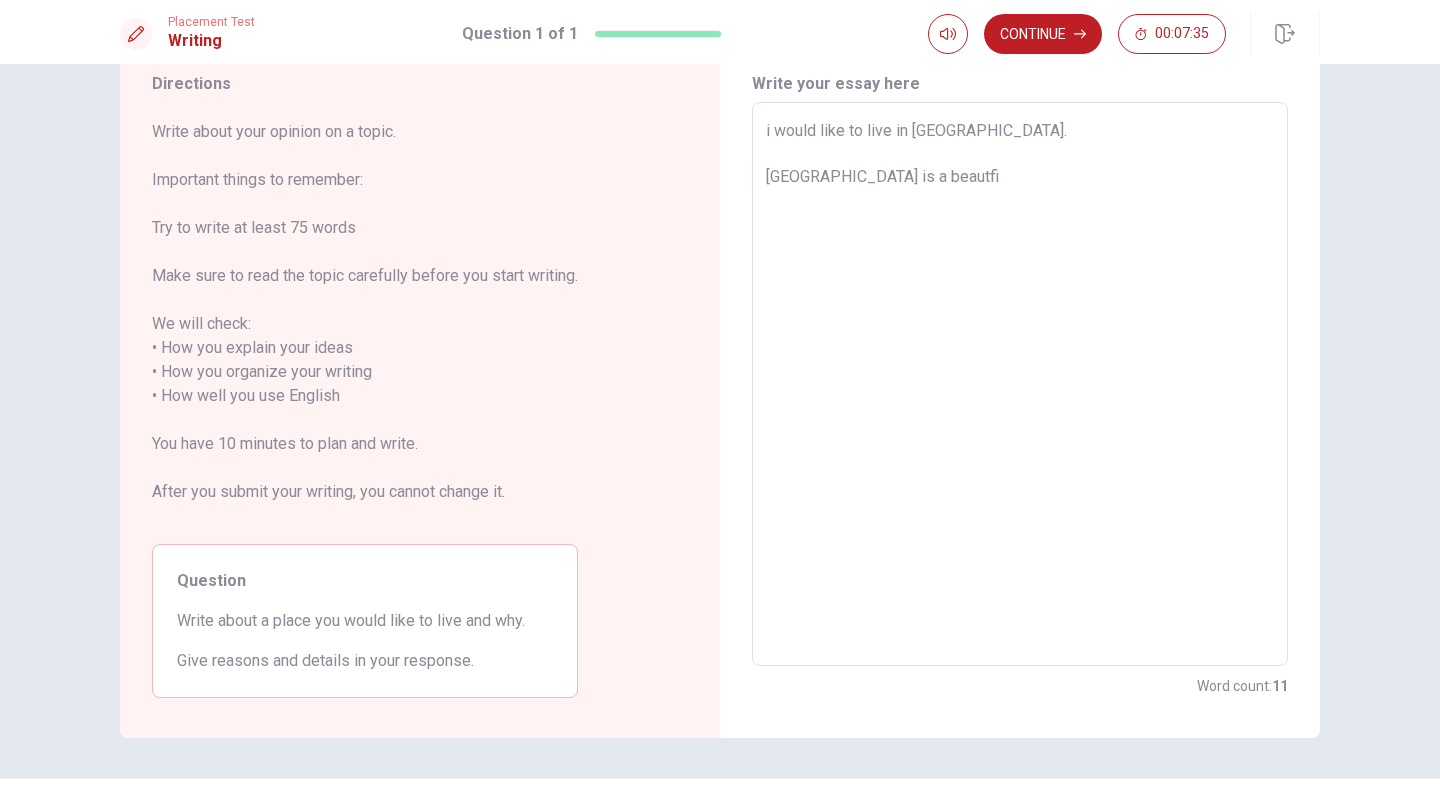 type on "i would like to live in [GEOGRAPHIC_DATA].
[GEOGRAPHIC_DATA] is a beautfiu" 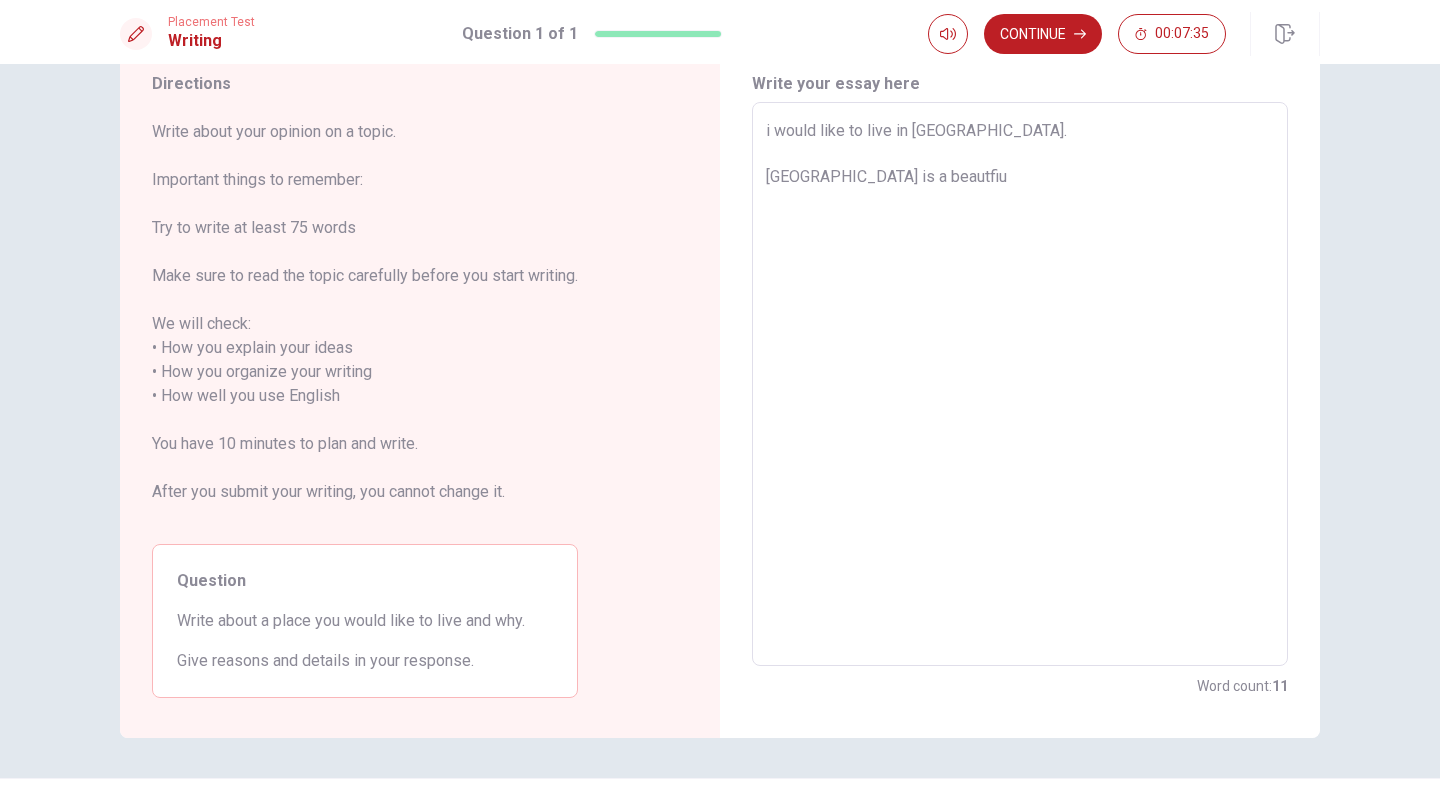 type on "x" 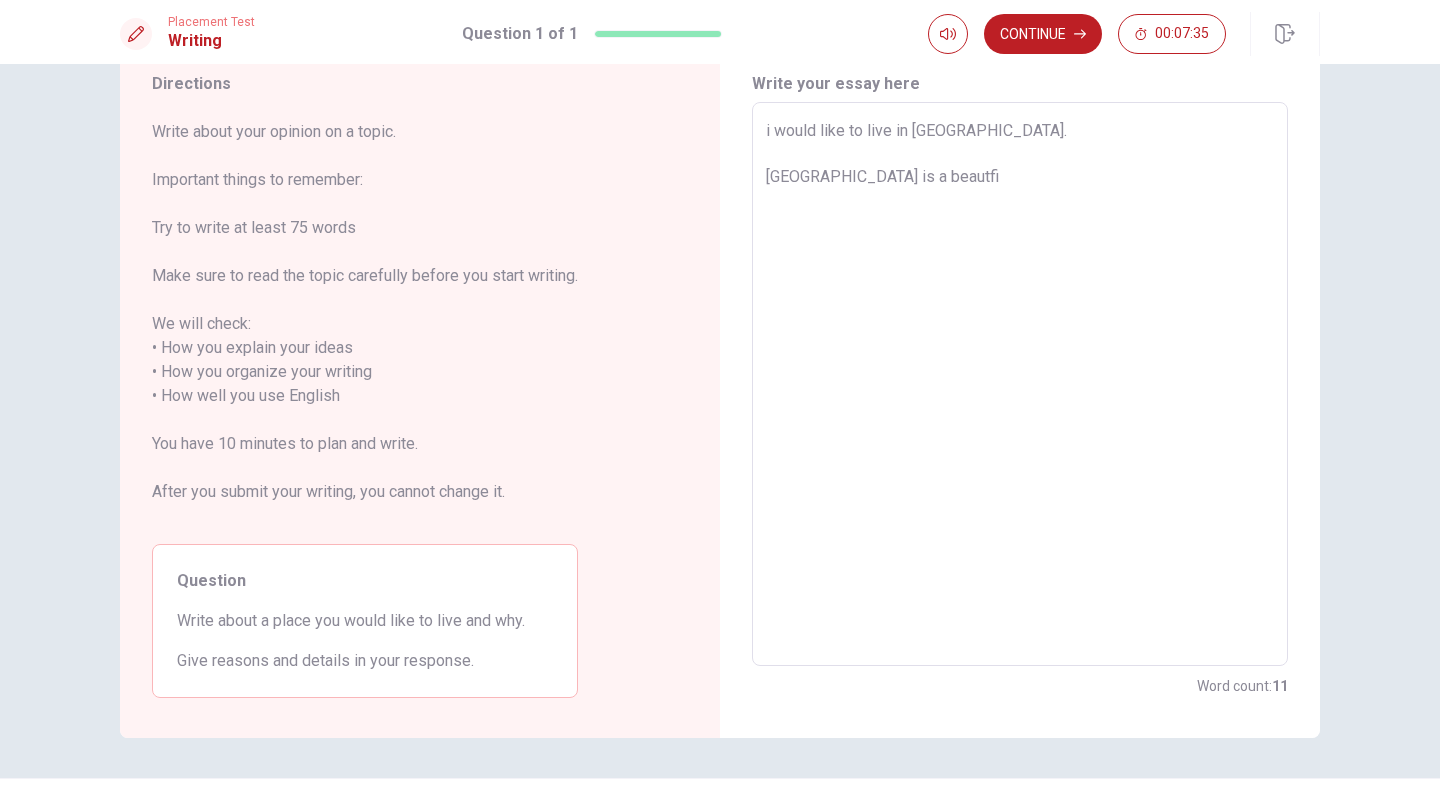 type on "x" 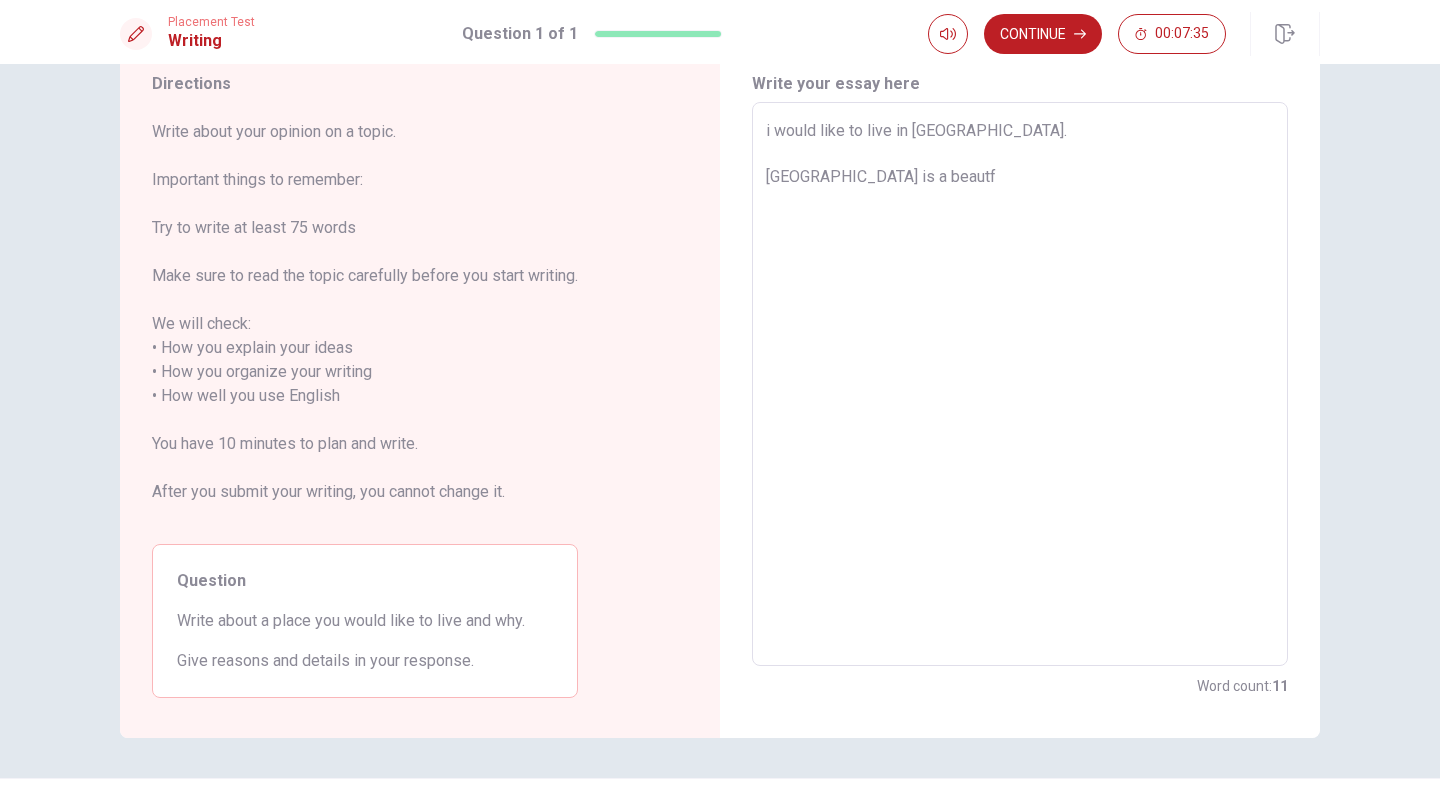 type on "x" 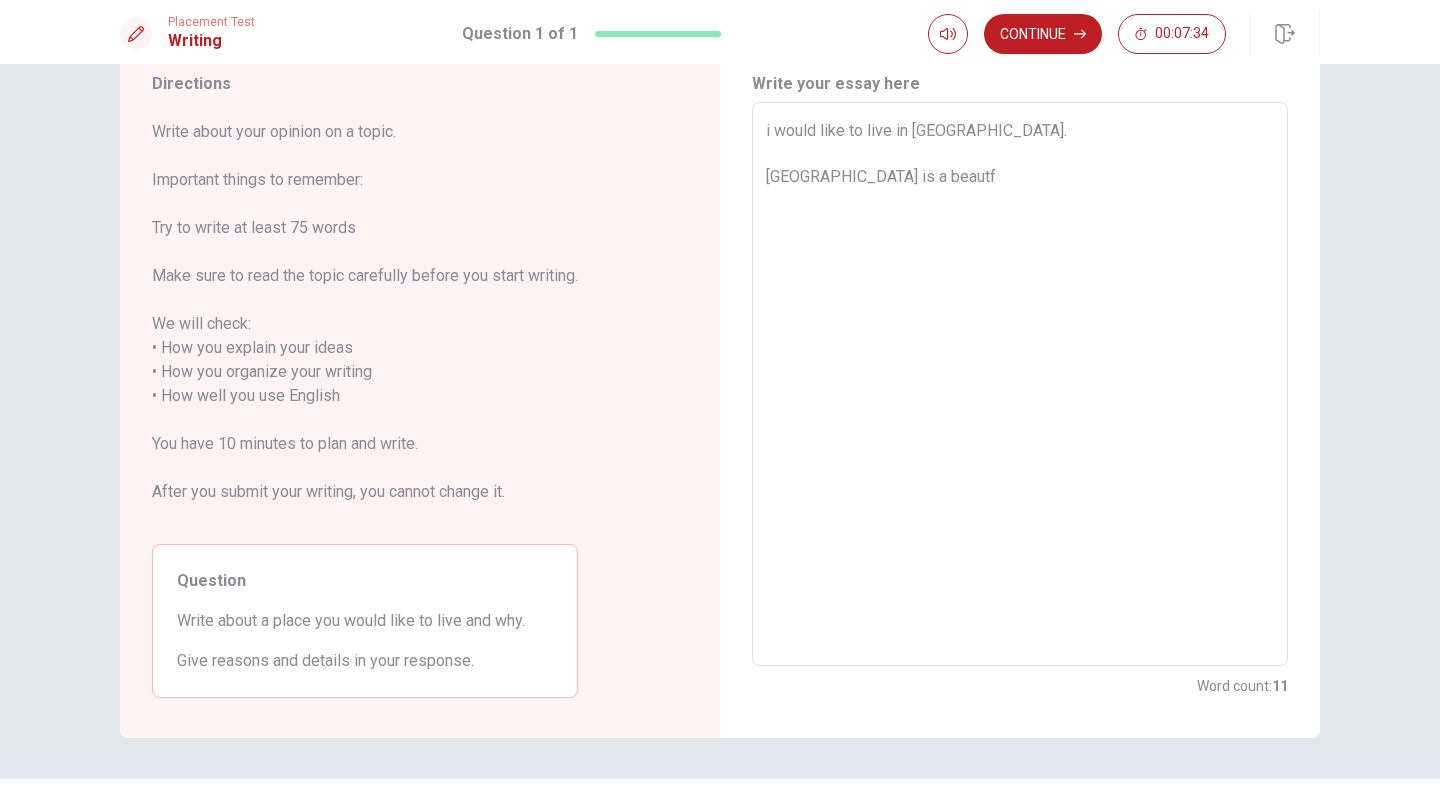 type on "i would like to live in [GEOGRAPHIC_DATA].
[GEOGRAPHIC_DATA] is a beaut" 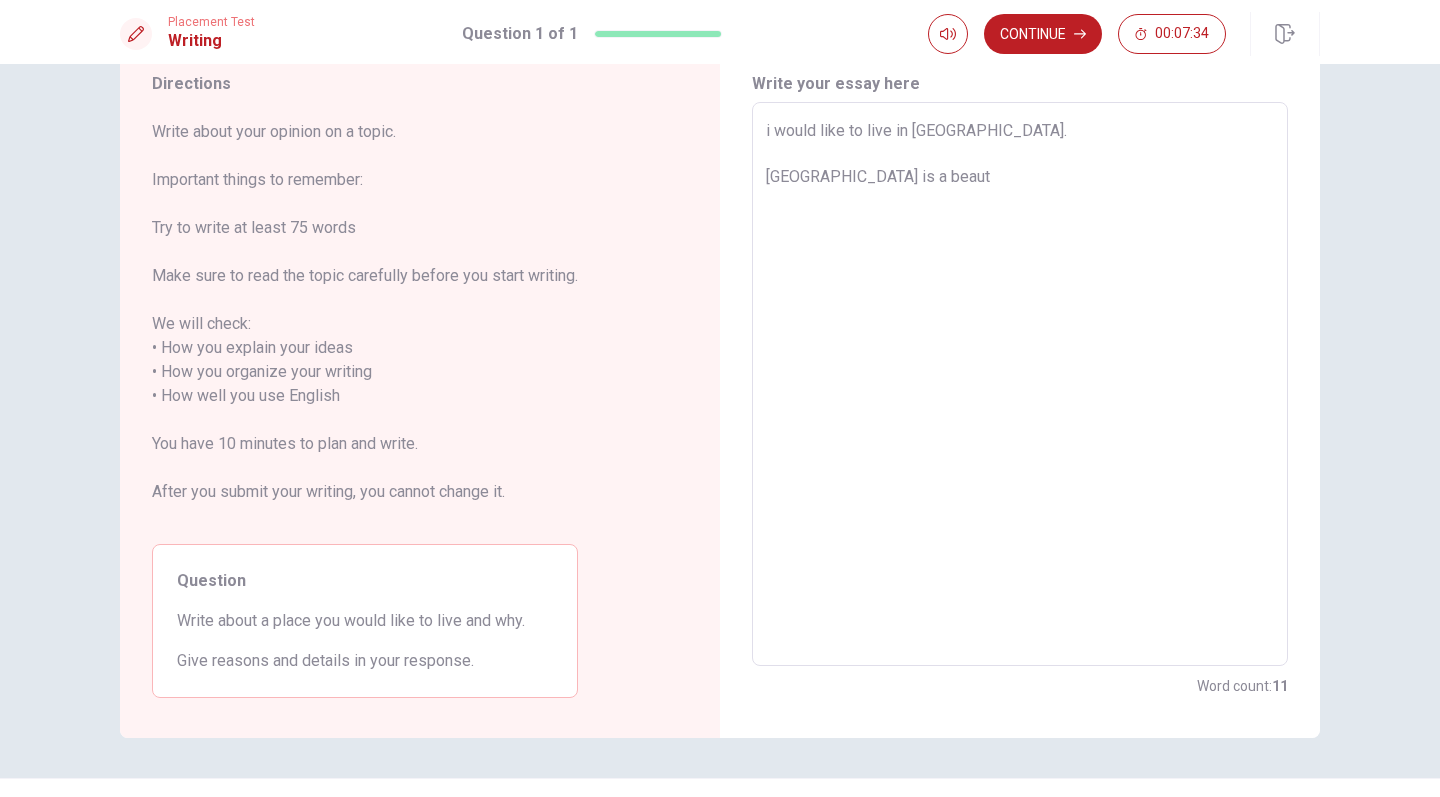 type on "x" 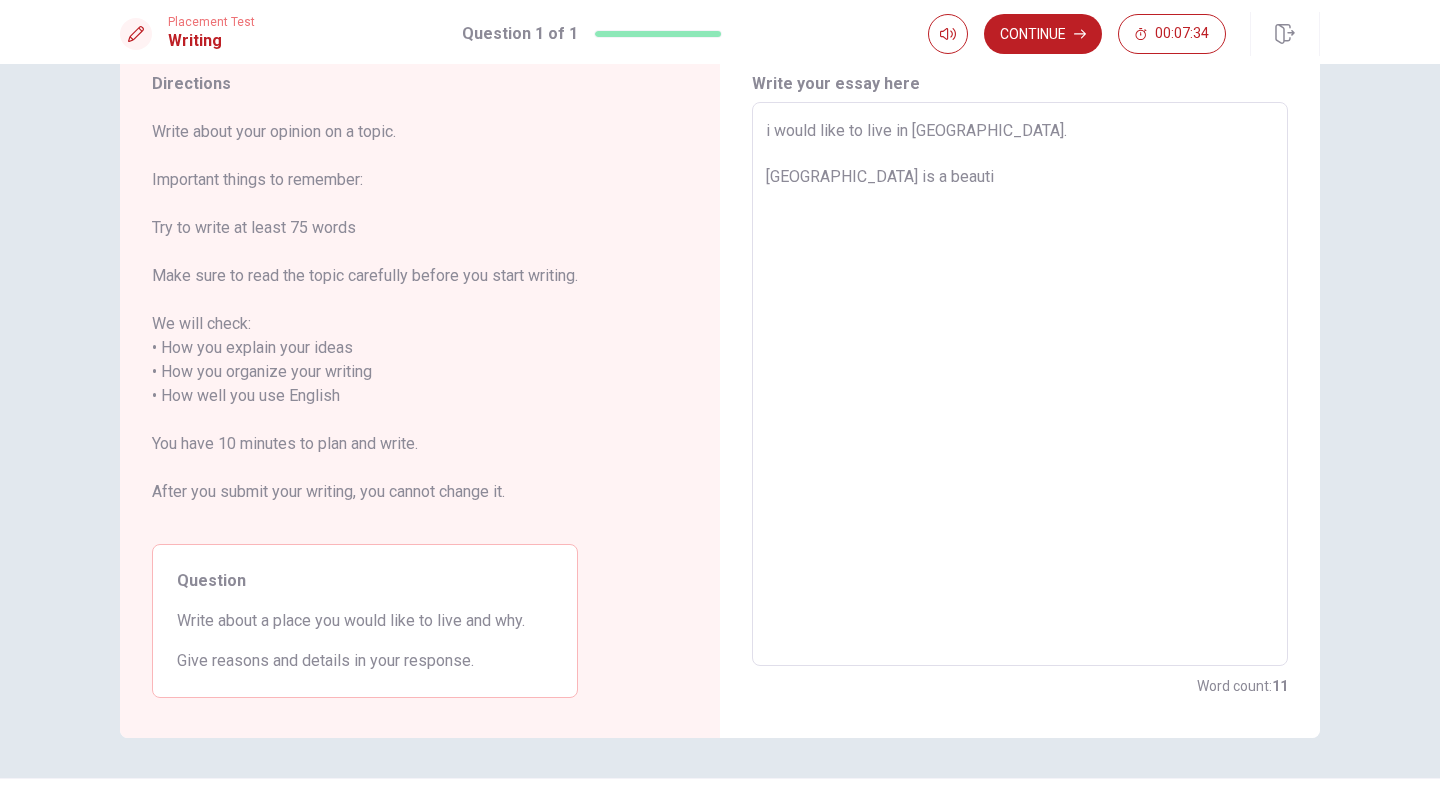 type on "x" 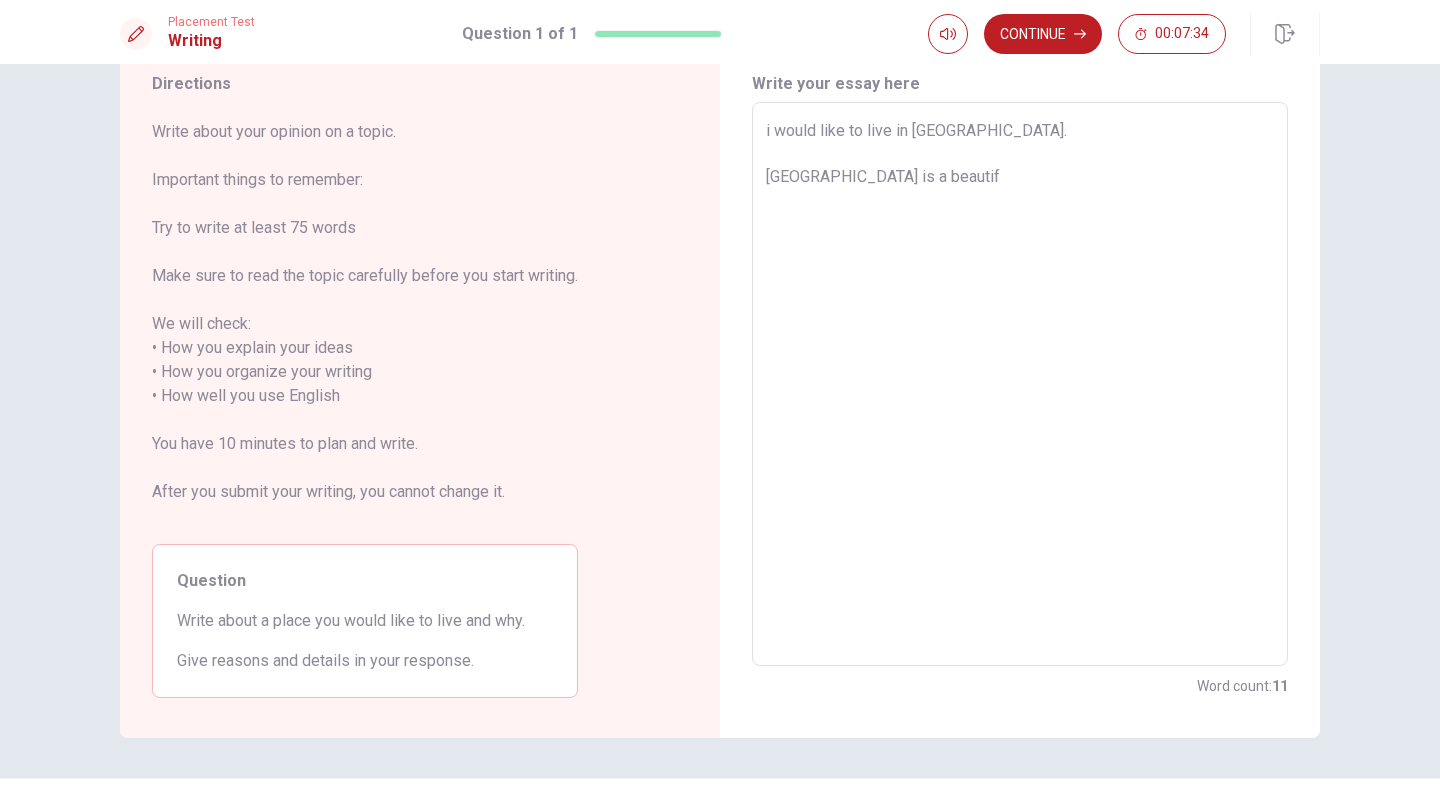type on "x" 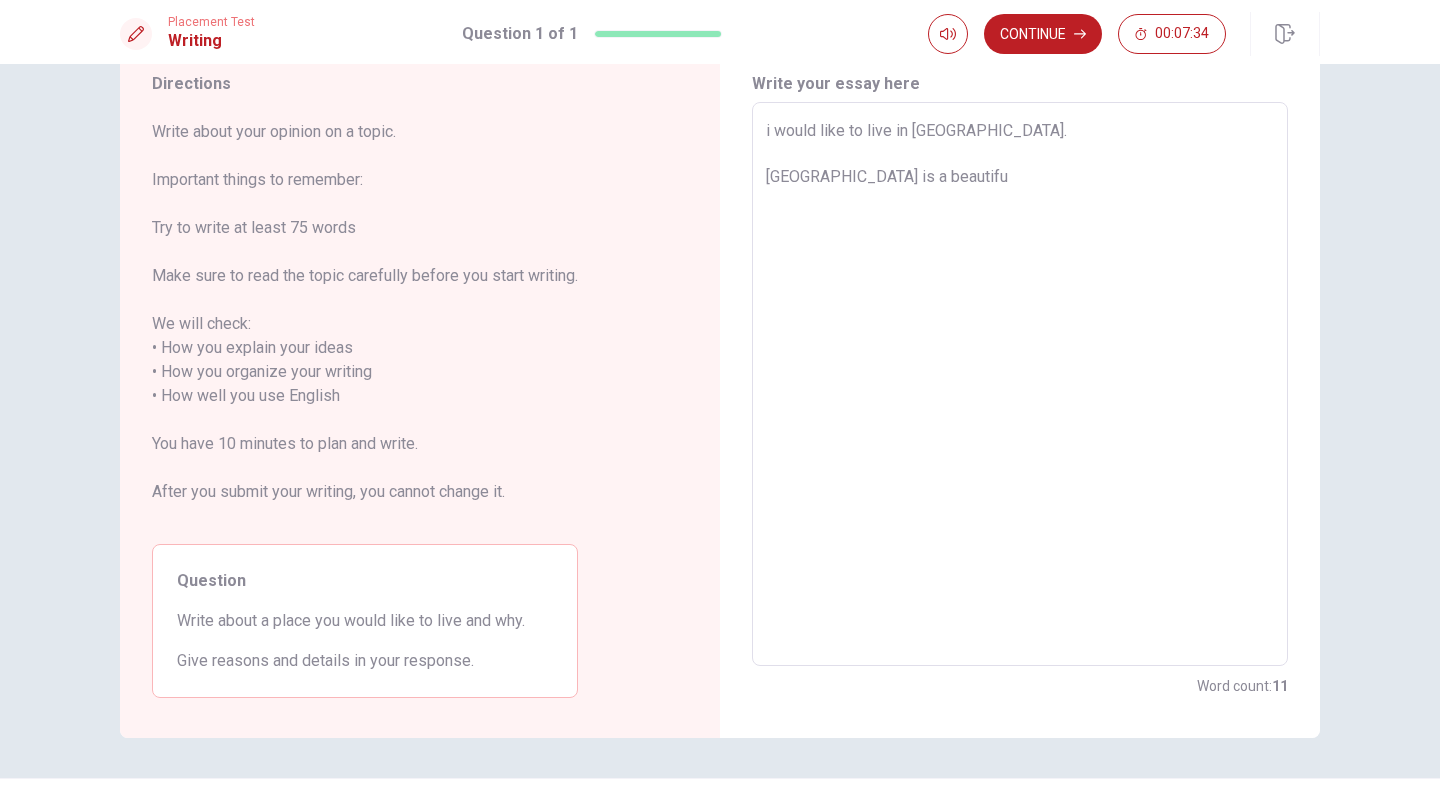 type on "x" 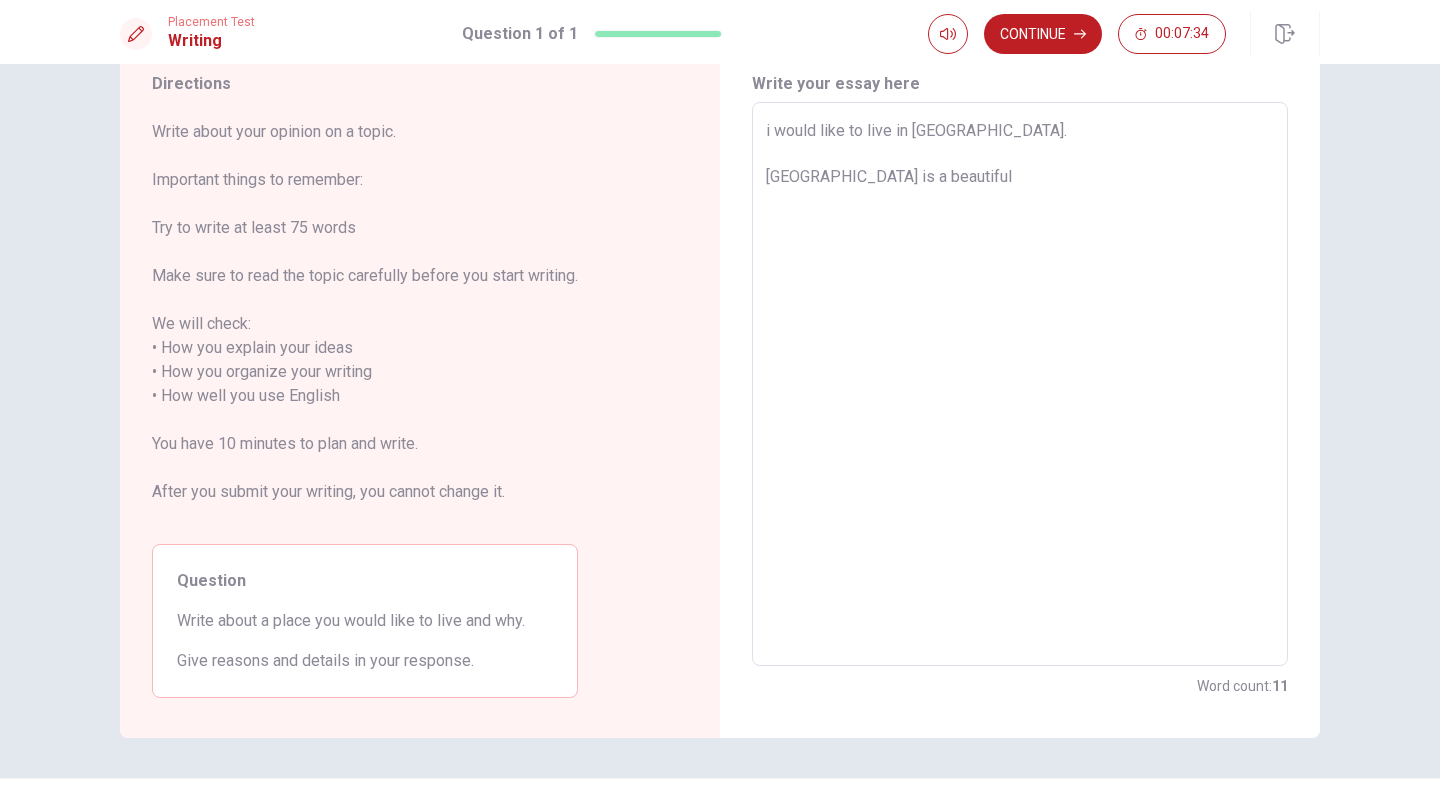 type on "x" 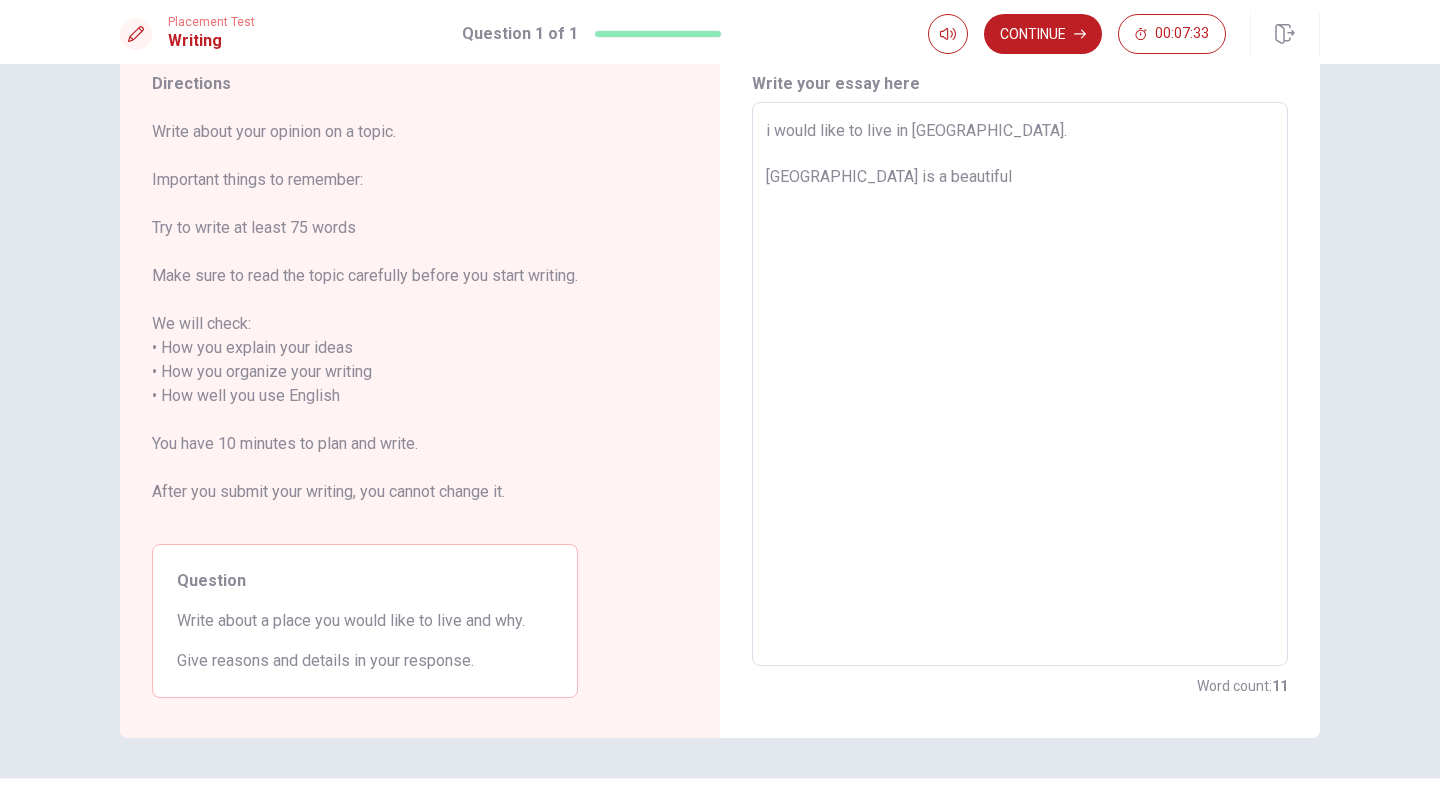 type on "i would like to live in [GEOGRAPHIC_DATA].
[GEOGRAPHIC_DATA] is a beautiful" 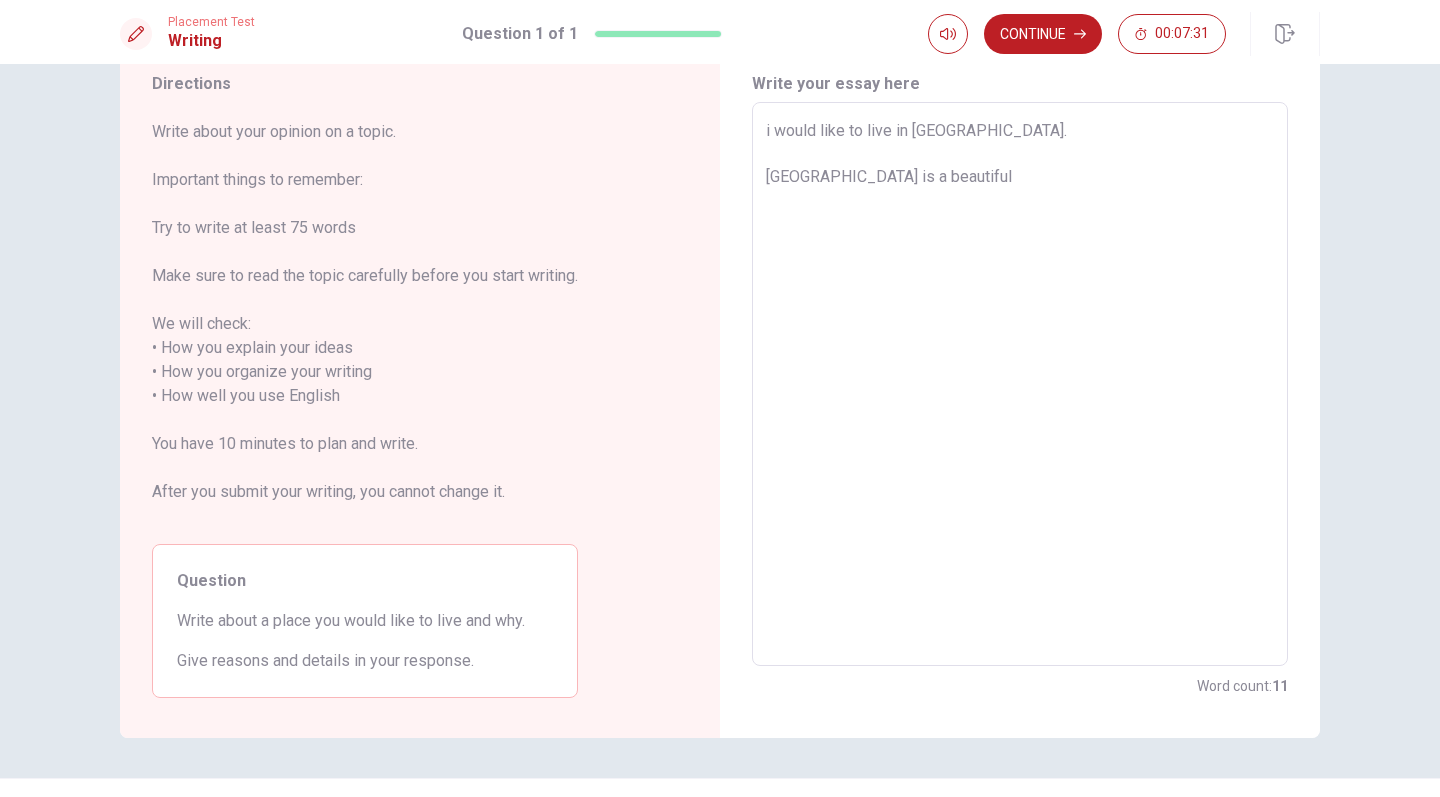 type on "x" 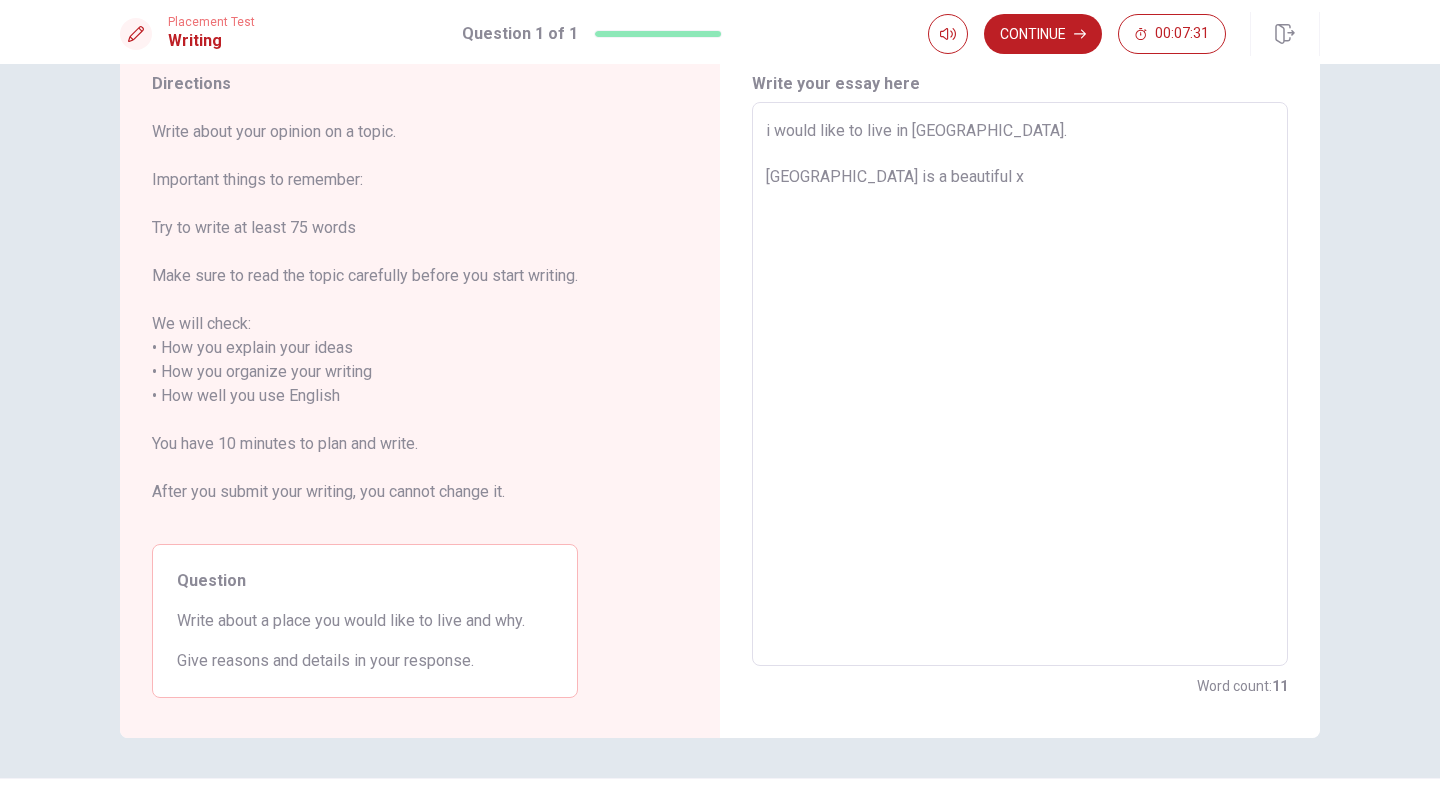 type on "x" 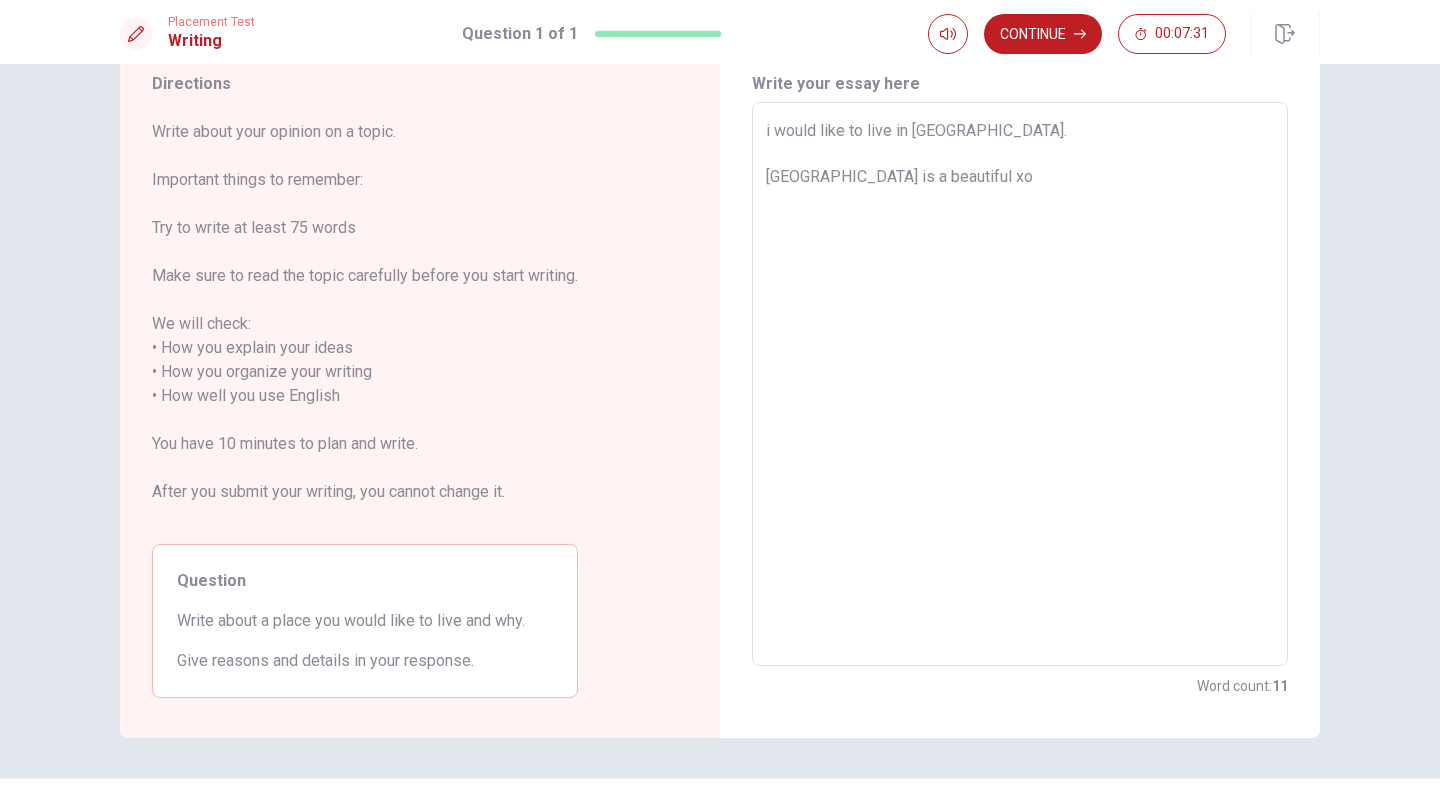 type on "x" 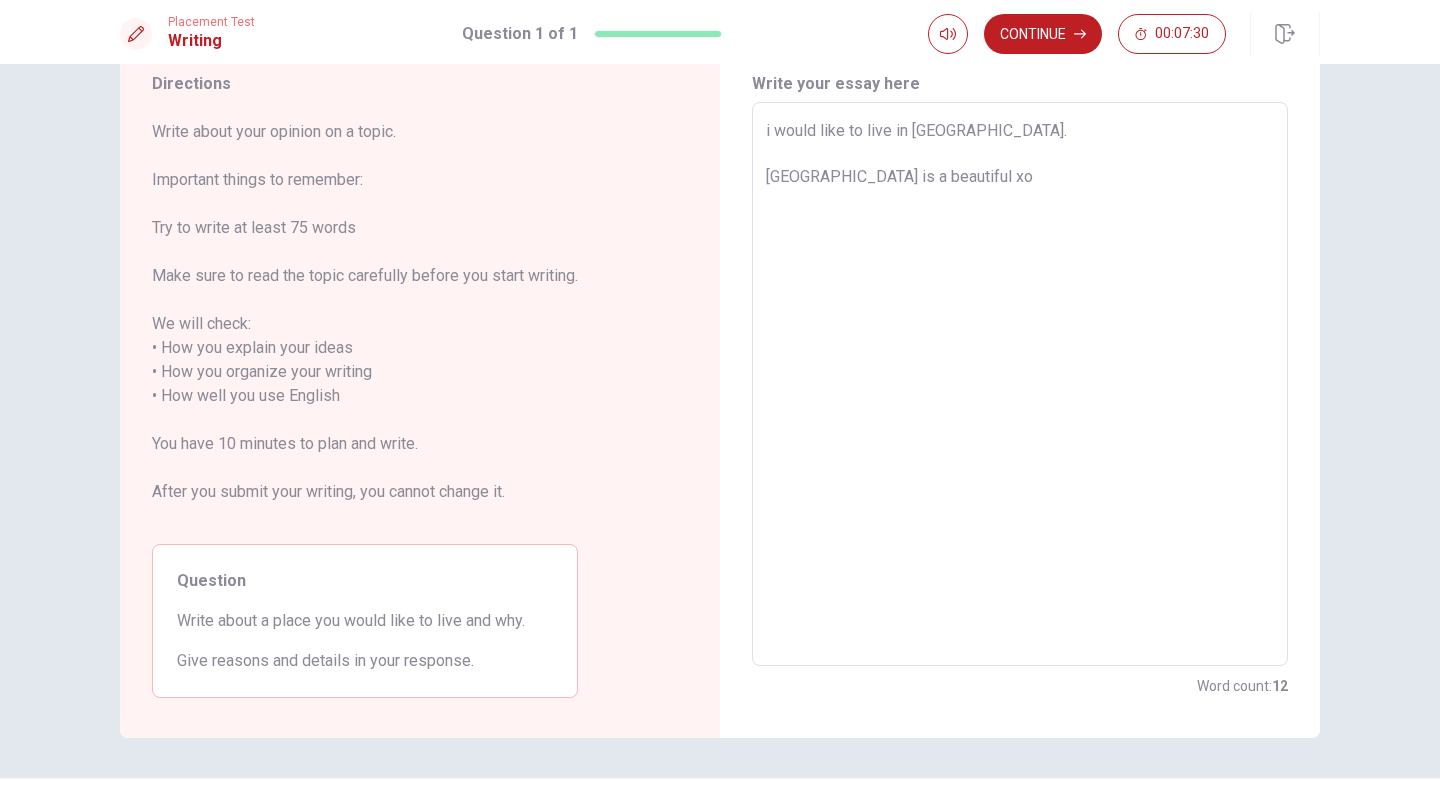 type on "i would like to live in [GEOGRAPHIC_DATA].
[GEOGRAPHIC_DATA] is a beautiful x" 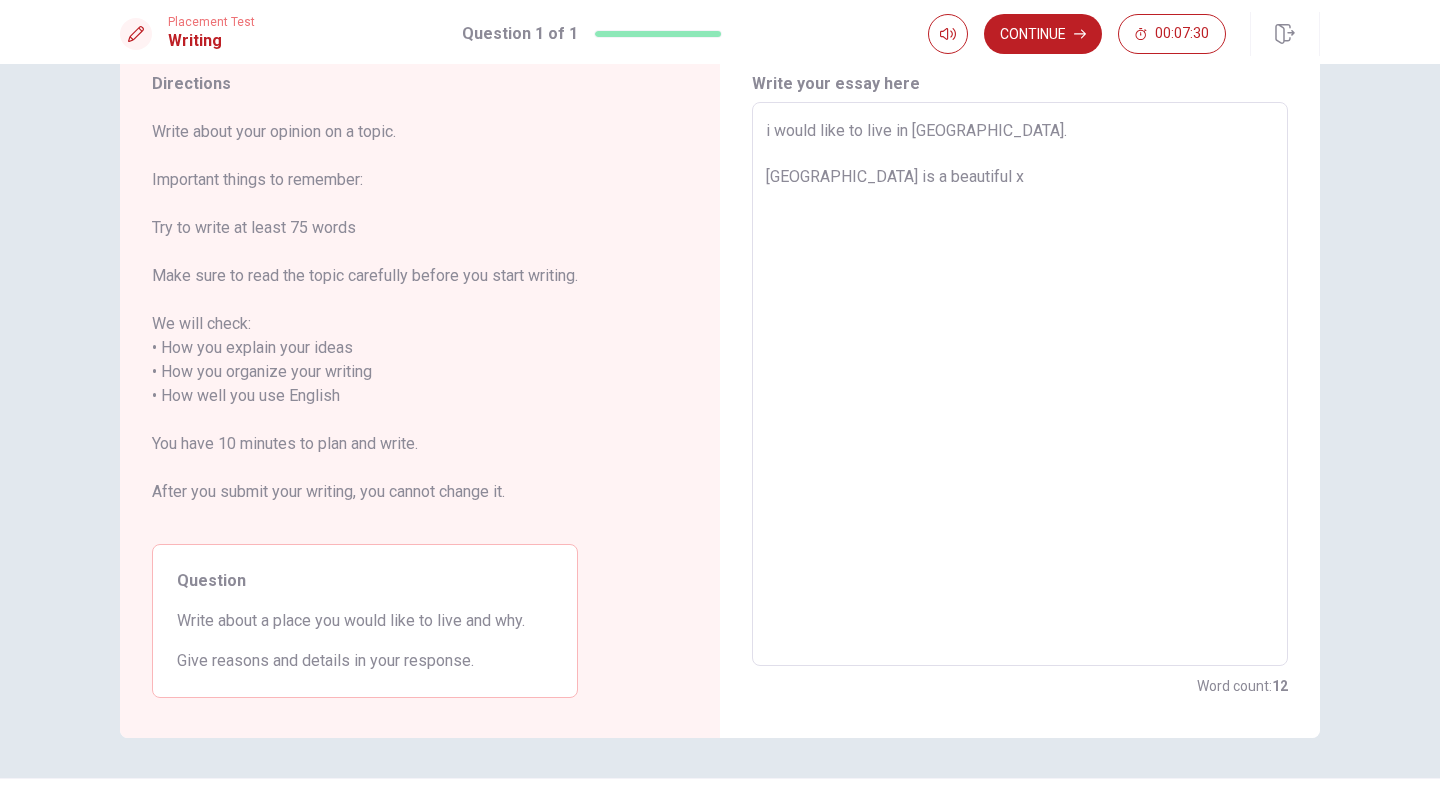 type on "x" 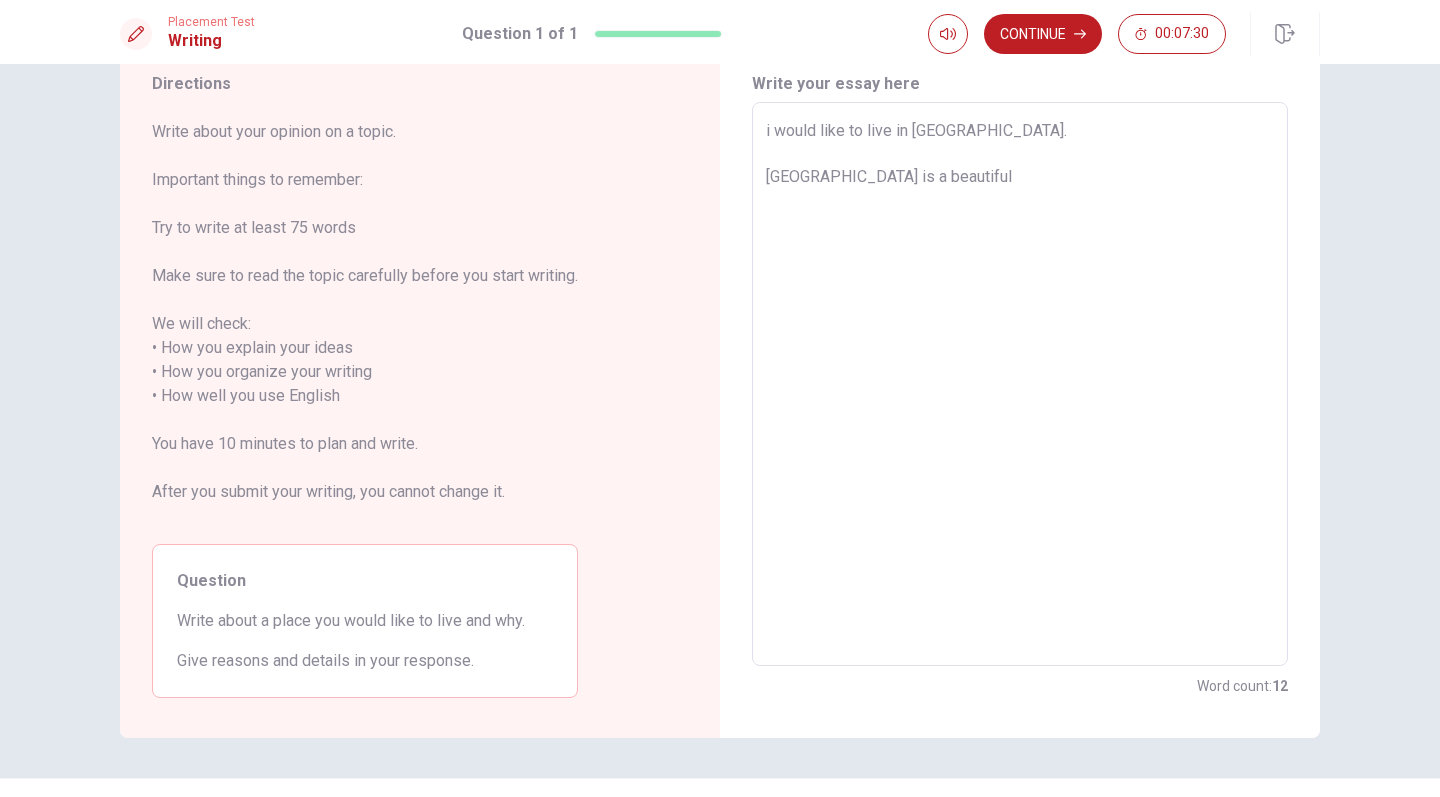 type on "x" 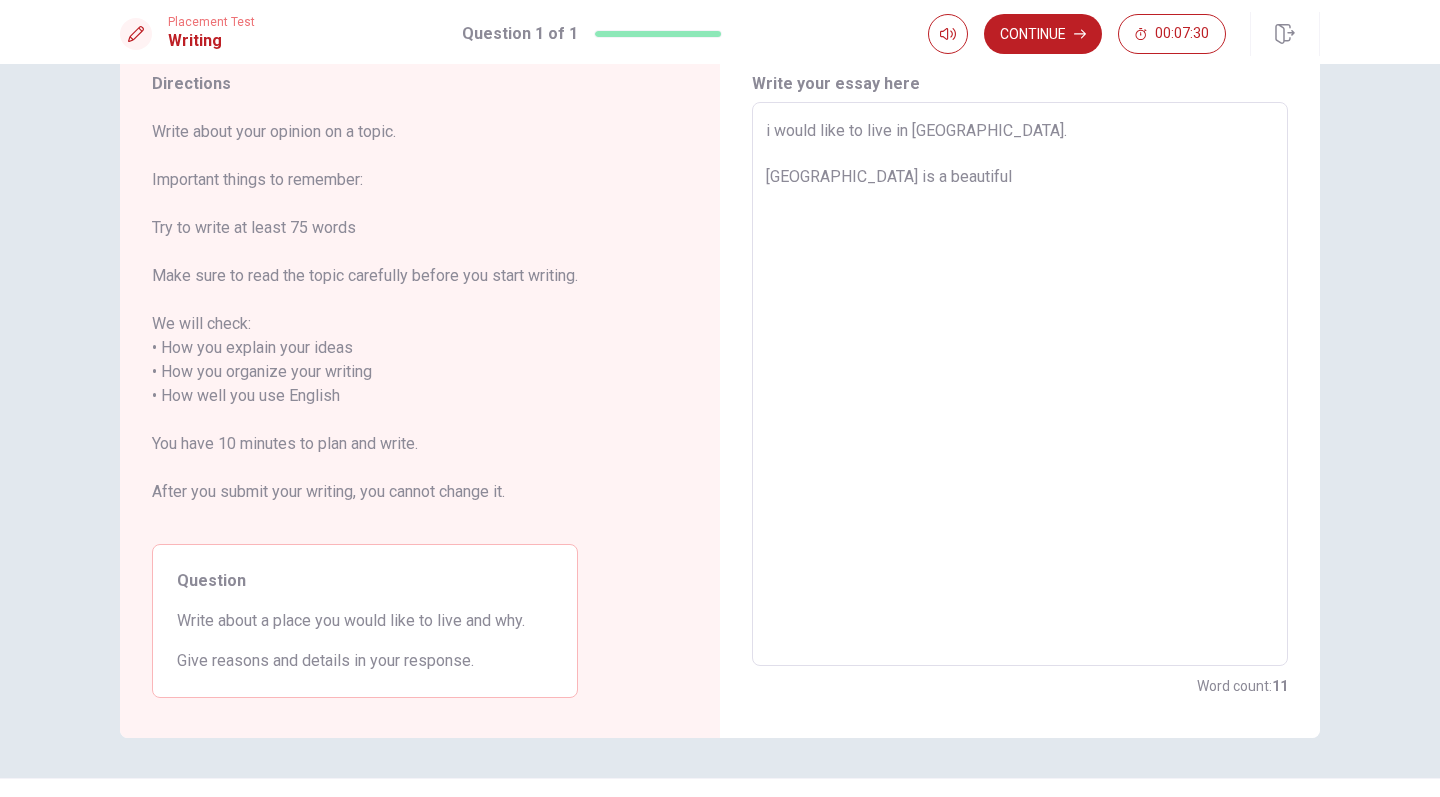 type on "i would like to live in [GEOGRAPHIC_DATA].
[GEOGRAPHIC_DATA] is a beautiful x" 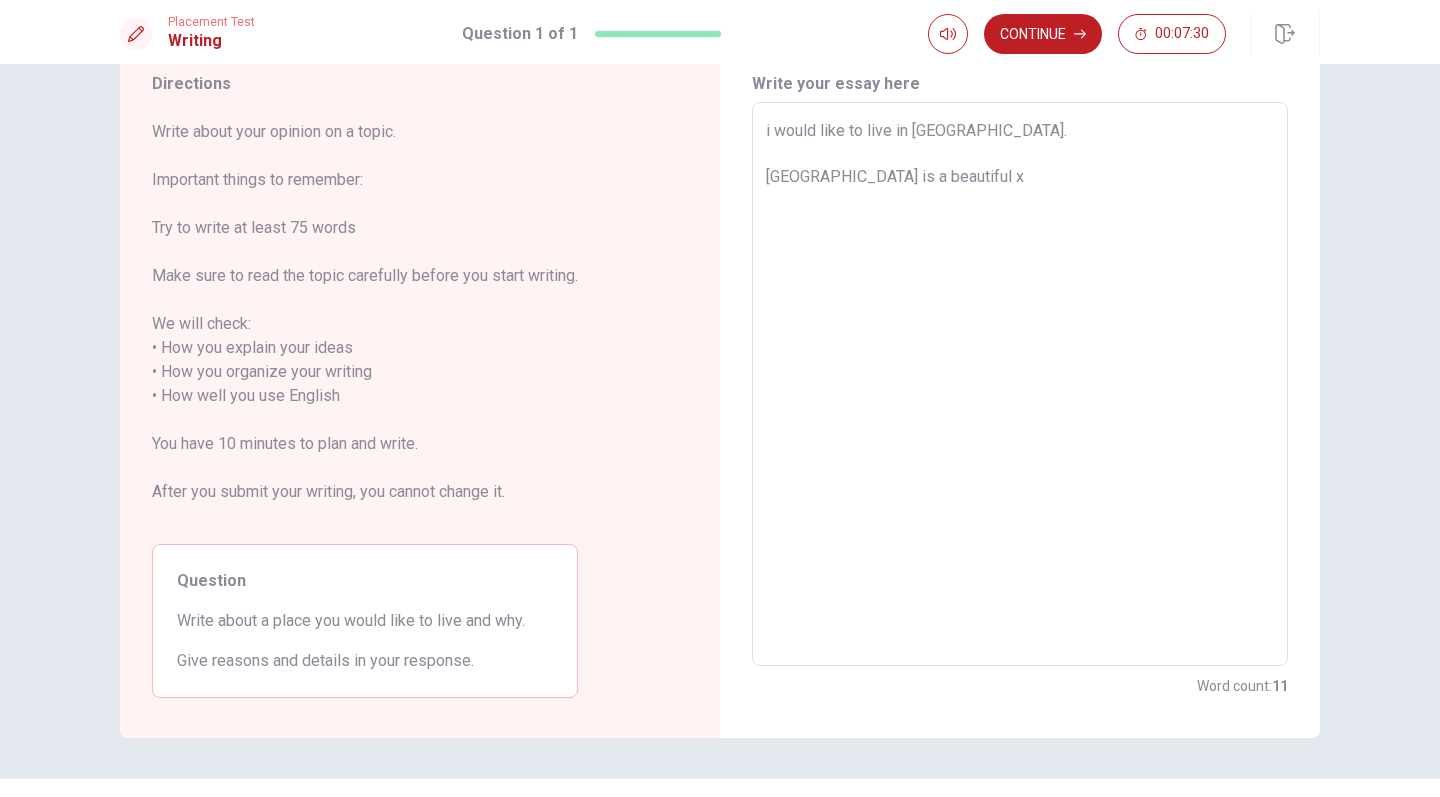 type on "x" 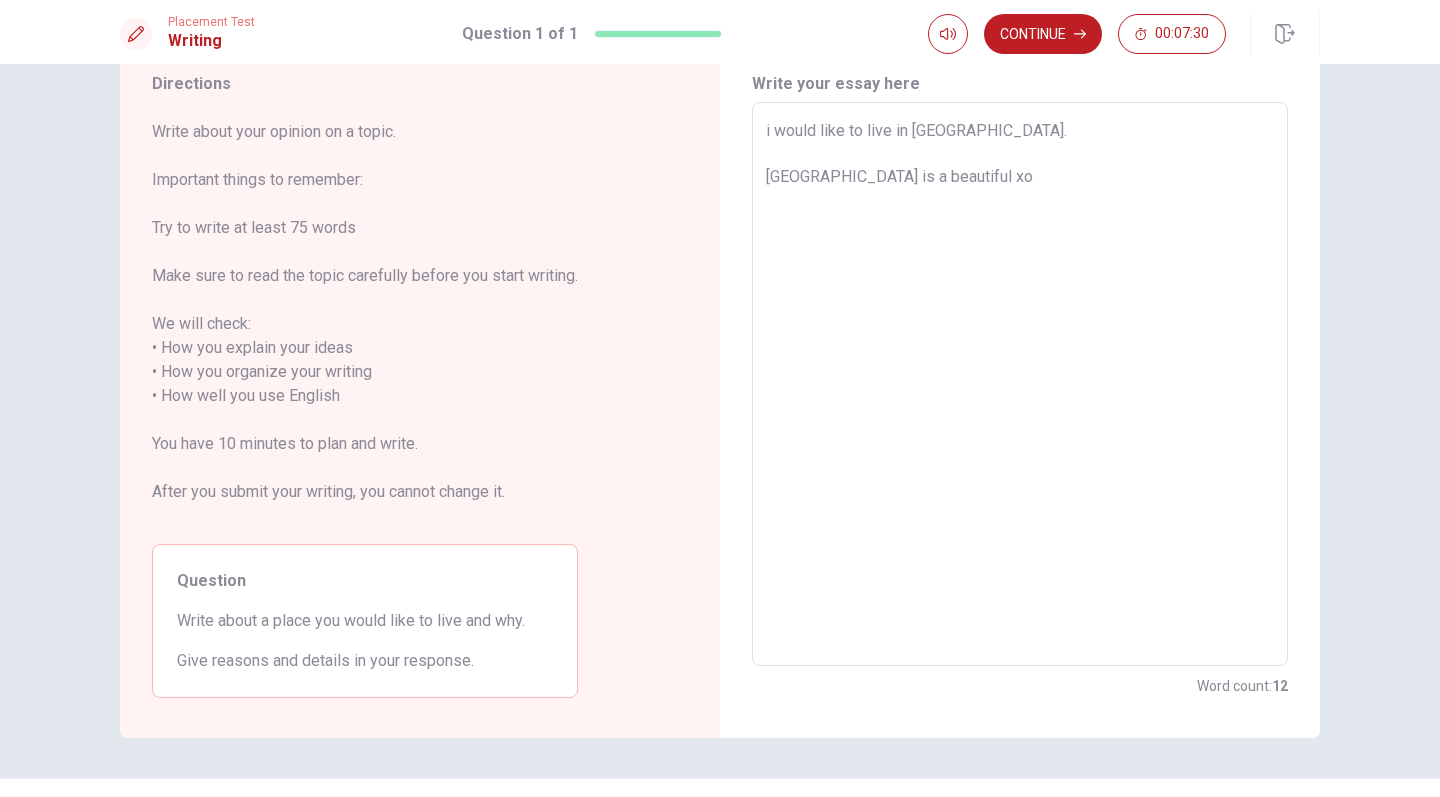 type on "x" 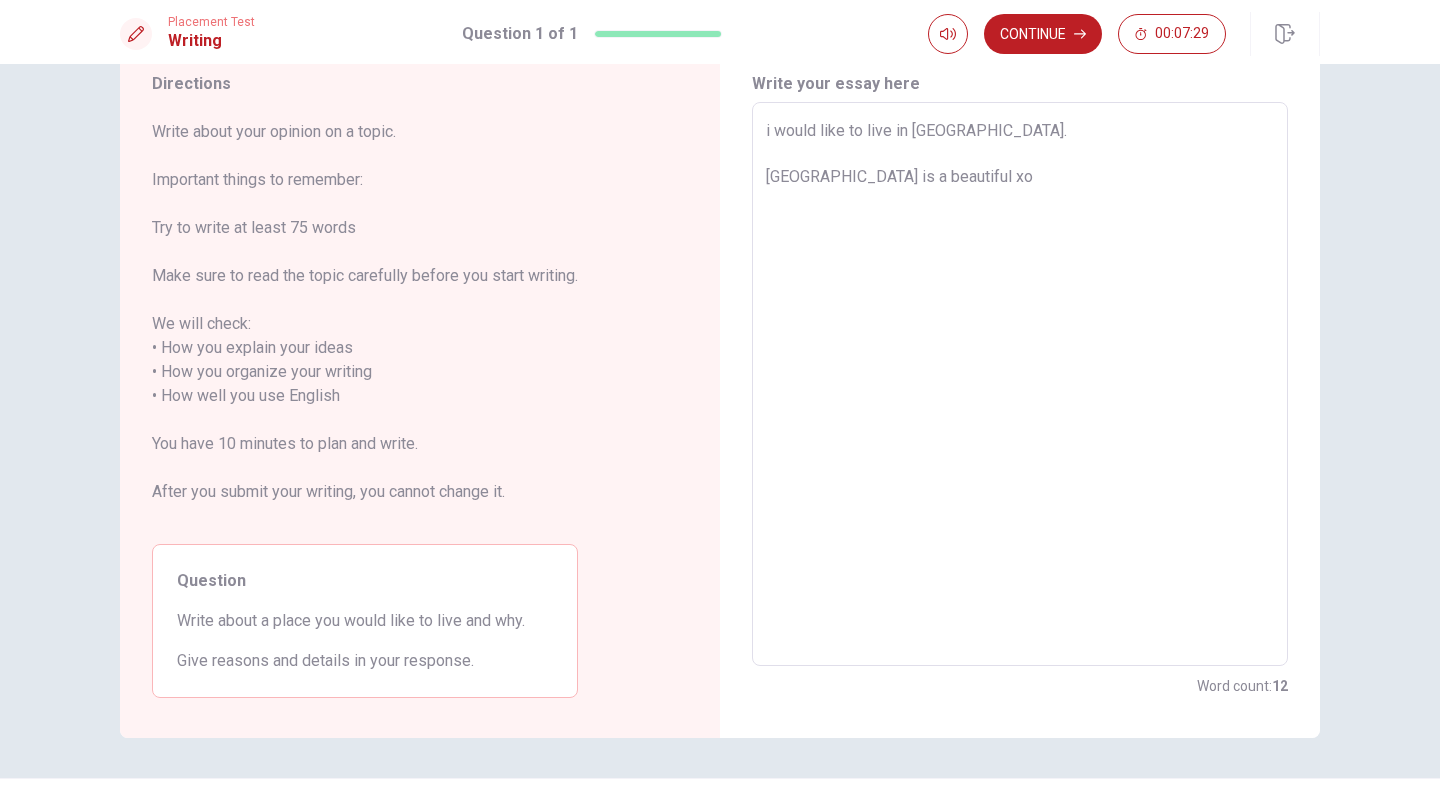 type on "i would like to live in [GEOGRAPHIC_DATA].
[GEOGRAPHIC_DATA] is a beautiful x" 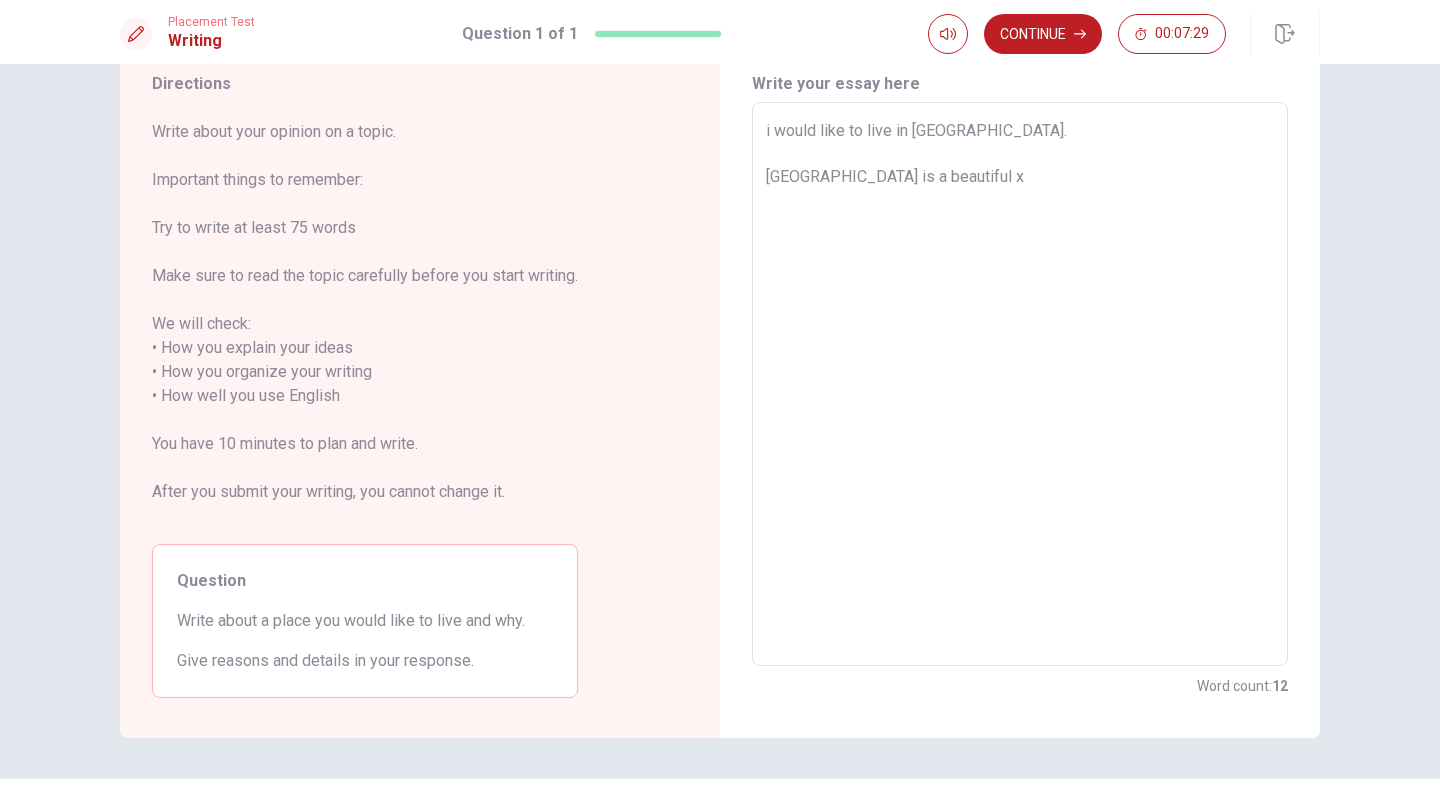 type 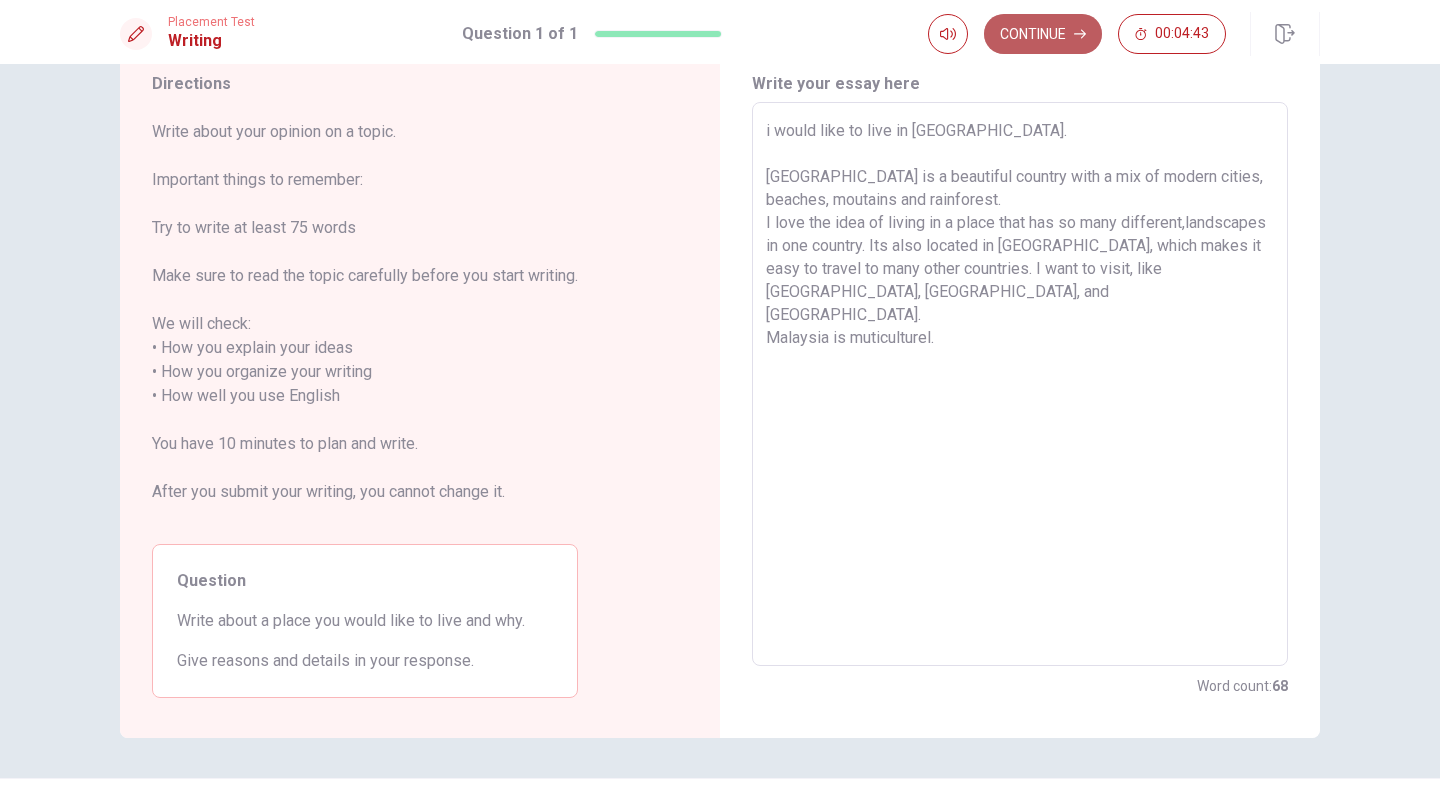 click on "Continue" at bounding box center [1043, 34] 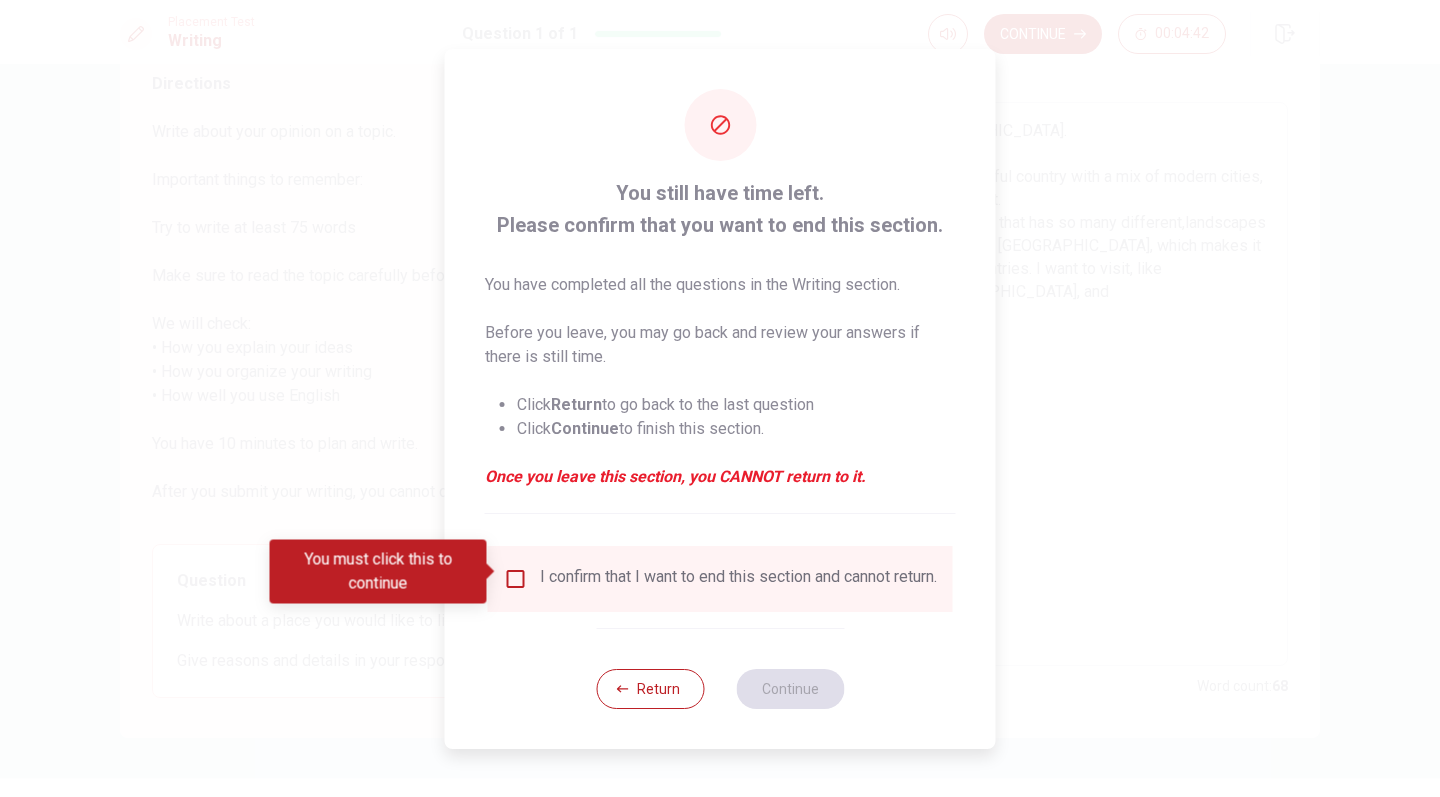 click on "I confirm that I want to end this section and cannot return." at bounding box center [720, 579] 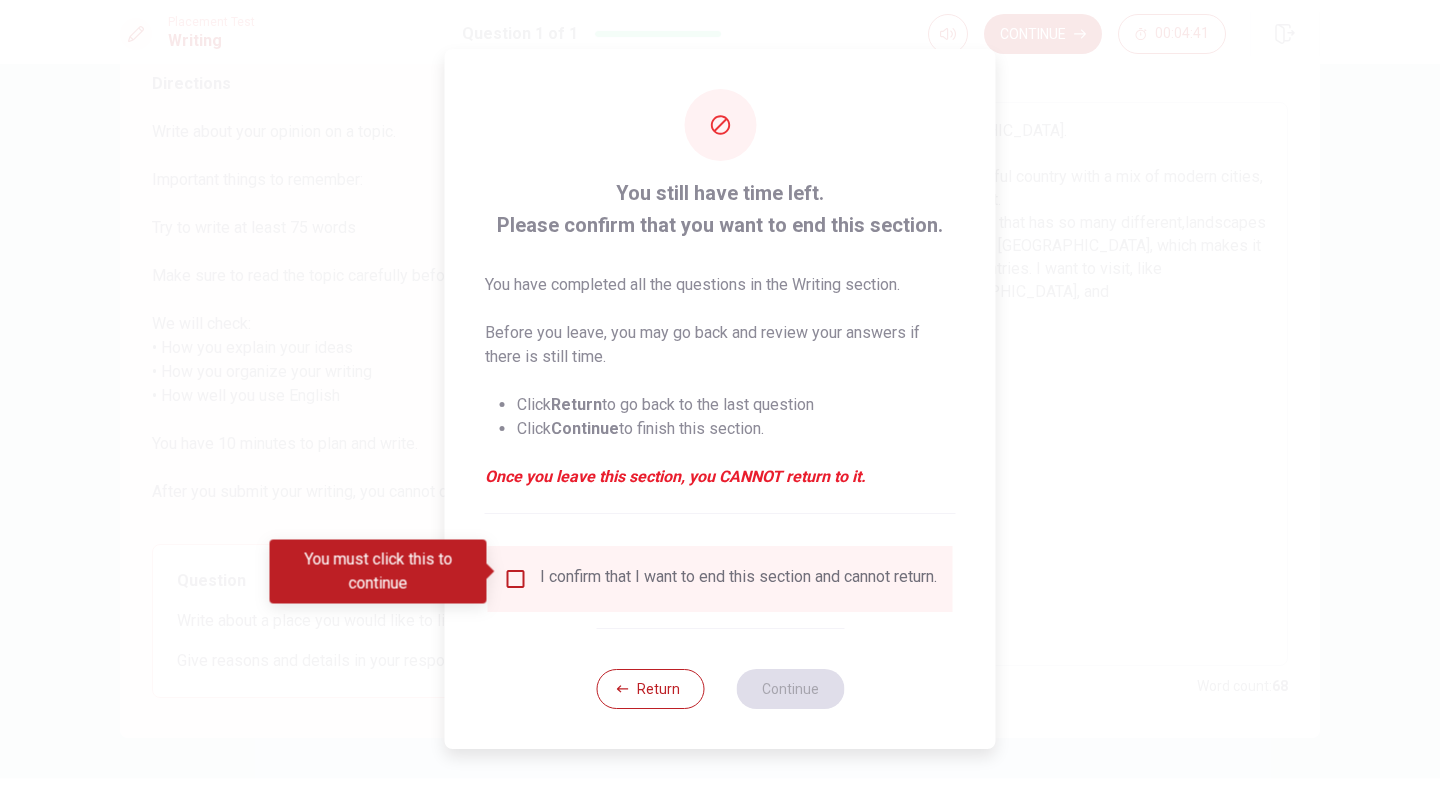 click at bounding box center (516, 579) 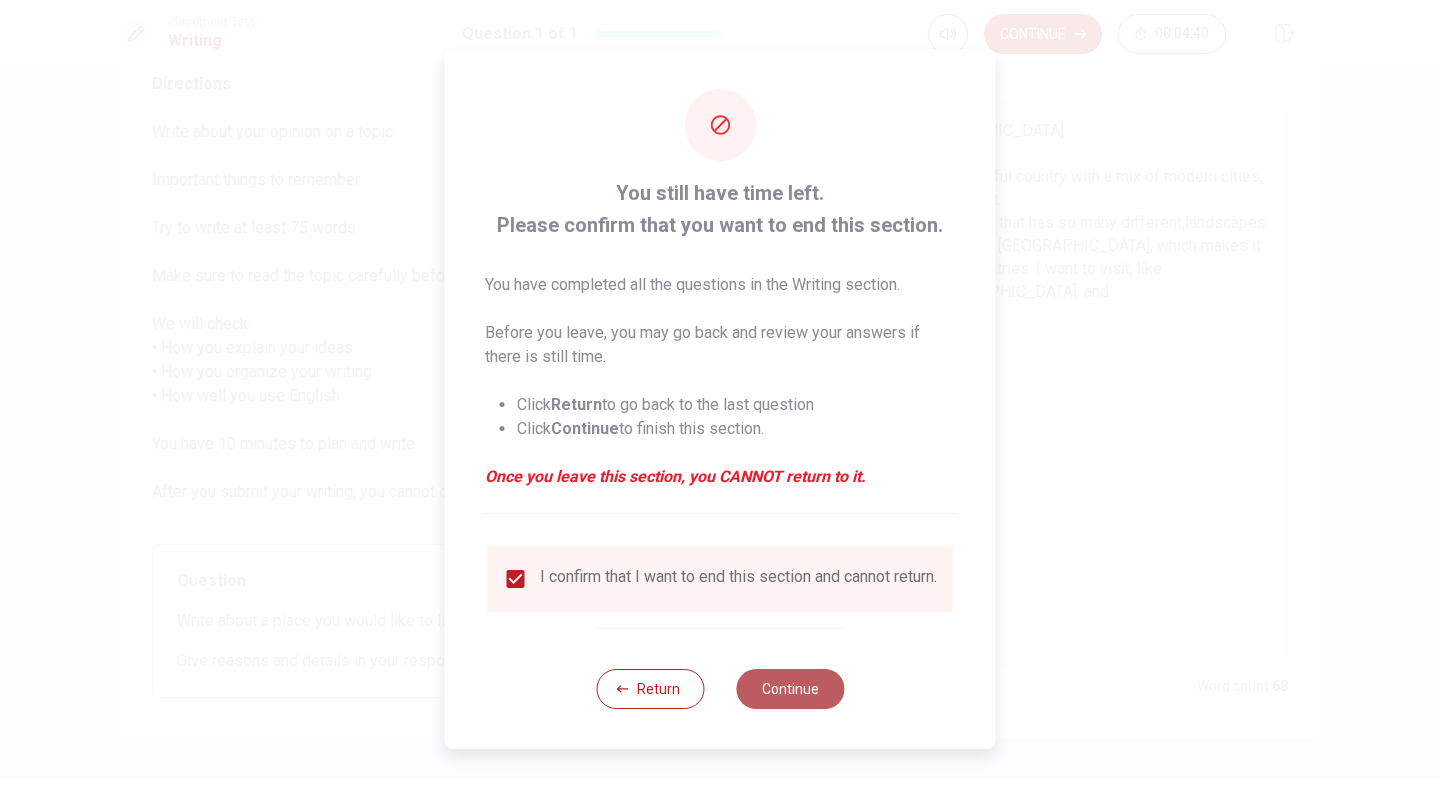 click on "Continue" at bounding box center [790, 689] 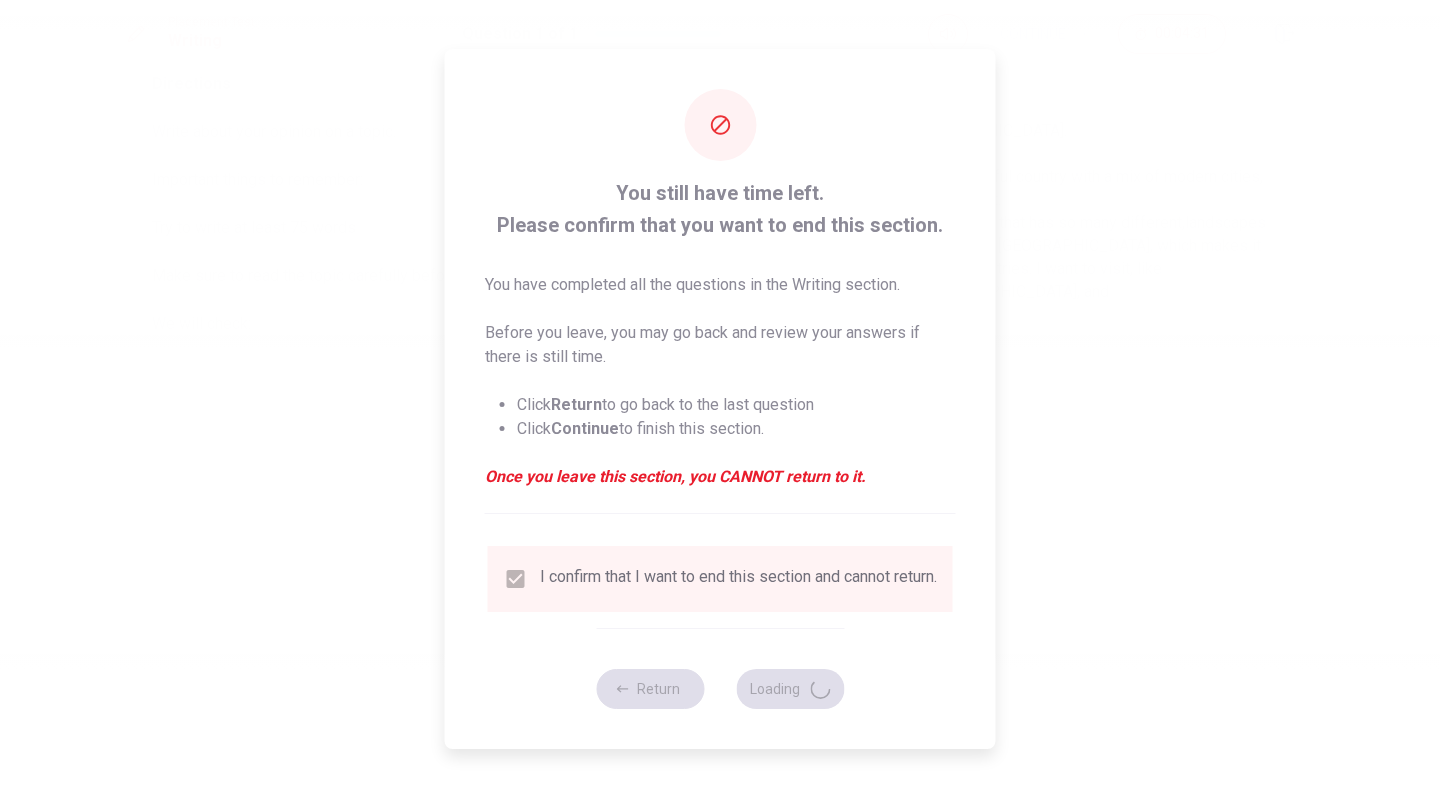 scroll, scrollTop: 0, scrollLeft: 0, axis: both 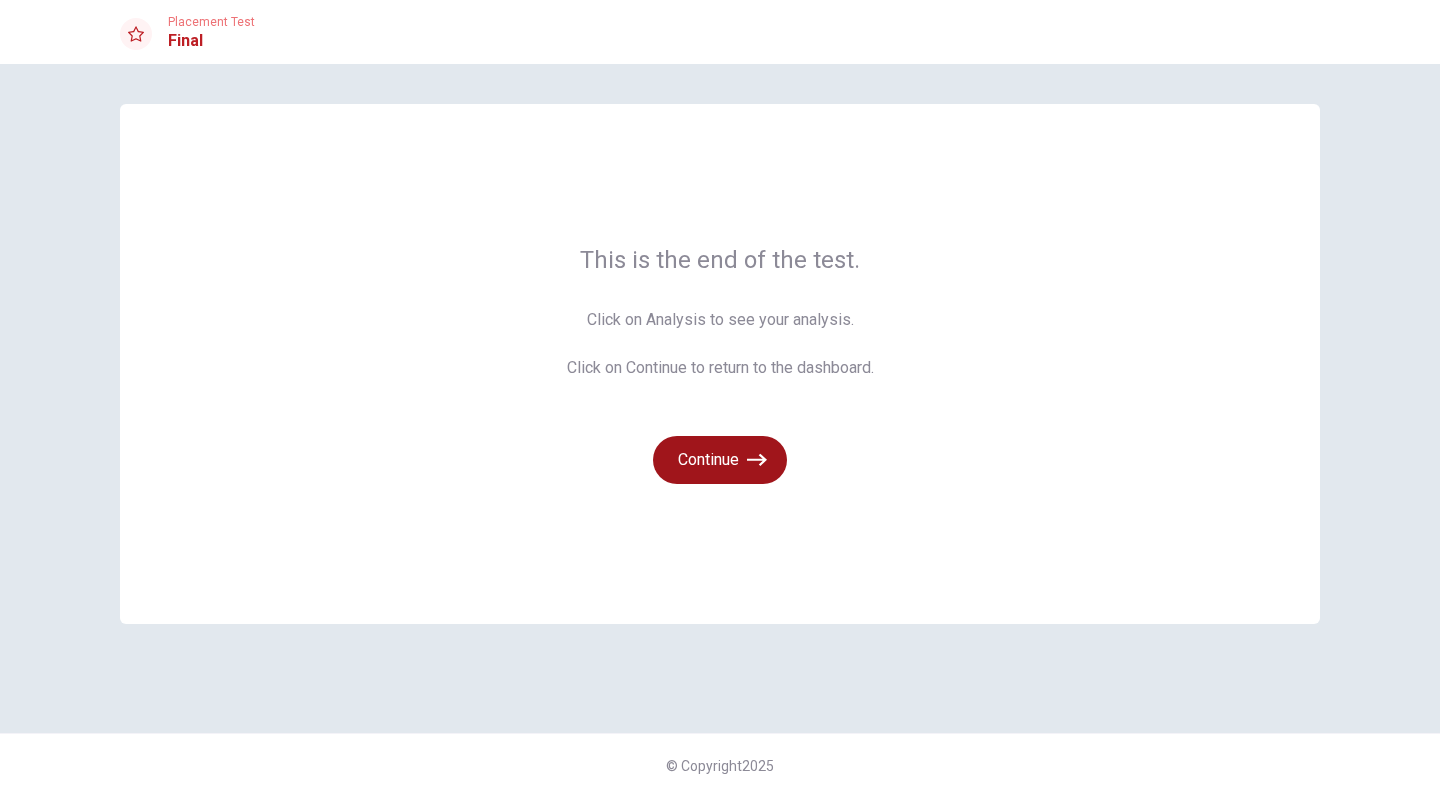click 